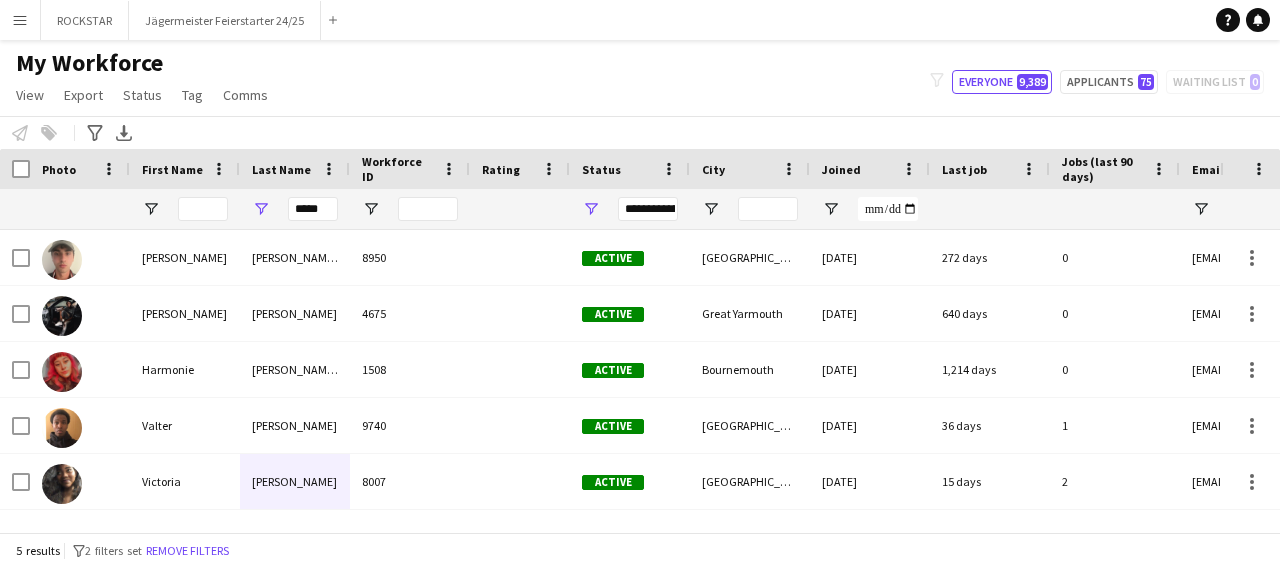 scroll, scrollTop: 0, scrollLeft: 0, axis: both 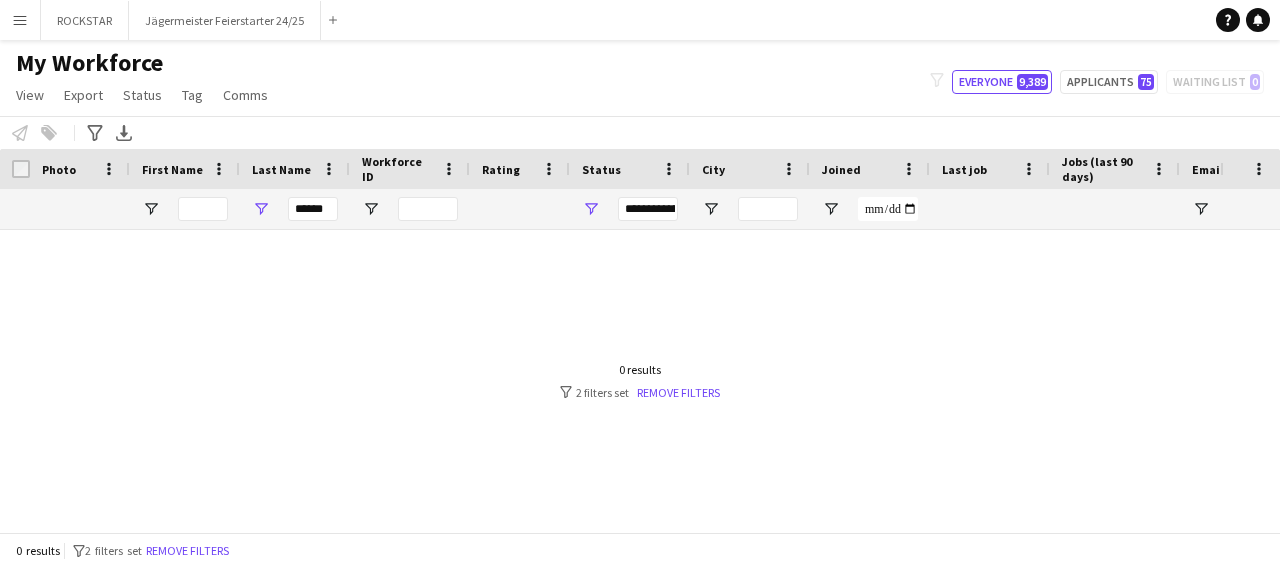 drag, startPoint x: 320, startPoint y: 211, endPoint x: 192, endPoint y: 219, distance: 128.24976 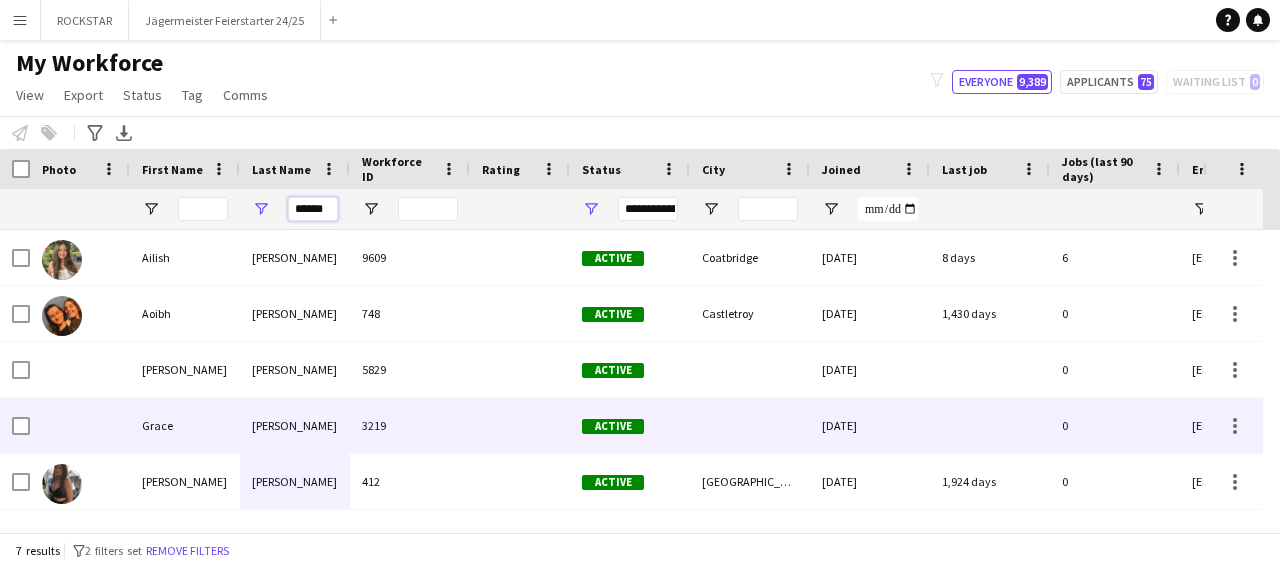 scroll, scrollTop: 104, scrollLeft: 0, axis: vertical 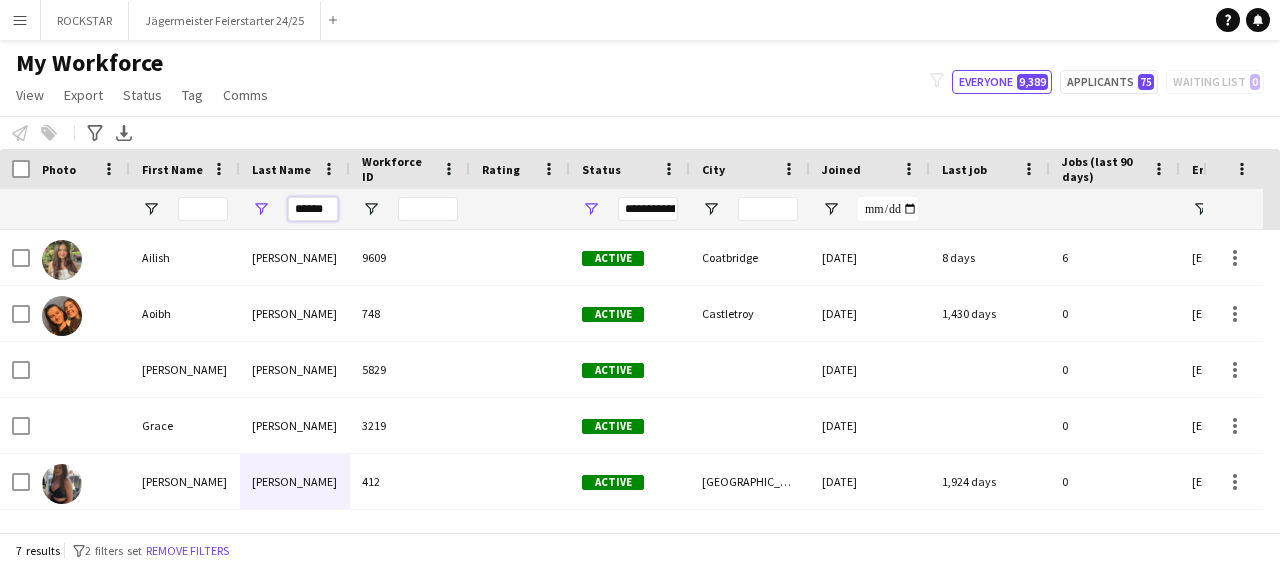 type on "******" 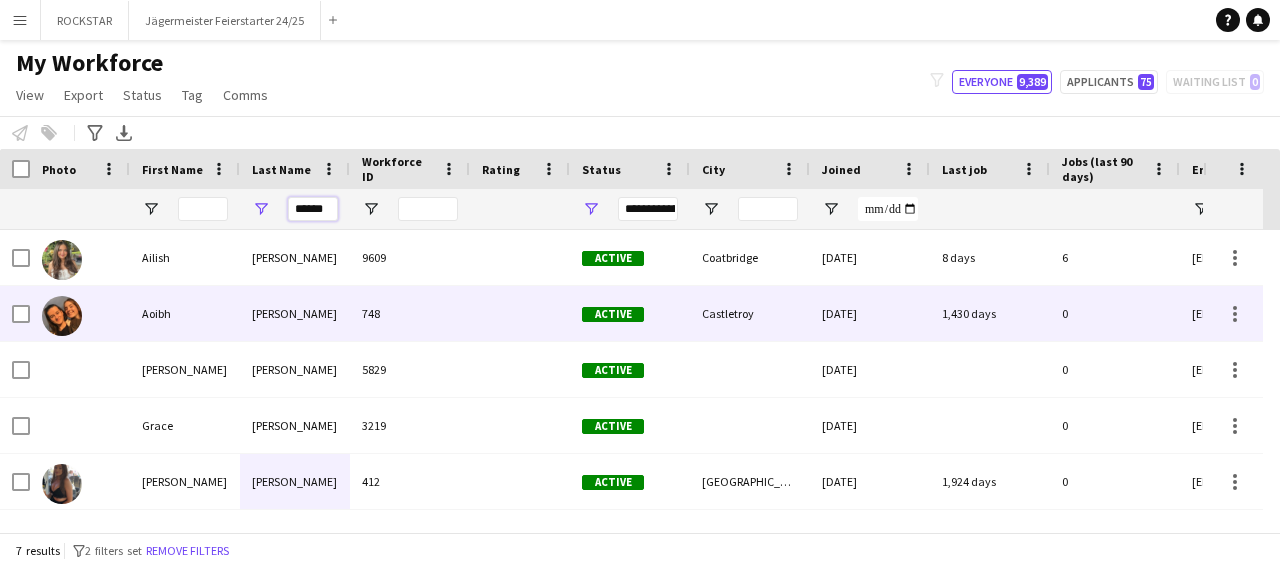 scroll, scrollTop: 107, scrollLeft: 0, axis: vertical 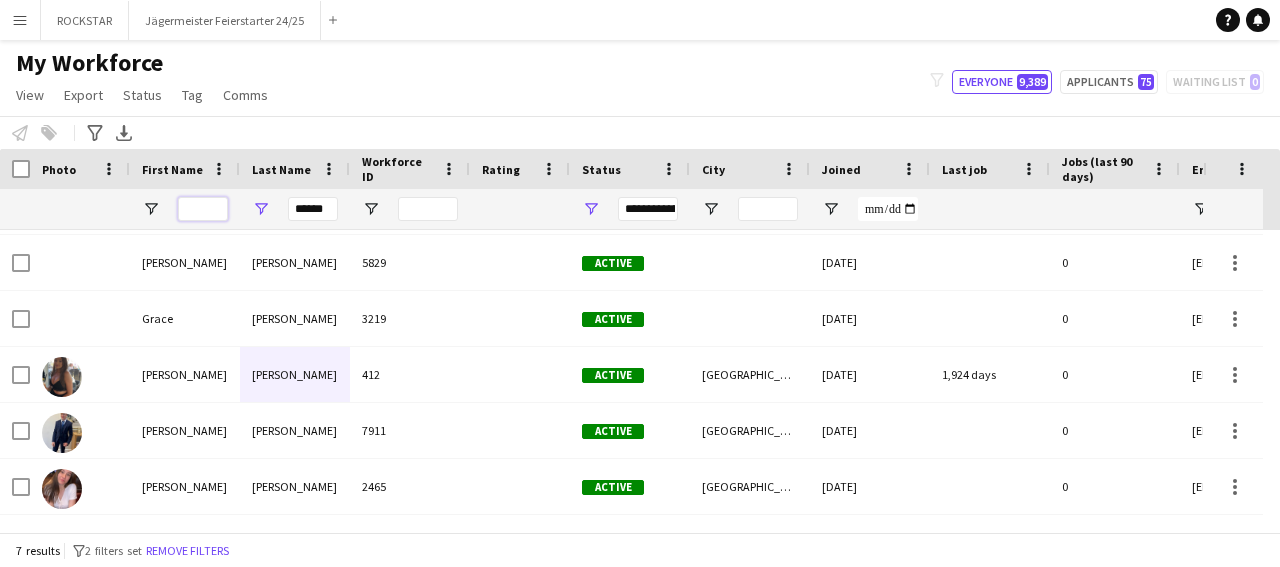 click at bounding box center [203, 209] 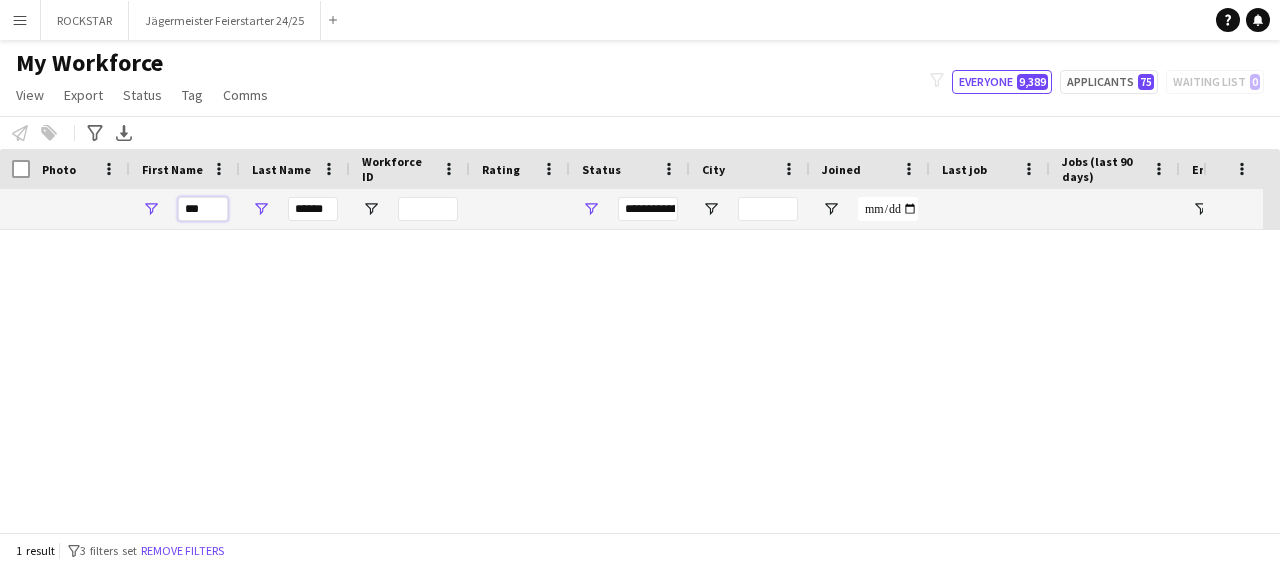 scroll, scrollTop: 0, scrollLeft: 0, axis: both 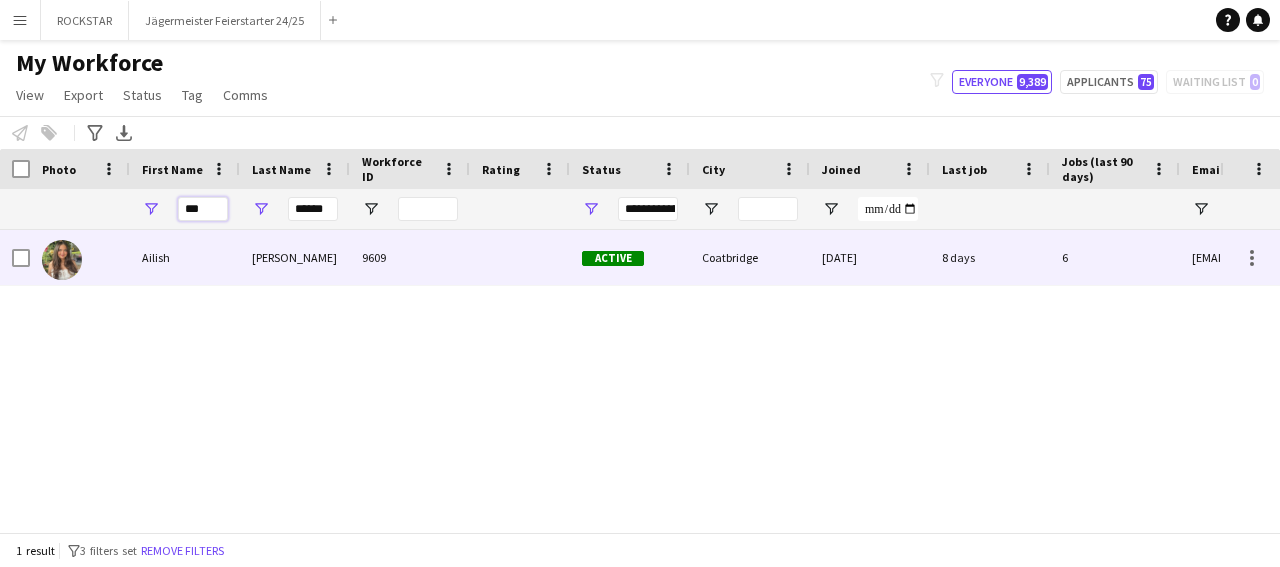 type on "***" 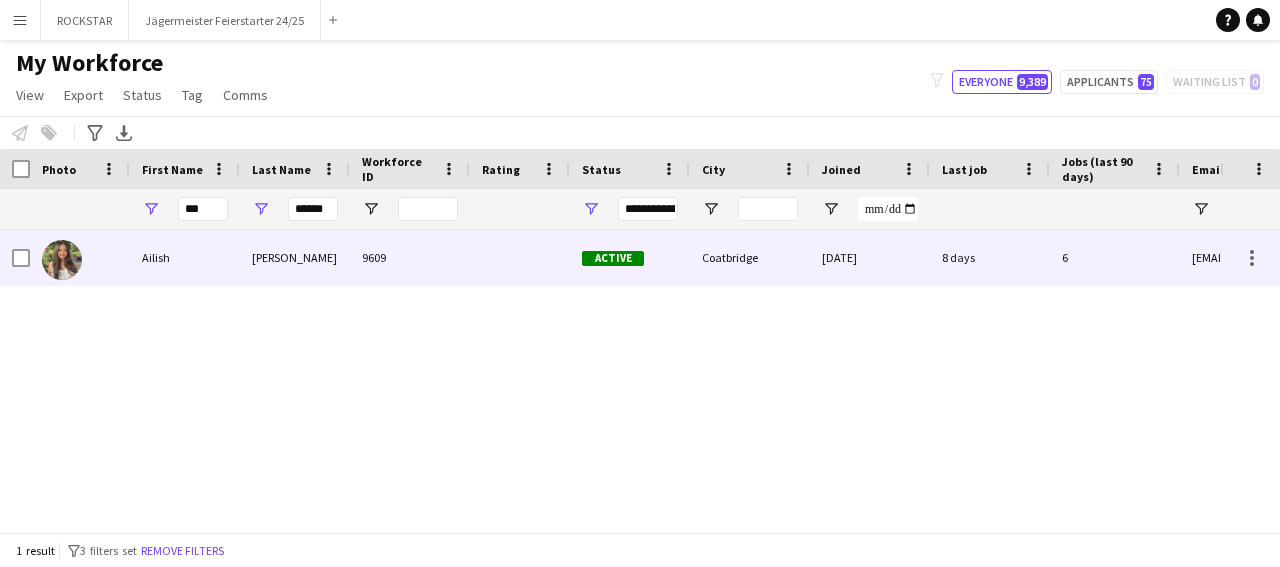 click at bounding box center (520, 257) 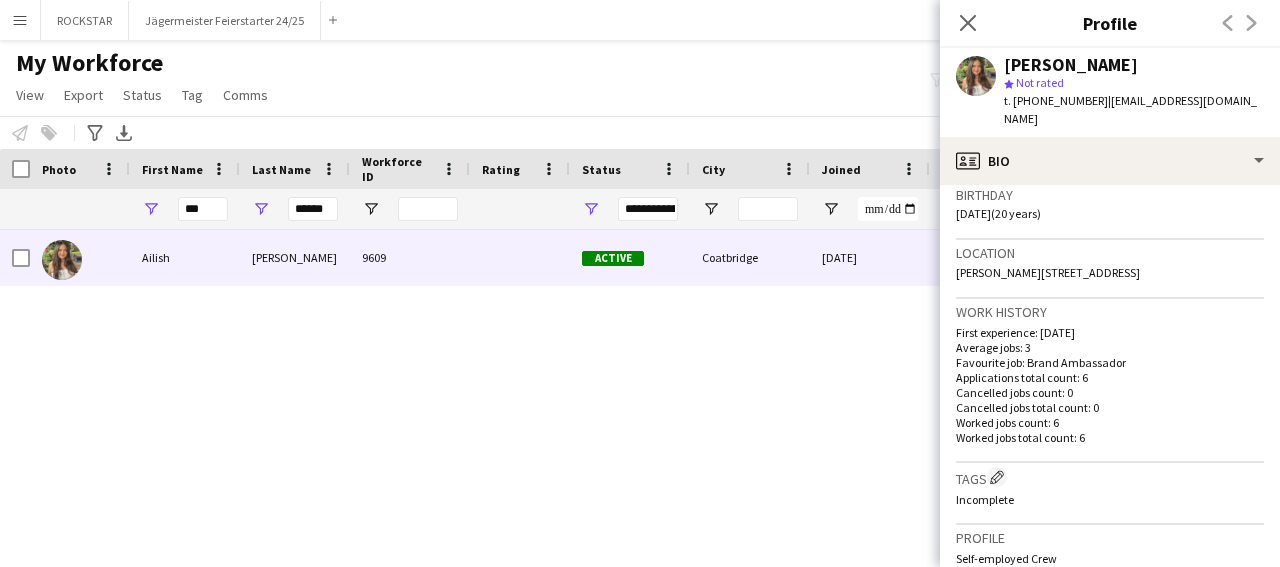 scroll, scrollTop: 793, scrollLeft: 0, axis: vertical 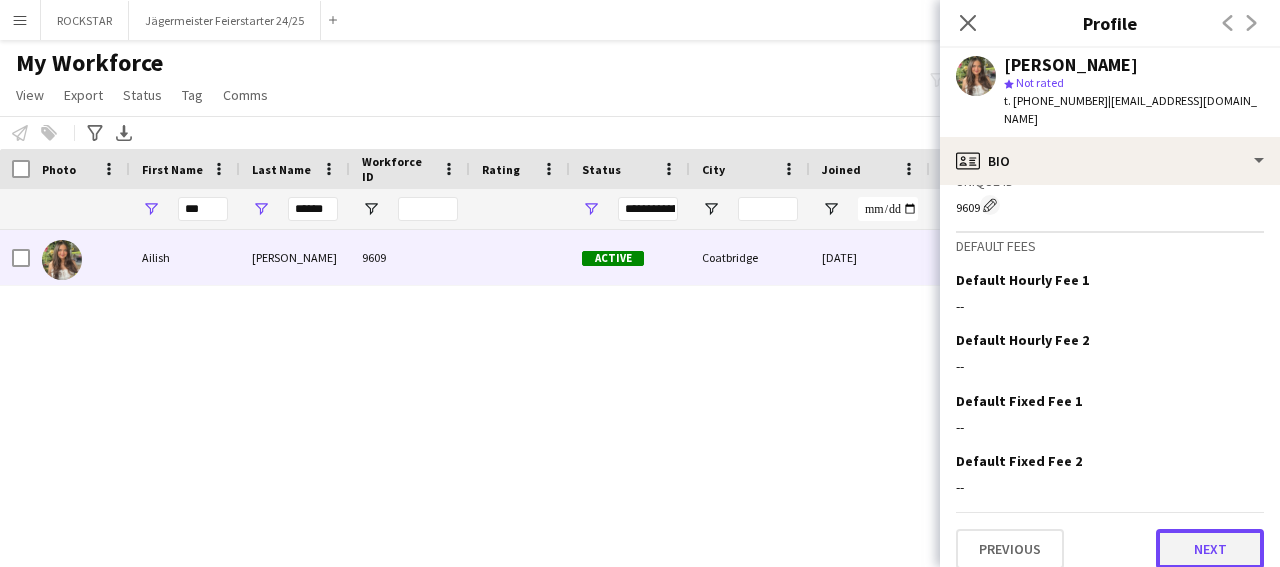 click on "Next" 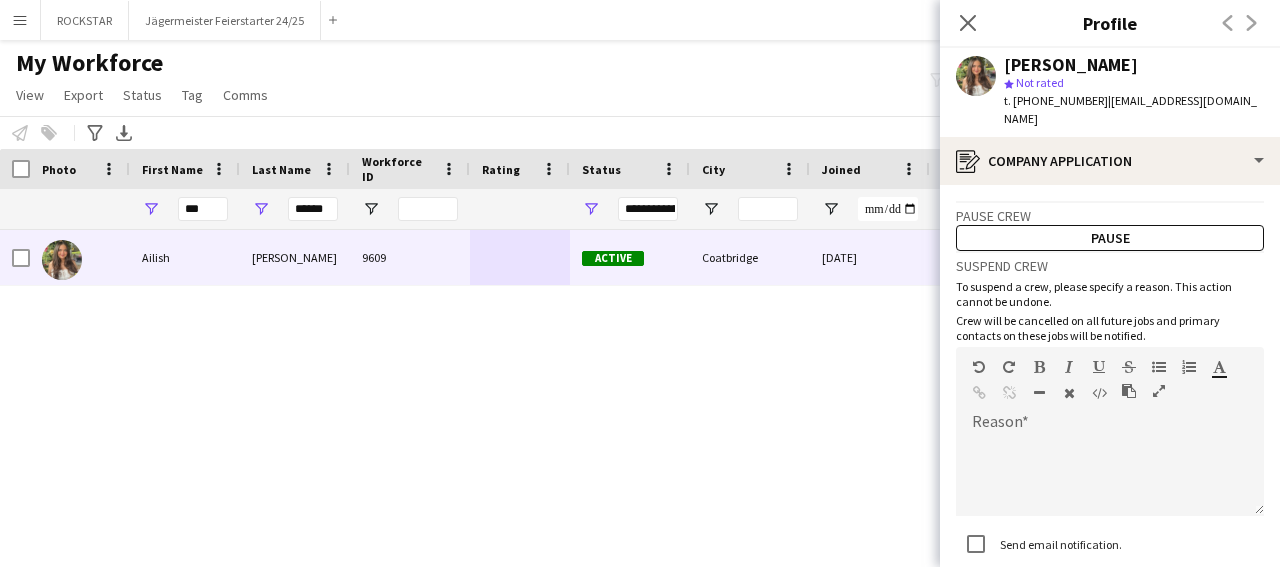 scroll, scrollTop: 126, scrollLeft: 0, axis: vertical 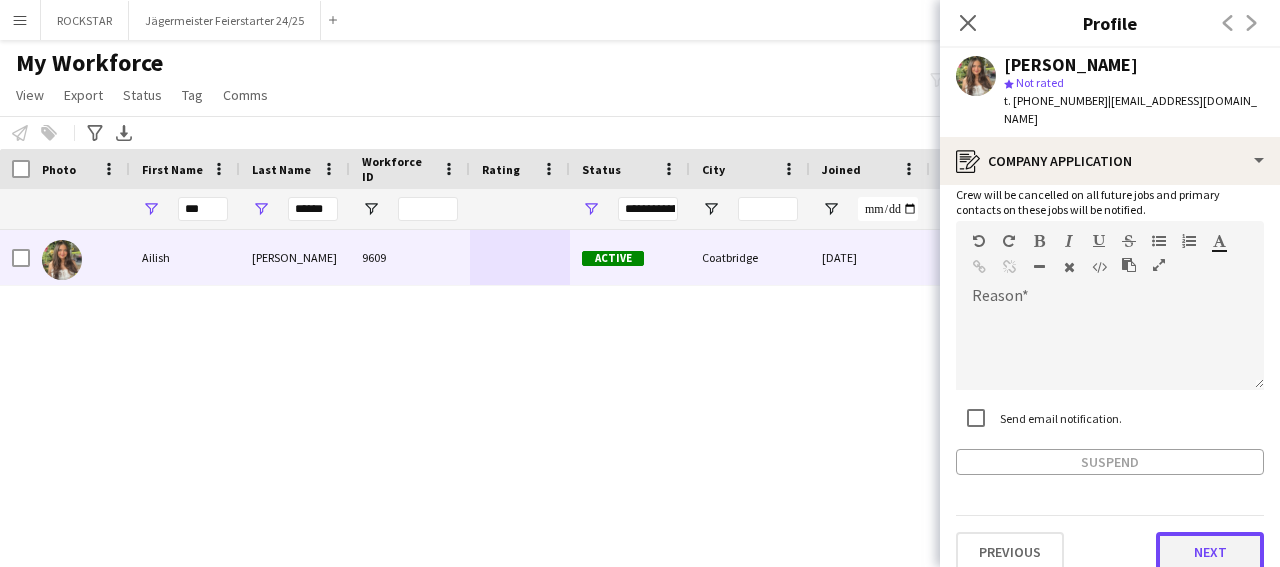 click on "Next" 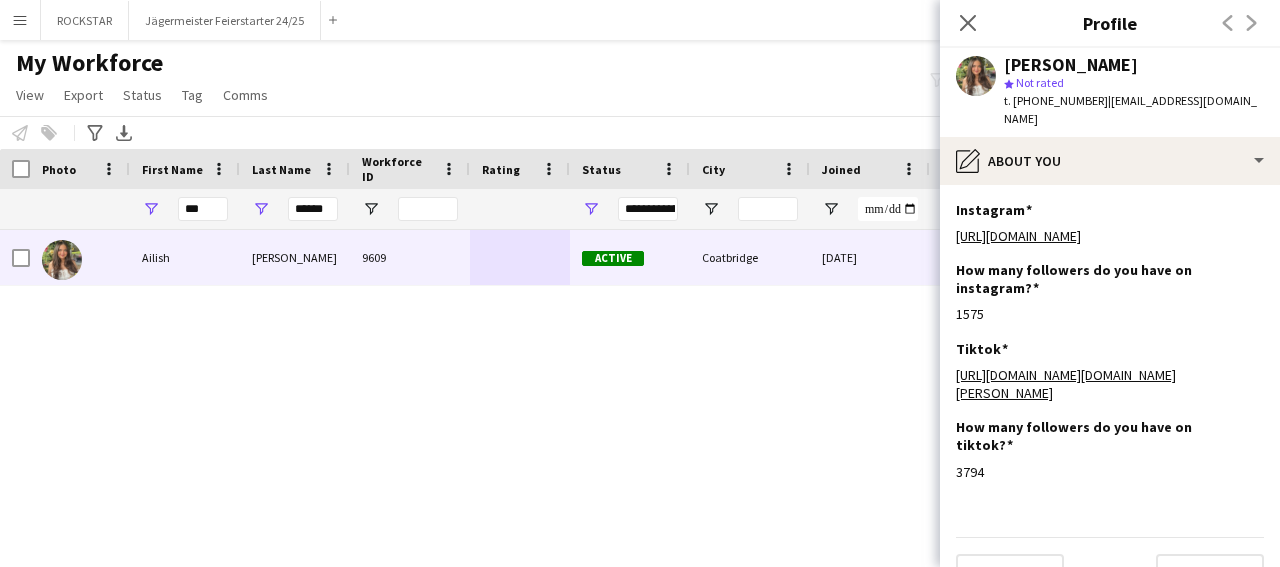 scroll, scrollTop: 42, scrollLeft: 0, axis: vertical 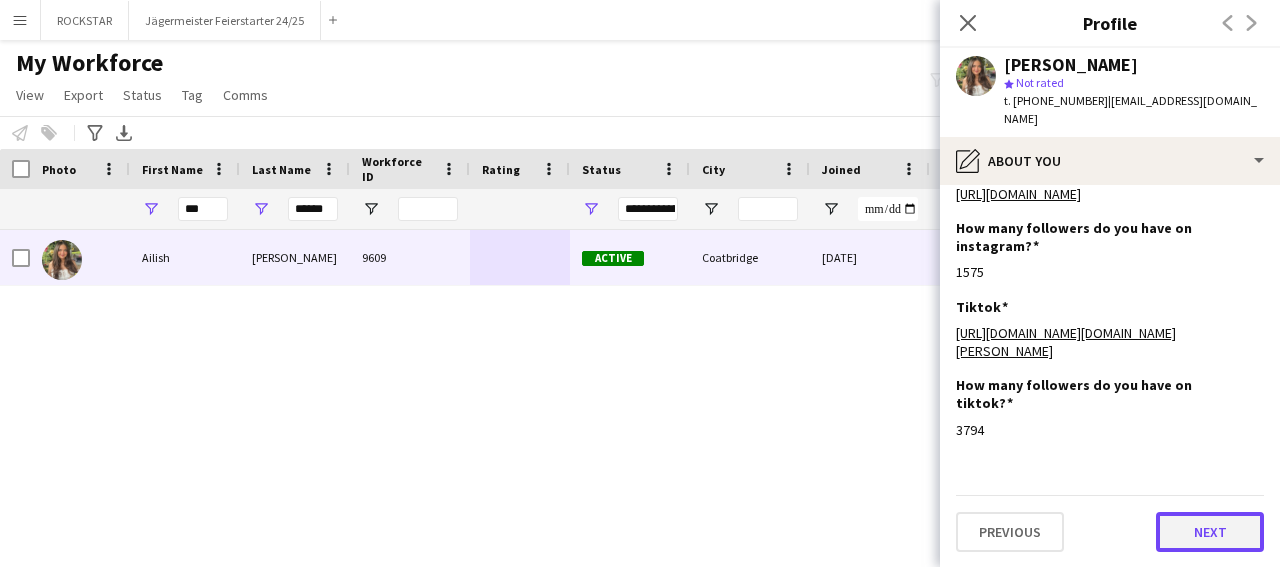click on "Next" 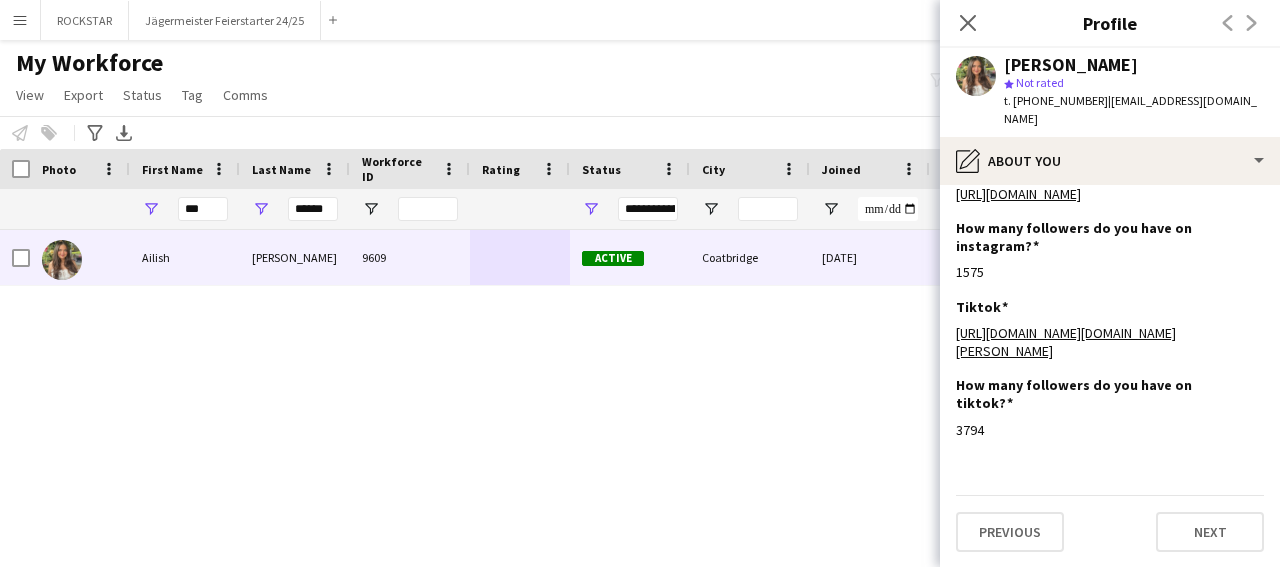 scroll, scrollTop: 0, scrollLeft: 0, axis: both 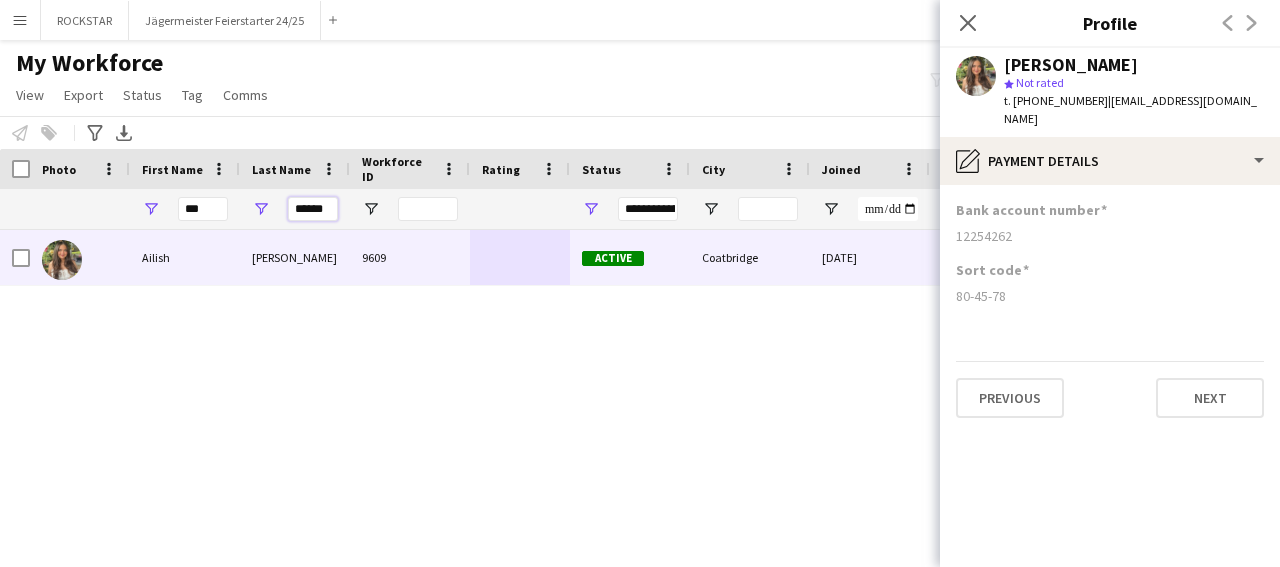 click on "******" at bounding box center [313, 209] 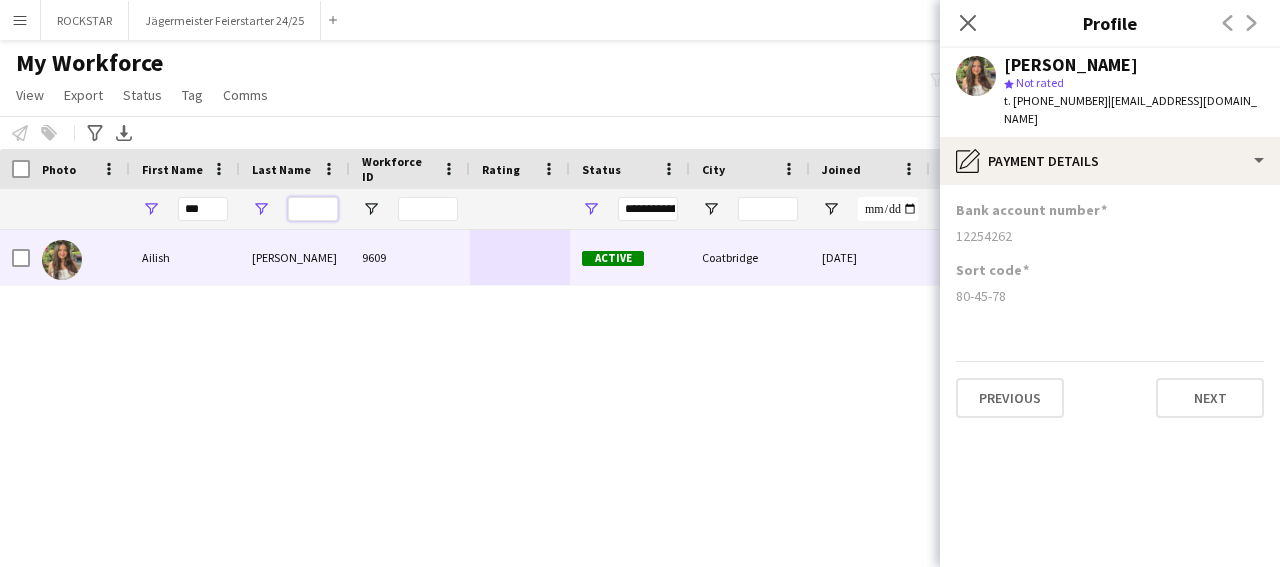 type 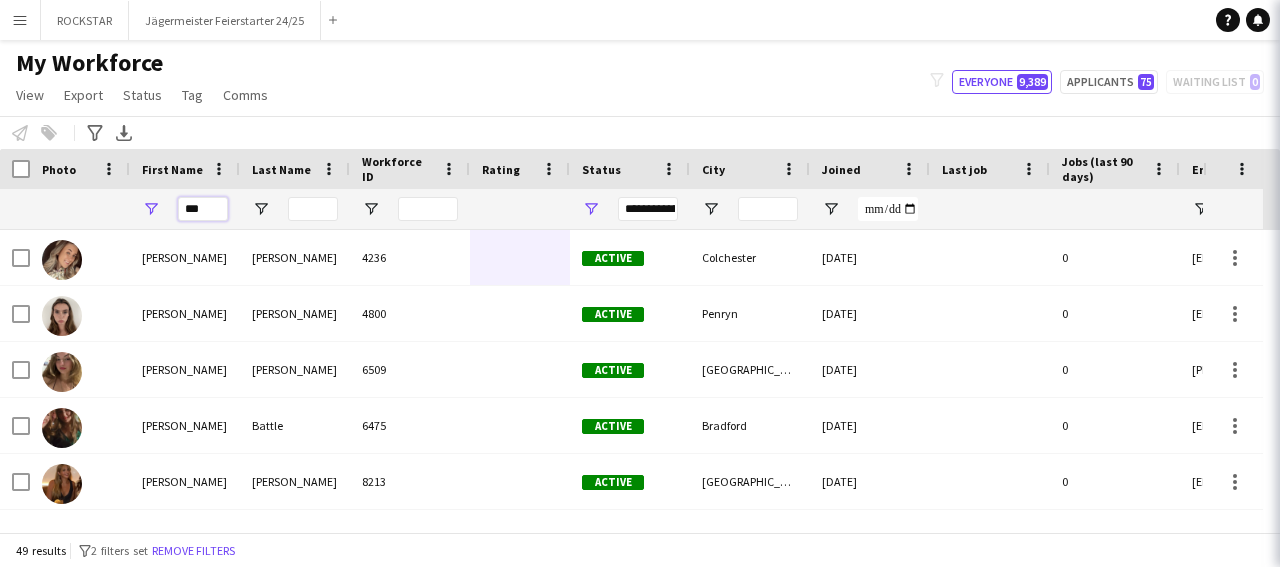 click on "***" at bounding box center [203, 209] 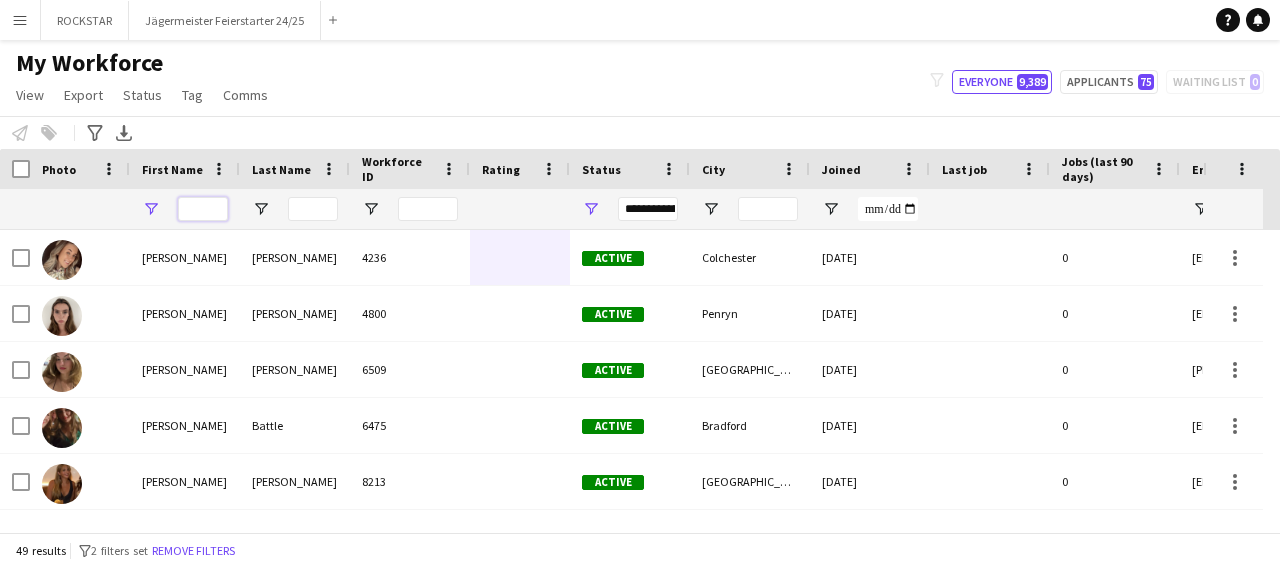 type 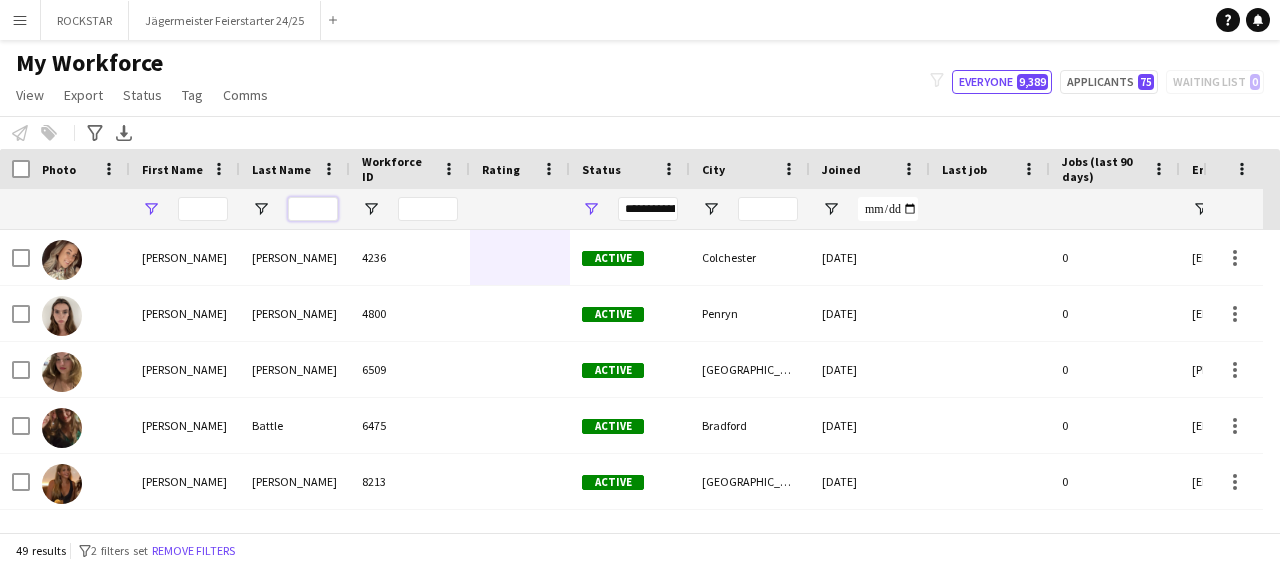 click at bounding box center [313, 209] 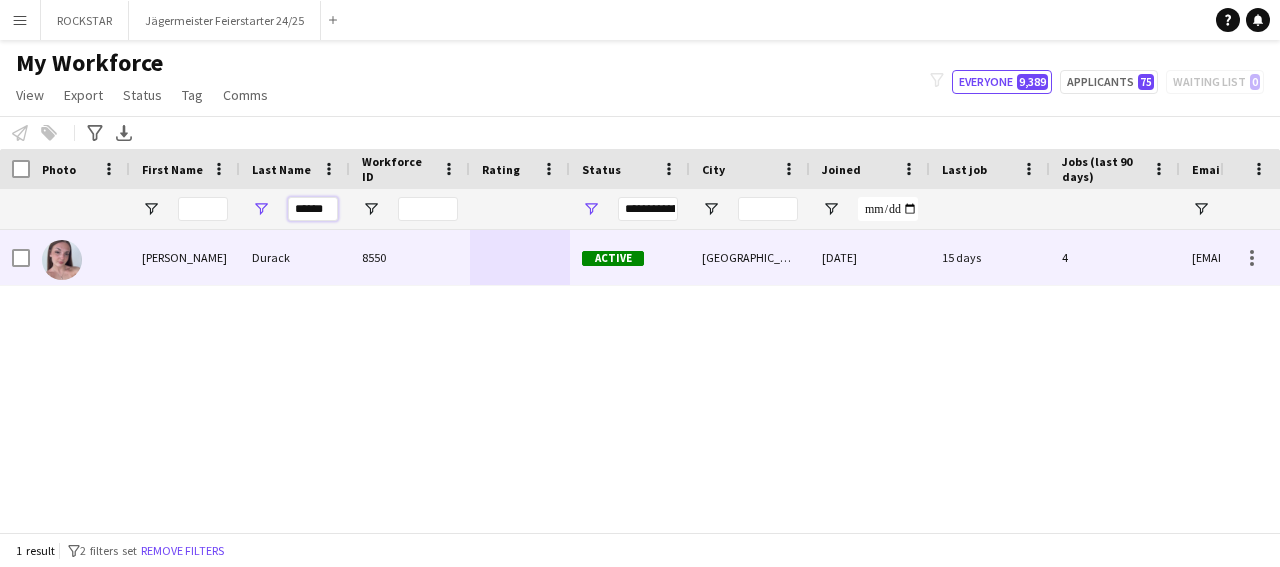 type on "******" 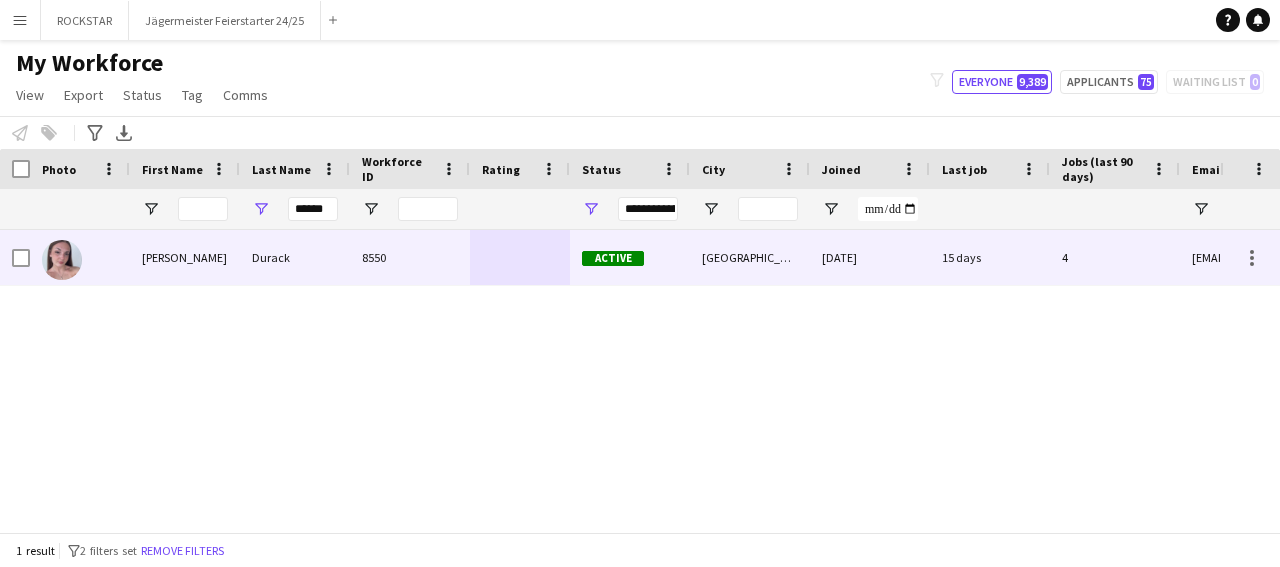 drag, startPoint x: 325, startPoint y: 255, endPoint x: 1279, endPoint y: 258, distance: 954.0047 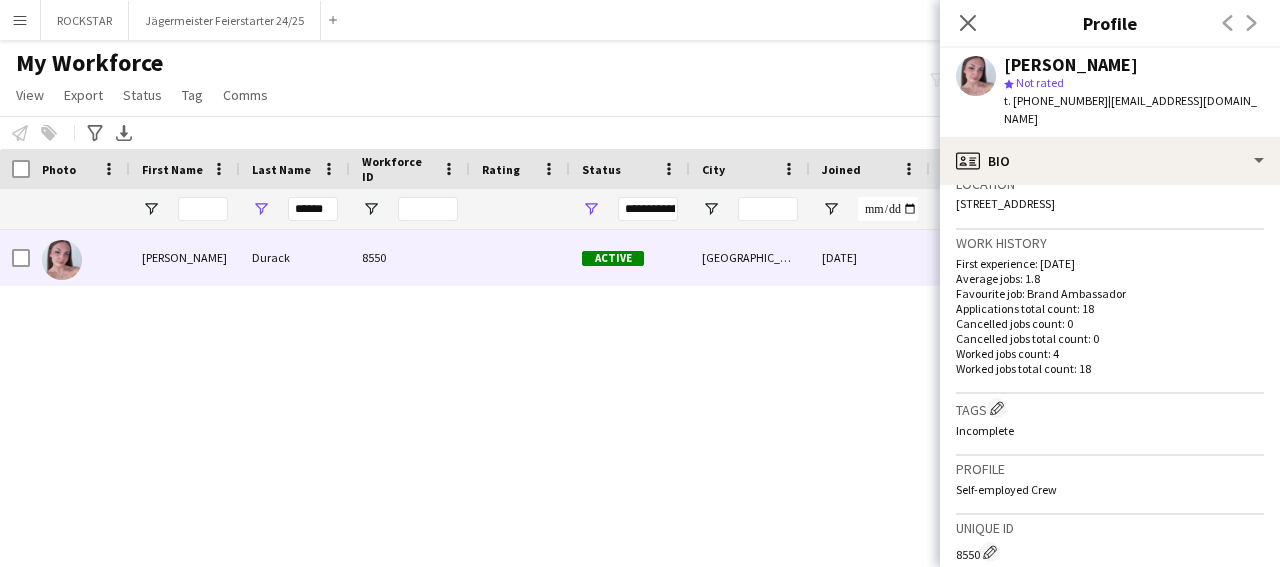 scroll, scrollTop: 793, scrollLeft: 0, axis: vertical 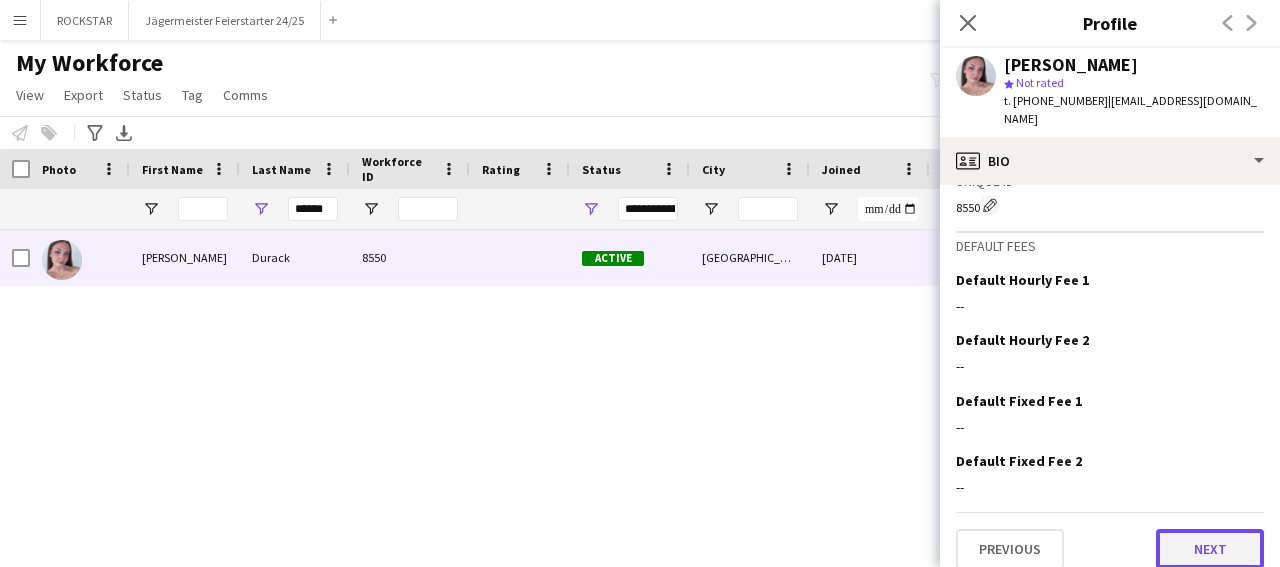 click on "Next" 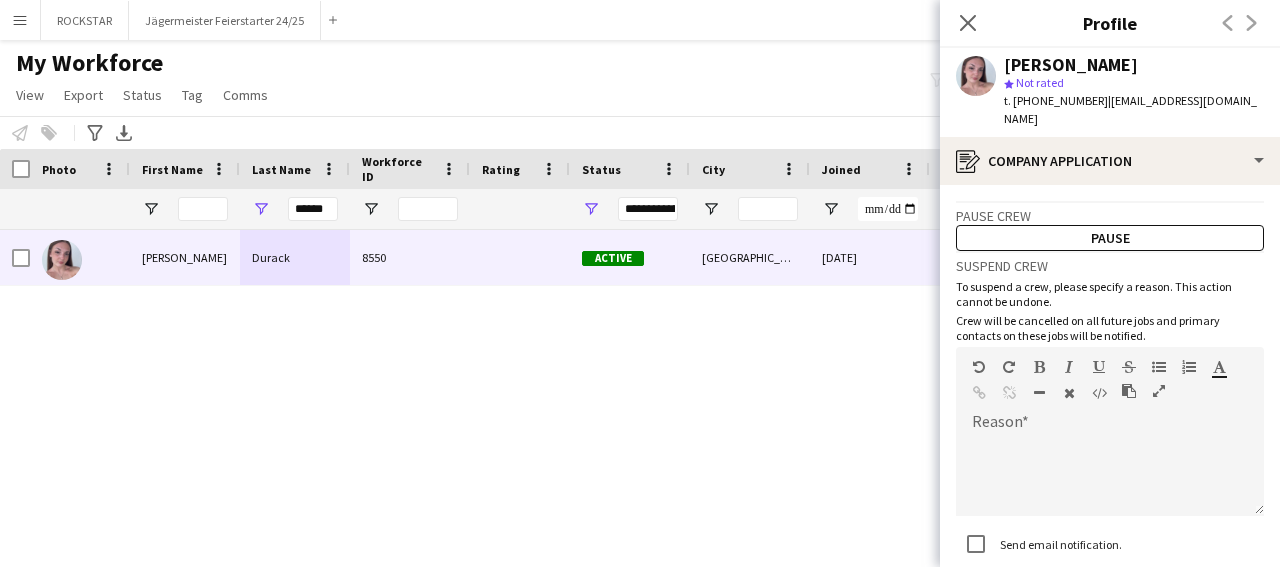 scroll, scrollTop: 126, scrollLeft: 0, axis: vertical 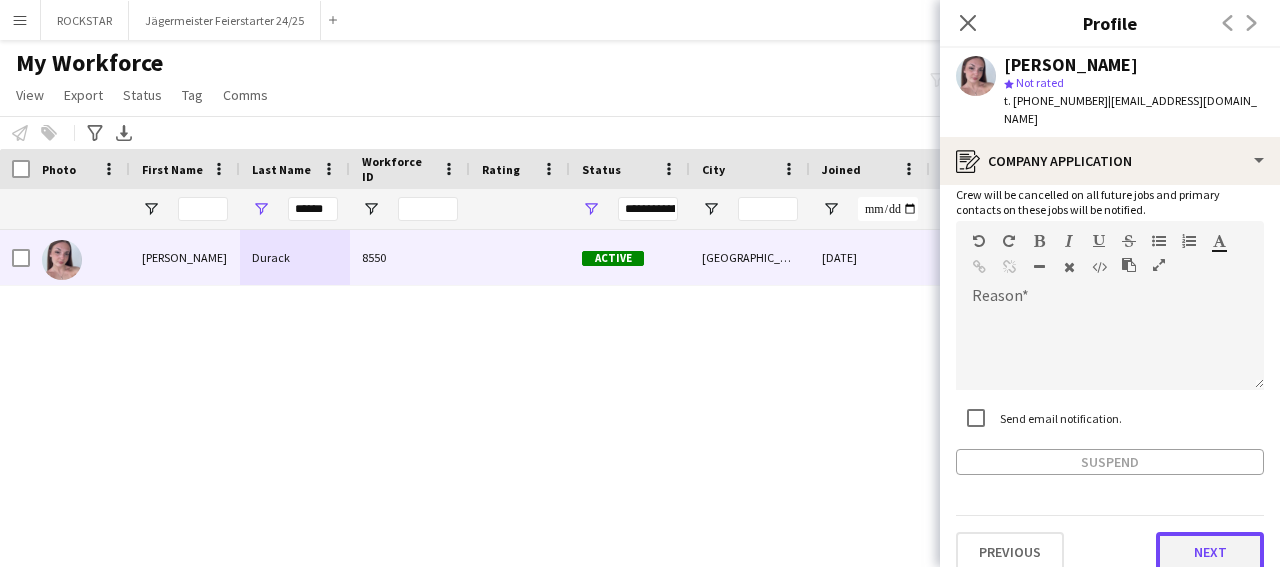 click on "Next" 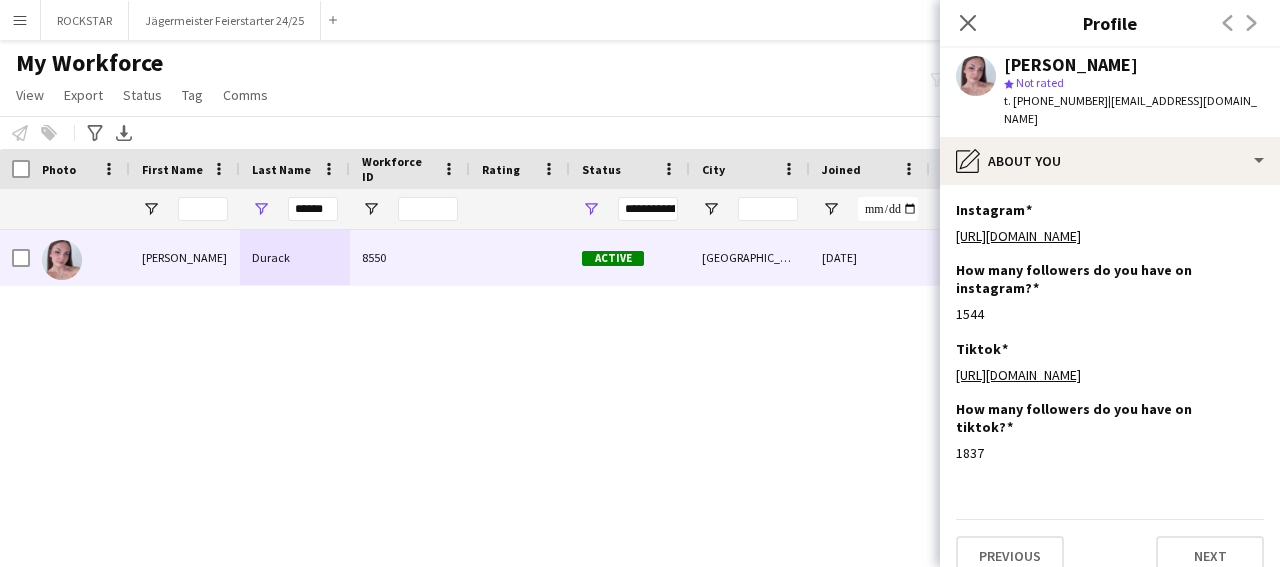 scroll, scrollTop: 24, scrollLeft: 0, axis: vertical 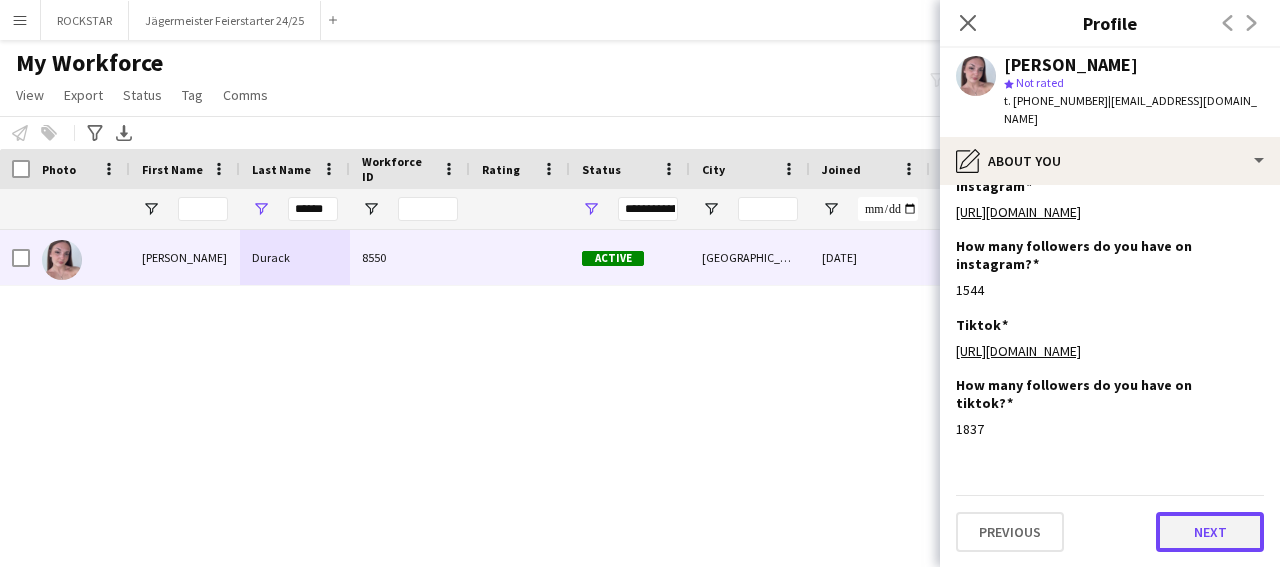 click on "Next" 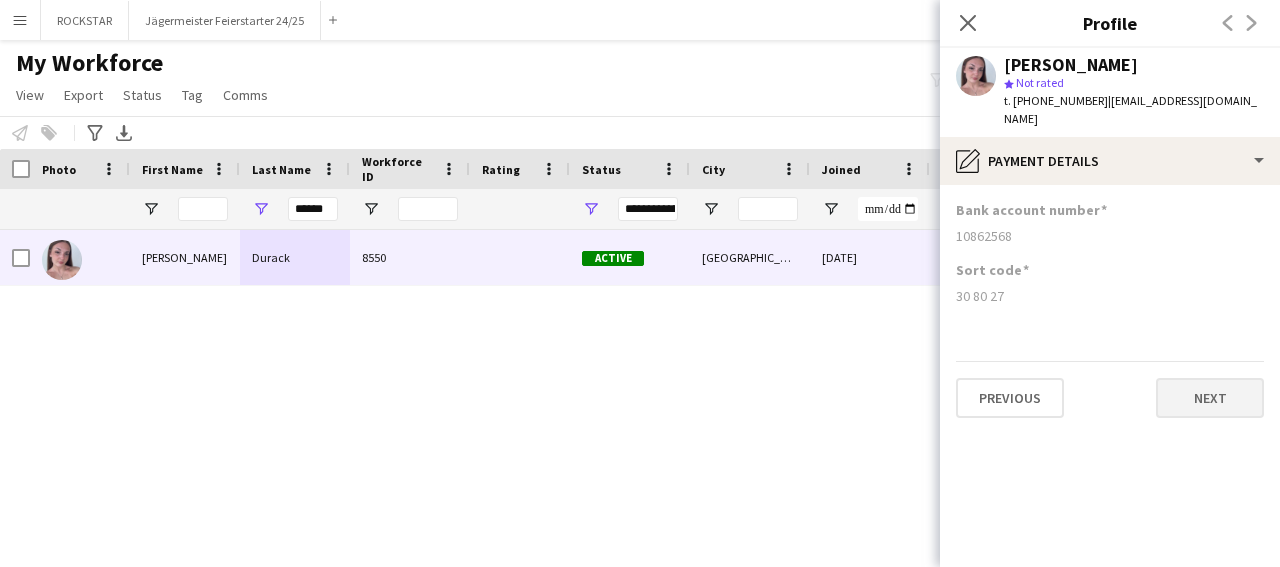 scroll, scrollTop: 0, scrollLeft: 0, axis: both 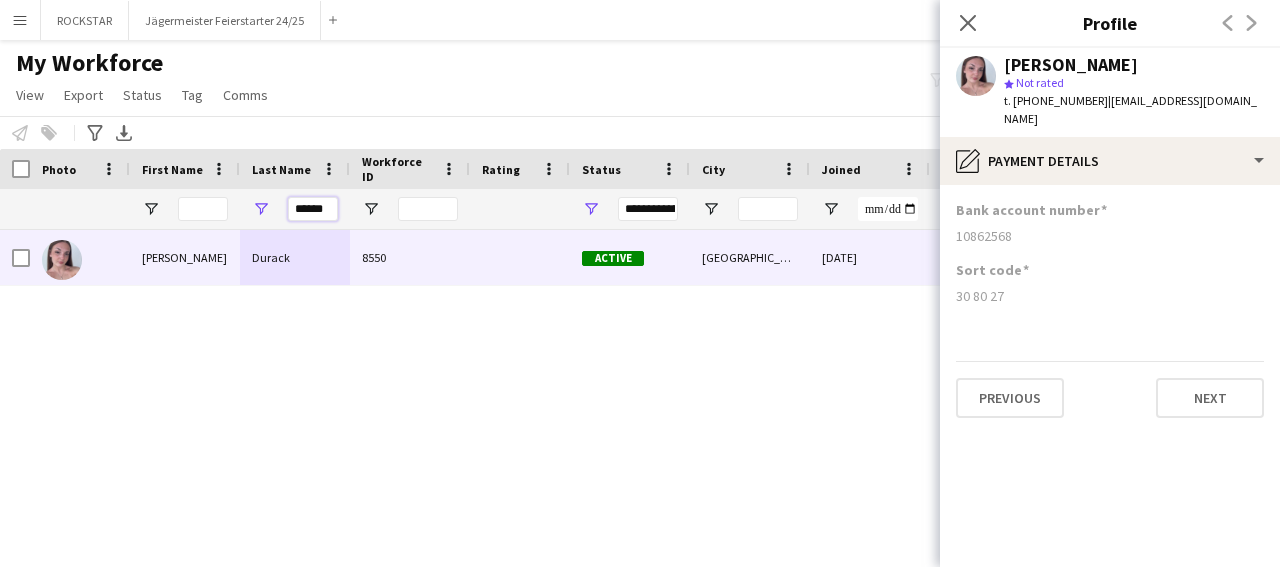 drag, startPoint x: 331, startPoint y: 207, endPoint x: 226, endPoint y: 216, distance: 105.38501 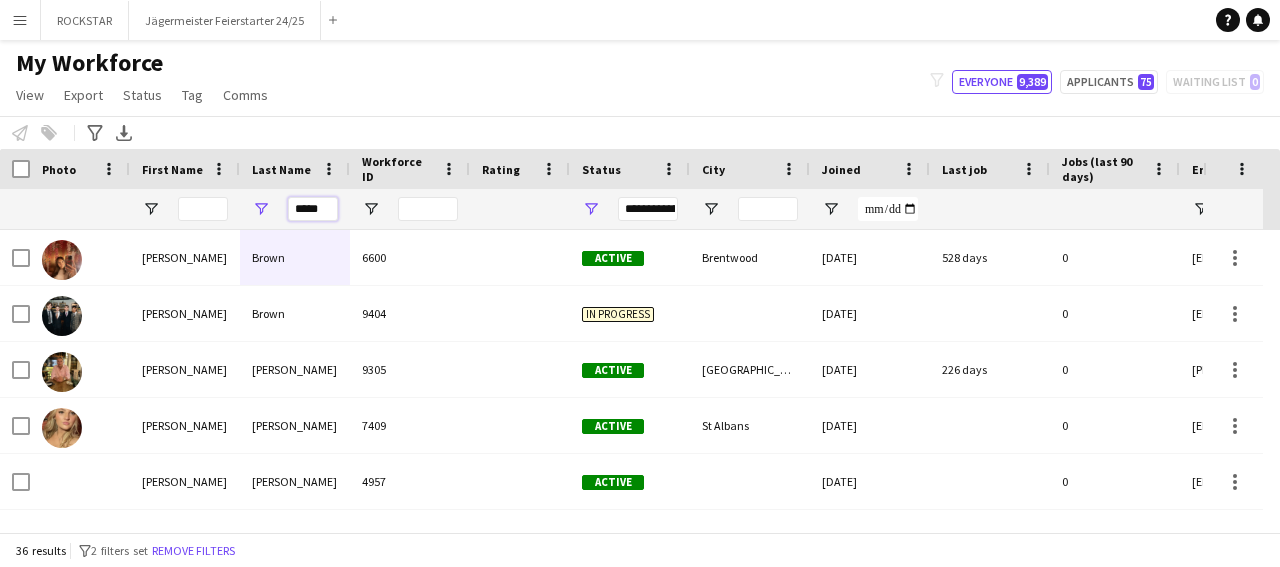 type on "*****" 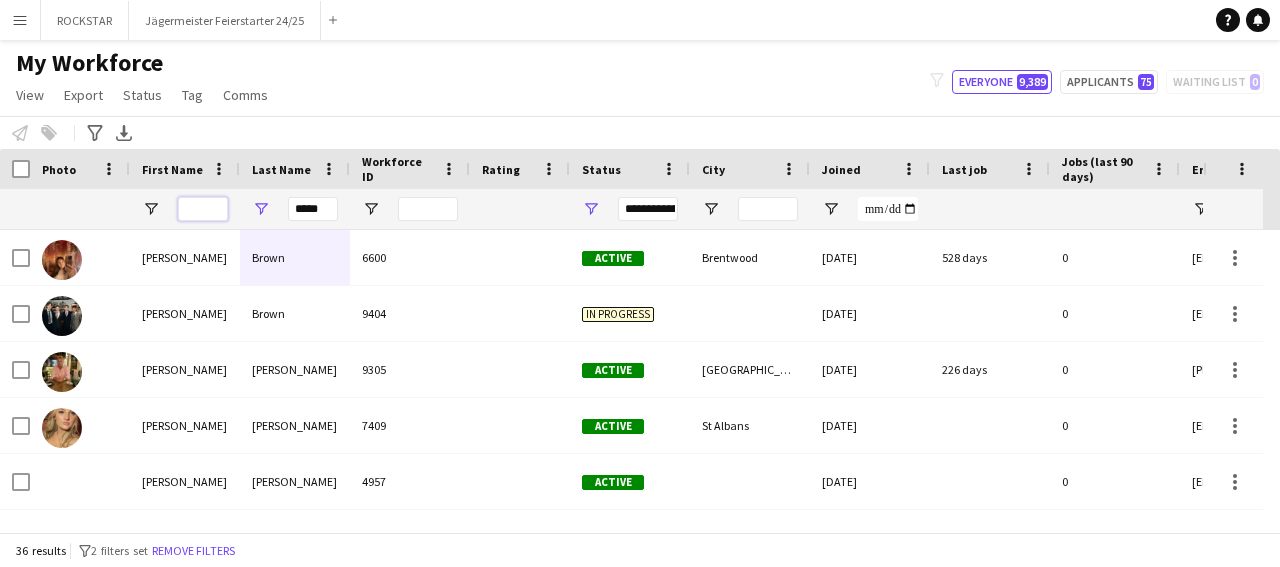 click at bounding box center (203, 209) 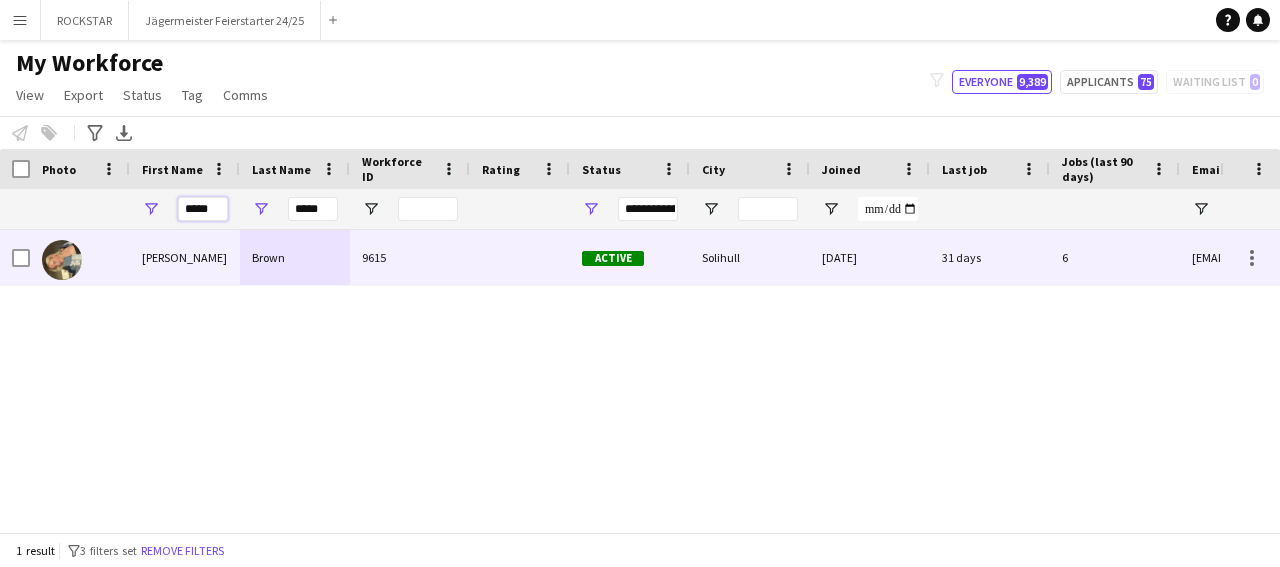 type on "*****" 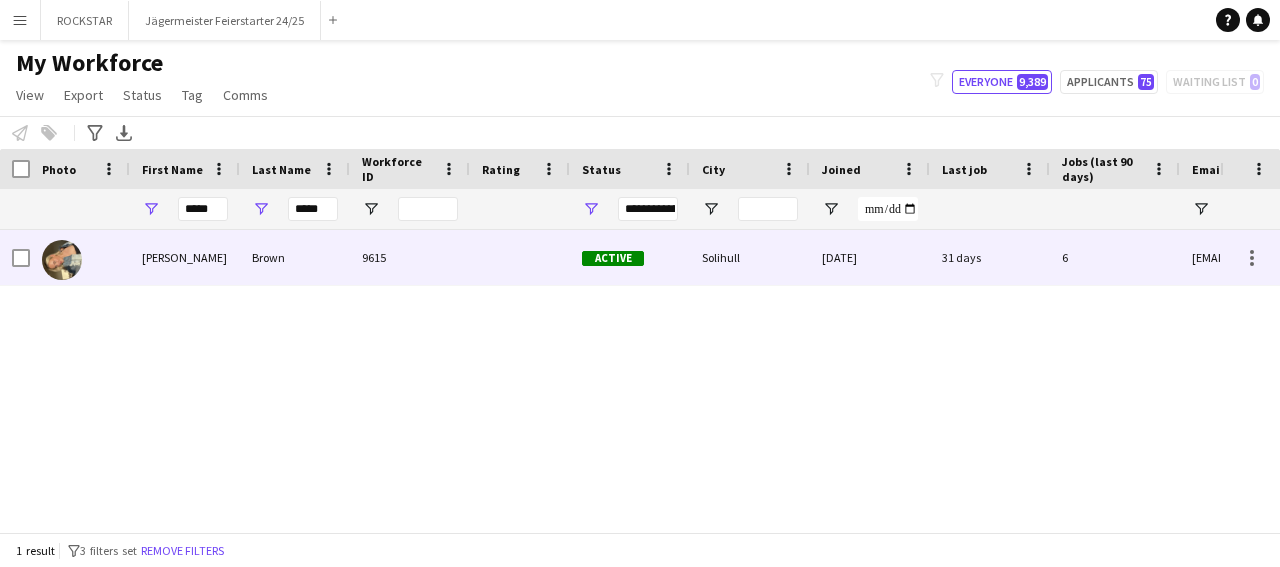 click on "Active" at bounding box center (630, 257) 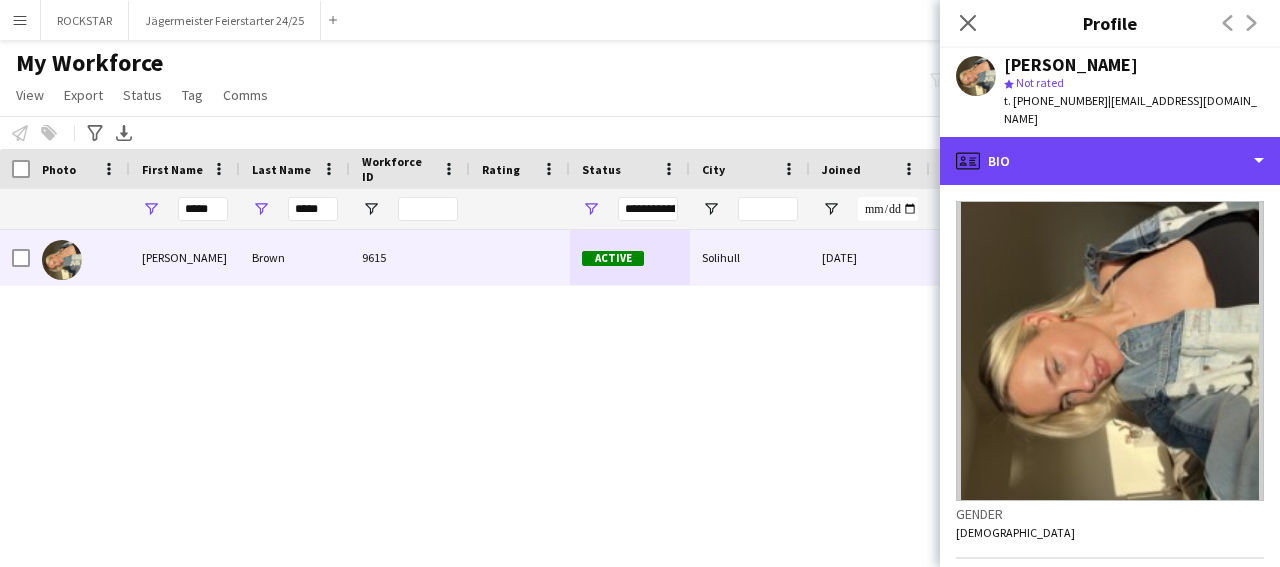 drag, startPoint x: 1277, startPoint y: 155, endPoint x: 1279, endPoint y: 243, distance: 88.02273 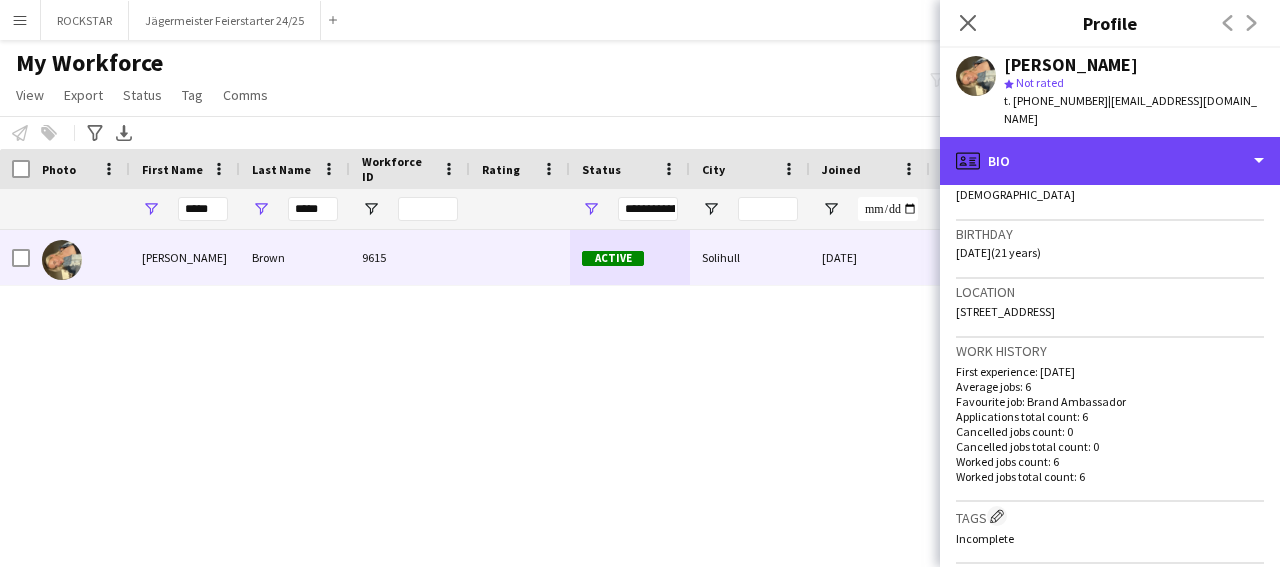 scroll, scrollTop: 793, scrollLeft: 0, axis: vertical 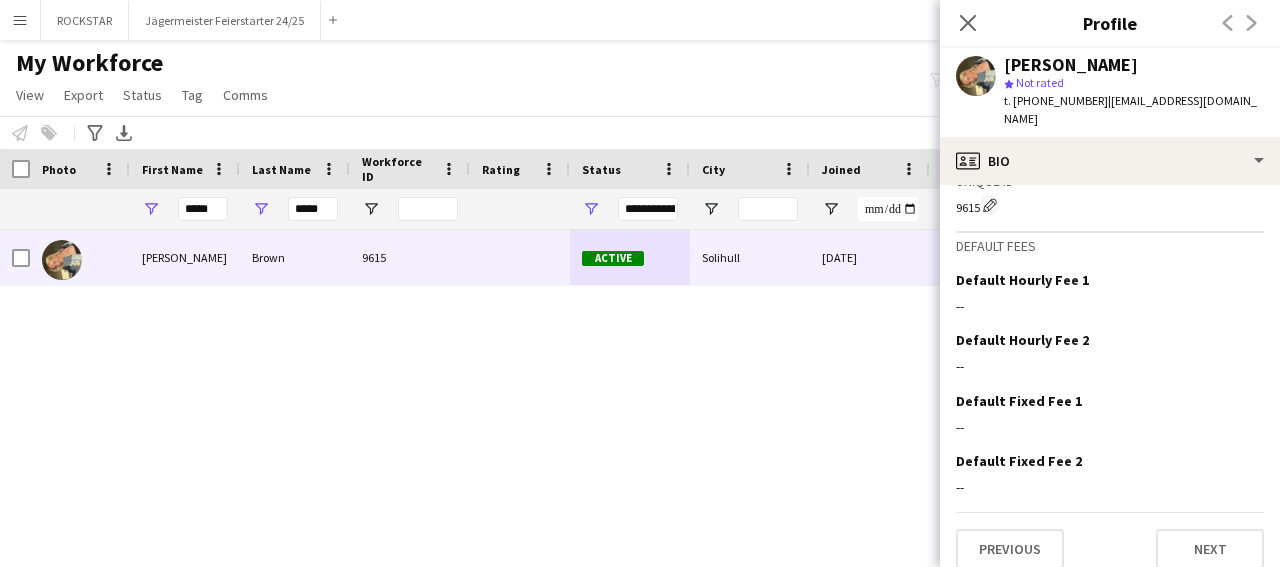click on "Gender   [DEMOGRAPHIC_DATA]   Birthday   [DEMOGRAPHIC_DATA]   (21 years)   Location   [STREET_ADDRESS]   Work history   First experience: [DATE]   Average jobs: 6   Favourite job: Brand Ambassador   Applications total count: 6   Cancelled jobs count: 0   Cancelled jobs total count: 0   Worked jobs count: 6   Worked jobs total count: 6   Tags
Edit crew company tags
Incomplete   Profile   Self-employed Crew   Unique ID   9615
Edit crew unique ID
Default fees   Default Hourly Fee 1
Edit this field
--   Default Hourly Fee 2
Edit this field
--   Default Fixed Fee 1
Edit this field
--   Default Fixed Fee 2
Edit this field
--   Previous   Next" 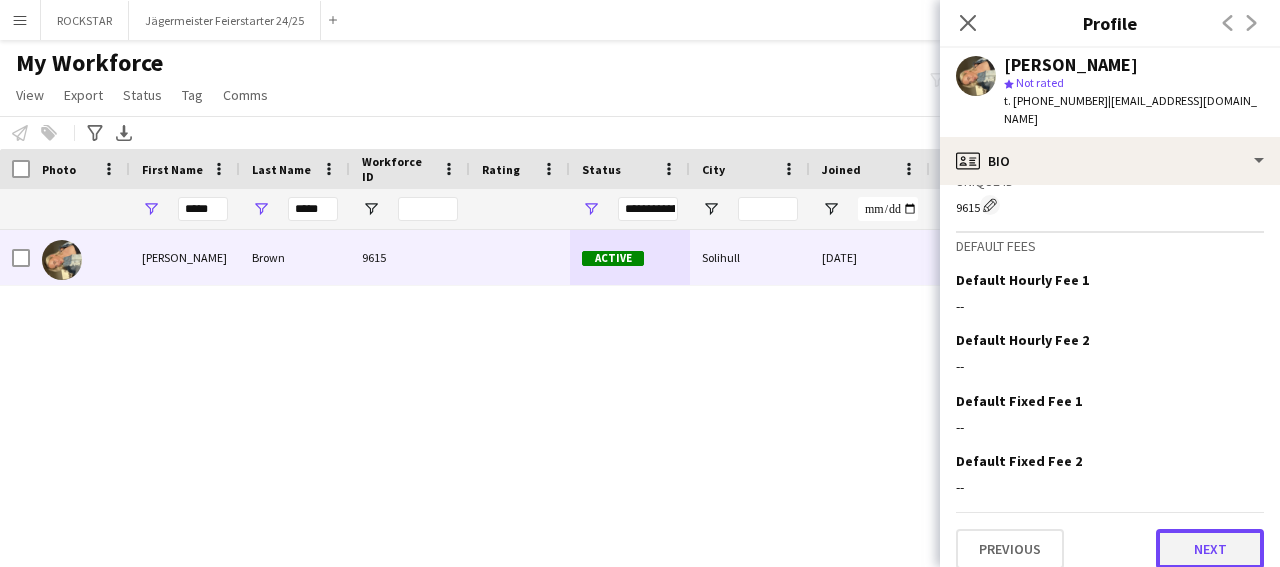 click on "Next" 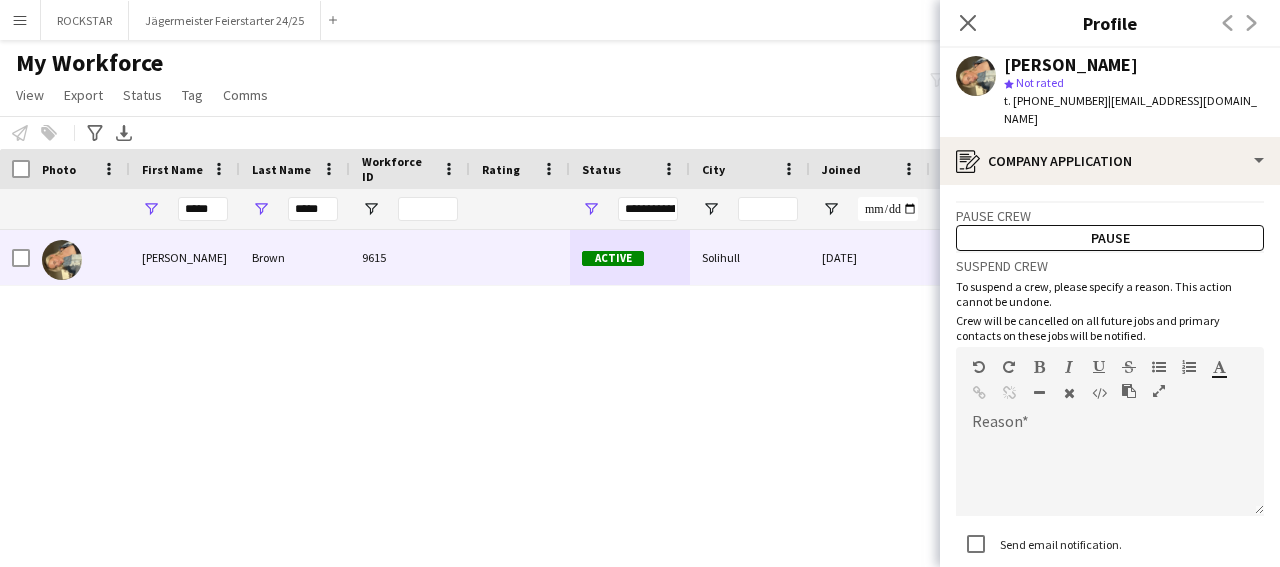 scroll, scrollTop: 126, scrollLeft: 0, axis: vertical 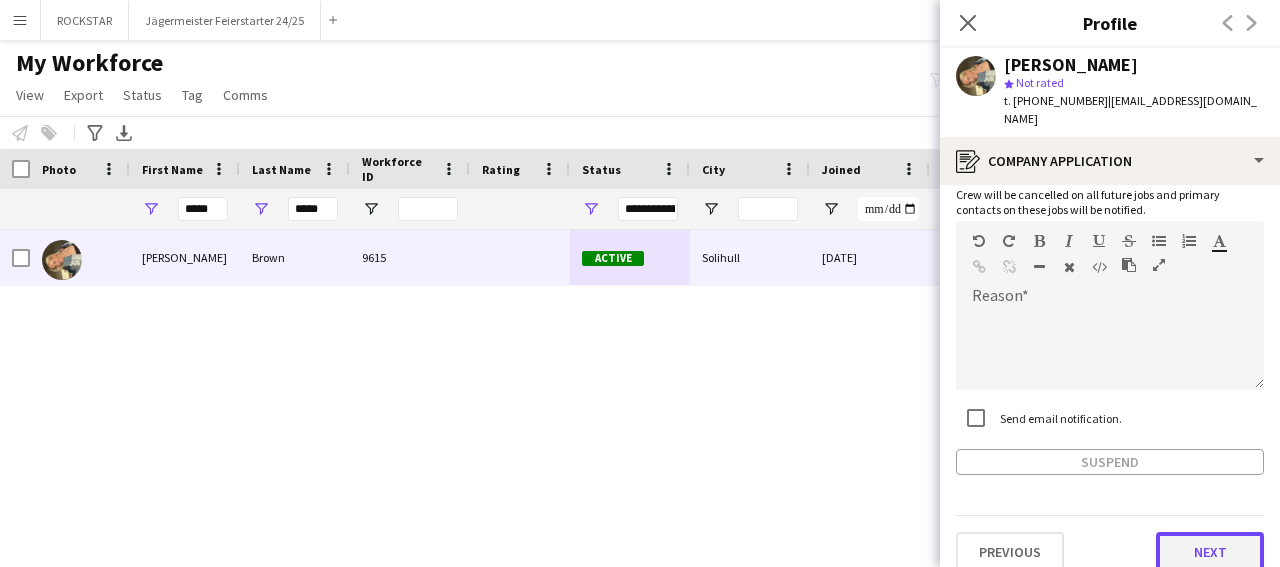 click on "Next" 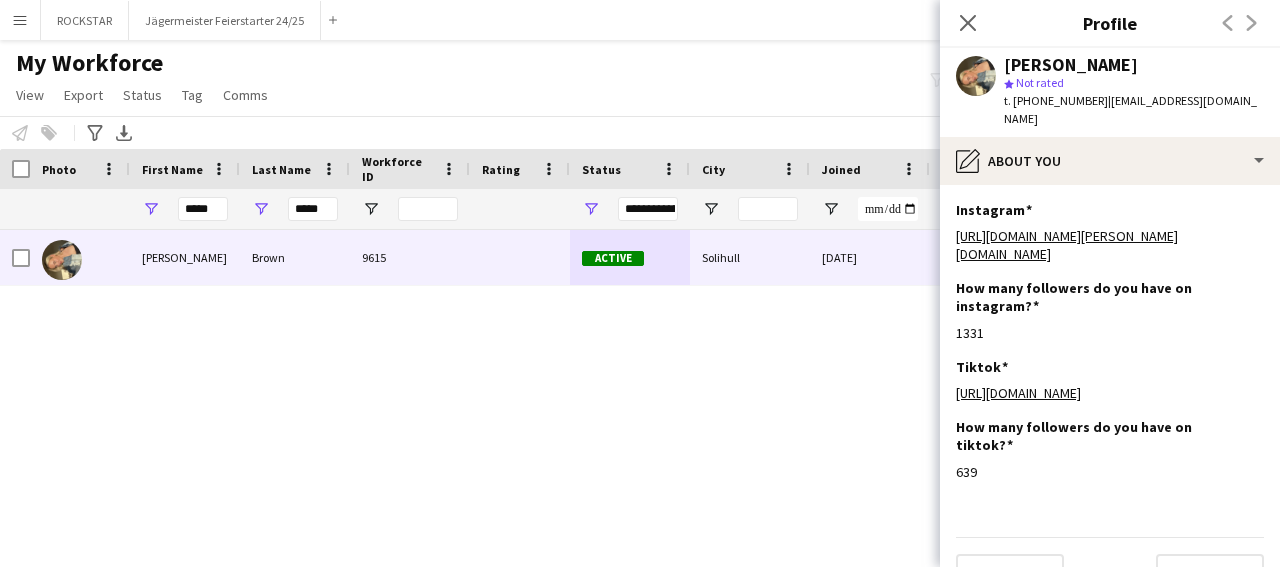 scroll, scrollTop: 24, scrollLeft: 0, axis: vertical 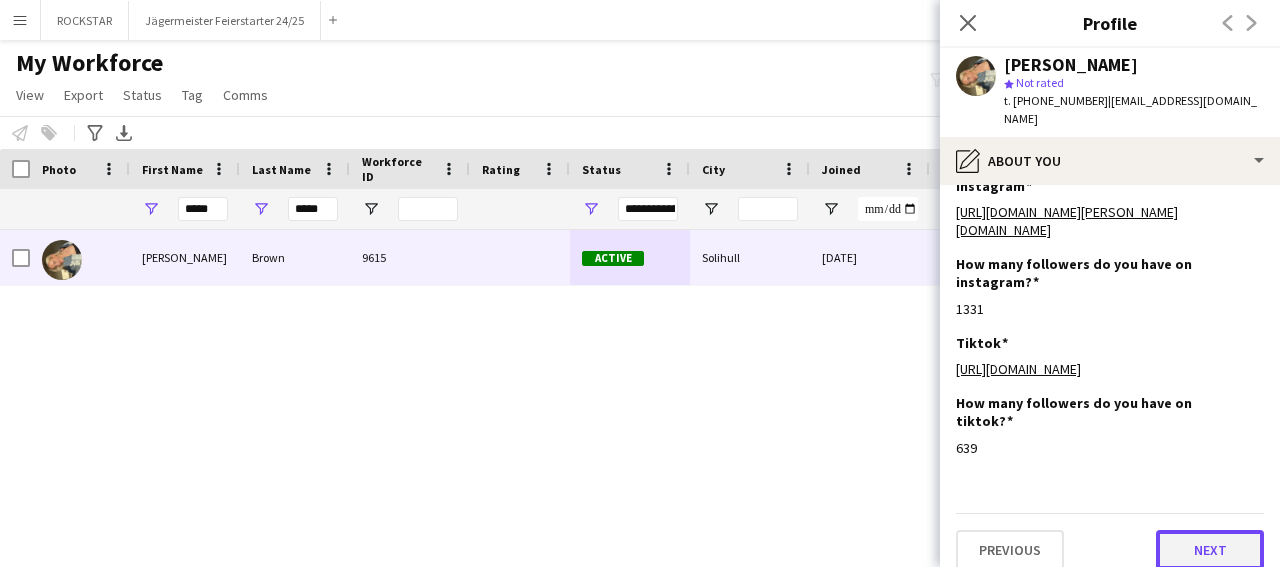 click on "Next" 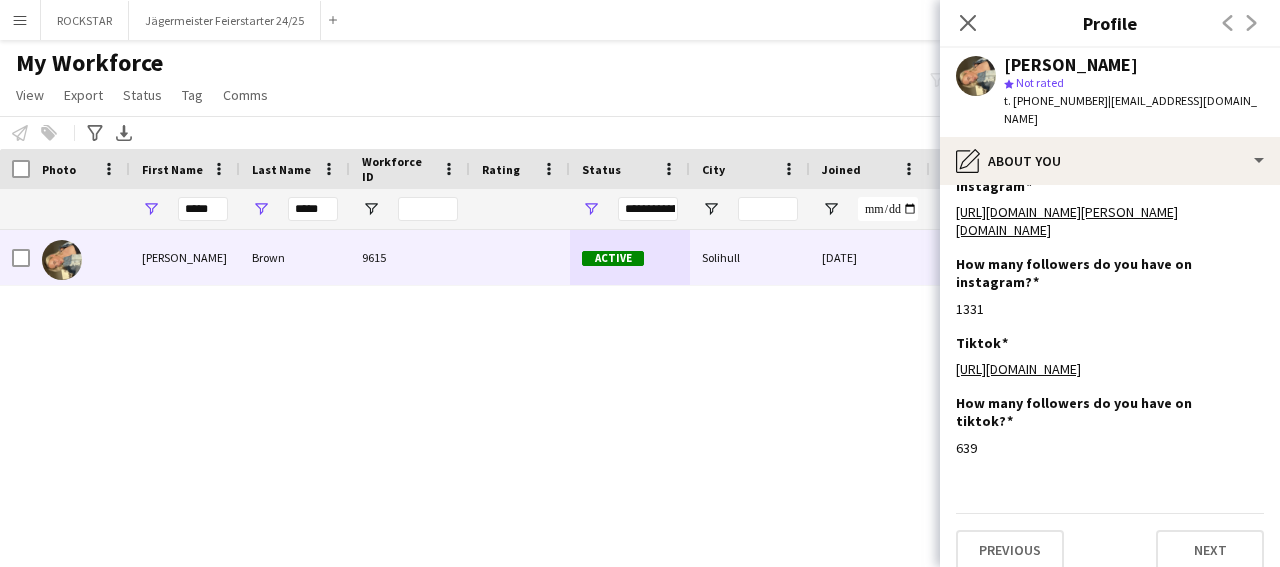 scroll, scrollTop: 0, scrollLeft: 0, axis: both 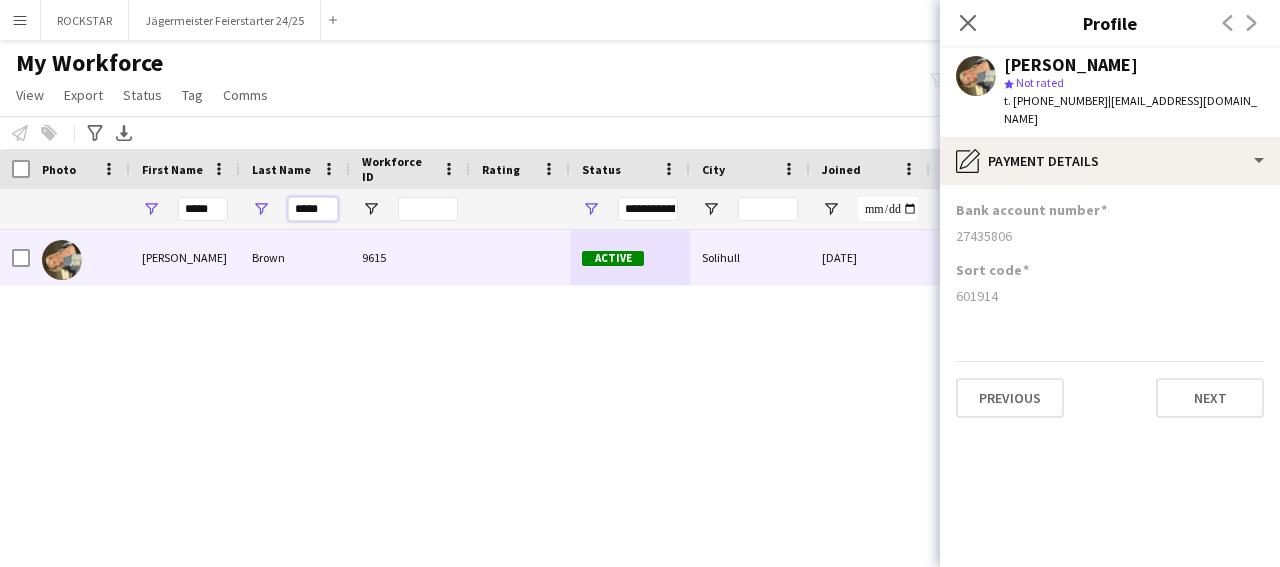 drag, startPoint x: 327, startPoint y: 207, endPoint x: 241, endPoint y: 224, distance: 87.66413 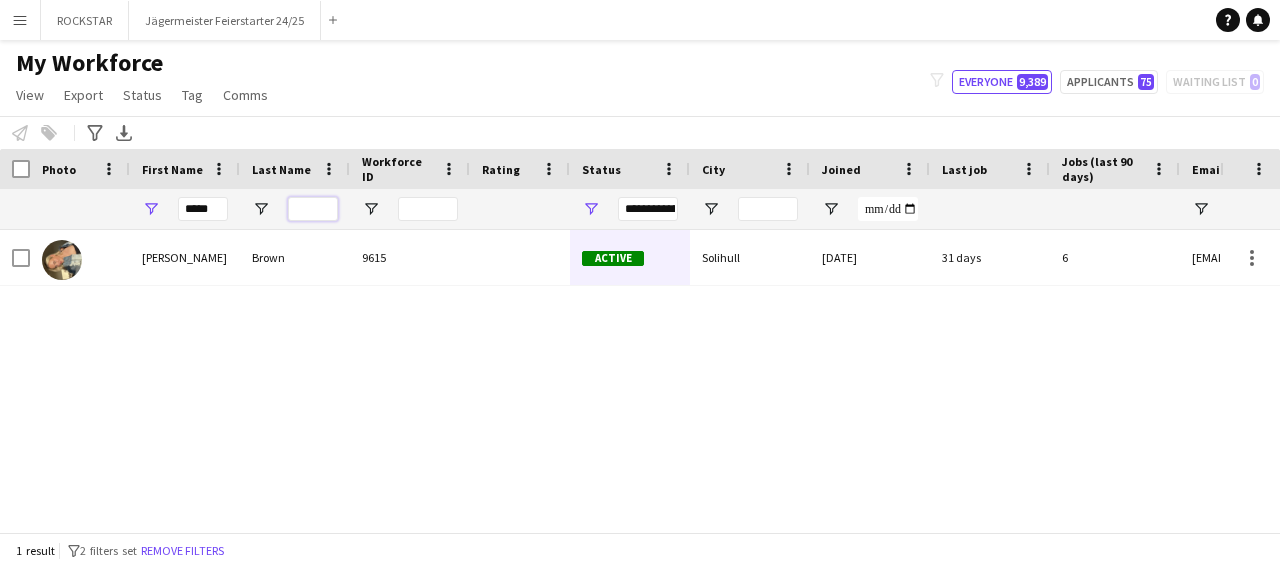 type 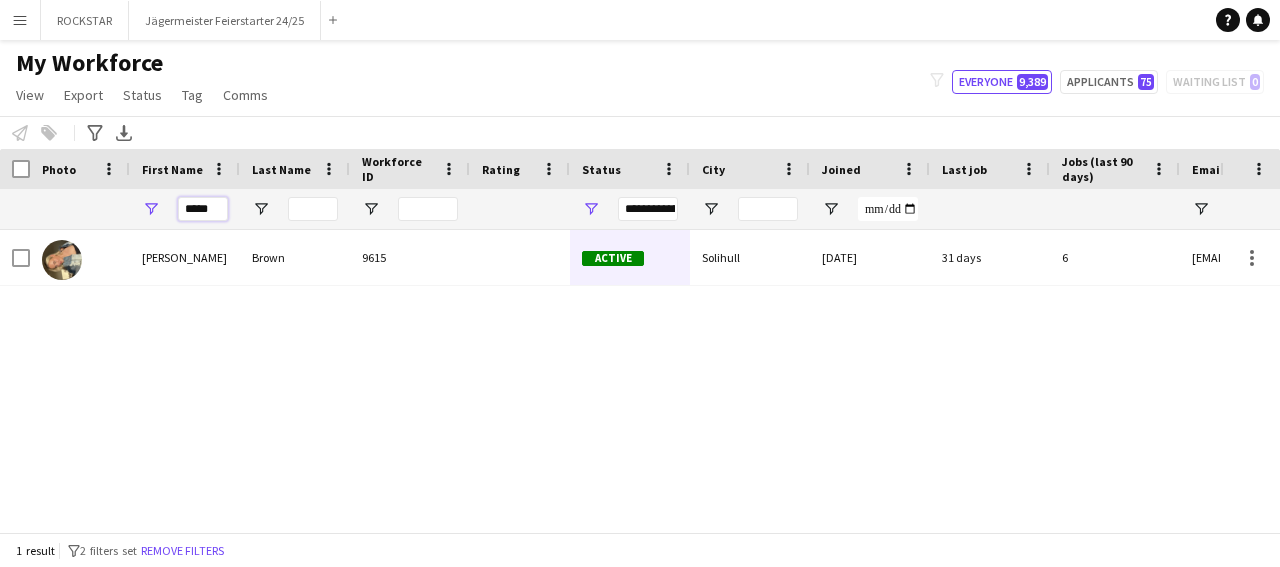 drag, startPoint x: 219, startPoint y: 211, endPoint x: 141, endPoint y: 211, distance: 78 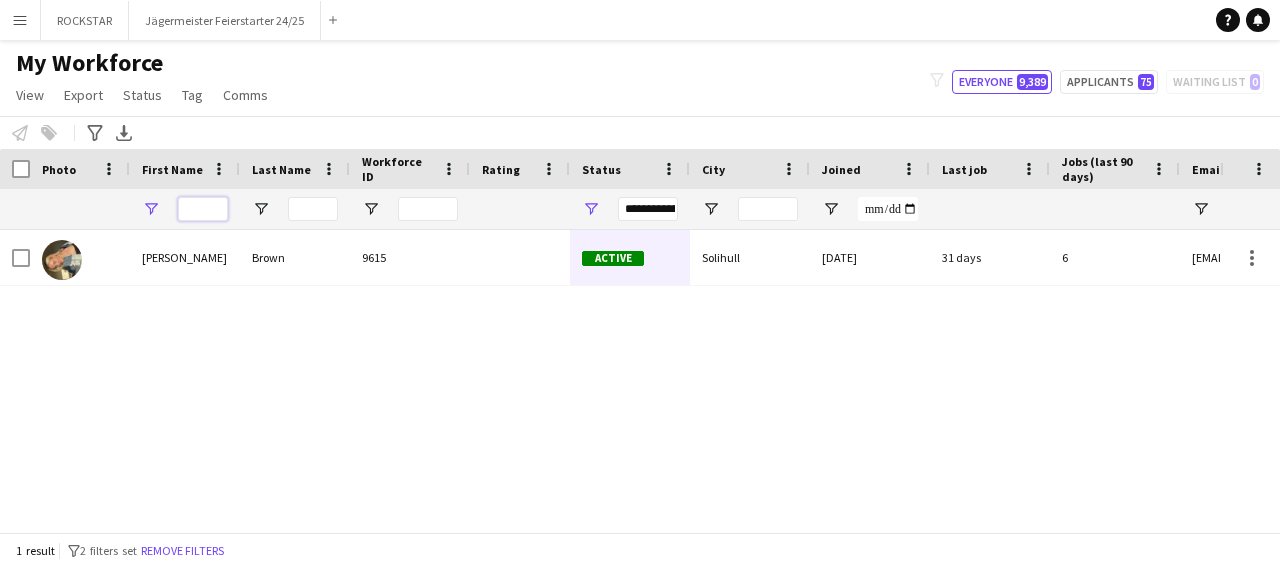 type 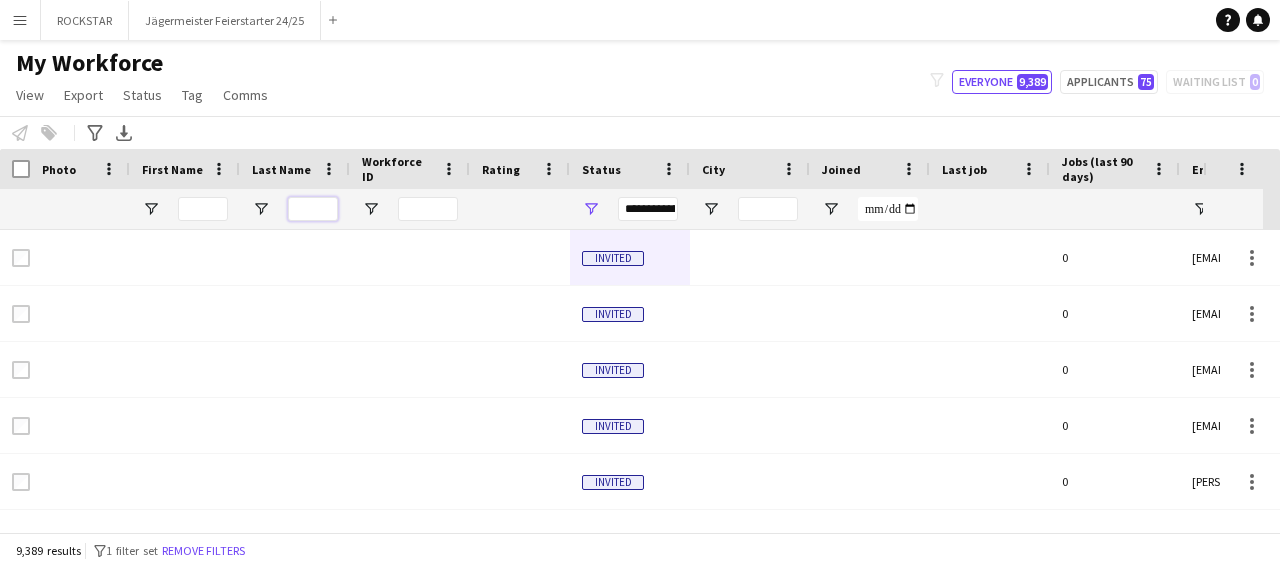 click at bounding box center [313, 209] 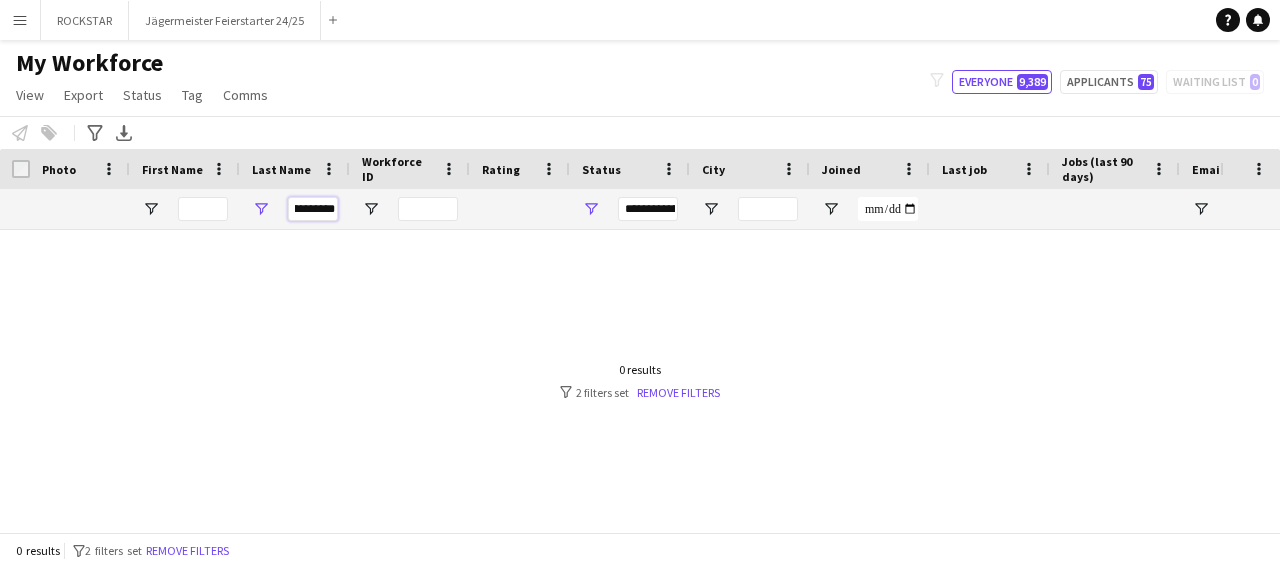 scroll, scrollTop: 0, scrollLeft: 17, axis: horizontal 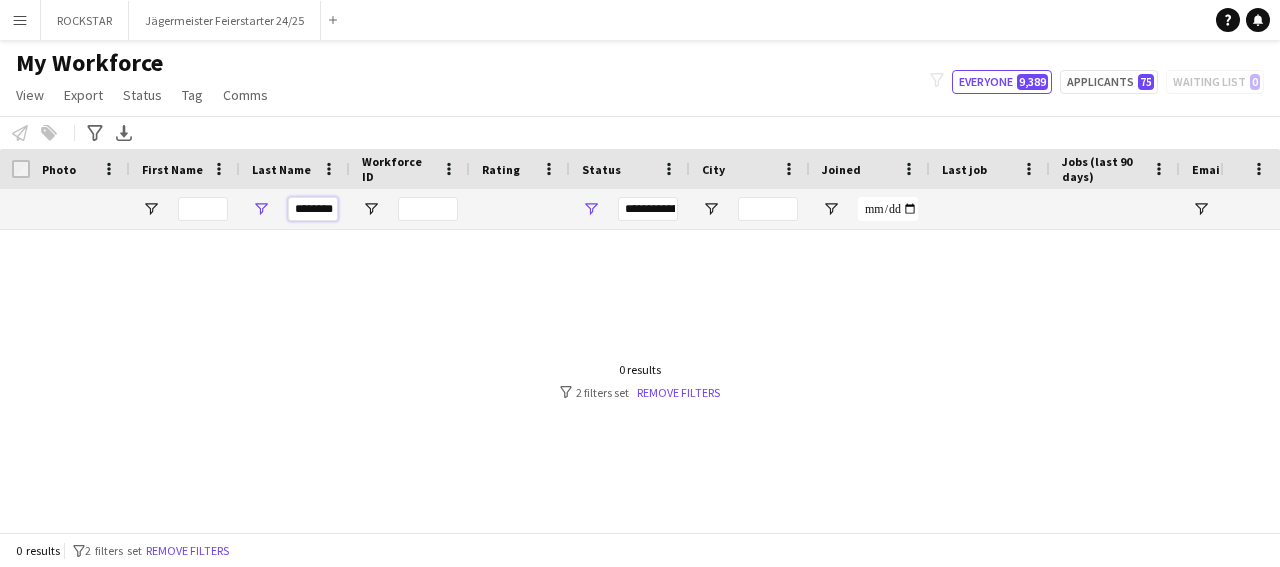 drag, startPoint x: 337, startPoint y: 207, endPoint x: 284, endPoint y: 209, distance: 53.037724 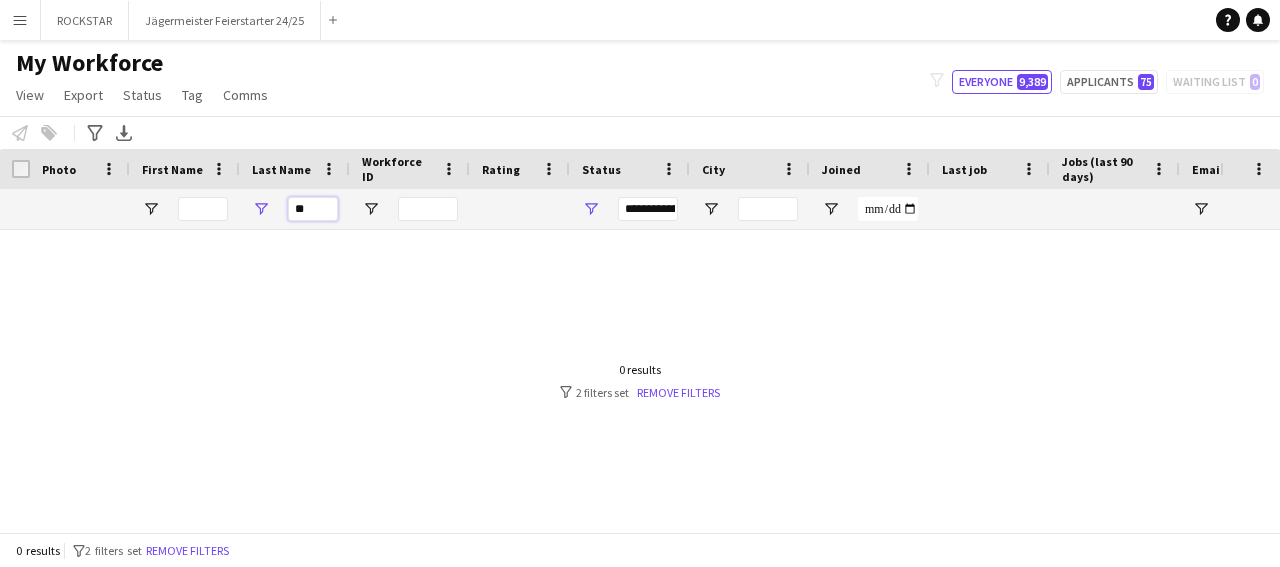 scroll, scrollTop: 0, scrollLeft: 0, axis: both 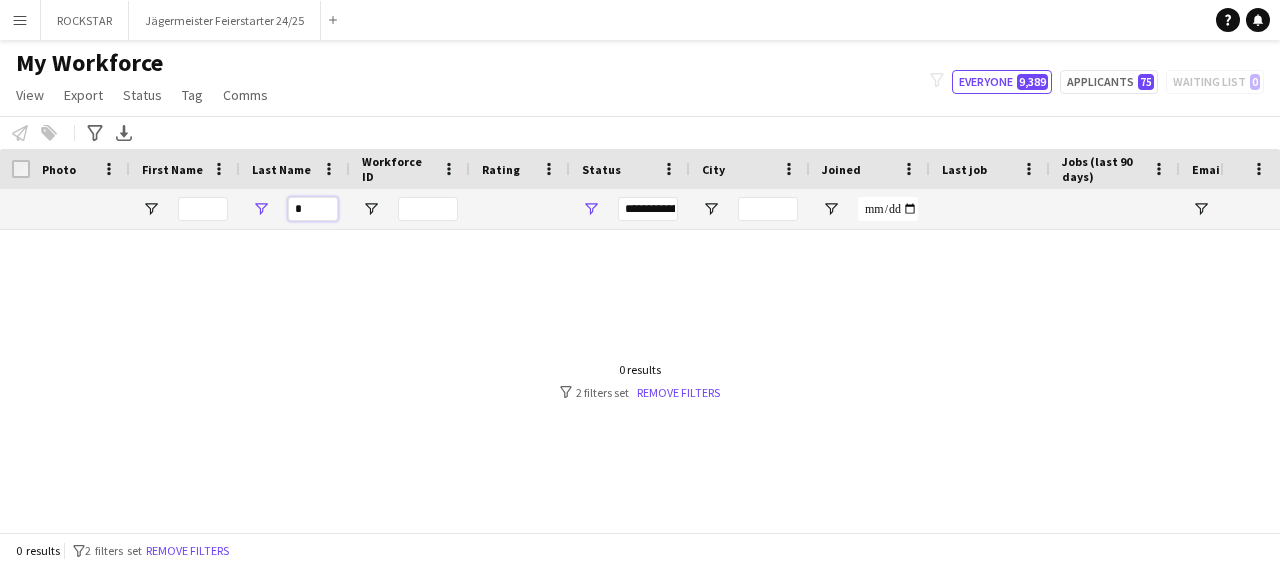 type 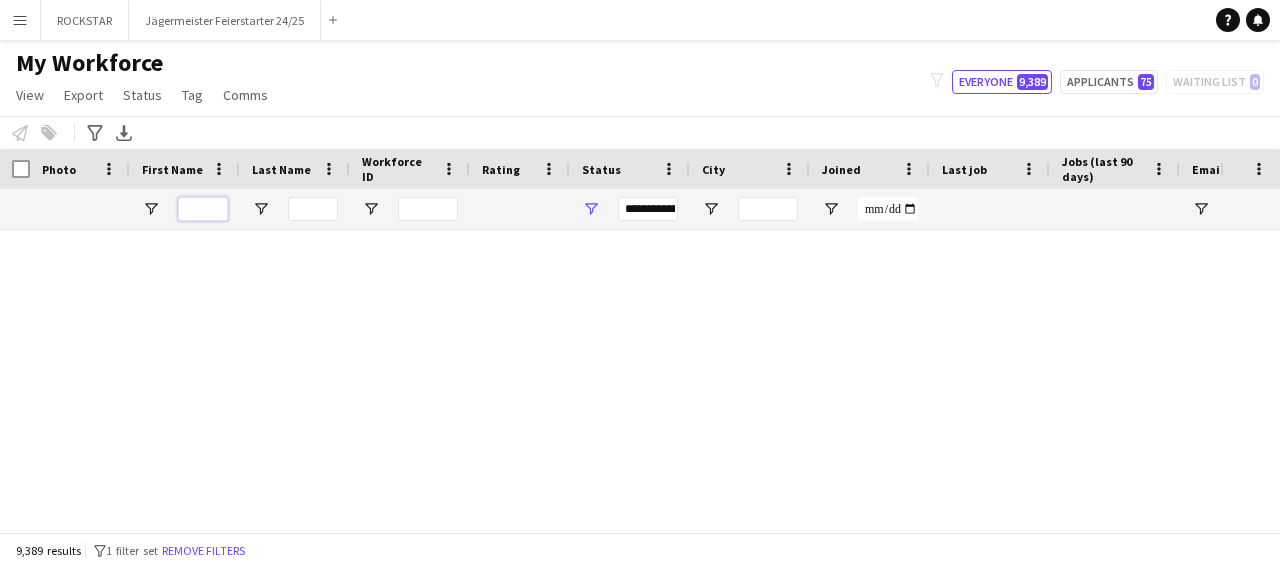 click at bounding box center (203, 209) 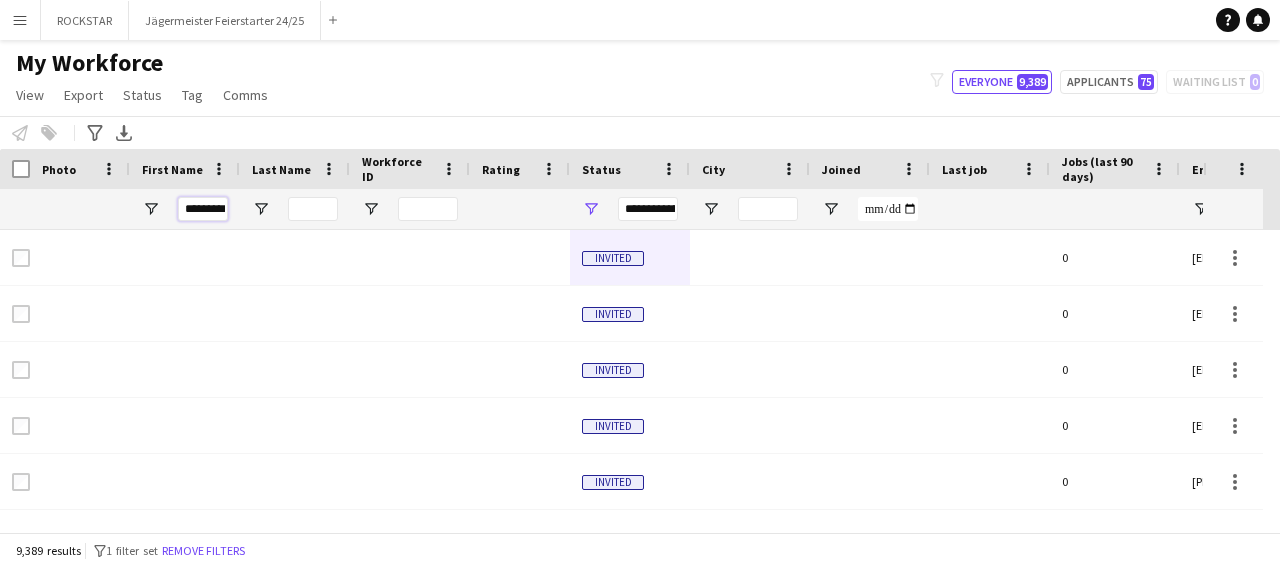 scroll, scrollTop: 0, scrollLeft: 5, axis: horizontal 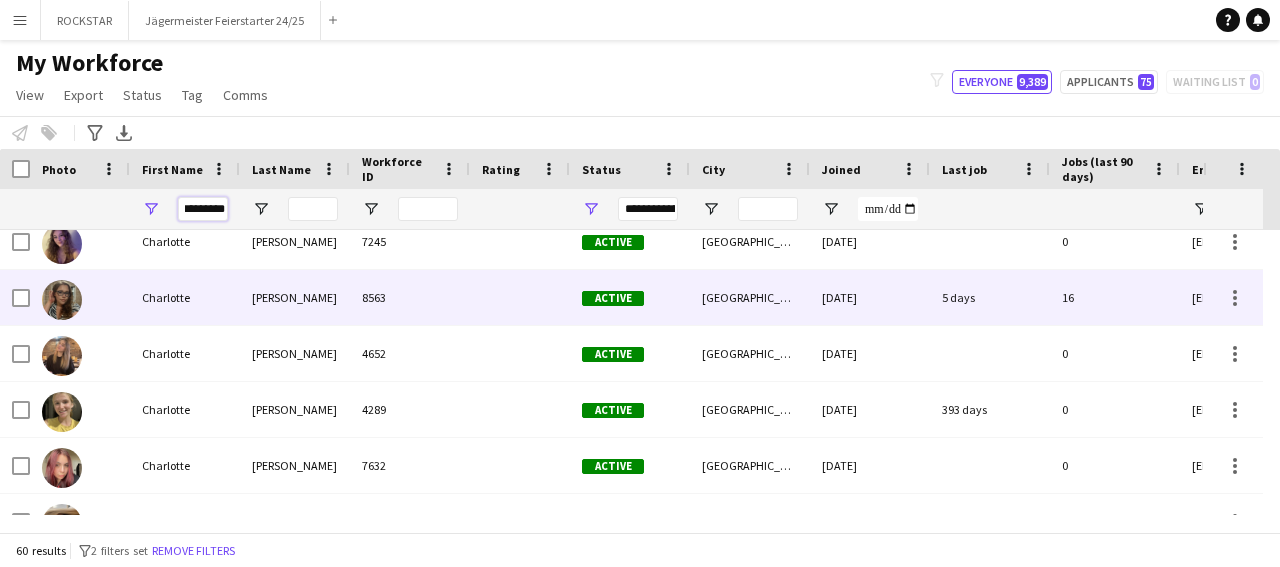 type on "*********" 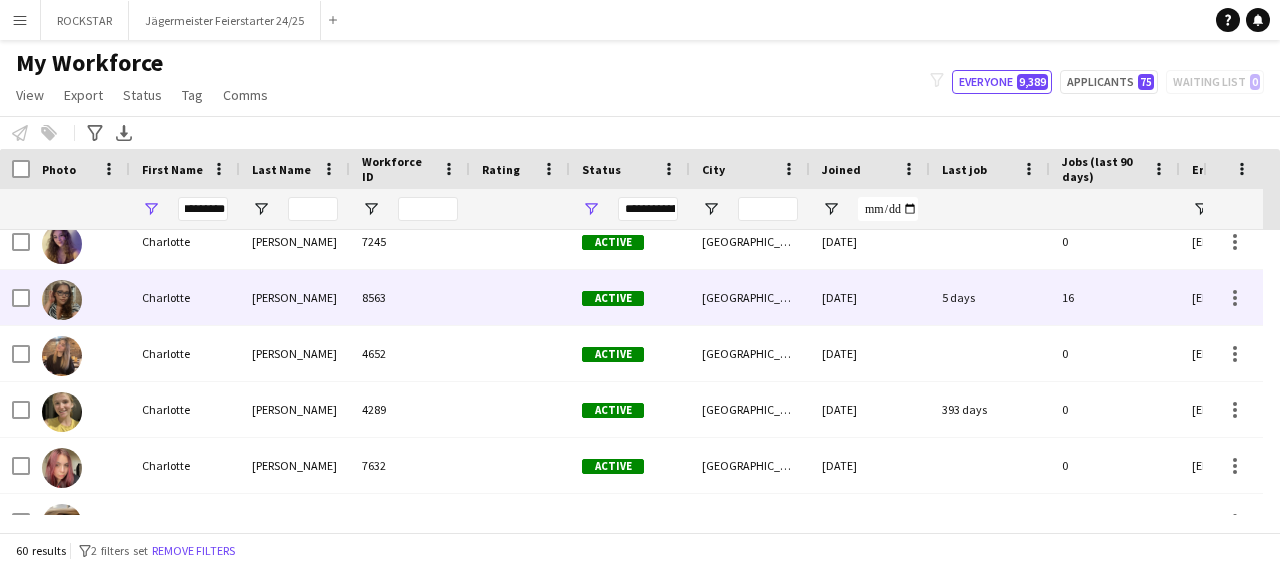 click on "[PERSON_NAME]" at bounding box center (295, 297) 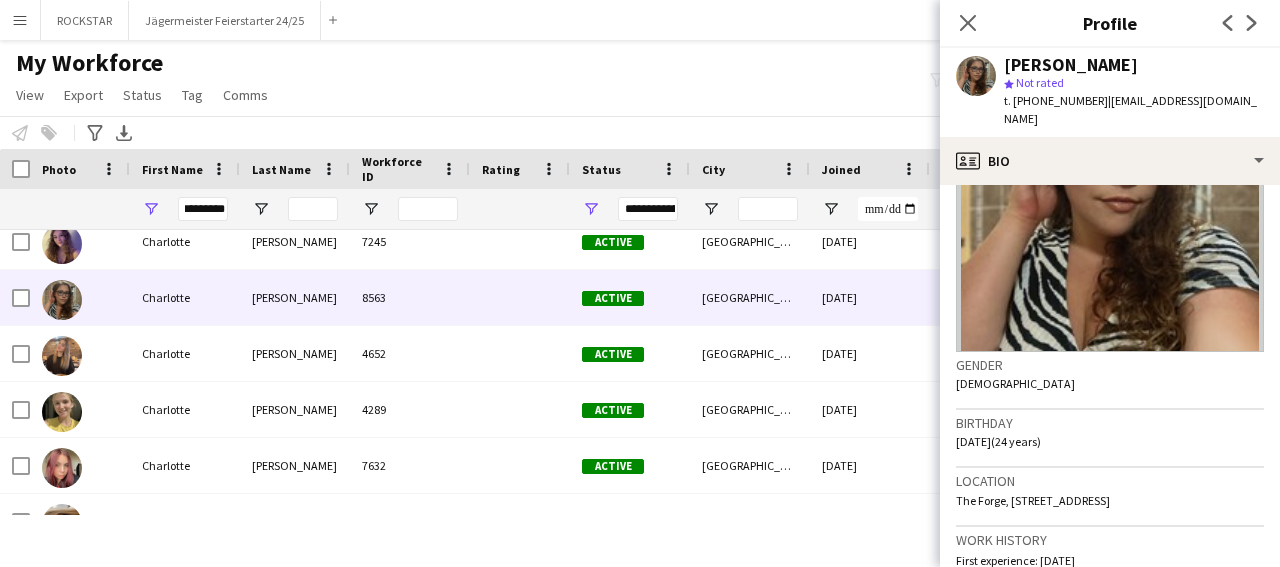 scroll, scrollTop: 793, scrollLeft: 0, axis: vertical 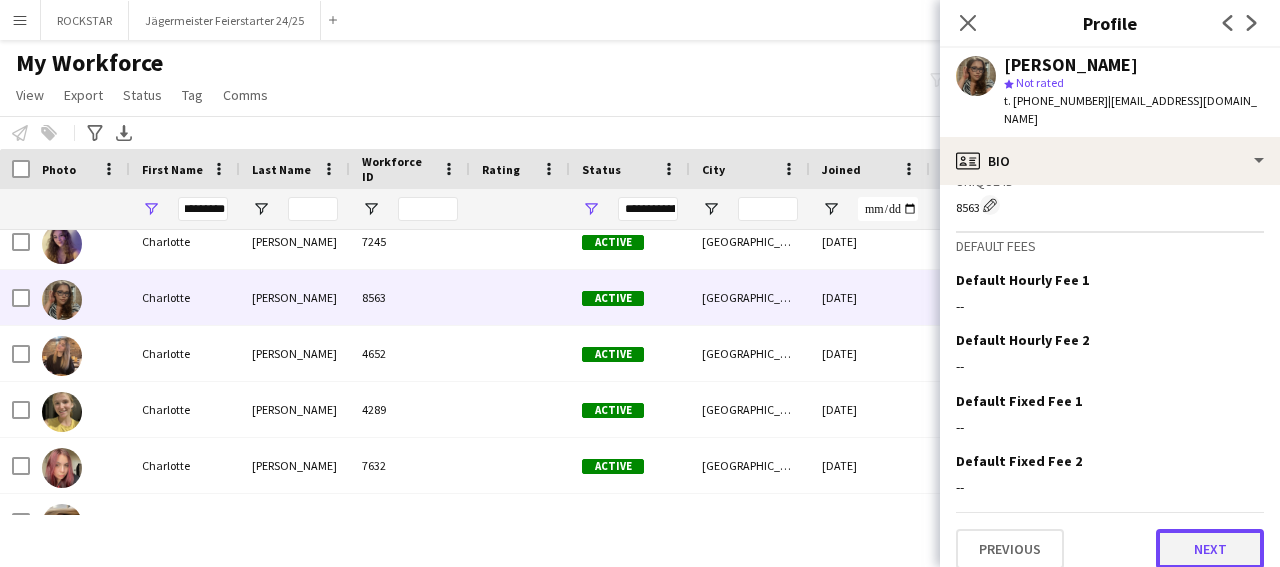 click on "Next" 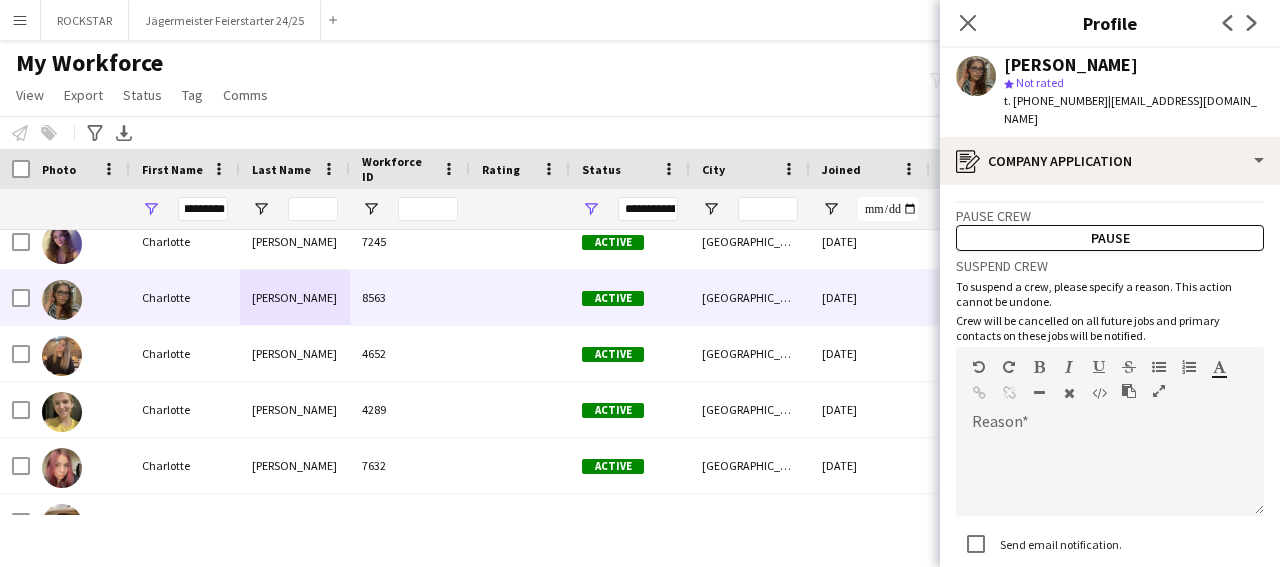 scroll, scrollTop: 126, scrollLeft: 0, axis: vertical 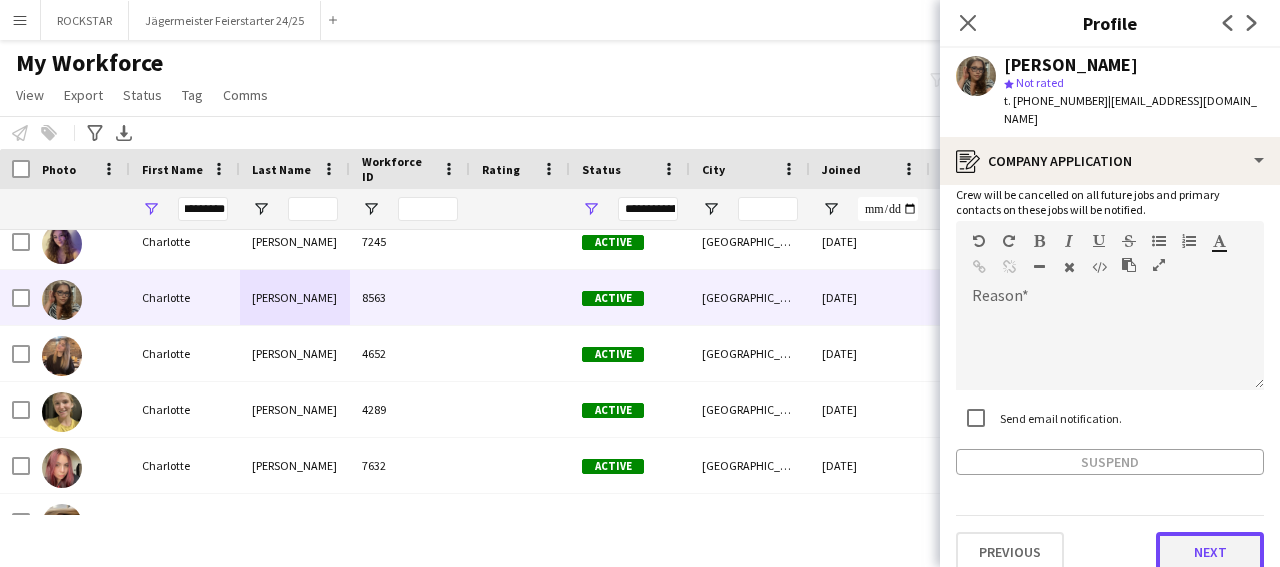 click on "Next" 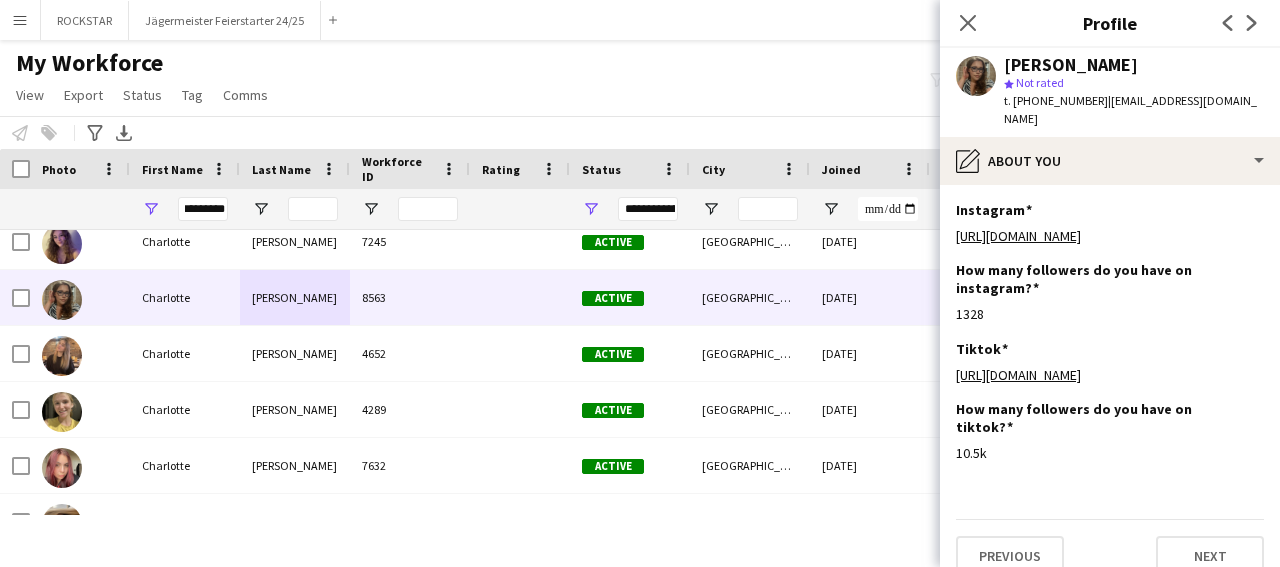 scroll, scrollTop: 24, scrollLeft: 0, axis: vertical 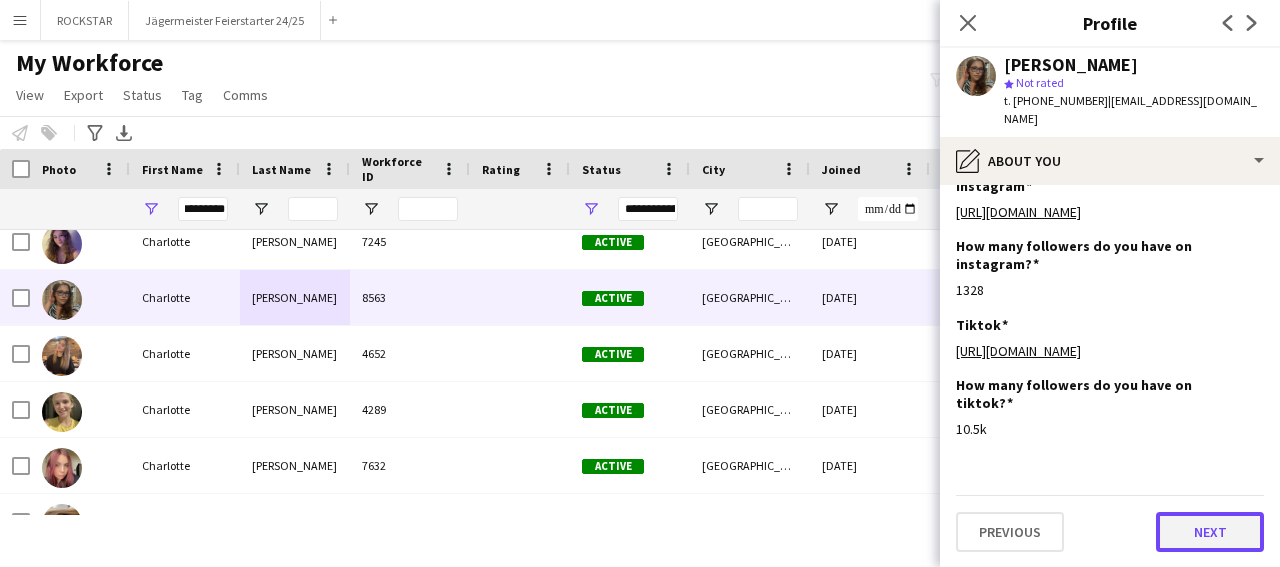 click on "Next" 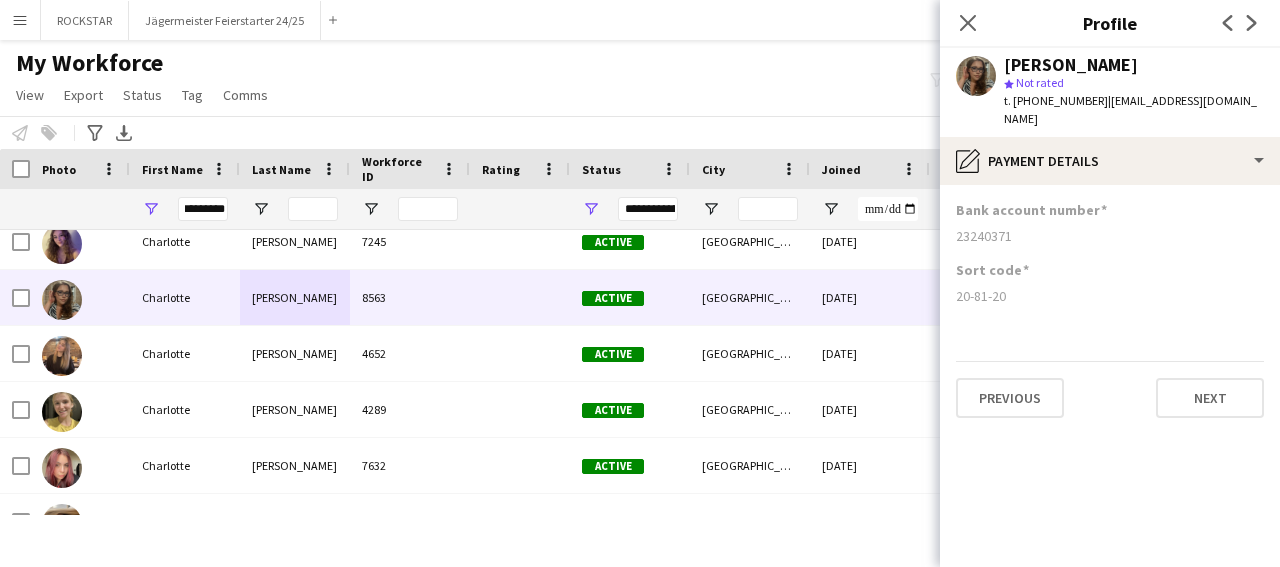 scroll, scrollTop: 0, scrollLeft: 0, axis: both 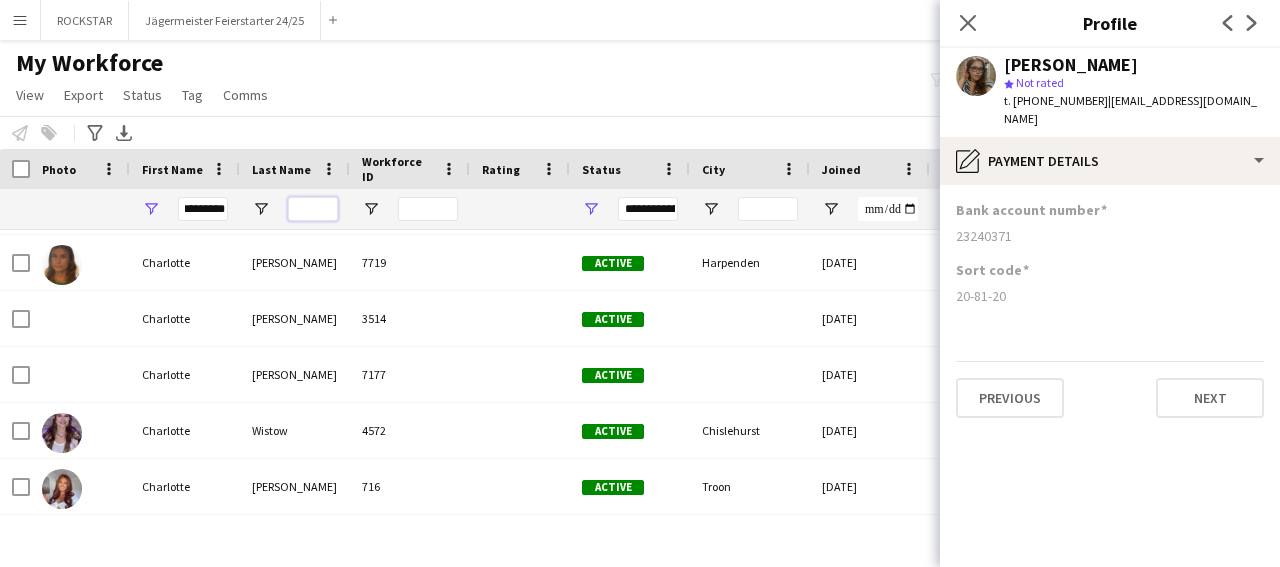 click at bounding box center [313, 209] 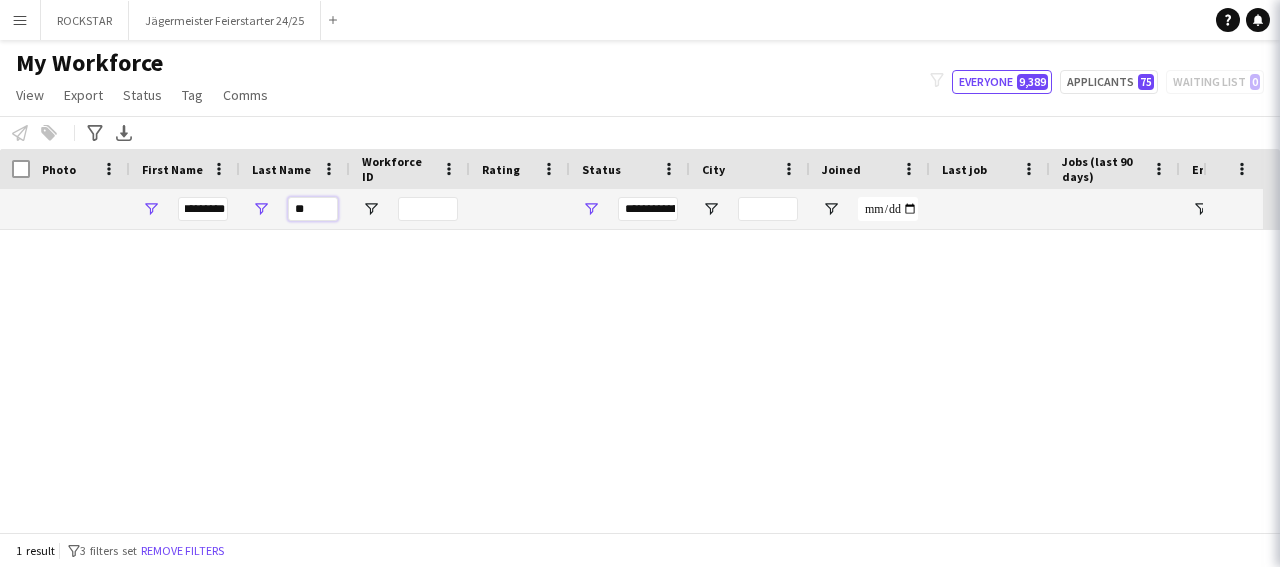 scroll, scrollTop: 0, scrollLeft: 0, axis: both 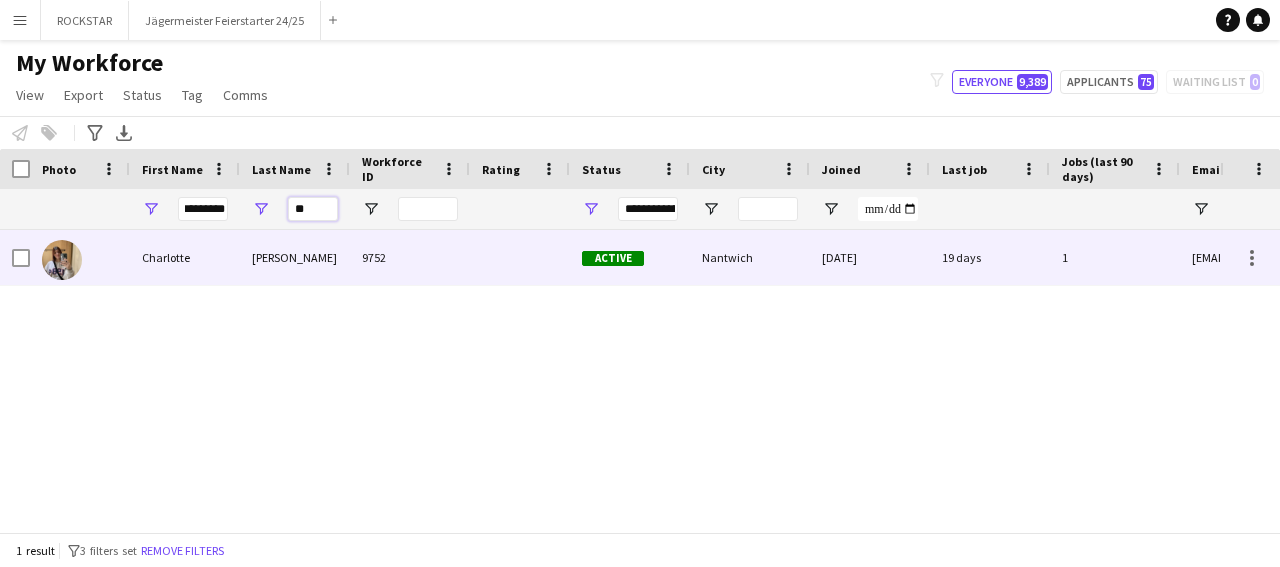 type on "**" 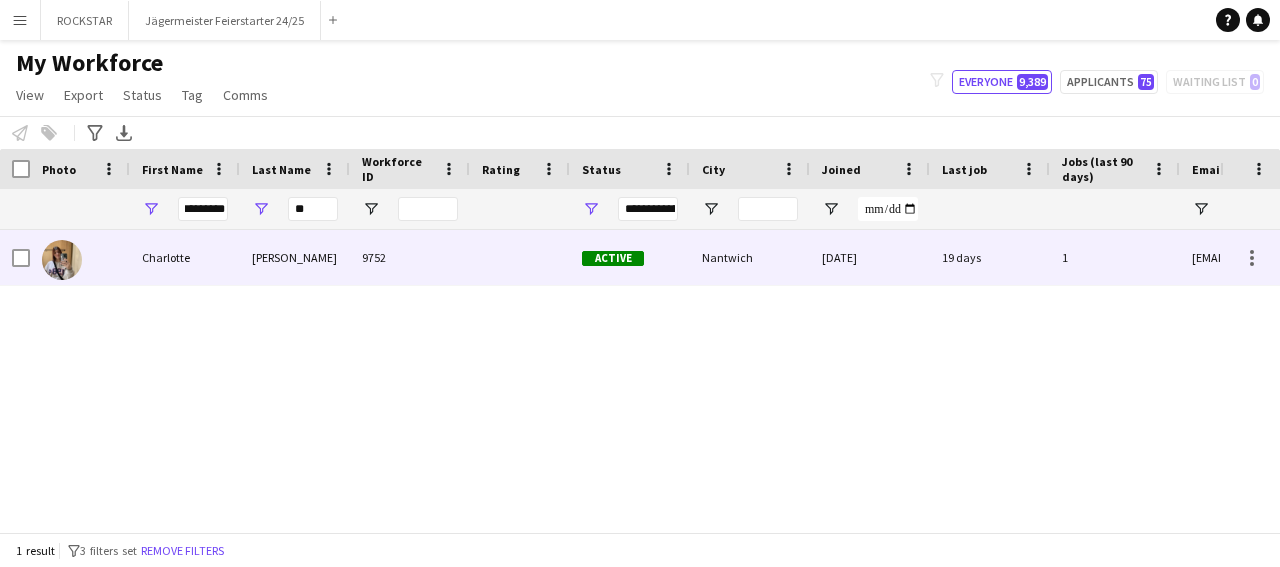 click on "[PERSON_NAME]" at bounding box center [295, 257] 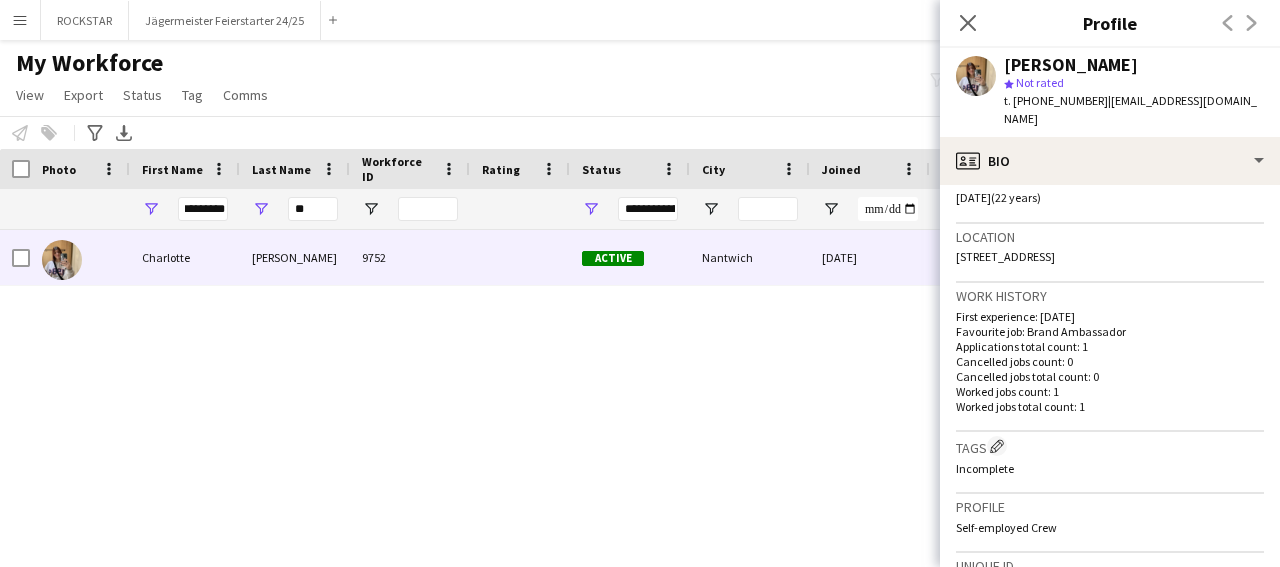 scroll, scrollTop: 777, scrollLeft: 0, axis: vertical 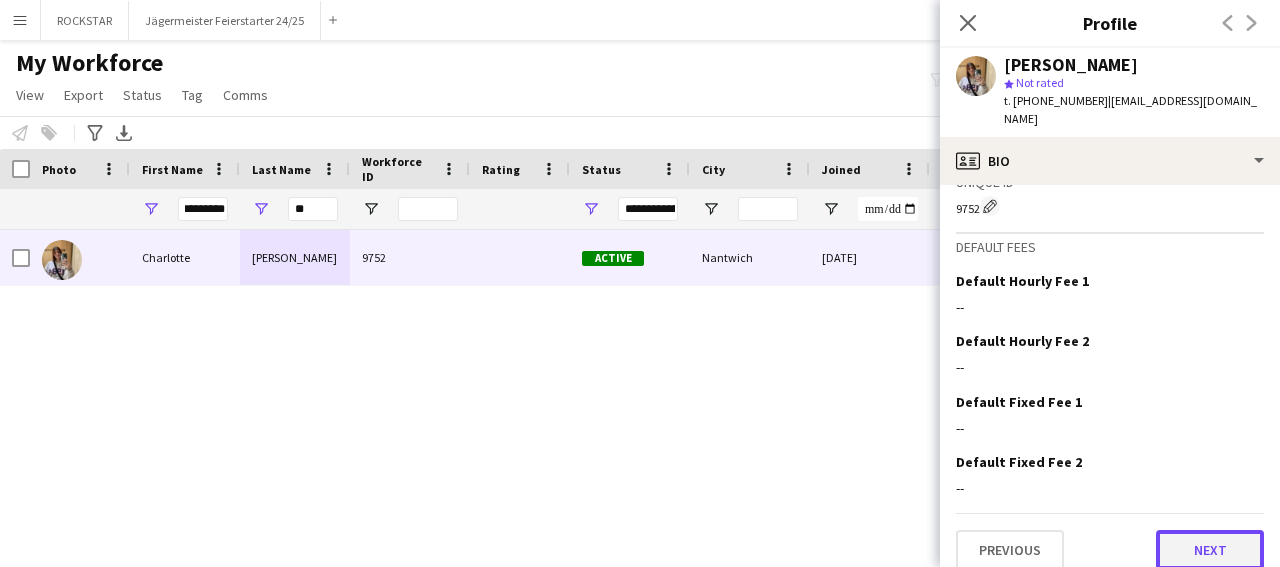 click on "Next" 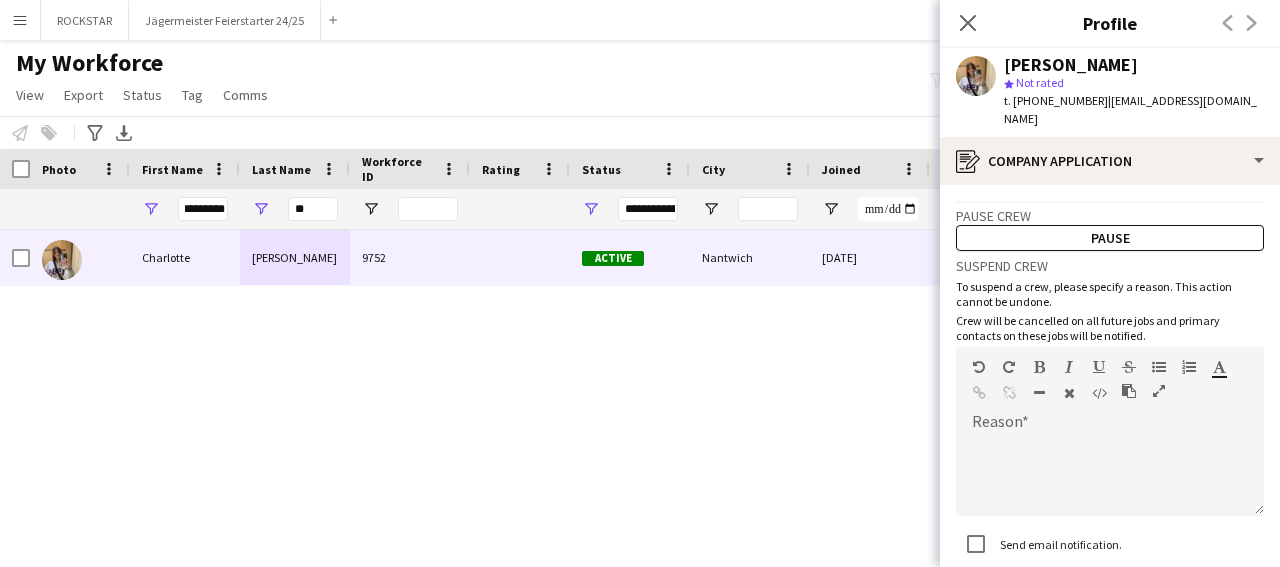 scroll, scrollTop: 126, scrollLeft: 0, axis: vertical 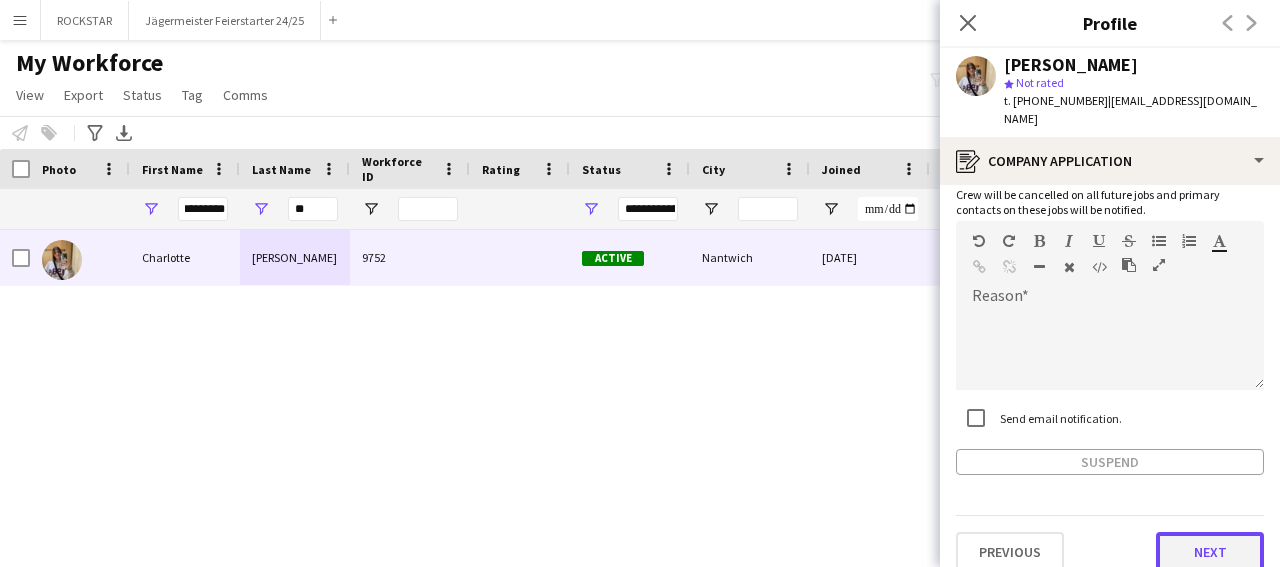 click on "Next" 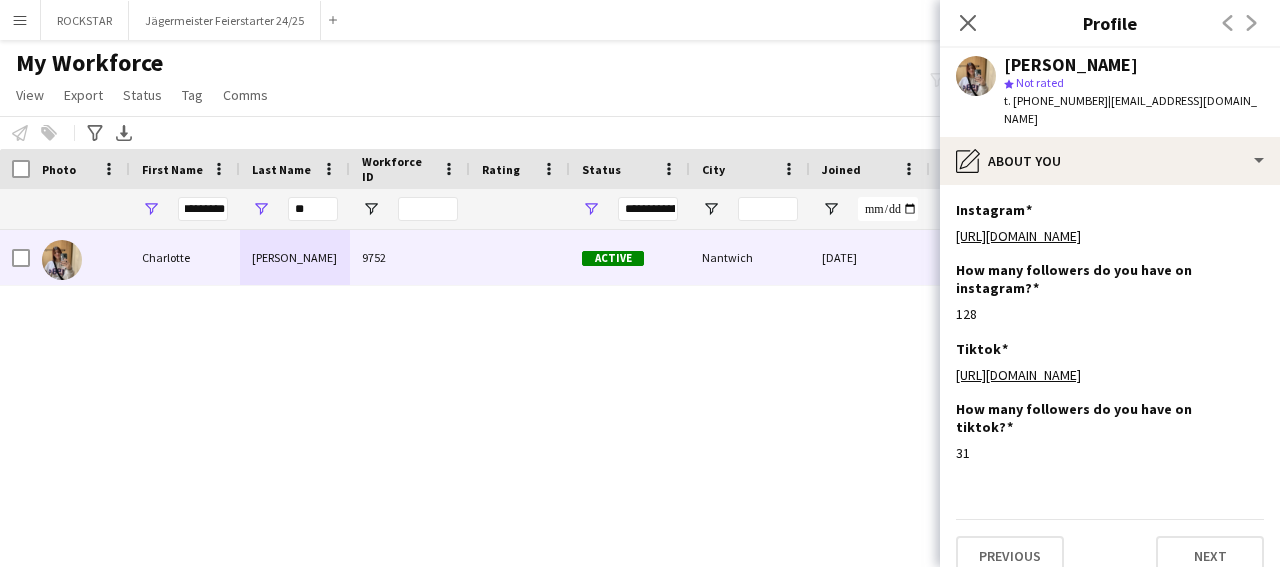 click on "Instagram
Edit this field
[URL][DOMAIN_NAME]  How many followers do you have on instagram?
Edit this field
128  Tiktok
Edit this field
[URL][DOMAIN_NAME]  How many followers do you have on tiktok?
Edit this field
31   Previous   Next" 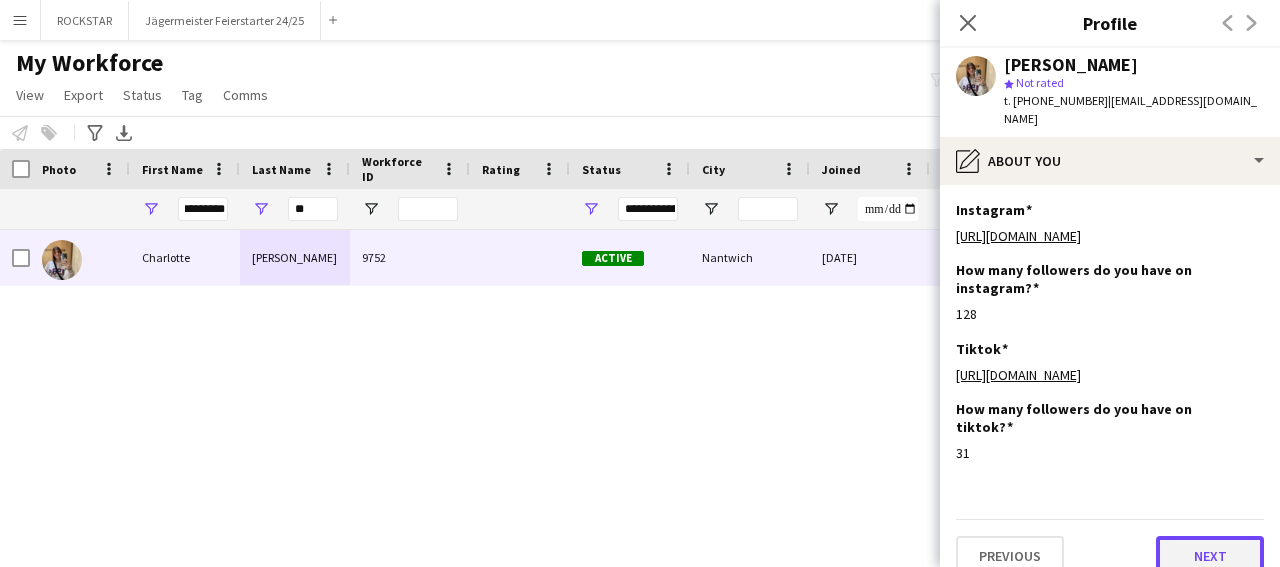 click on "Next" 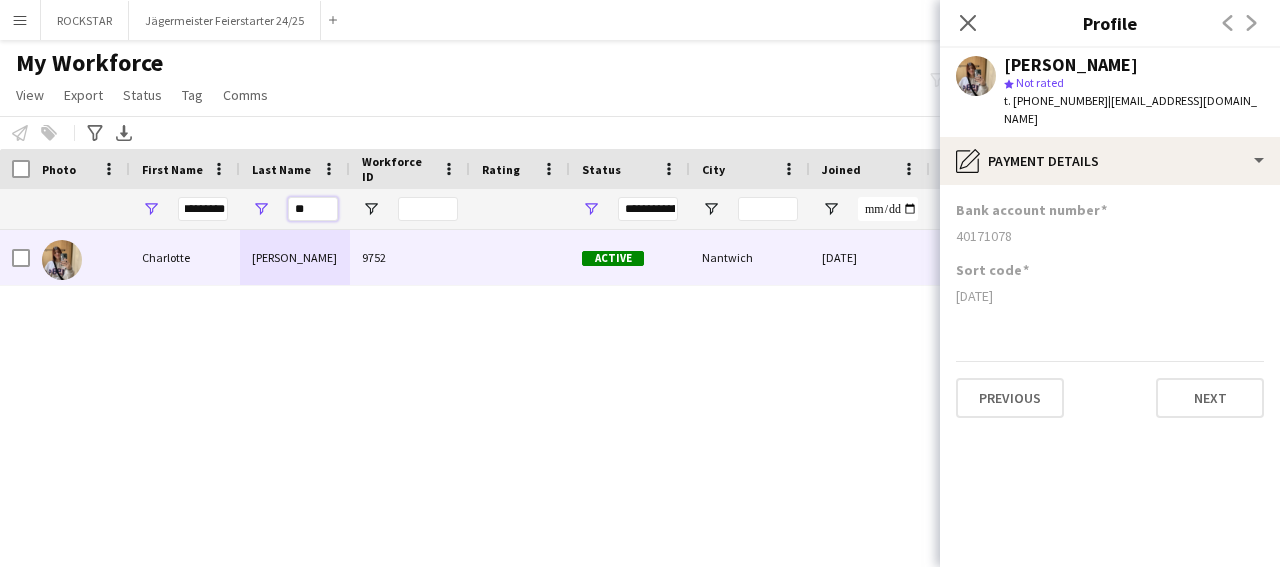 drag, startPoint x: 307, startPoint y: 208, endPoint x: 290, endPoint y: 212, distance: 17.464249 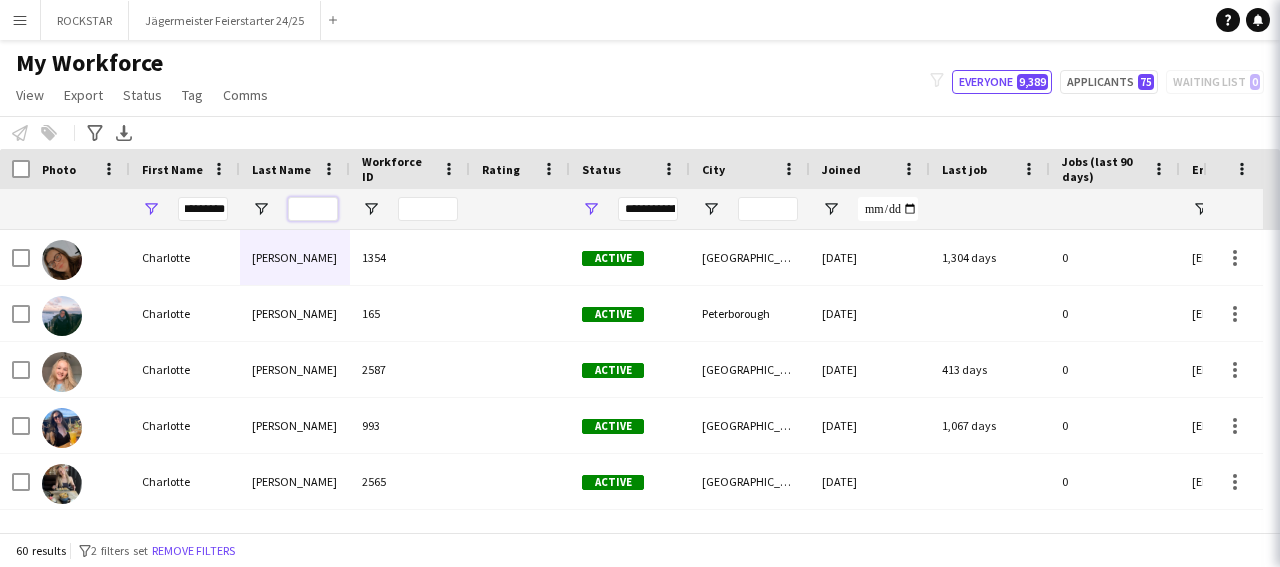 type 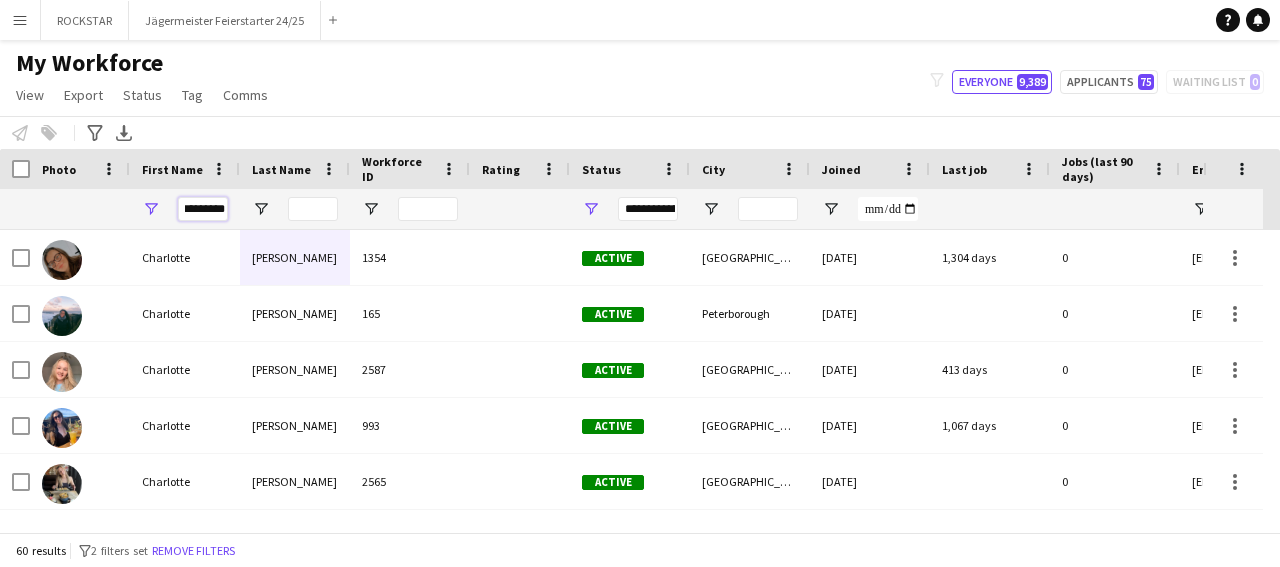scroll, scrollTop: 0, scrollLeft: 0, axis: both 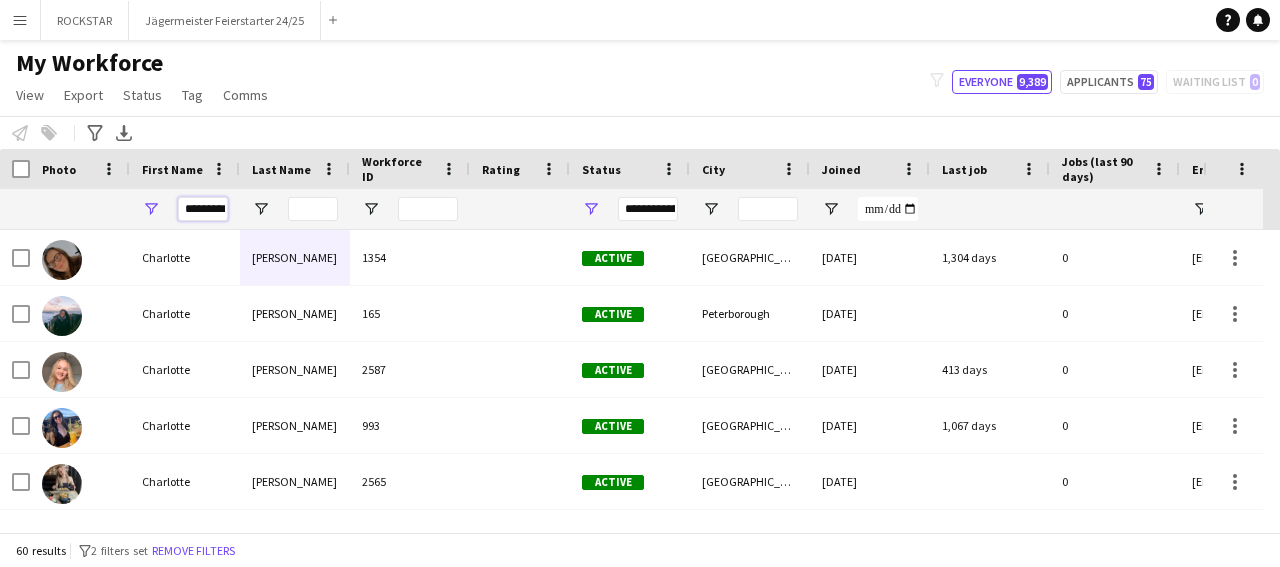 drag, startPoint x: 223, startPoint y: 207, endPoint x: 166, endPoint y: 212, distance: 57.21888 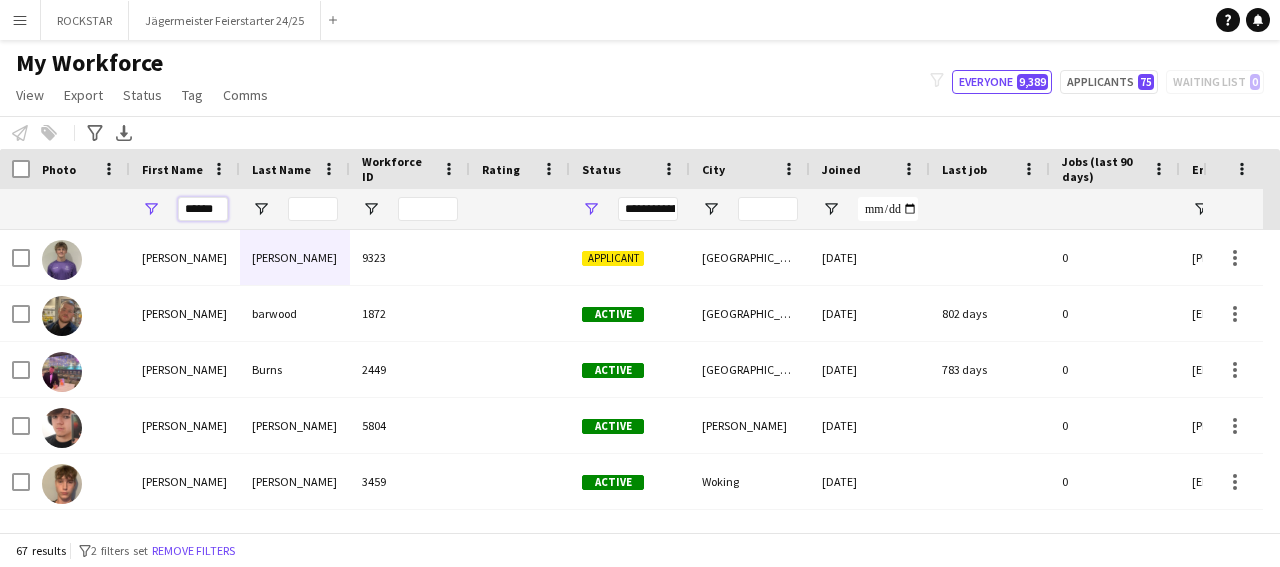 type on "******" 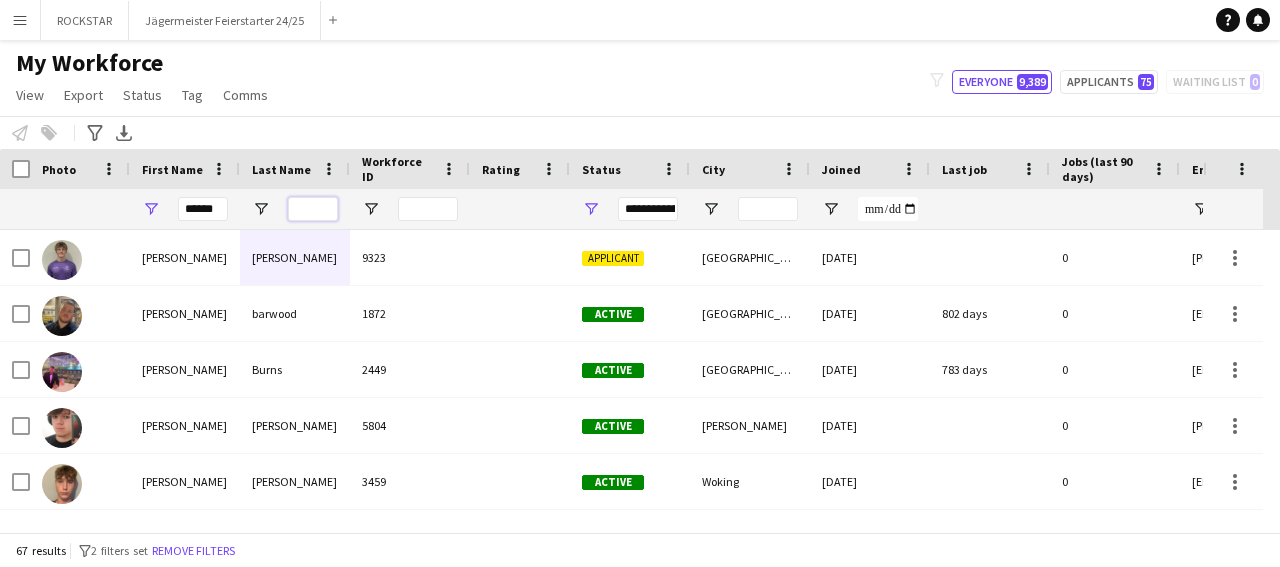 click at bounding box center [313, 209] 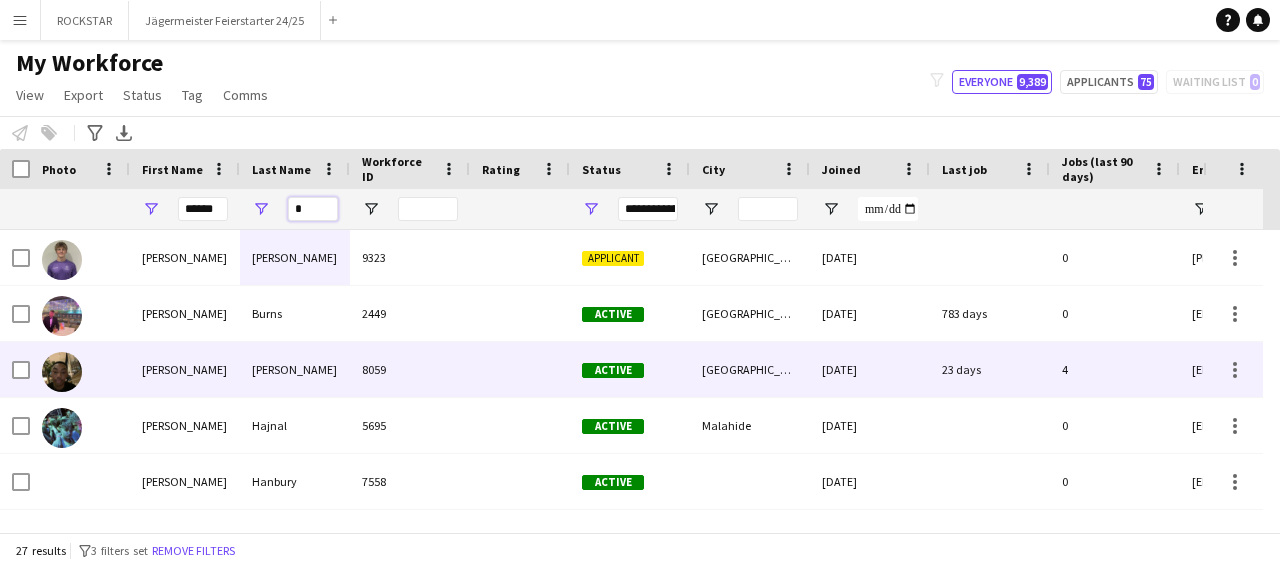 scroll, scrollTop: 51, scrollLeft: 0, axis: vertical 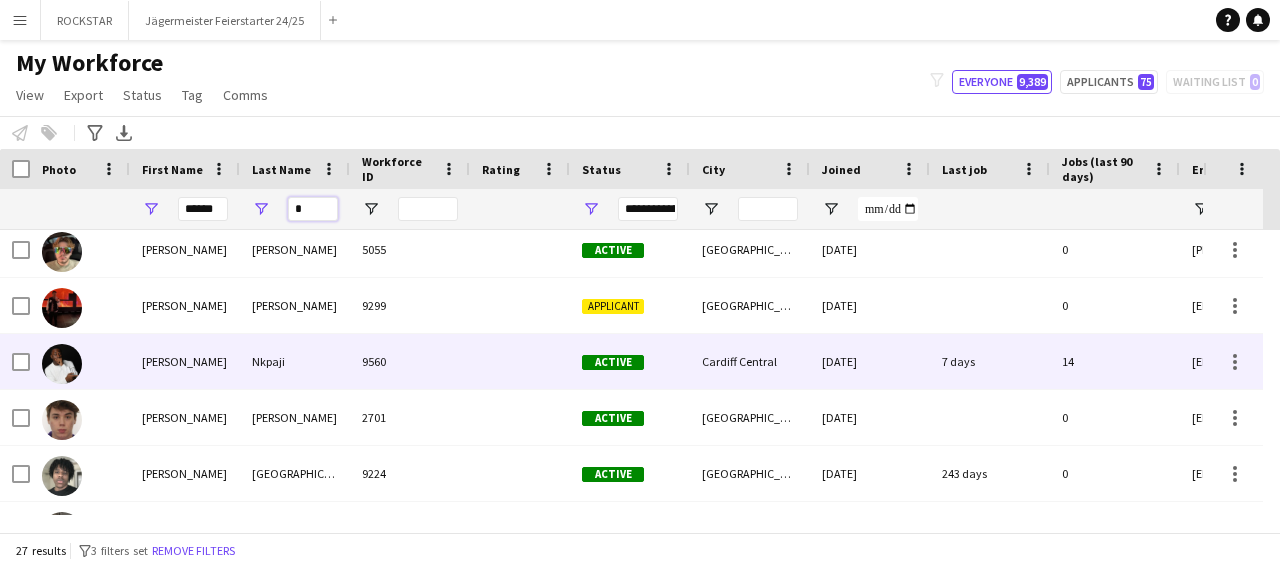 type on "*" 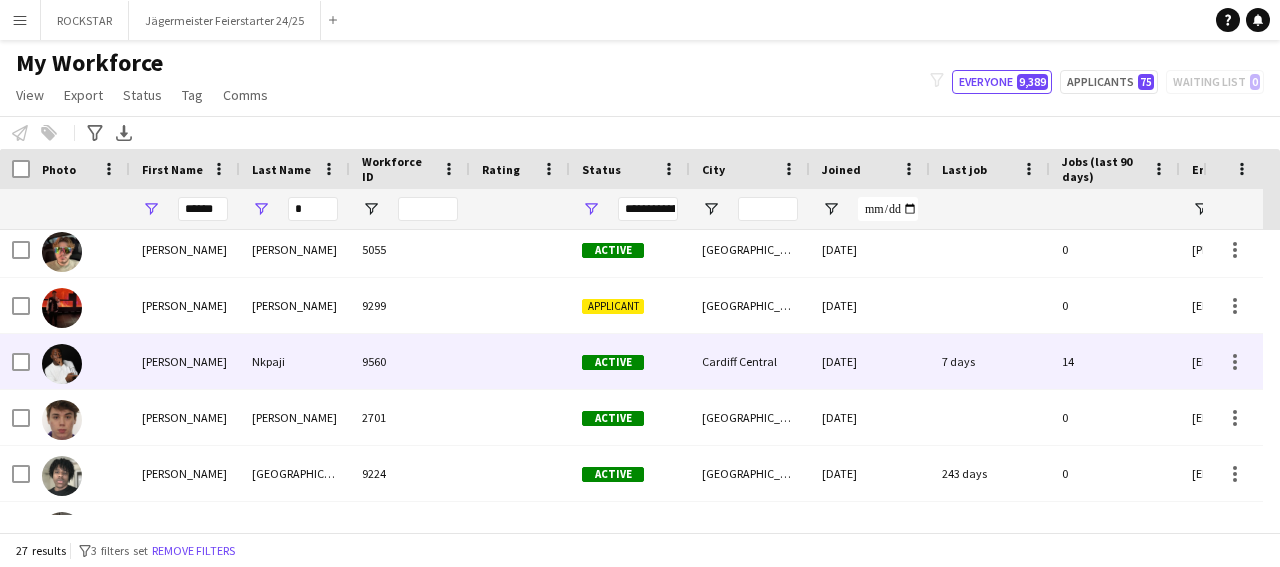 click at bounding box center (520, 361) 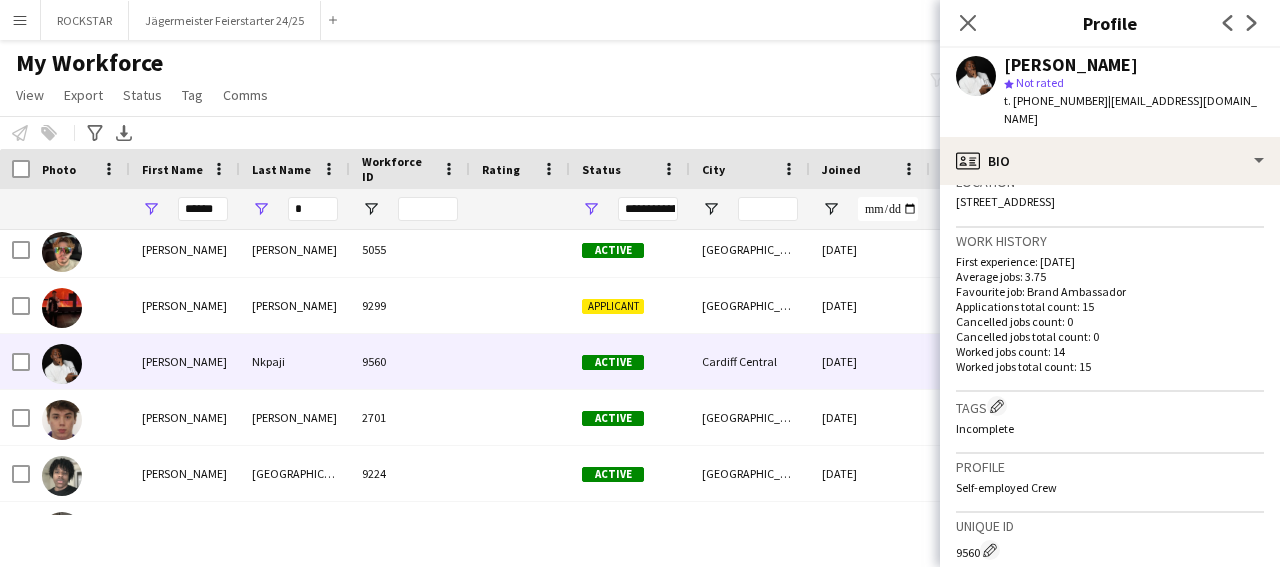 scroll, scrollTop: 793, scrollLeft: 0, axis: vertical 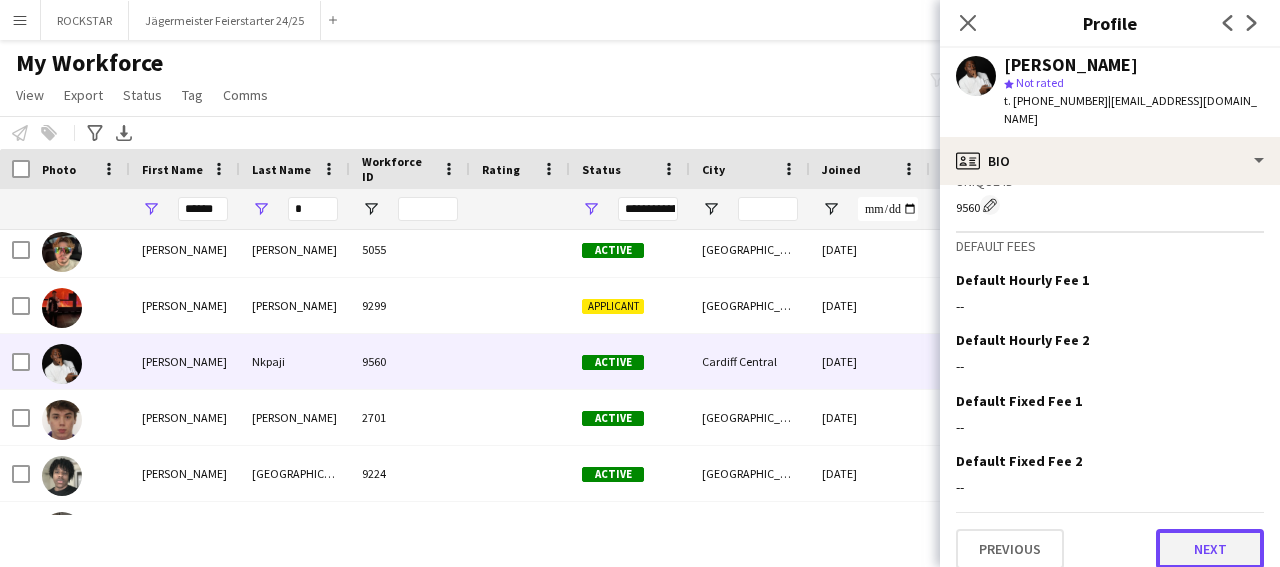 click on "Next" 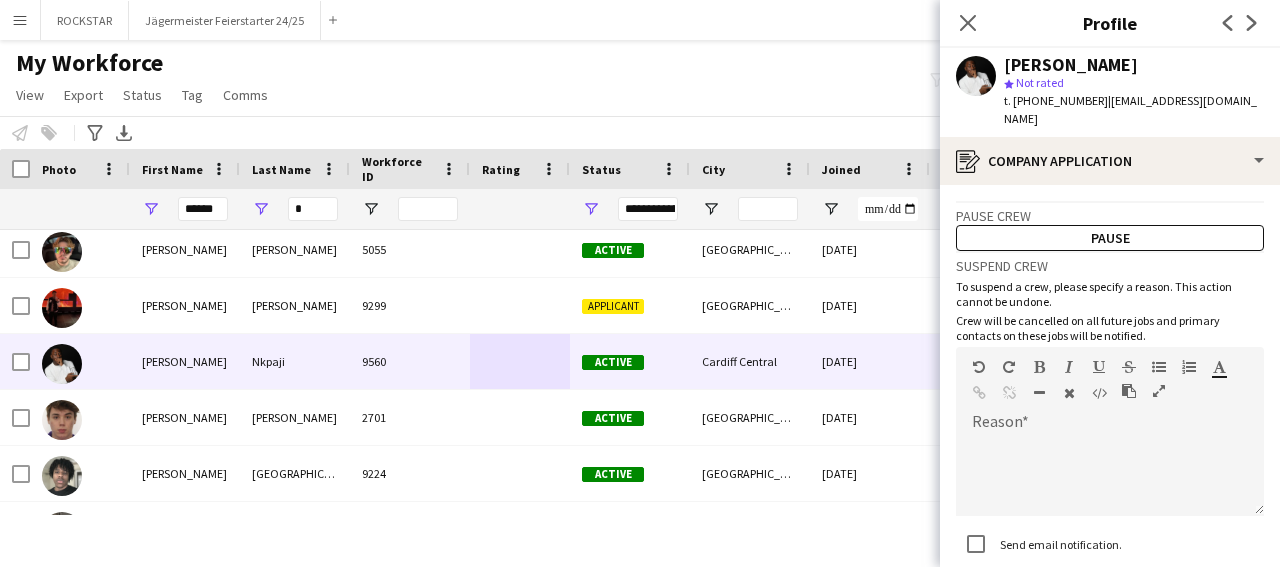 scroll, scrollTop: 126, scrollLeft: 0, axis: vertical 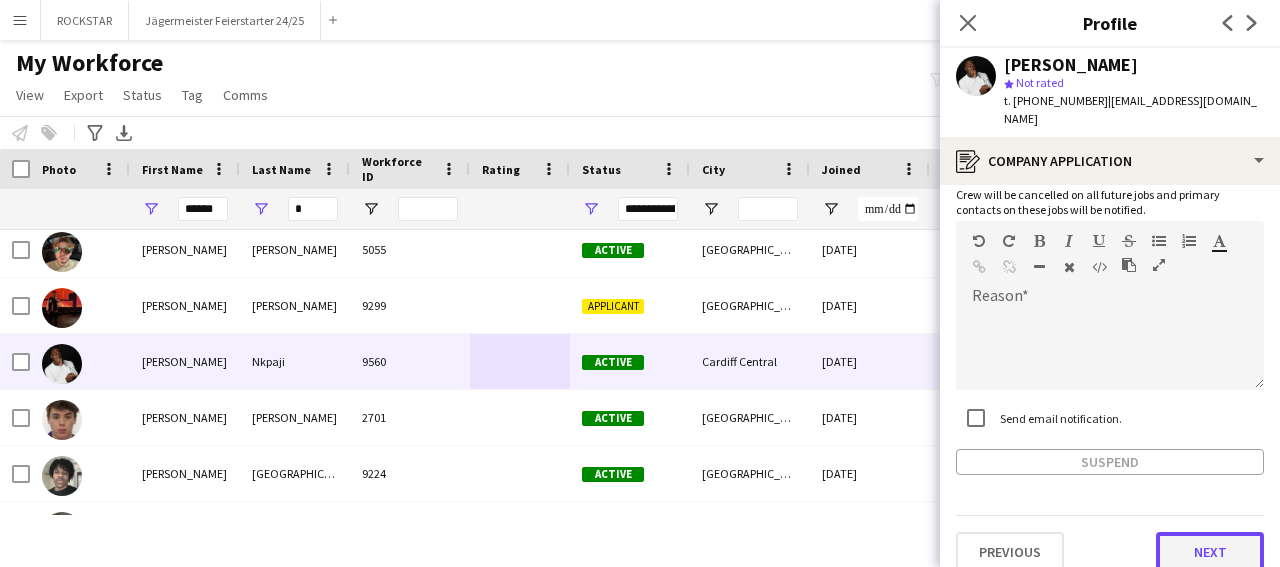 click on "Next" 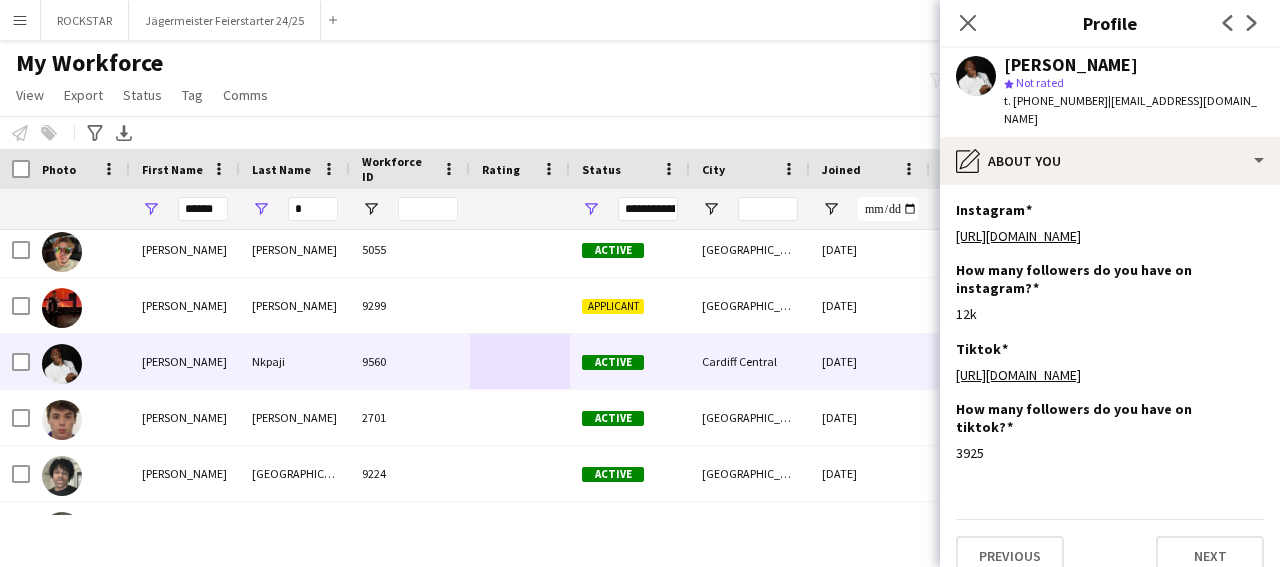 scroll, scrollTop: 24, scrollLeft: 0, axis: vertical 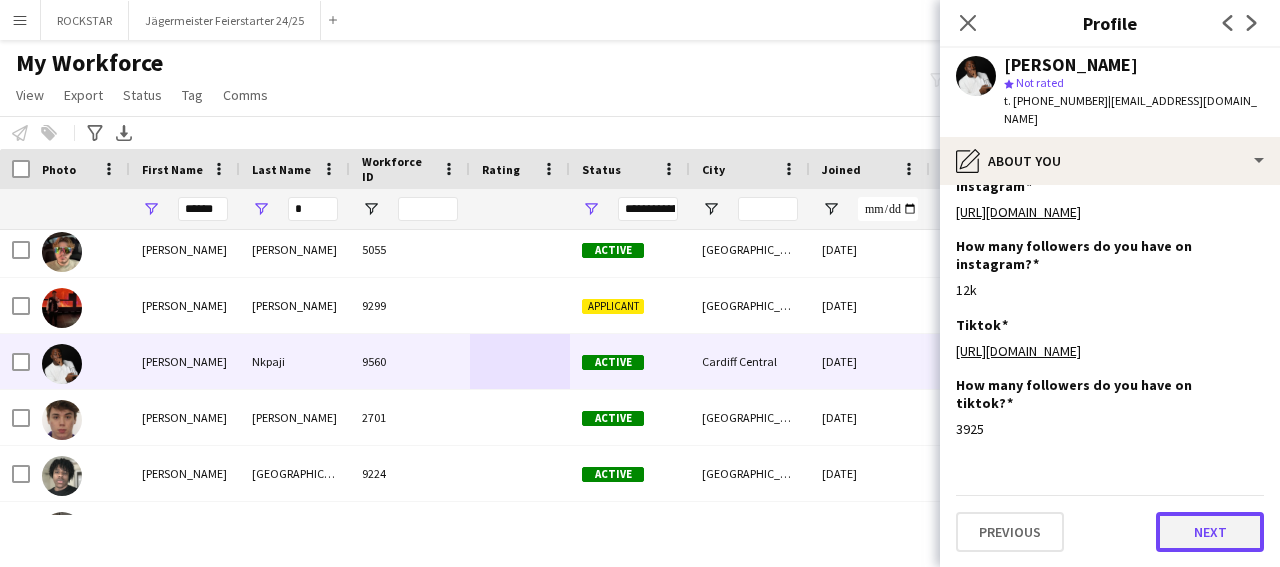 click on "Next" 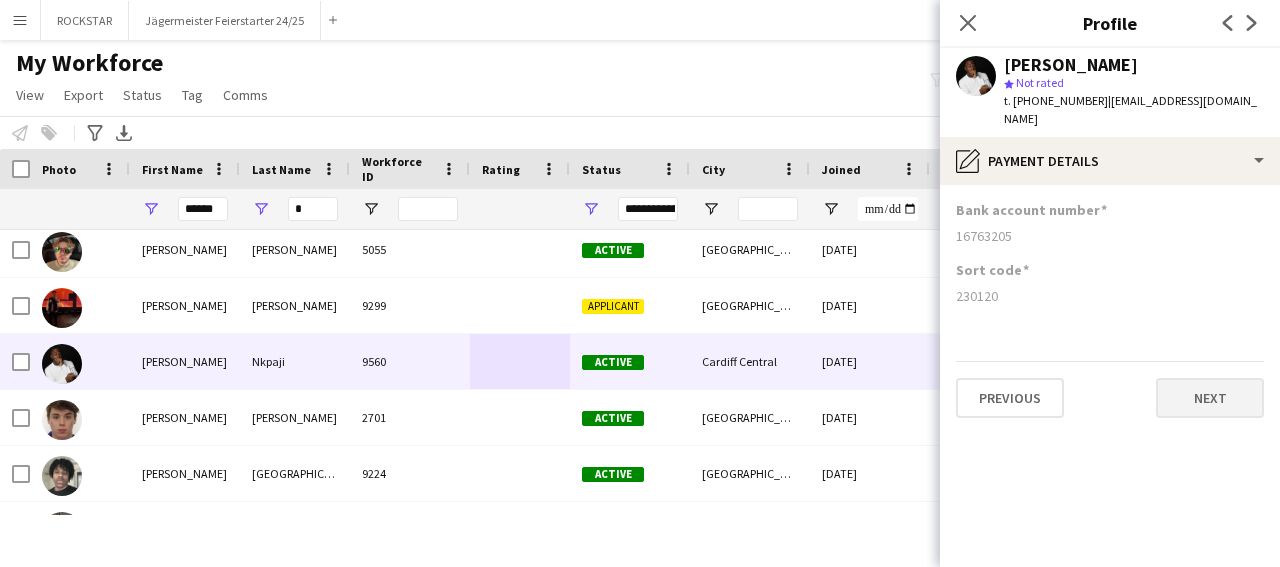 scroll, scrollTop: 0, scrollLeft: 0, axis: both 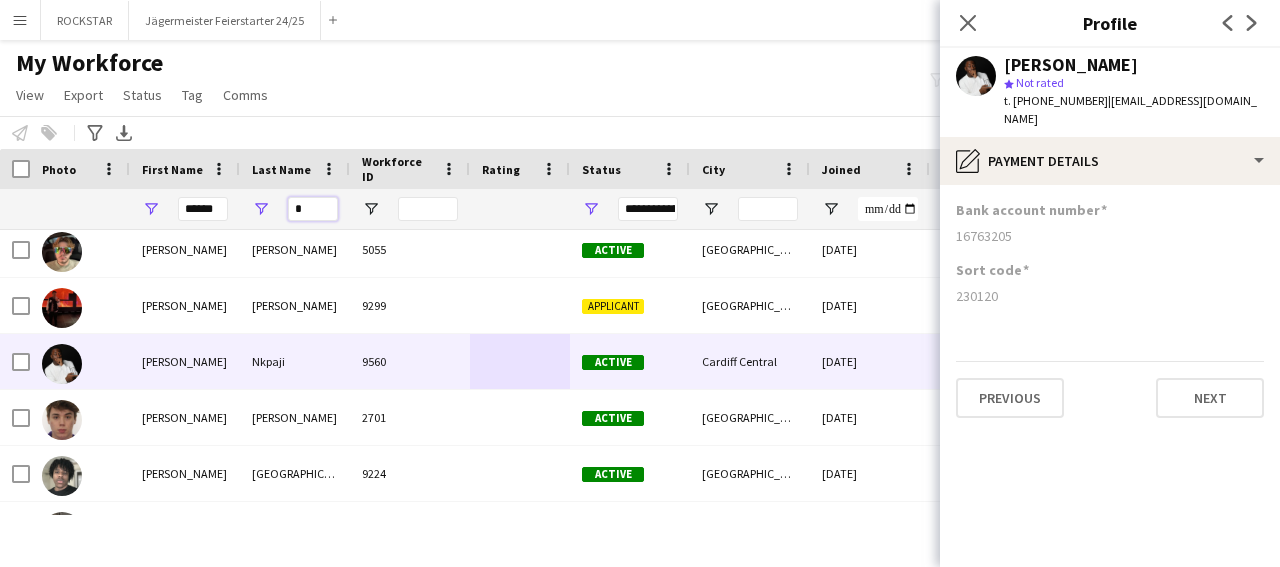 click on "*" at bounding box center [313, 209] 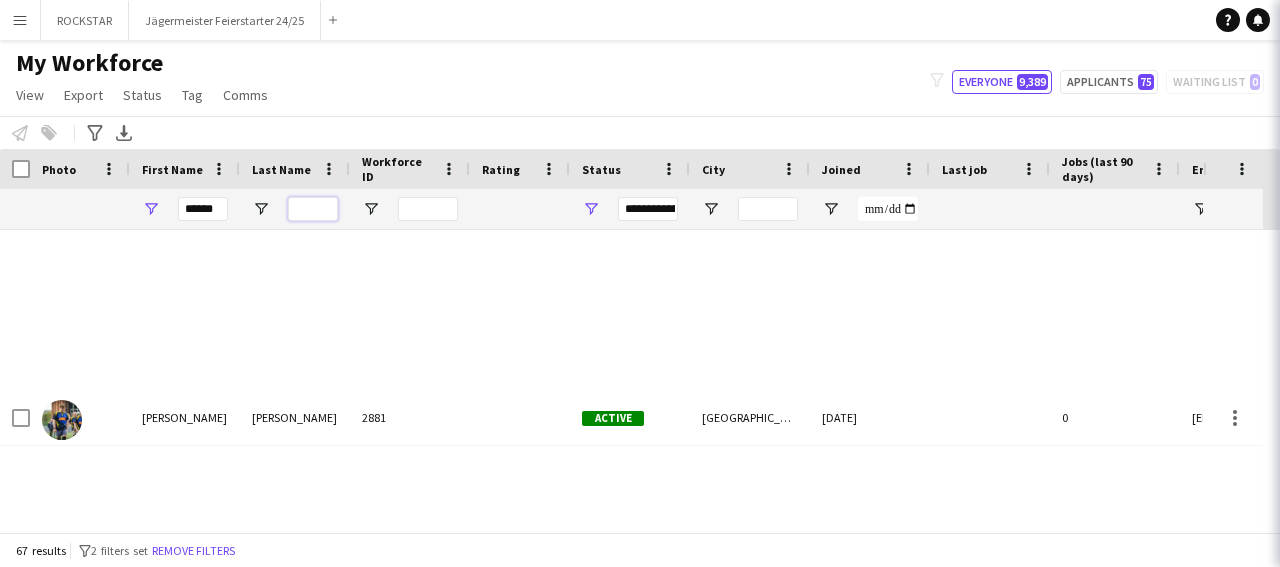 type 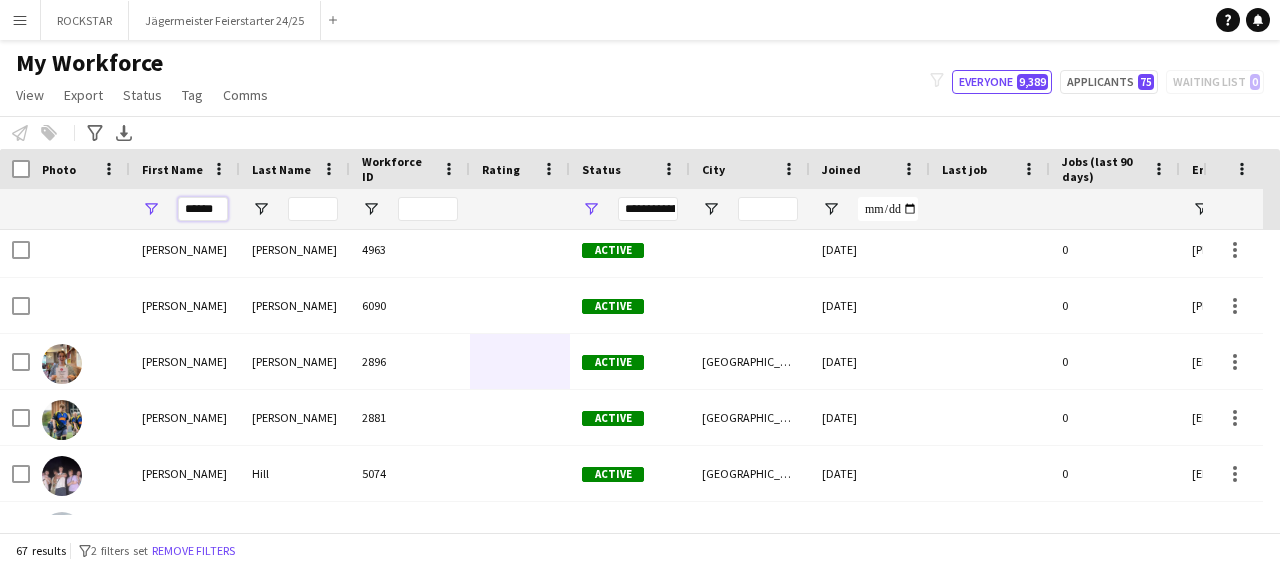 drag, startPoint x: 219, startPoint y: 207, endPoint x: 153, endPoint y: 217, distance: 66.75328 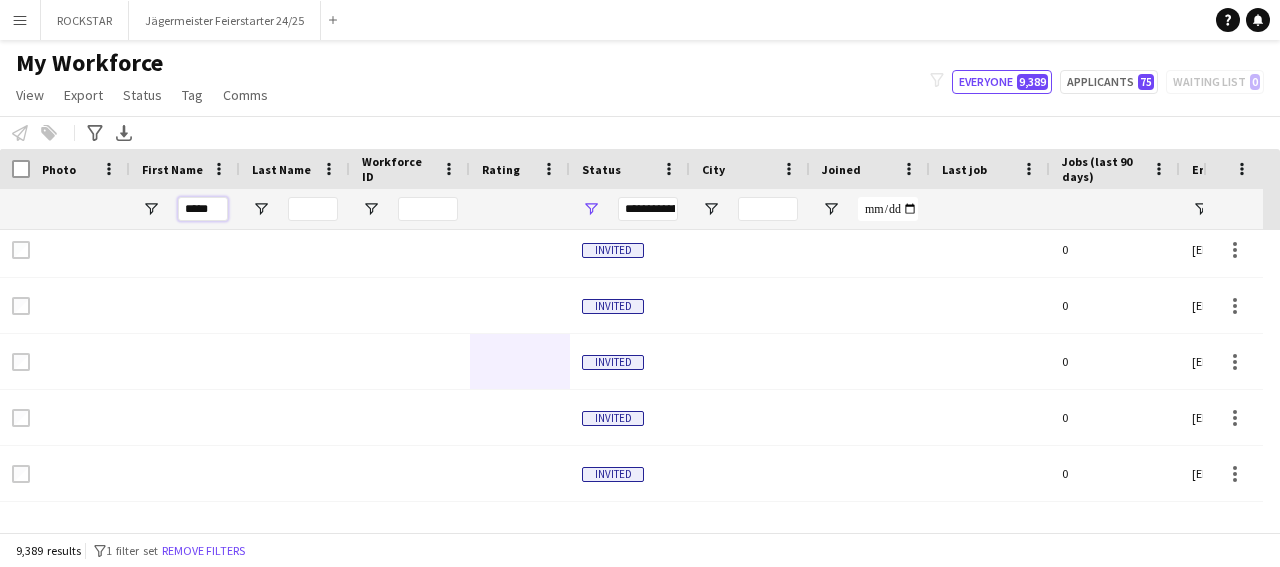 type on "******" 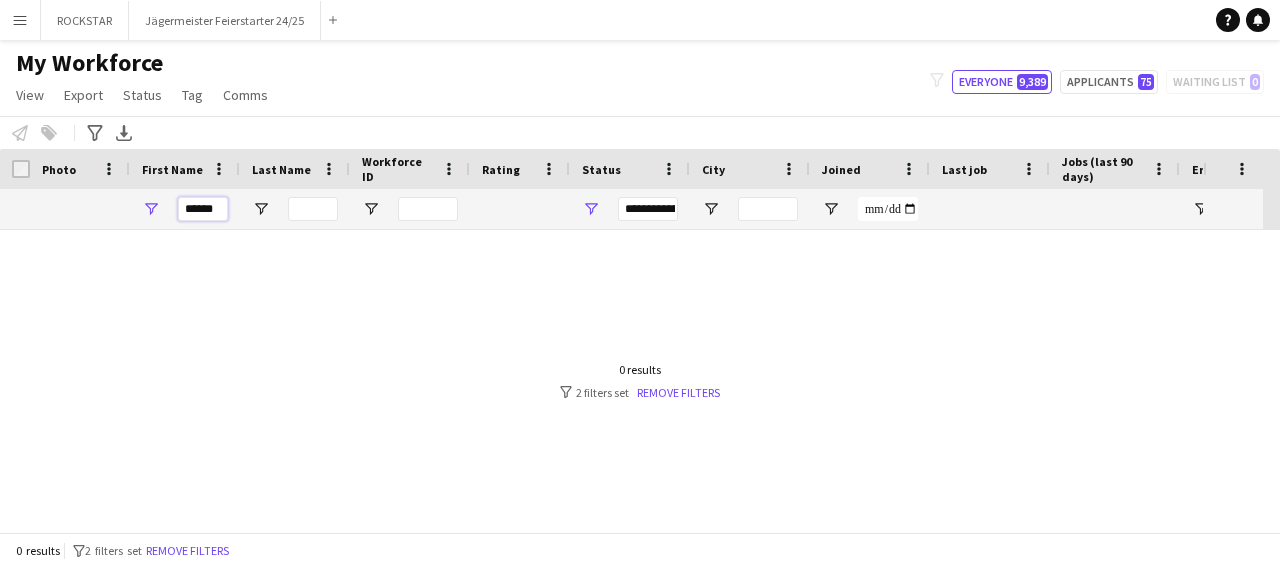 scroll, scrollTop: 0, scrollLeft: 0, axis: both 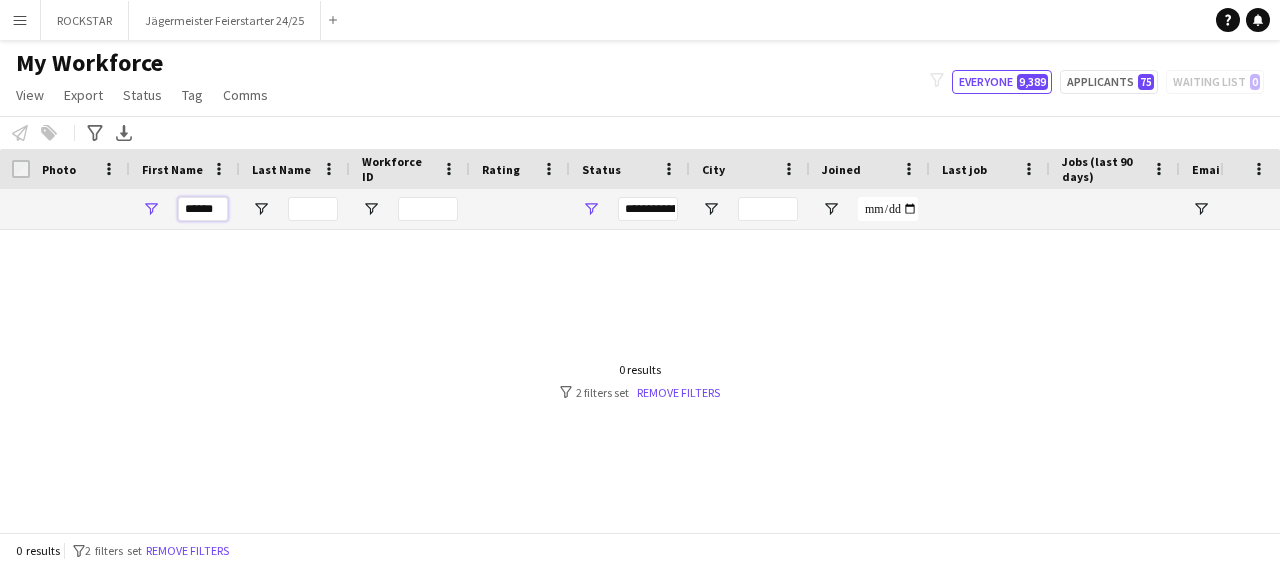 drag, startPoint x: 225, startPoint y: 215, endPoint x: 172, endPoint y: 211, distance: 53.15073 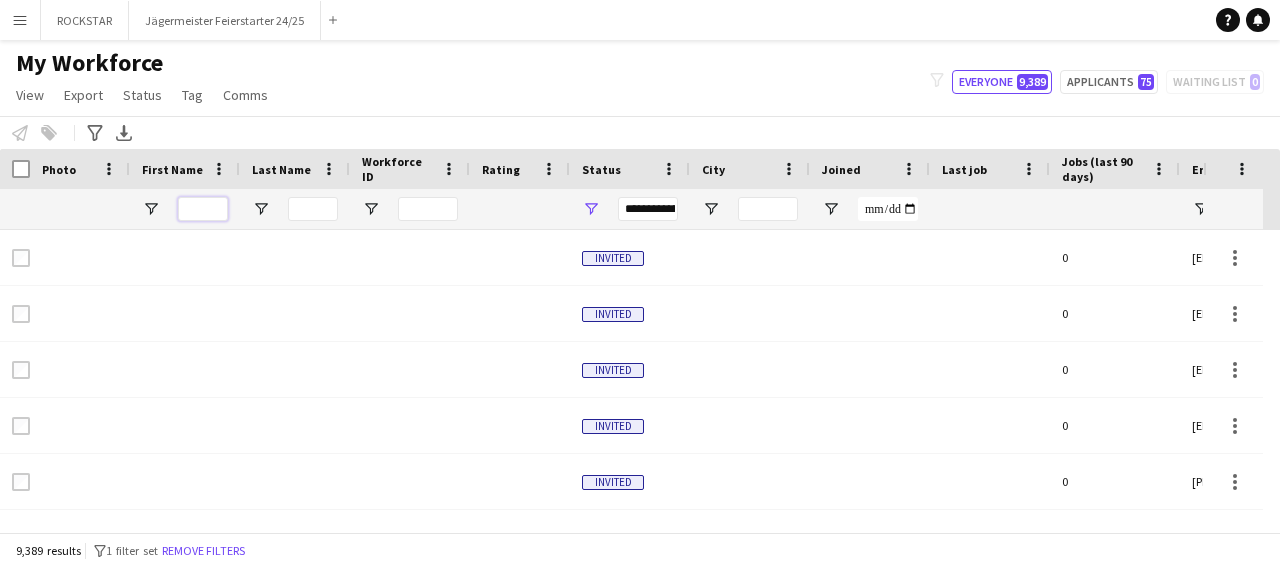 type 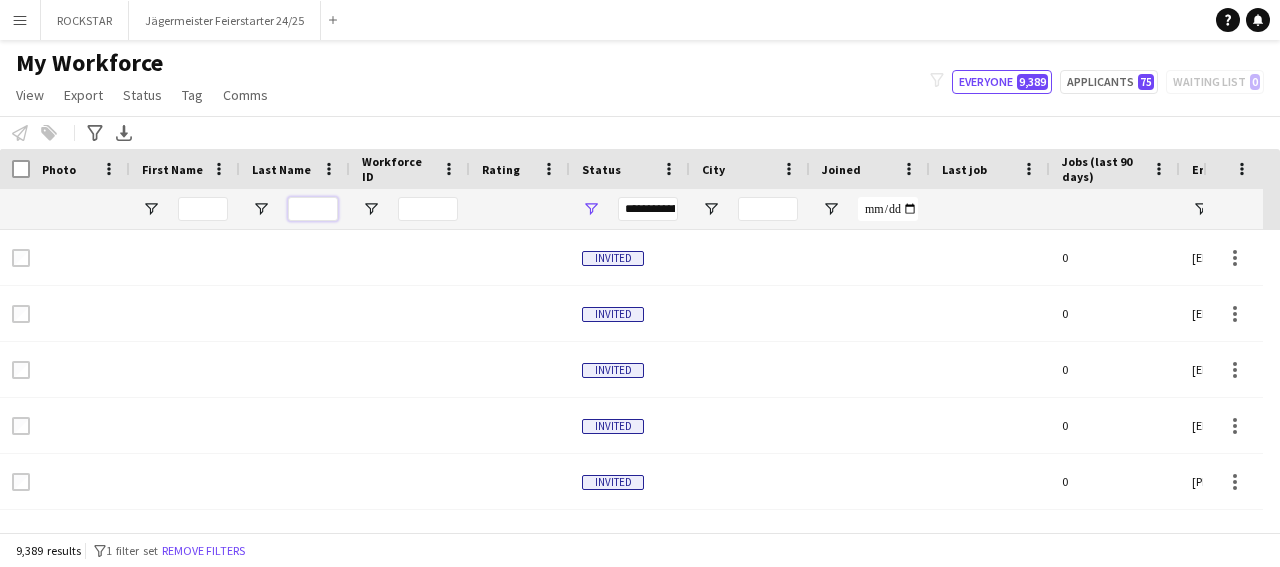 click at bounding box center [313, 209] 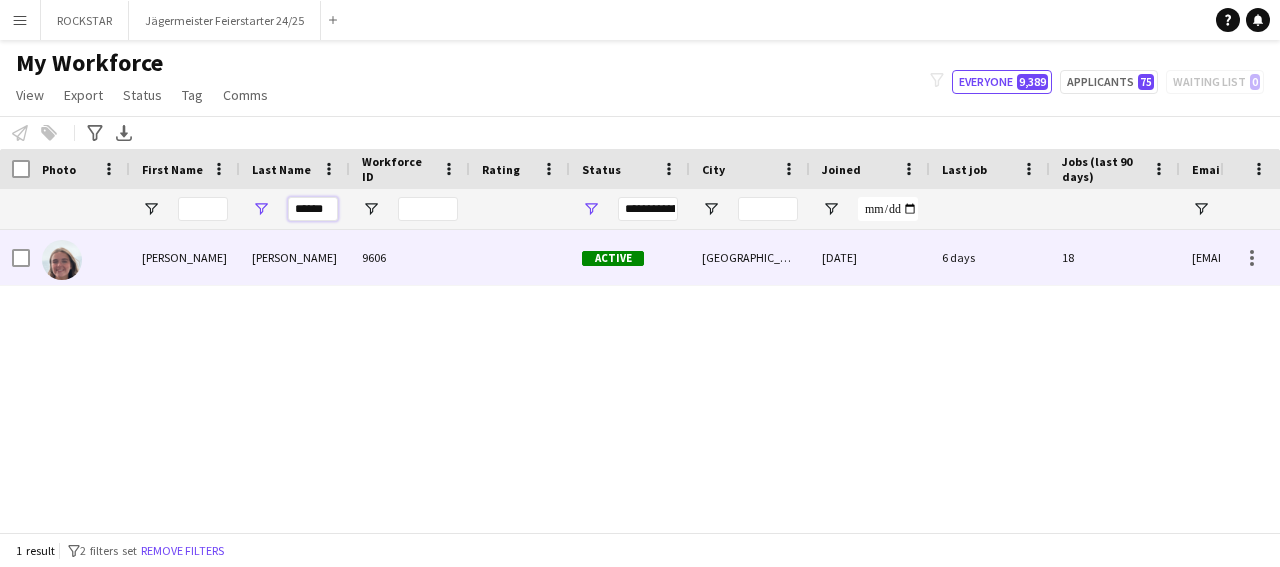 type on "******" 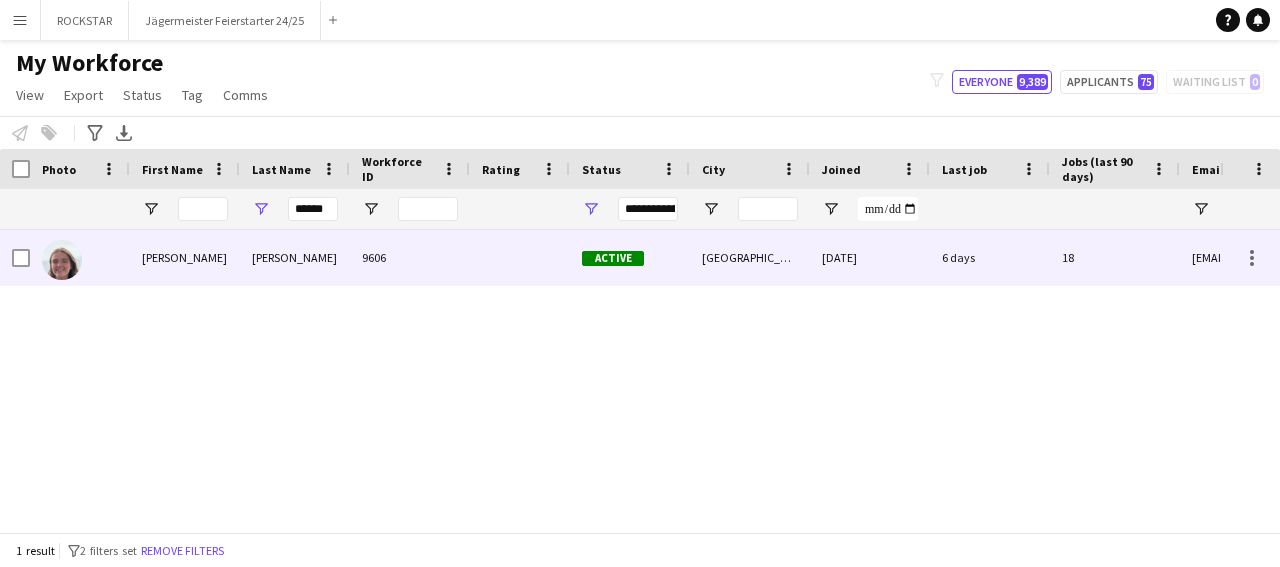 click on "9606" at bounding box center [410, 257] 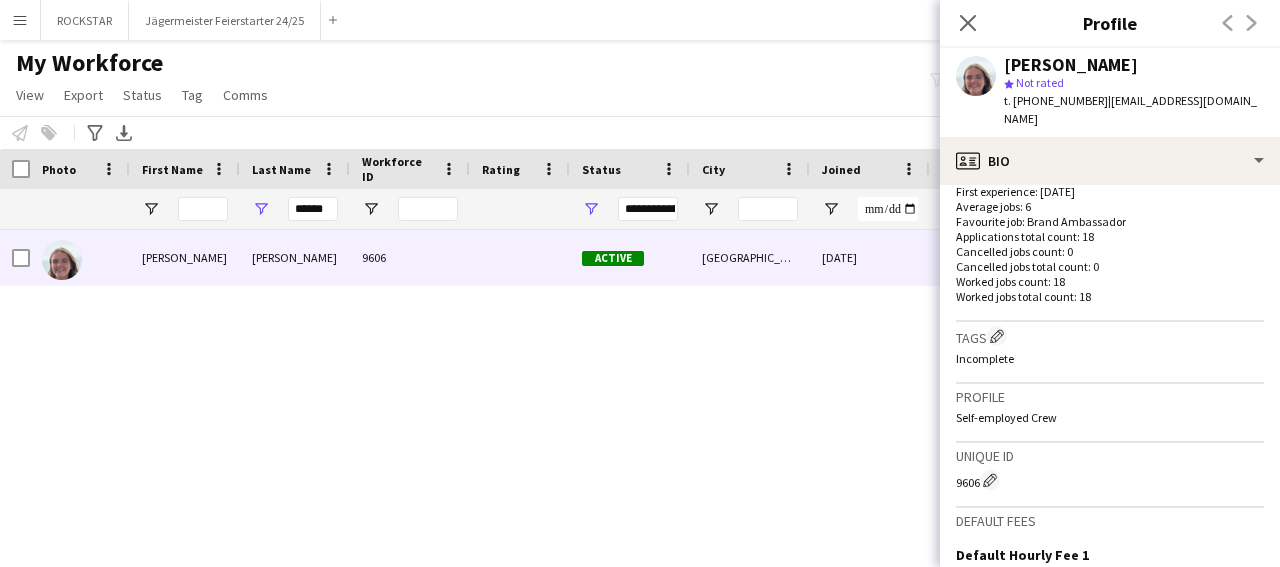 scroll, scrollTop: 793, scrollLeft: 0, axis: vertical 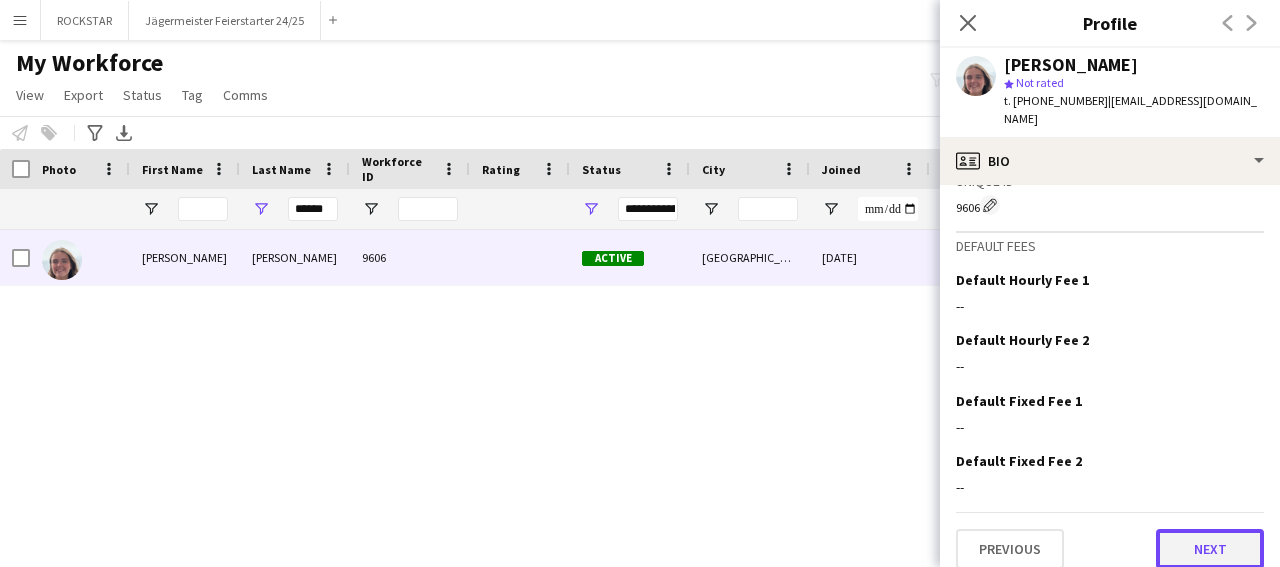 click on "Next" 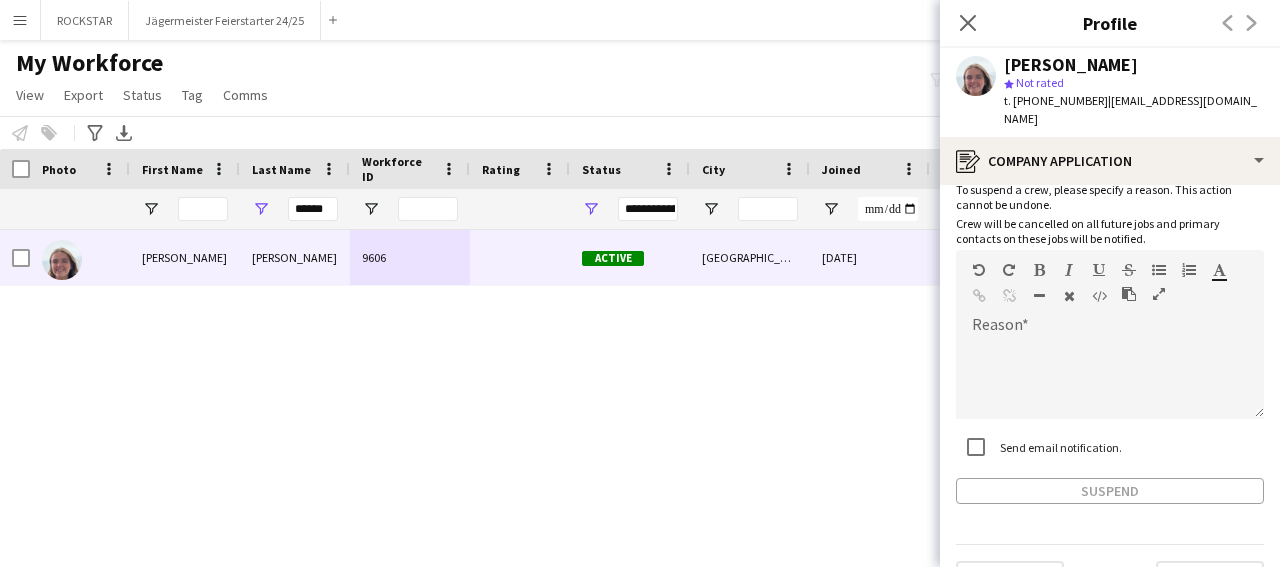 scroll, scrollTop: 126, scrollLeft: 0, axis: vertical 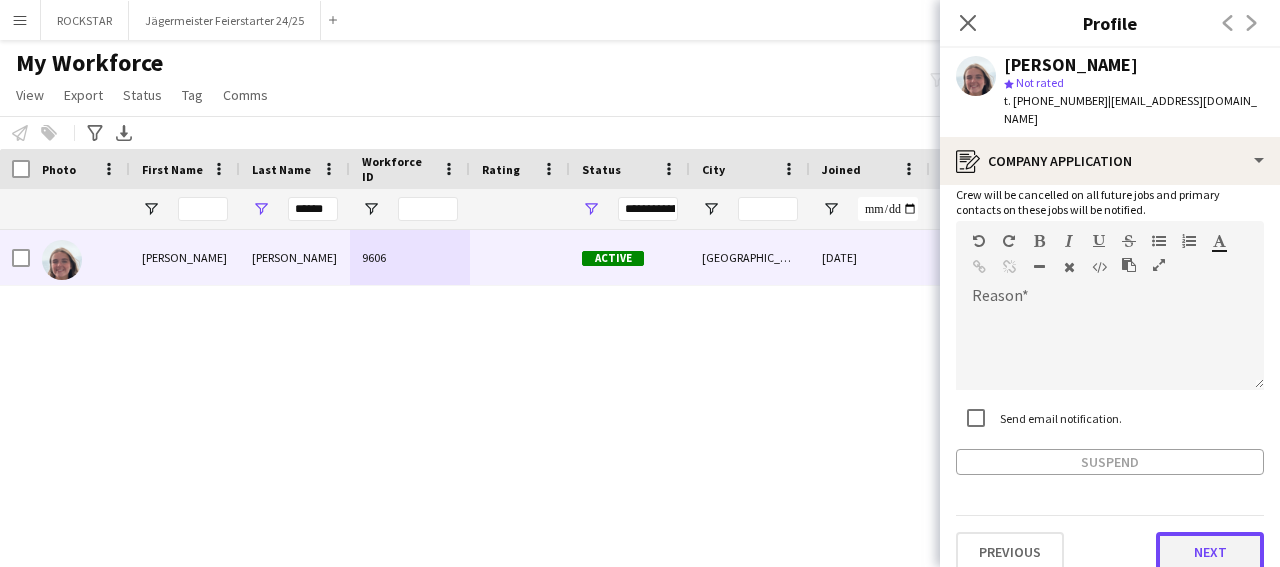 click on "Next" 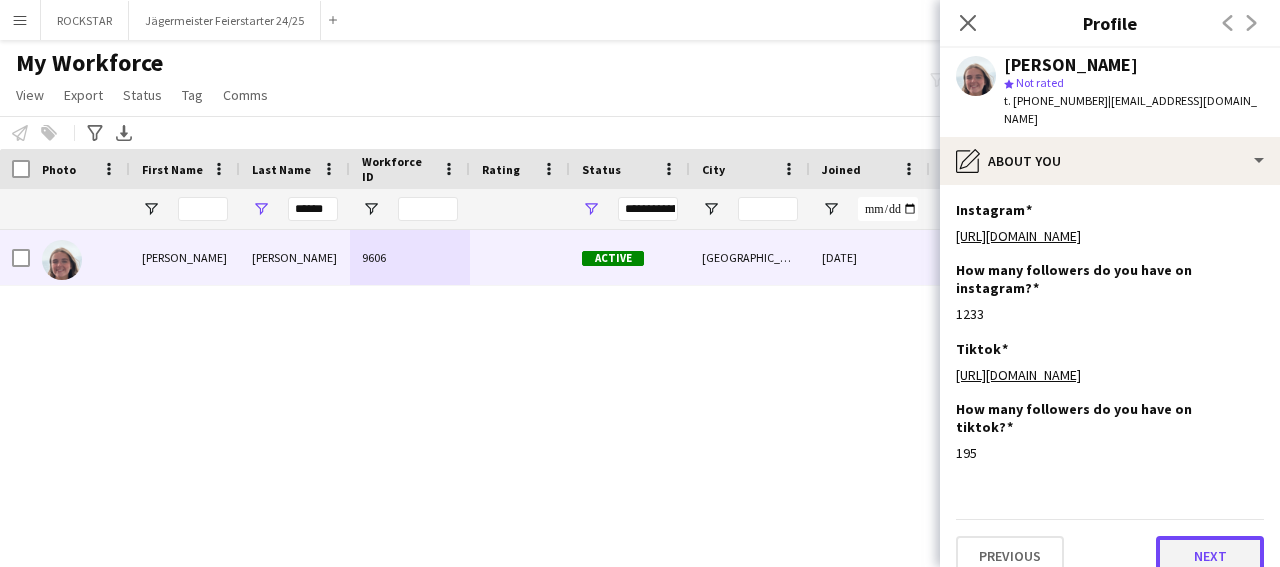 click on "Next" 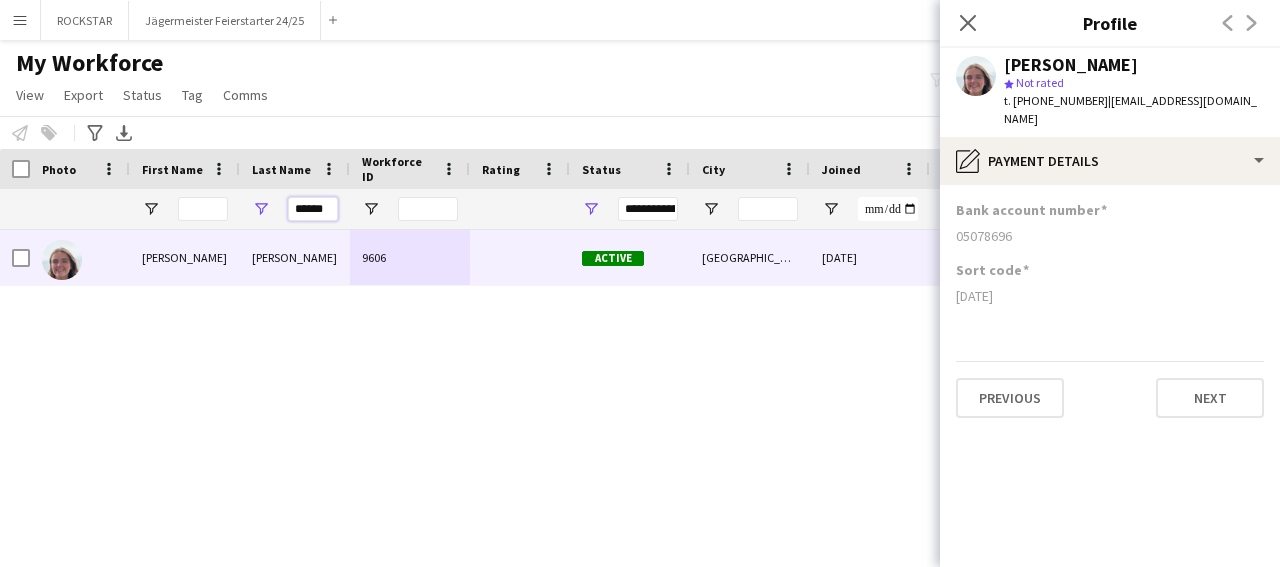 drag, startPoint x: 295, startPoint y: 209, endPoint x: 351, endPoint y: 209, distance: 56 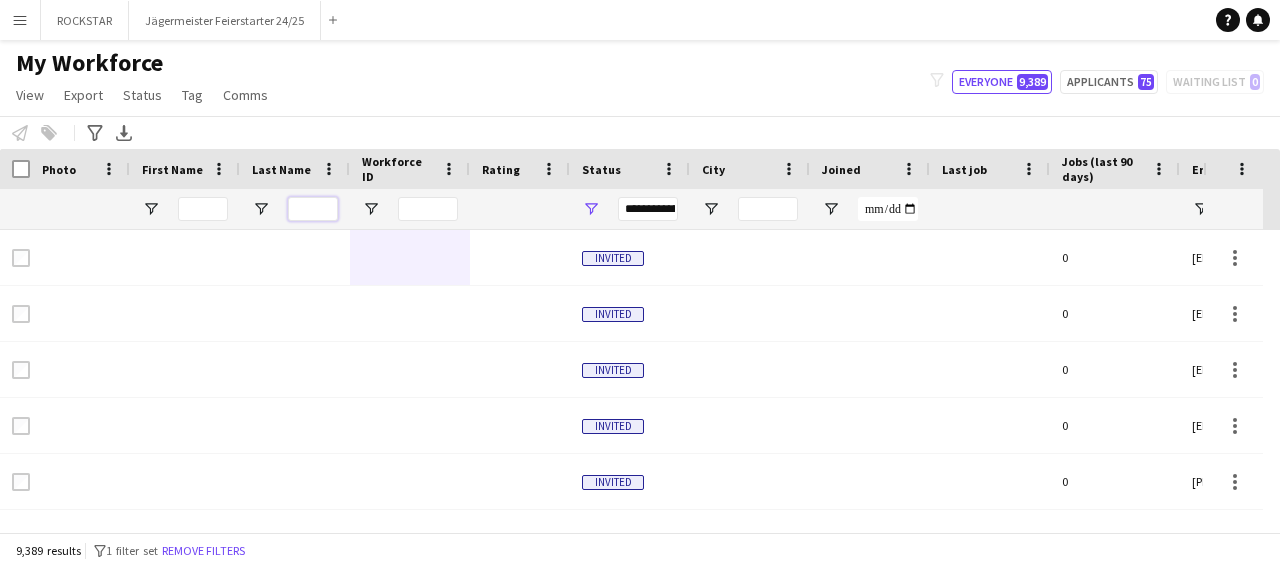 type 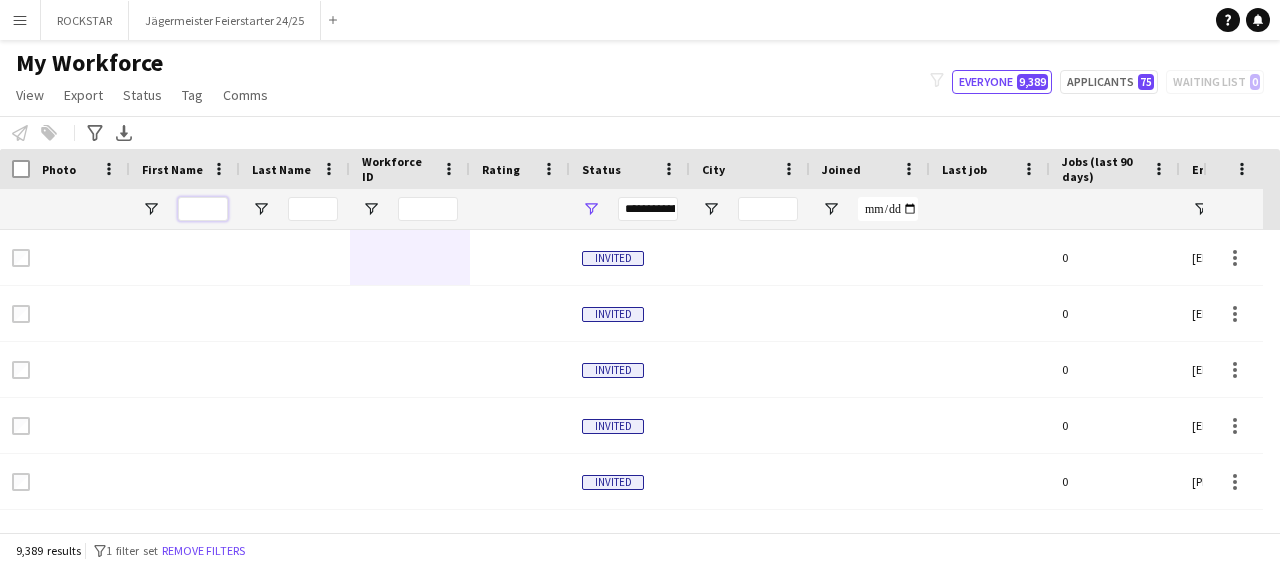 click at bounding box center [203, 209] 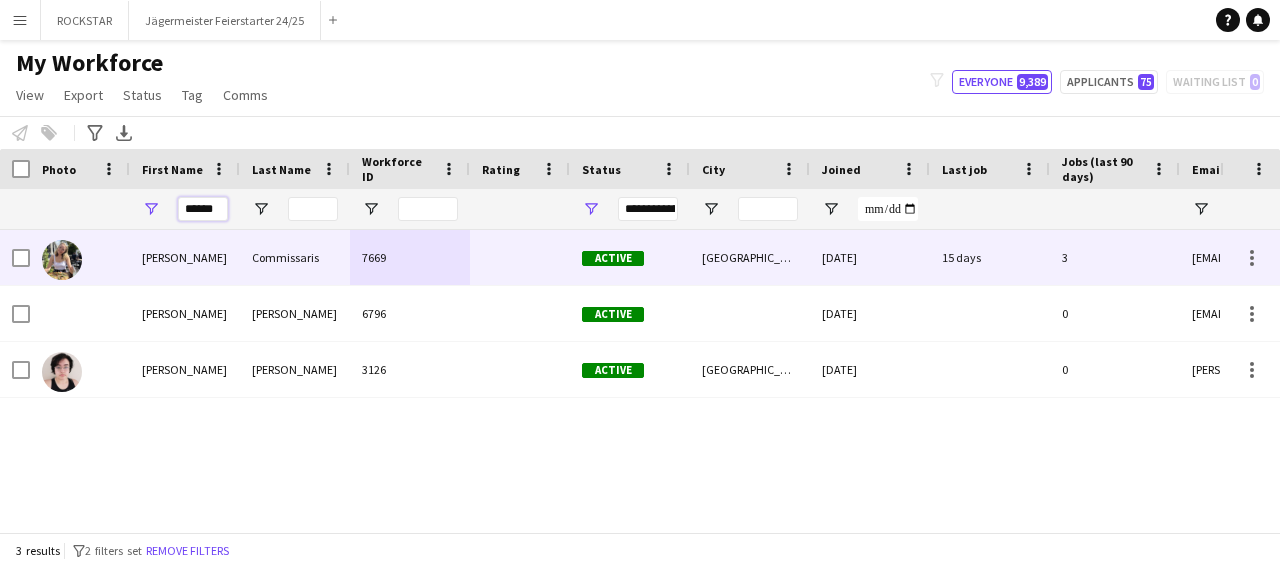 type on "******" 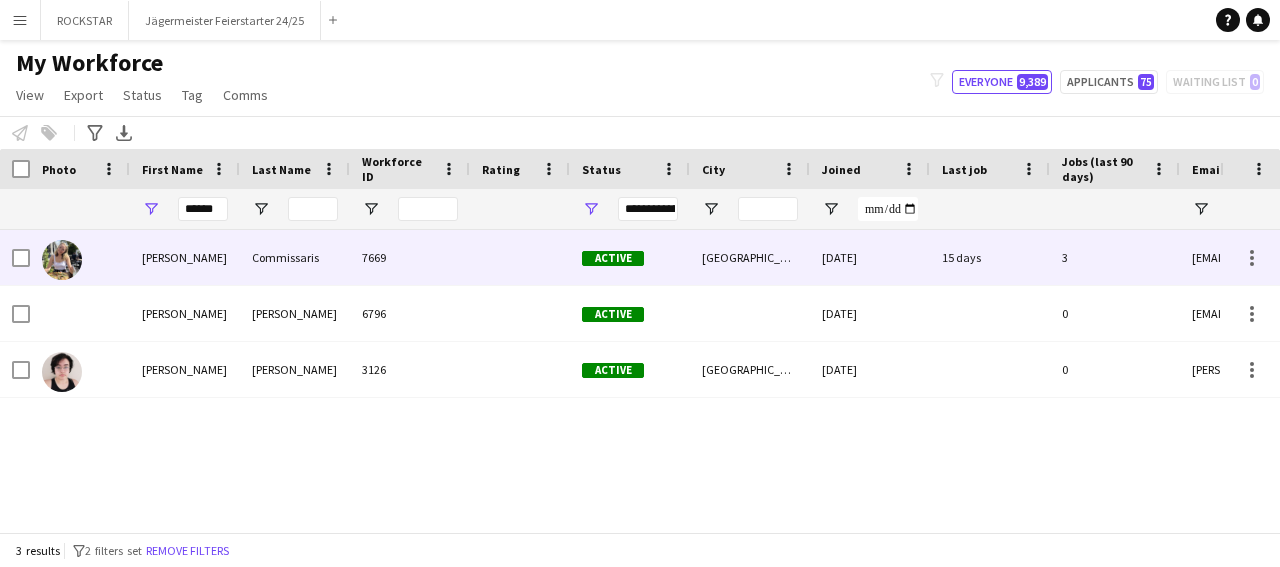click on "Commissaris" at bounding box center (295, 257) 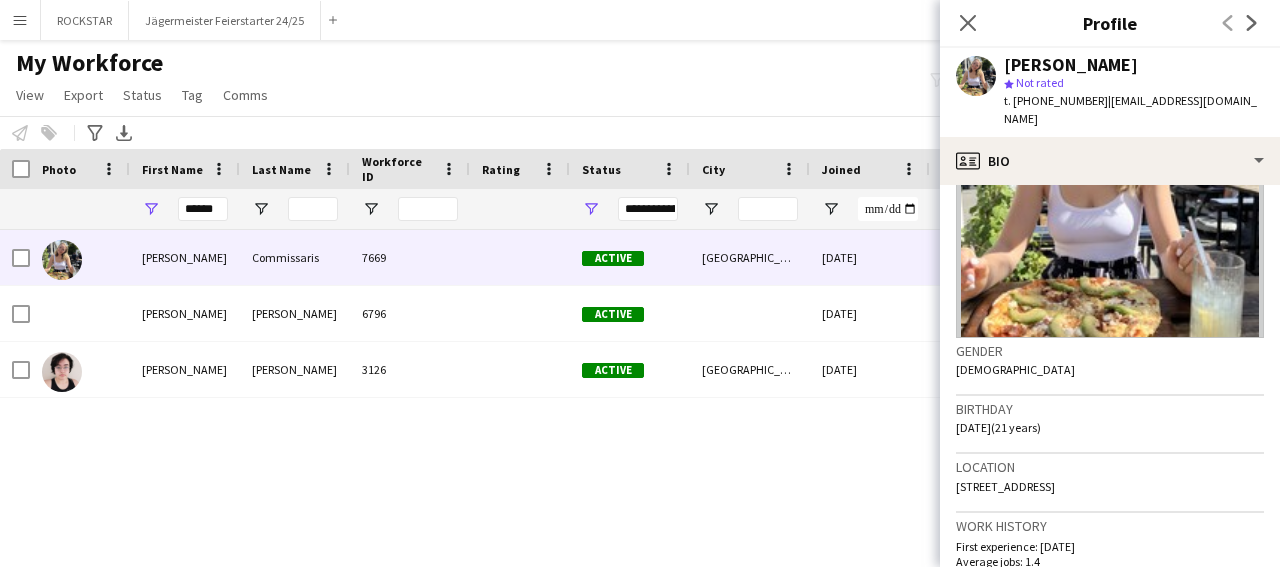 scroll, scrollTop: 811, scrollLeft: 0, axis: vertical 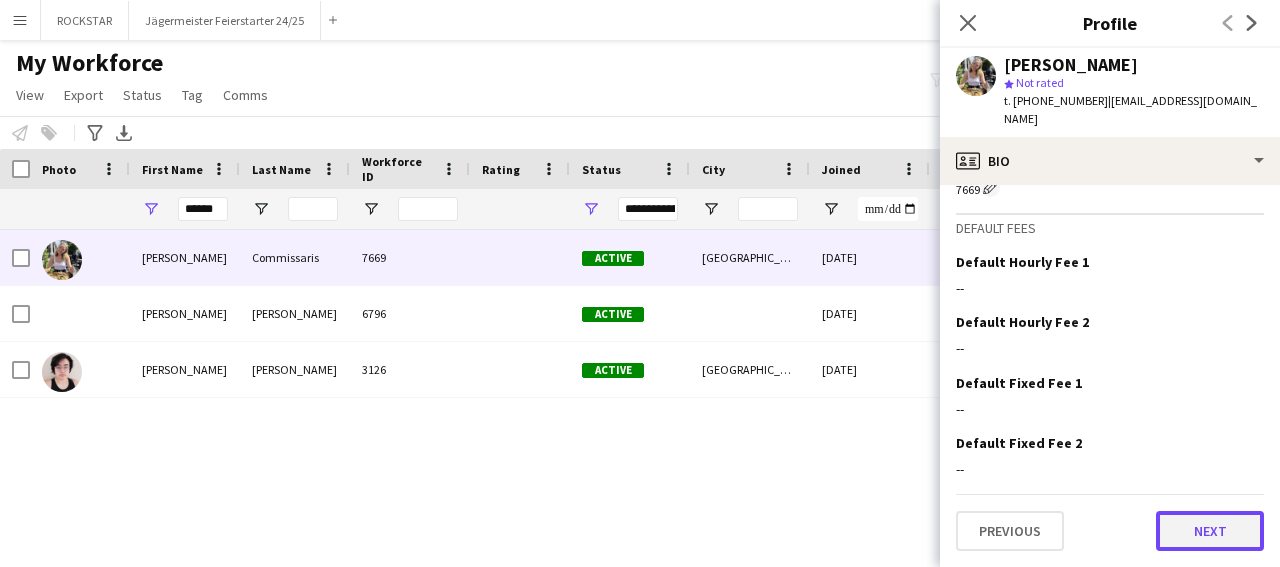 click on "Next" 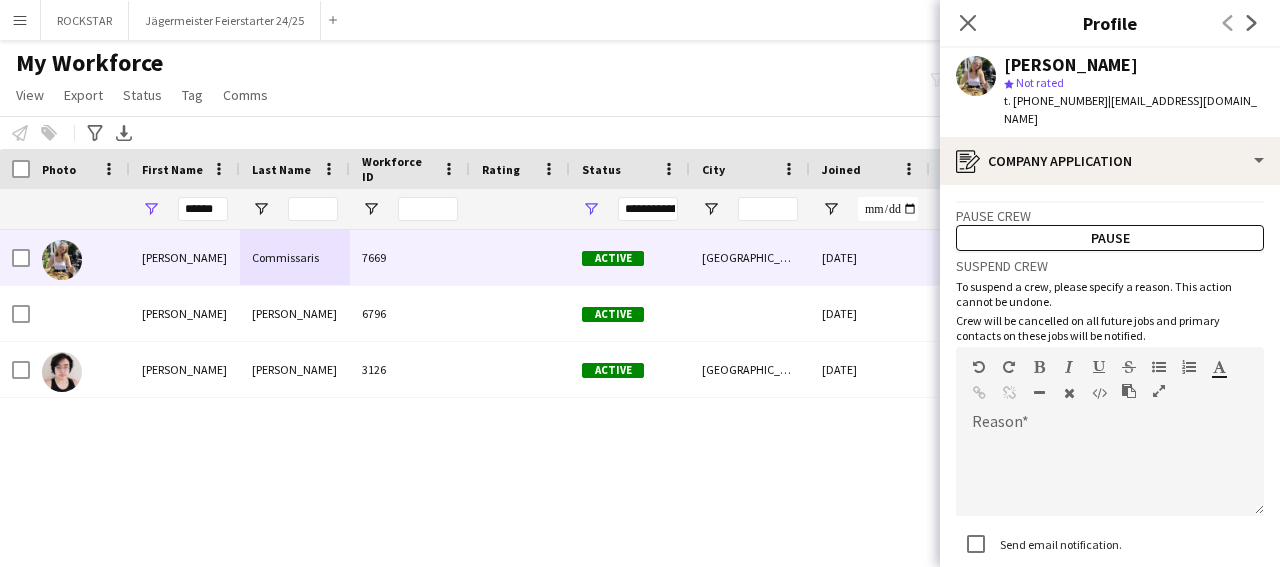 scroll, scrollTop: 126, scrollLeft: 0, axis: vertical 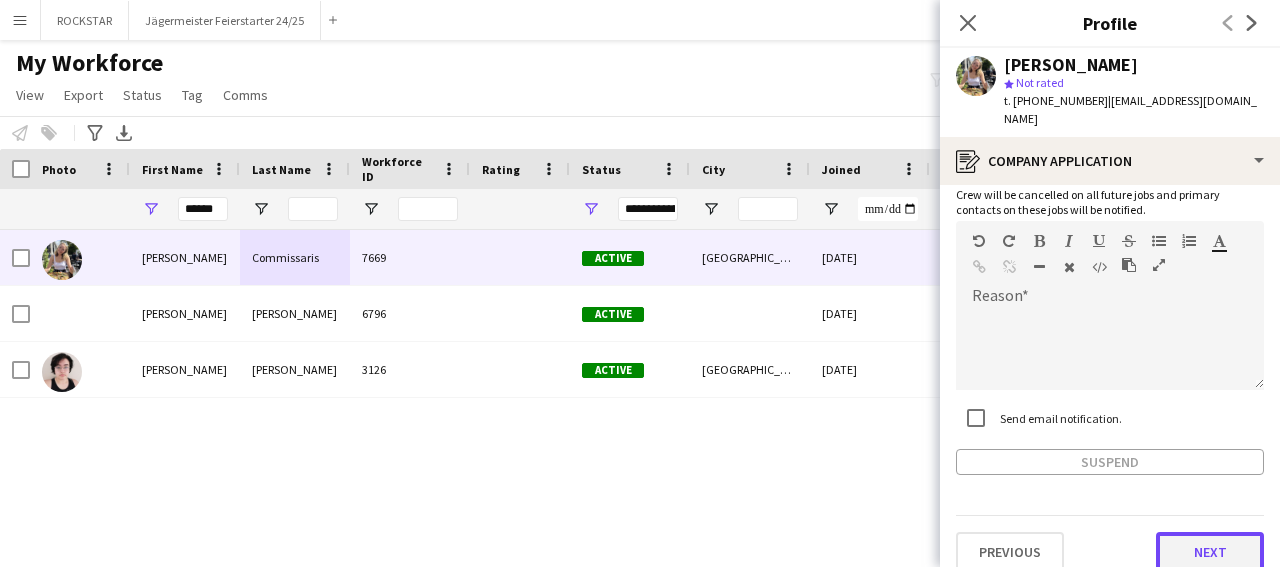 click on "Next" 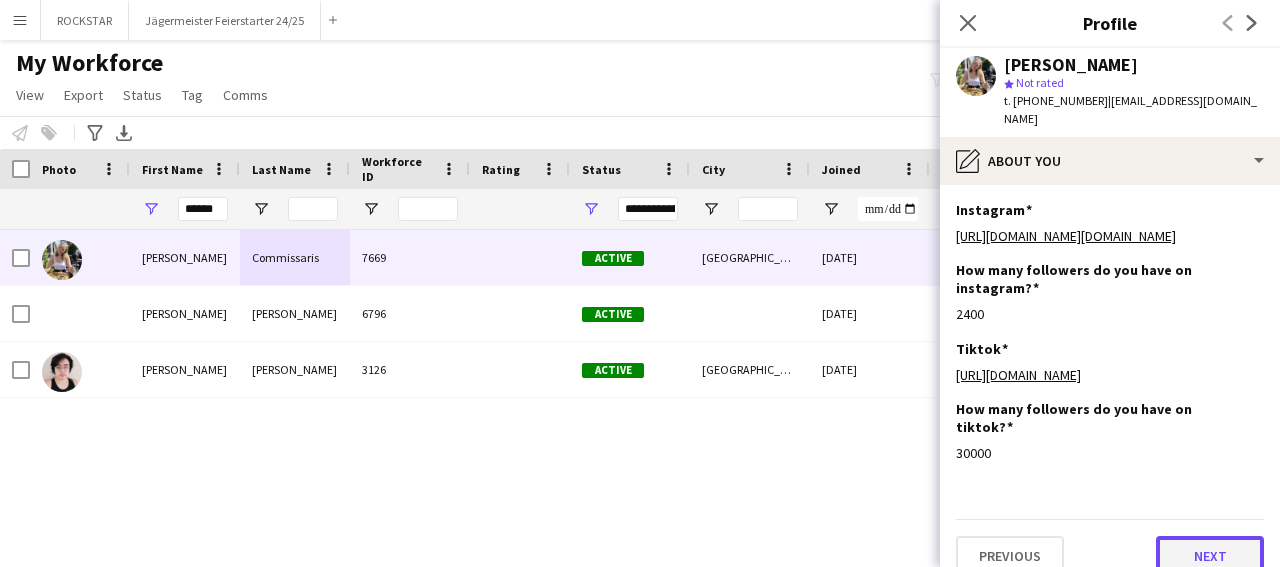 click on "Next" 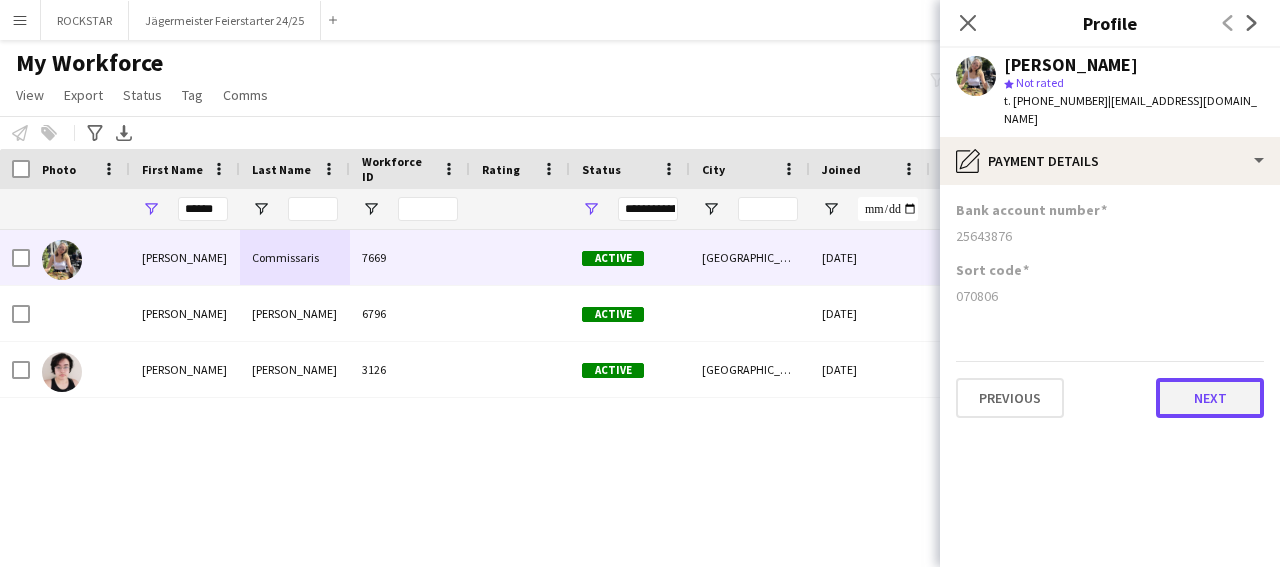 click on "Next" 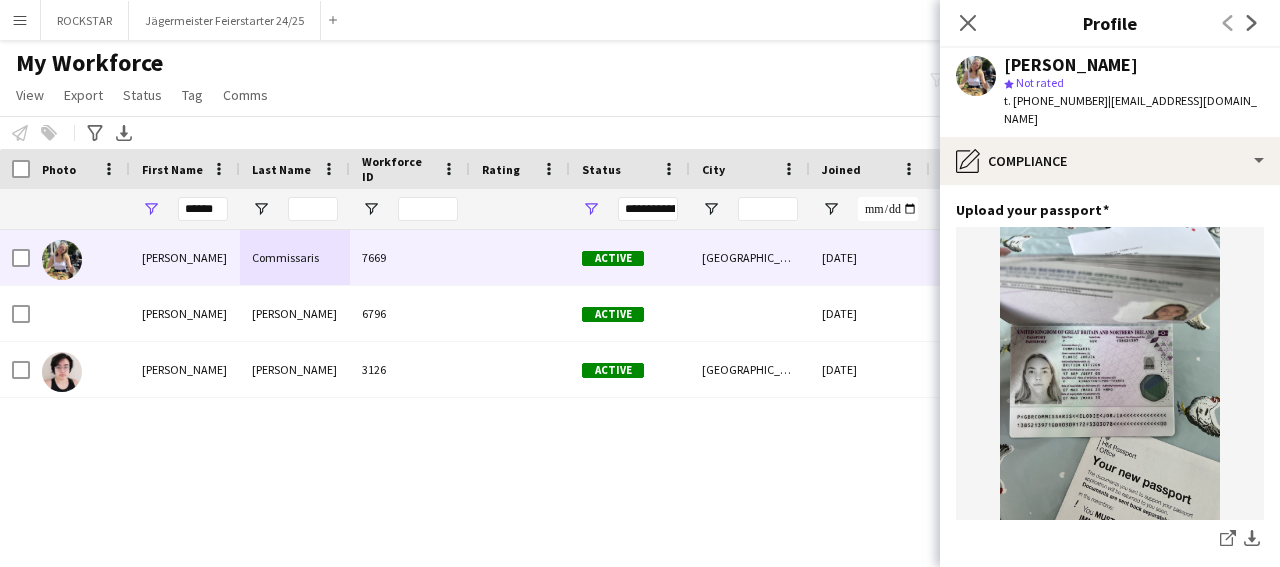 click on "Previous
Next" 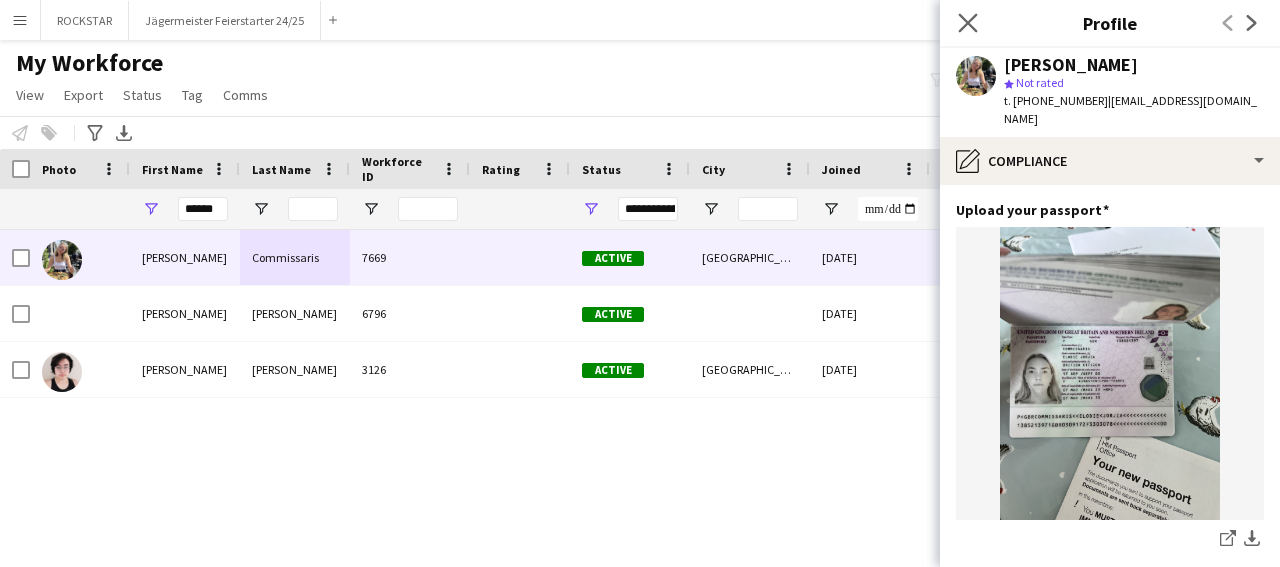 click on "Close pop-in" 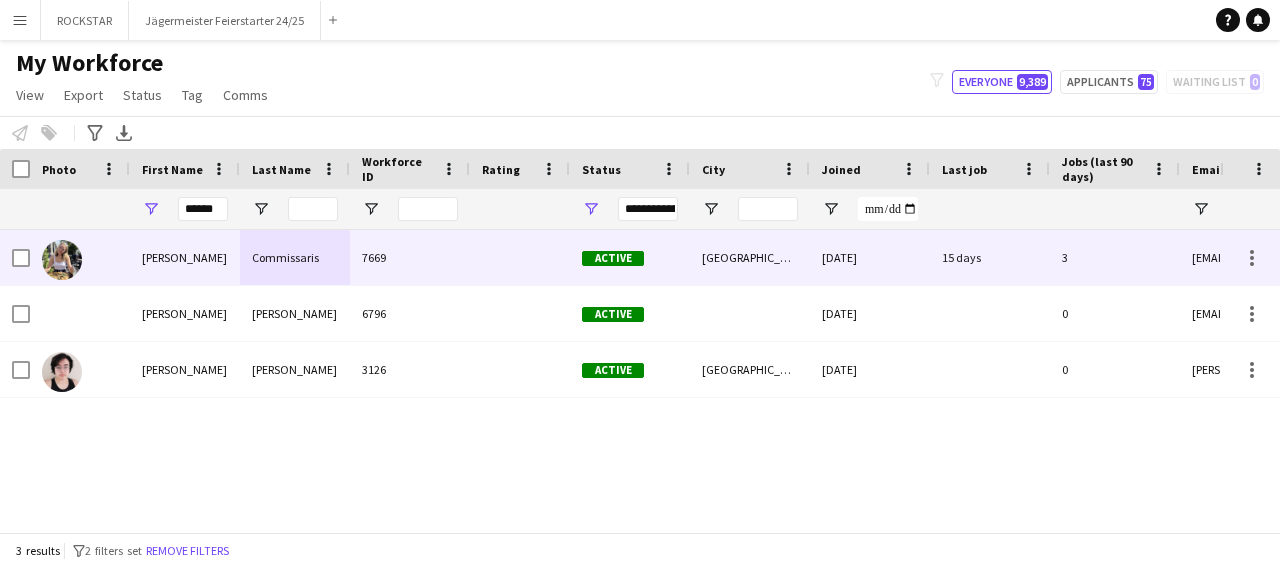click on "3" at bounding box center [1115, 257] 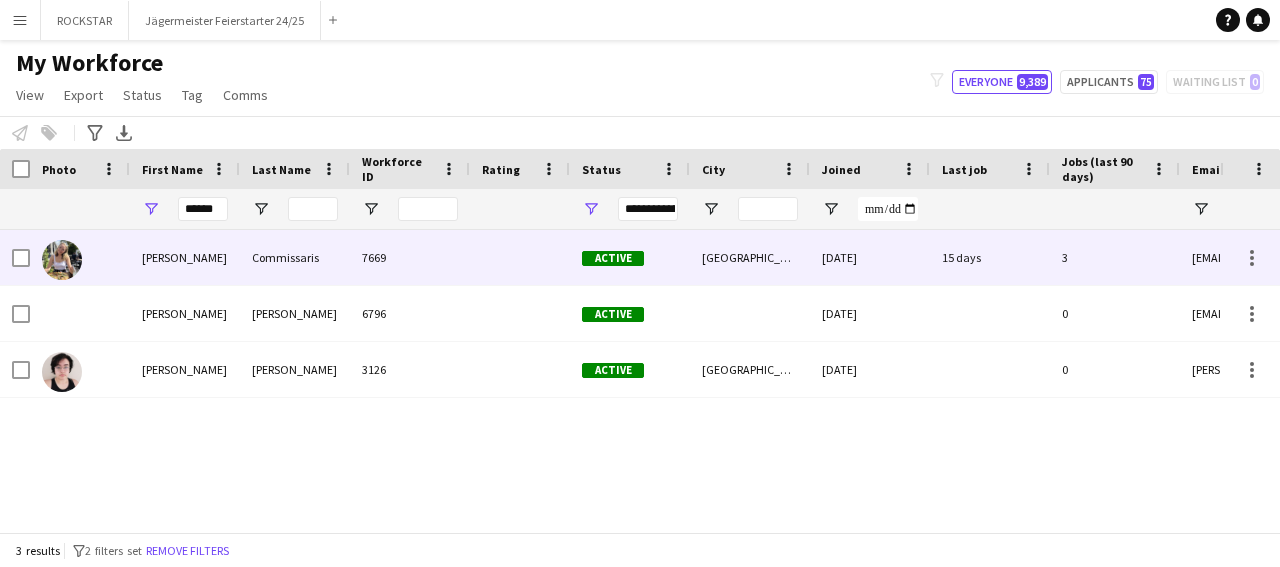 click on "3" at bounding box center [1115, 257] 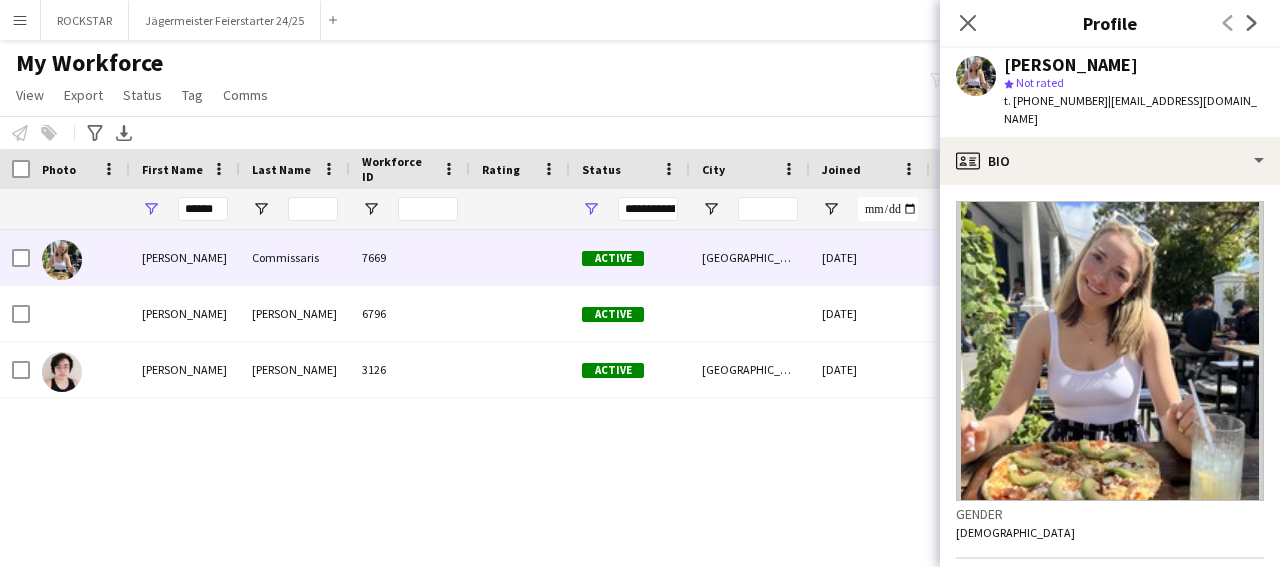drag, startPoint x: 1261, startPoint y: 252, endPoint x: 1279, endPoint y: 413, distance: 162.00308 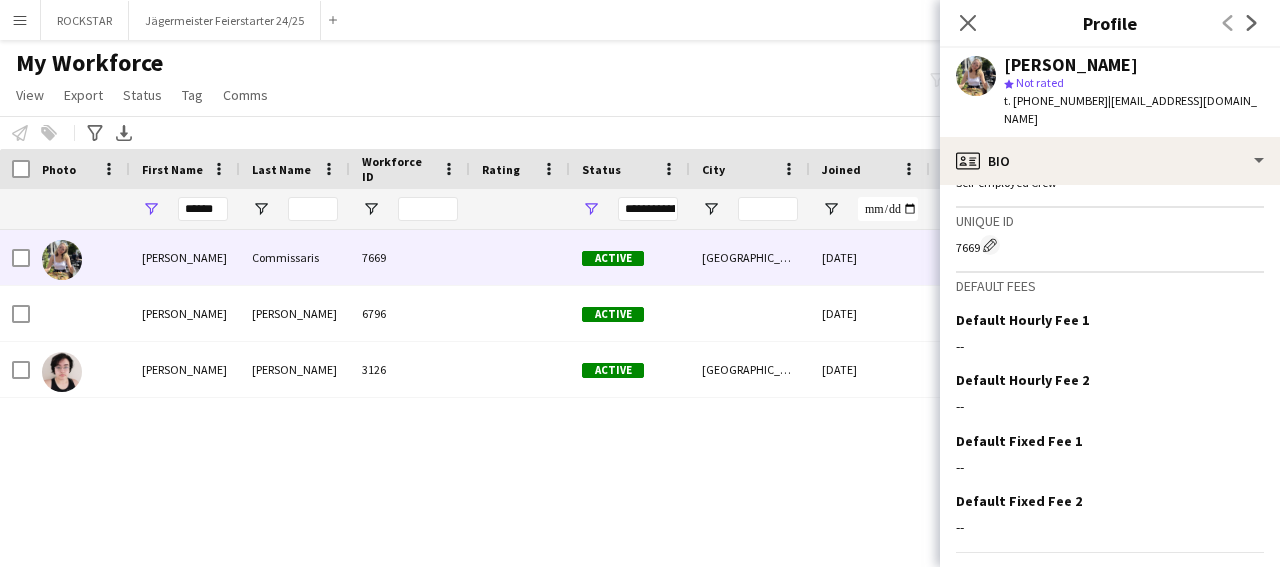 scroll, scrollTop: 811, scrollLeft: 0, axis: vertical 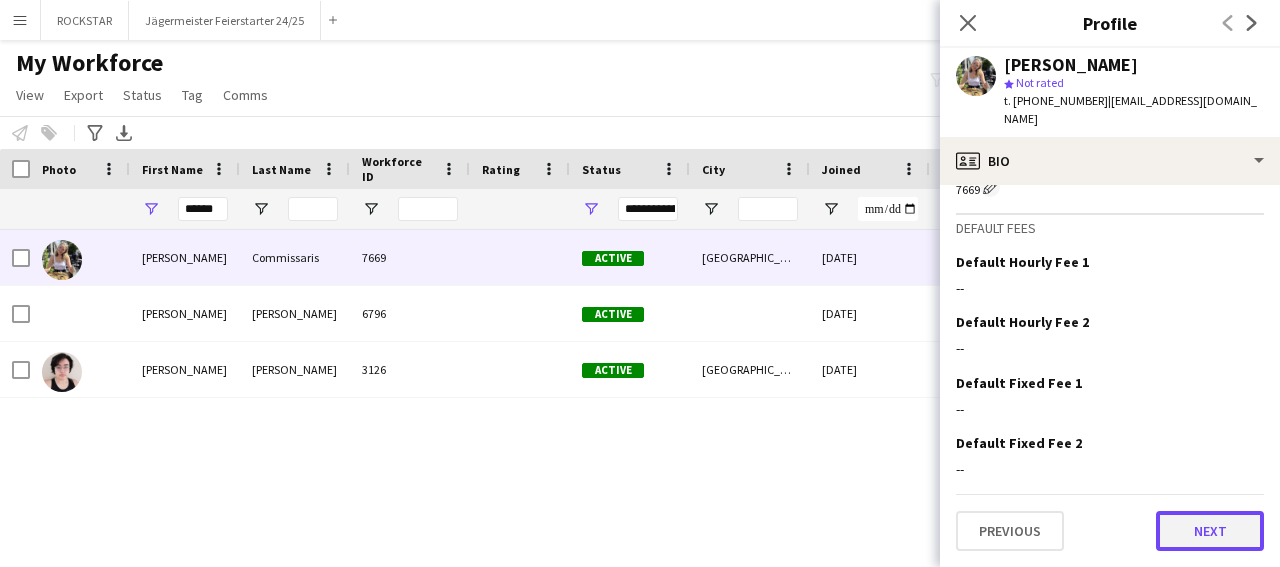 click on "Next" 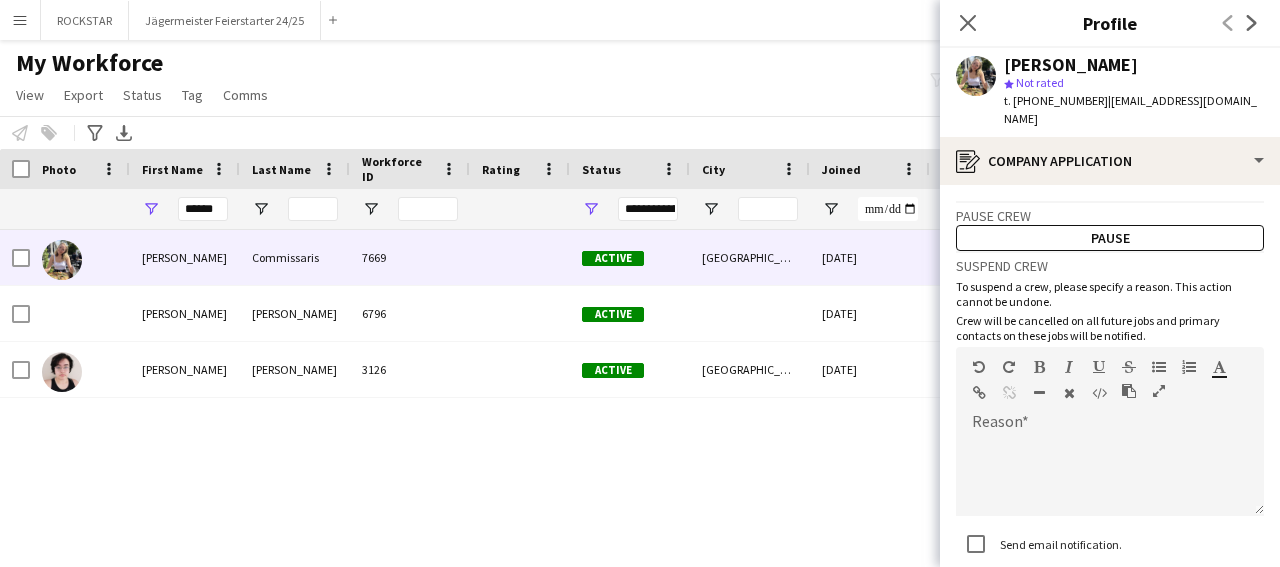 scroll, scrollTop: 126, scrollLeft: 0, axis: vertical 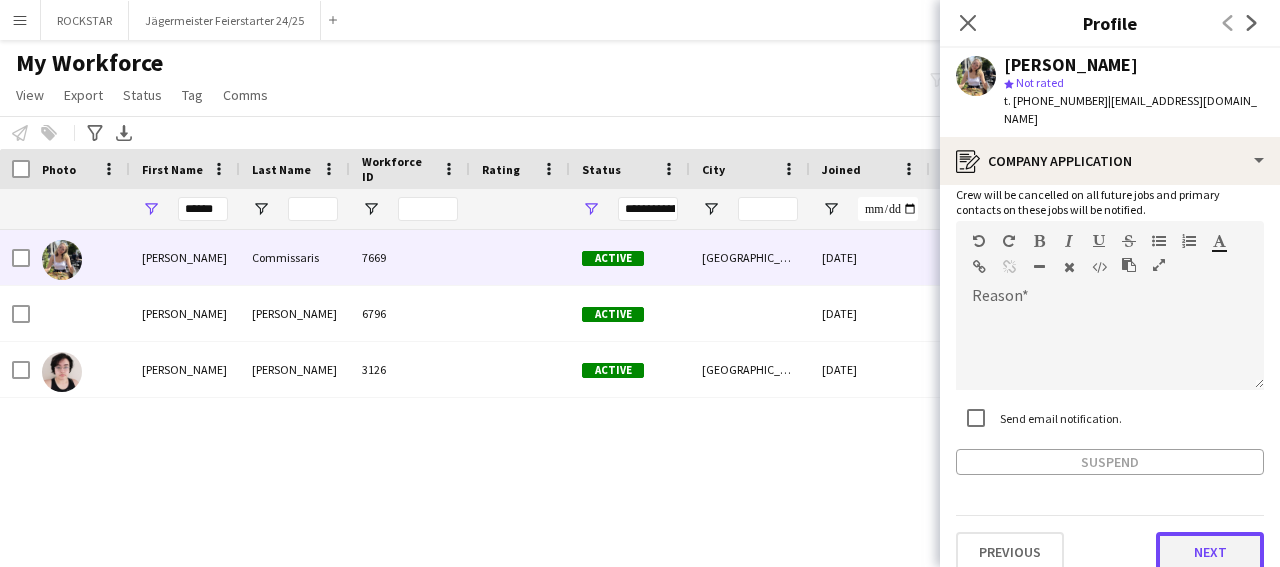 click on "Next" 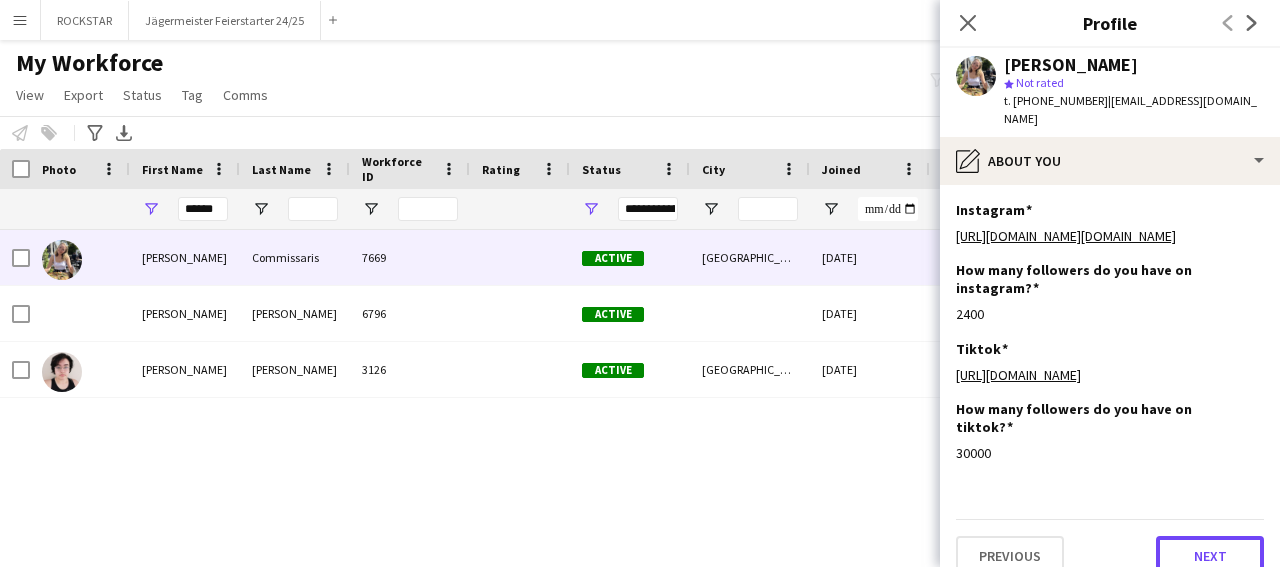 click on "Next" 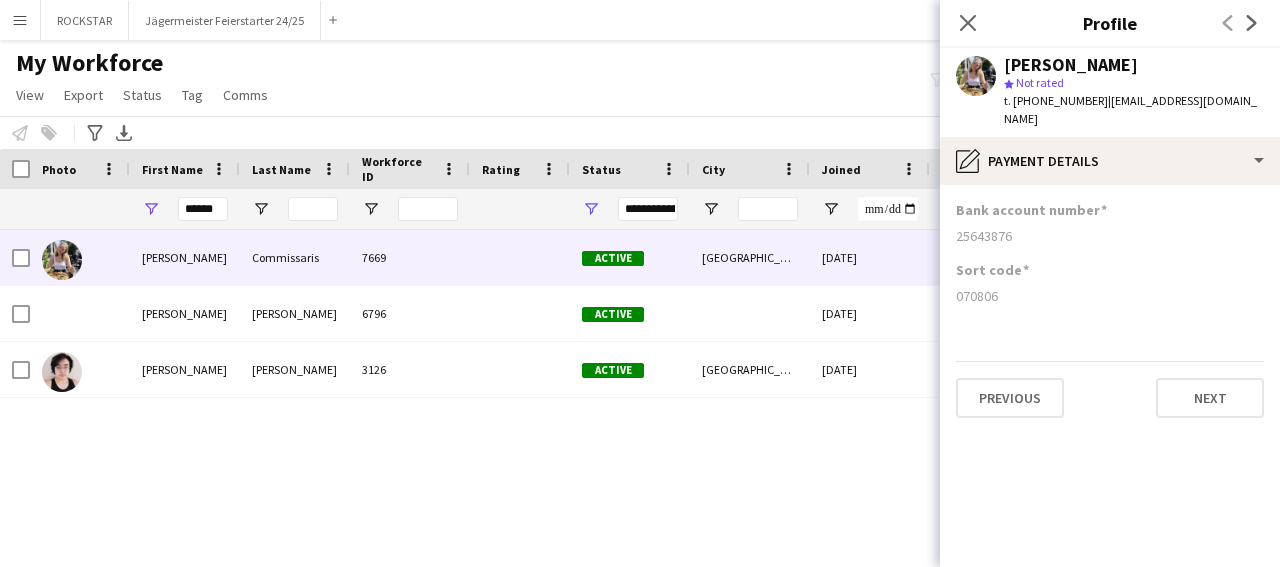 click on "070806" 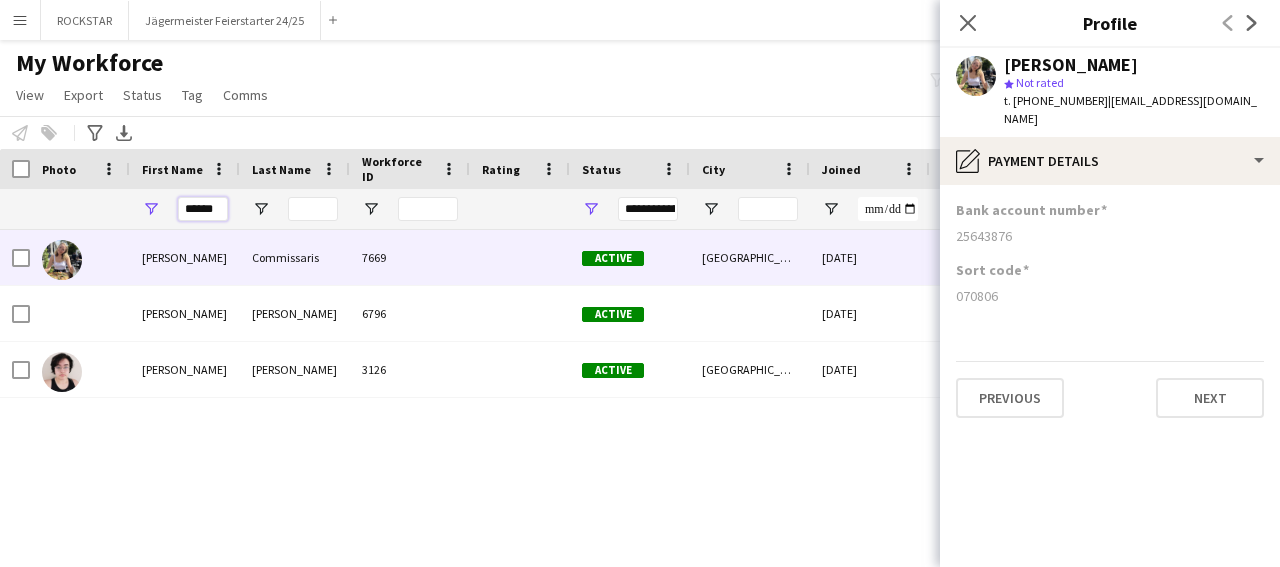 drag, startPoint x: 211, startPoint y: 205, endPoint x: 184, endPoint y: 217, distance: 29.546574 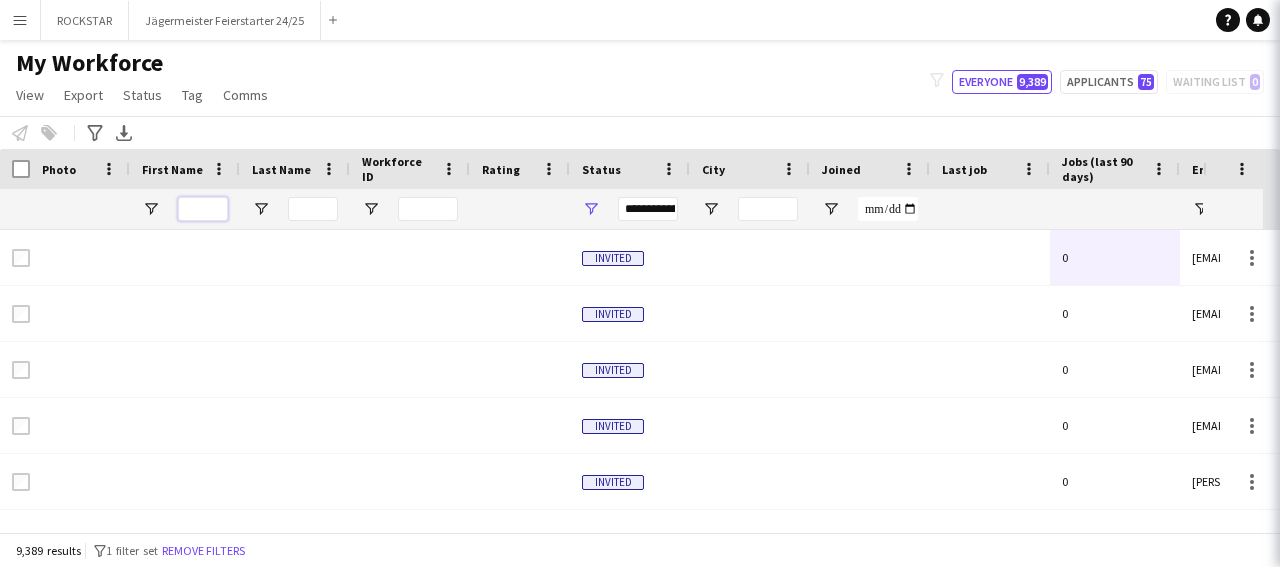 type 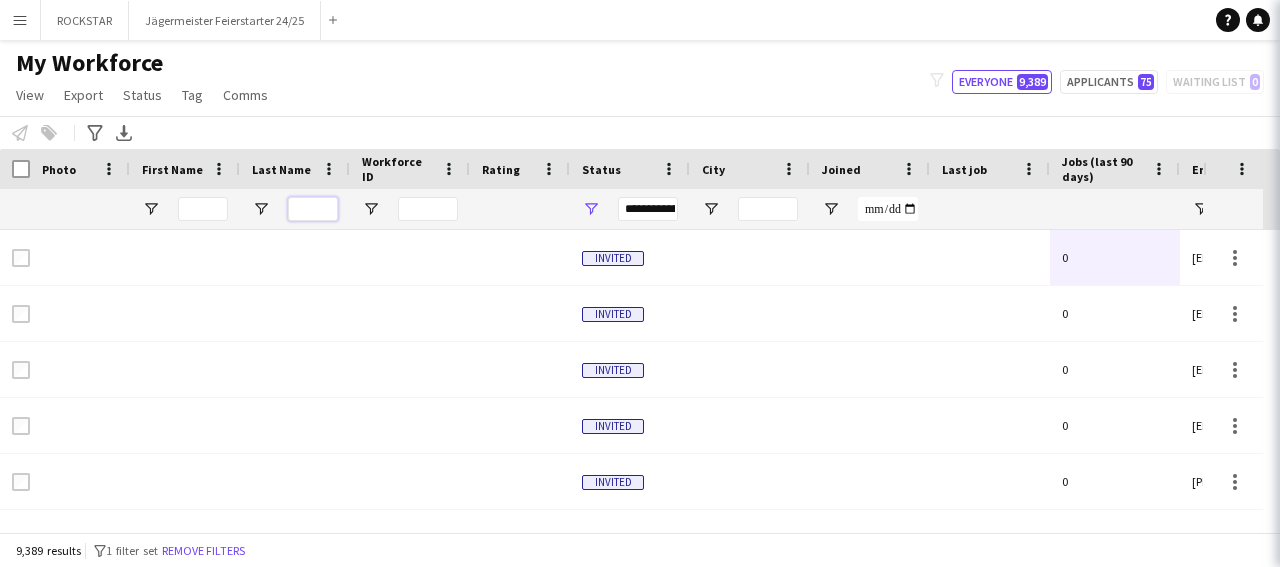 click at bounding box center [313, 209] 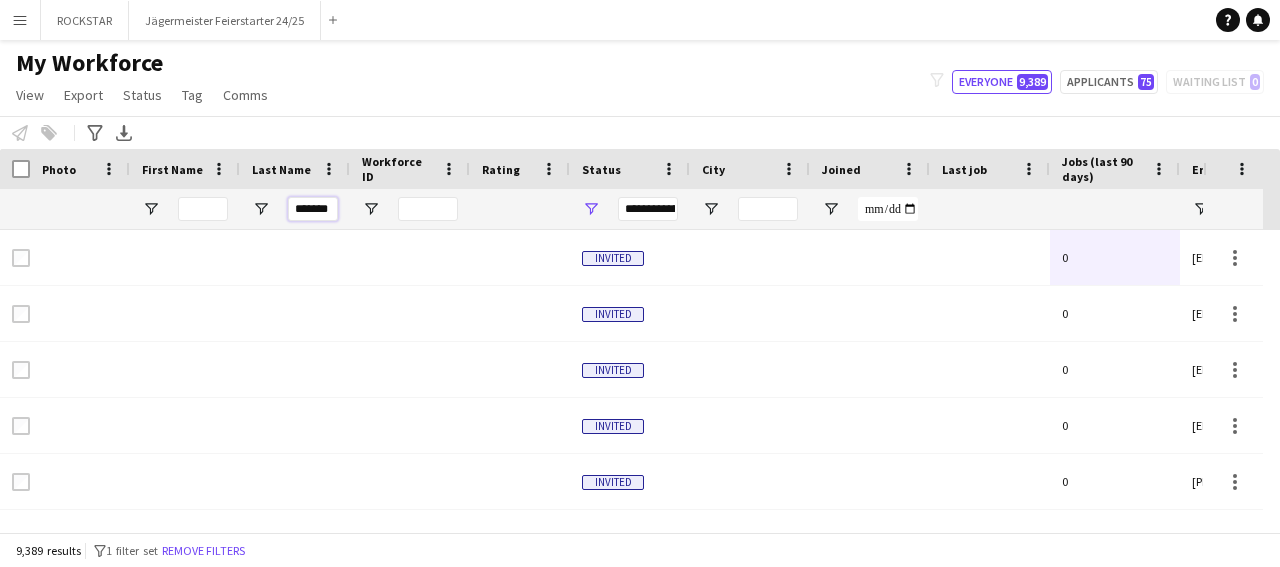 type on "*******" 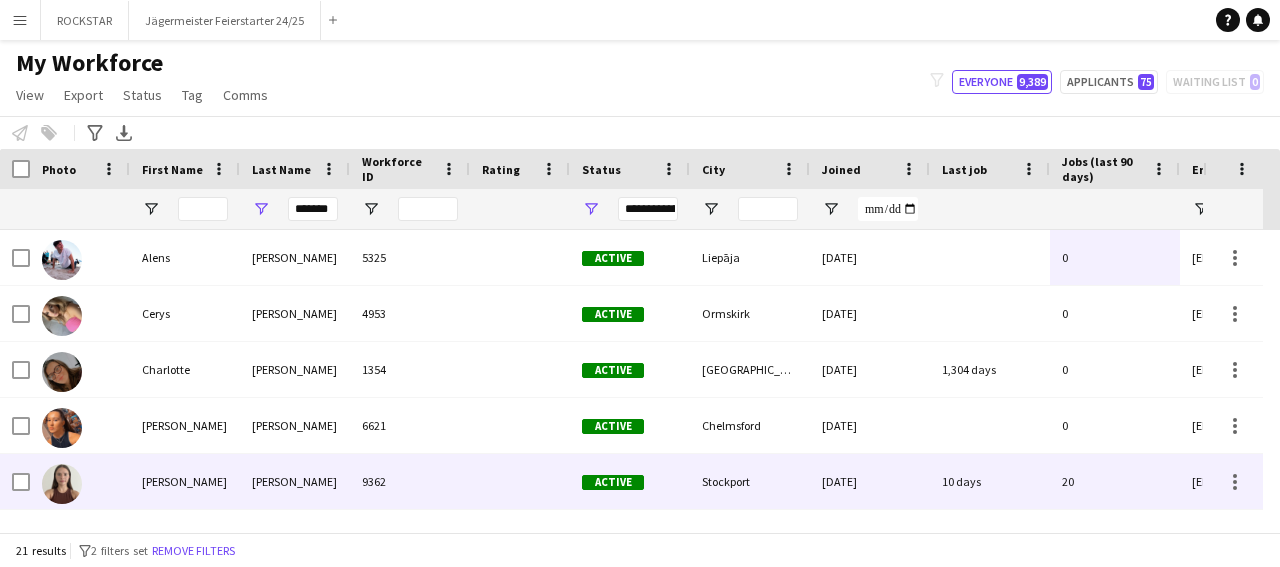 click on "[PERSON_NAME]" at bounding box center [185, 481] 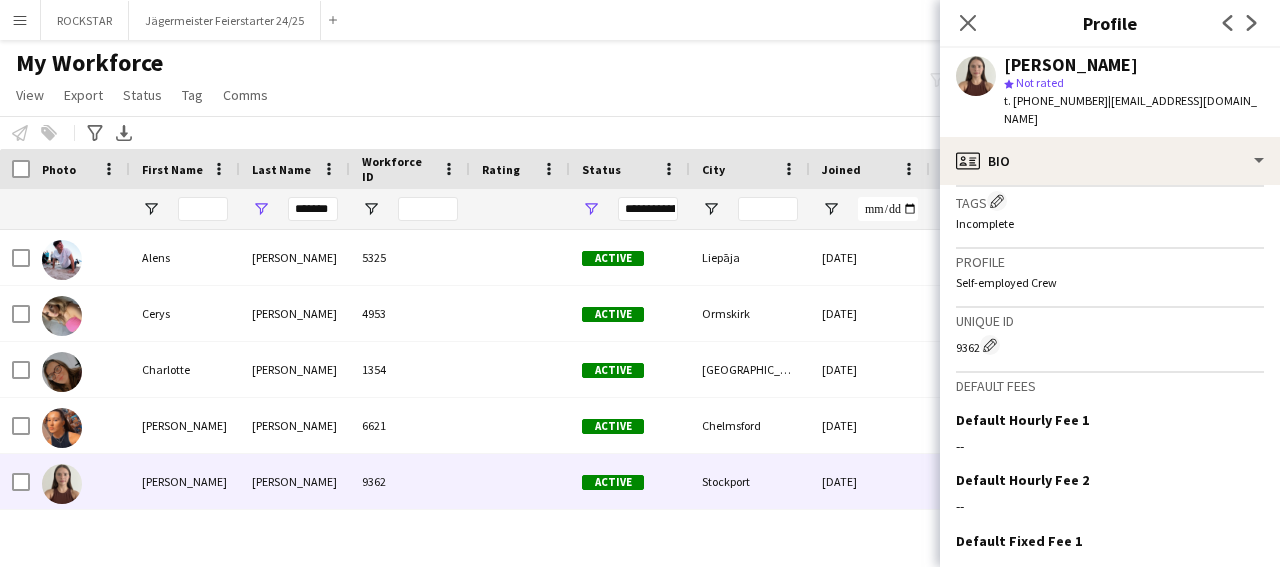 scroll, scrollTop: 793, scrollLeft: 0, axis: vertical 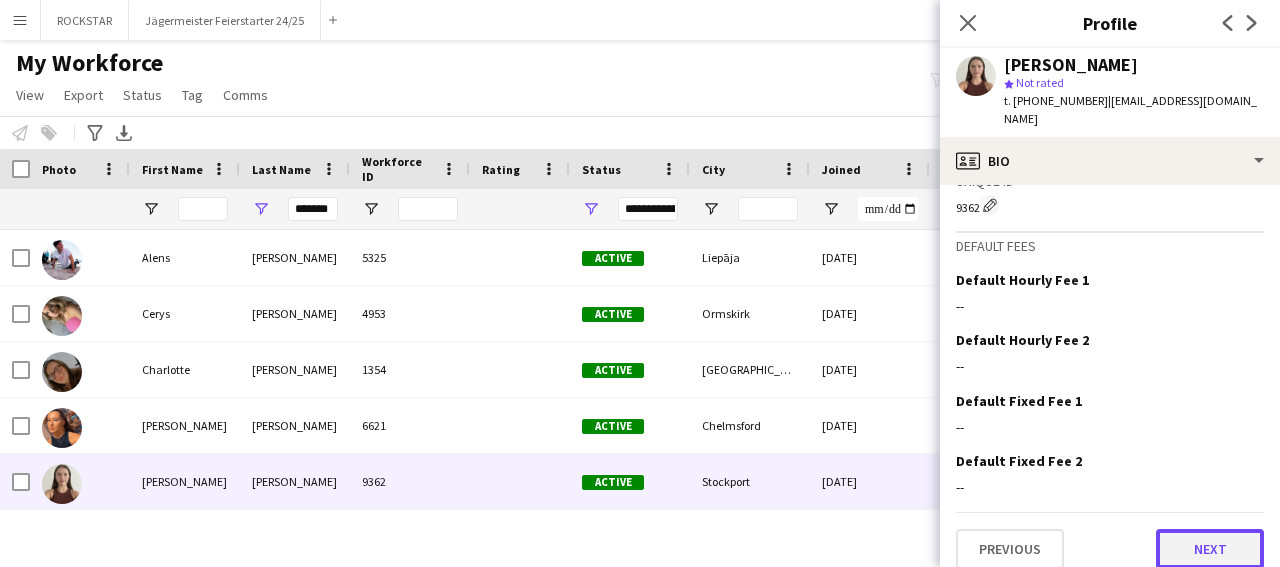 click on "Next" 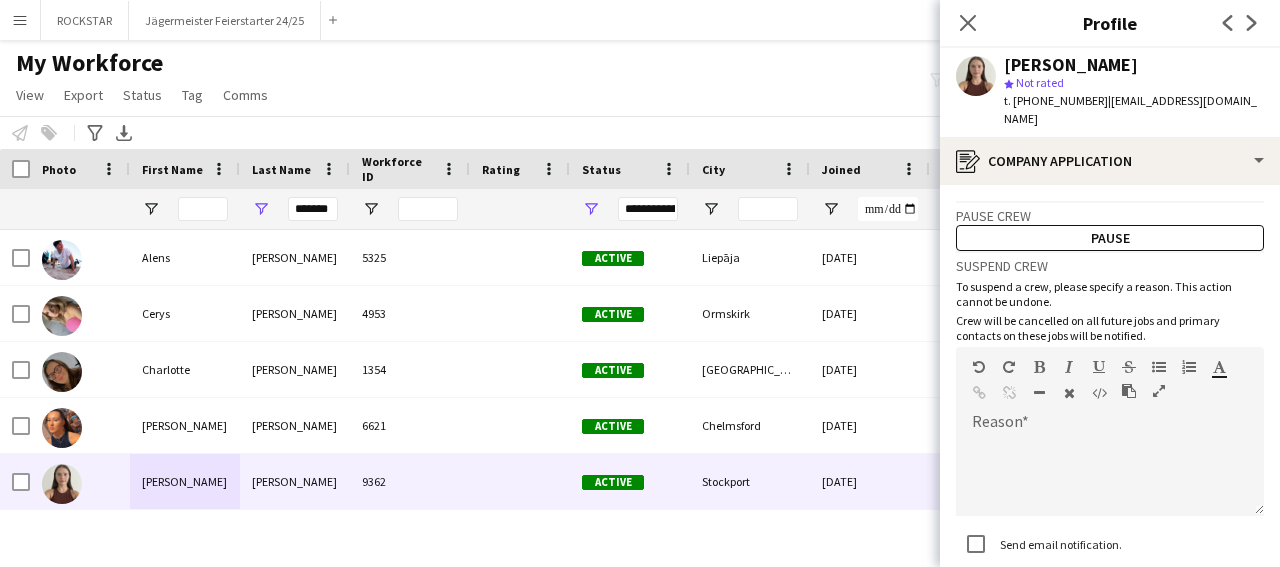 scroll, scrollTop: 126, scrollLeft: 0, axis: vertical 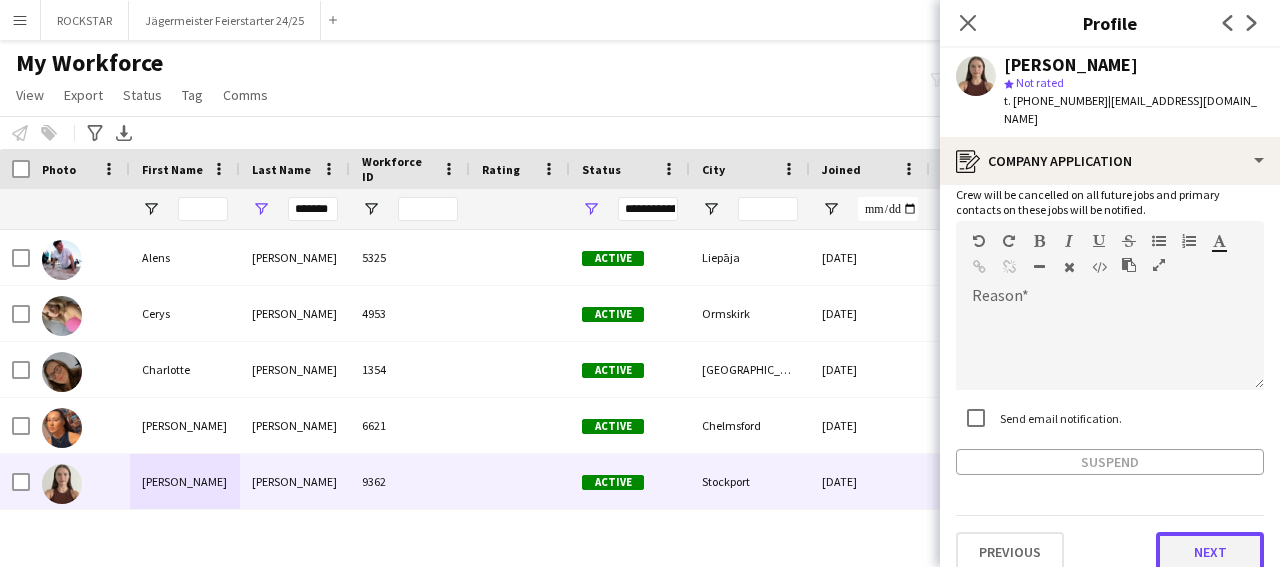 click on "Next" 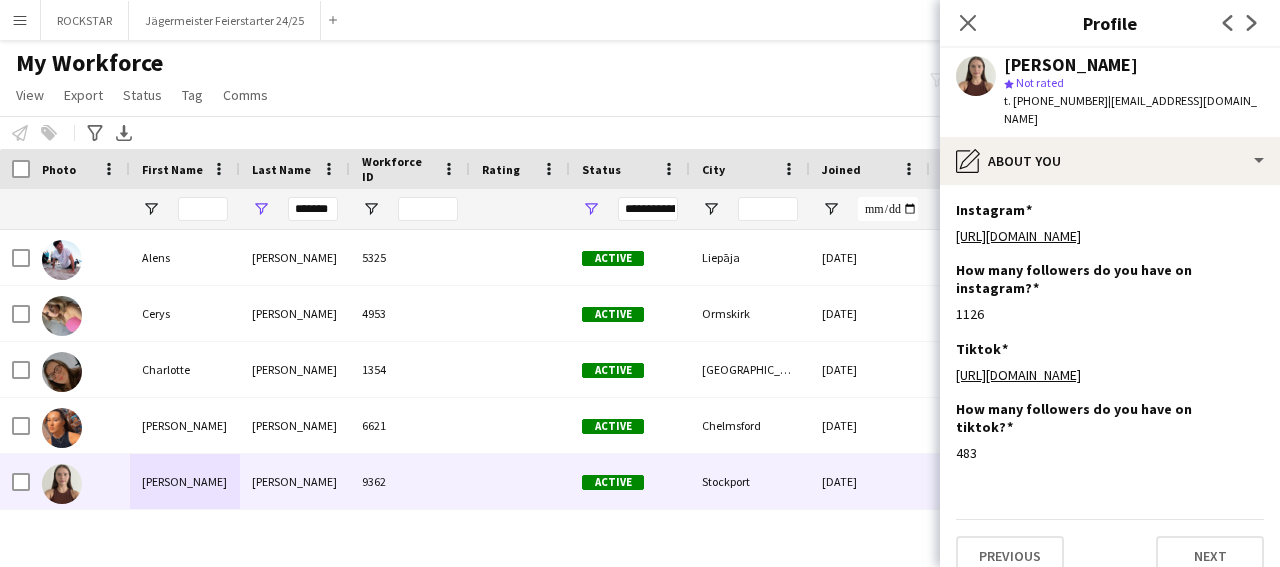 scroll, scrollTop: 24, scrollLeft: 0, axis: vertical 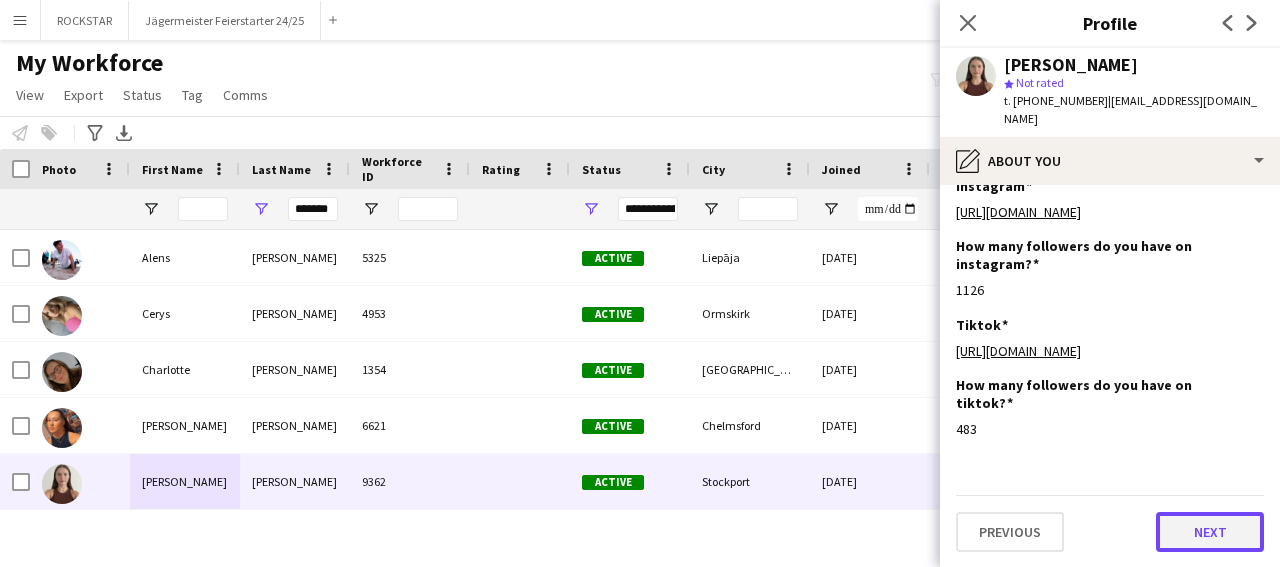 click on "Next" 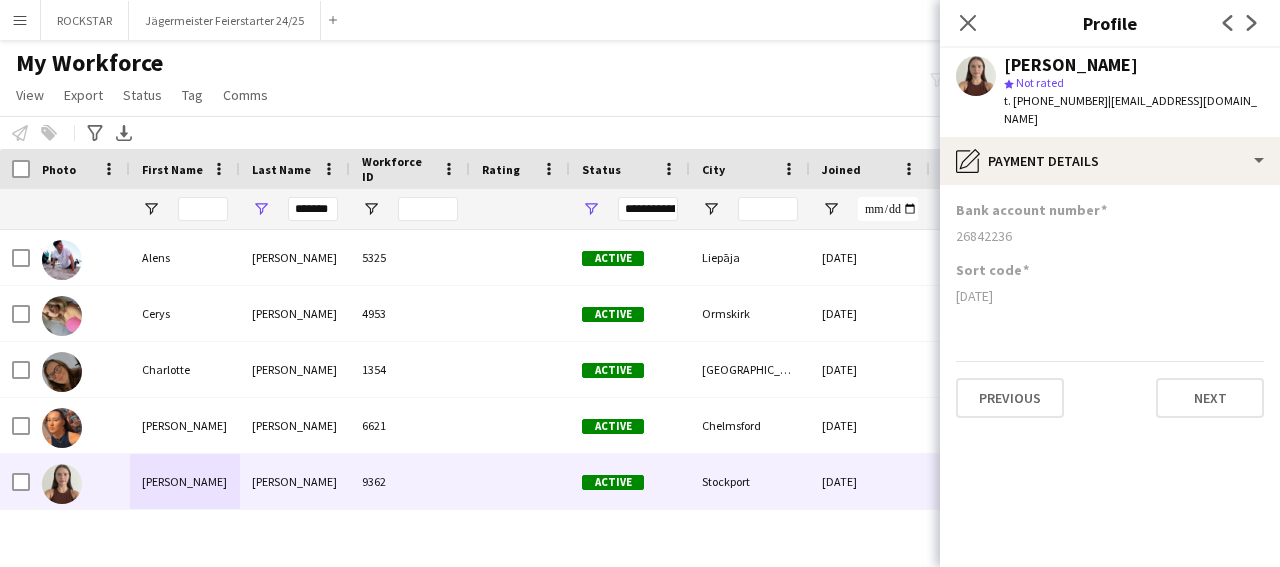 scroll, scrollTop: 0, scrollLeft: 0, axis: both 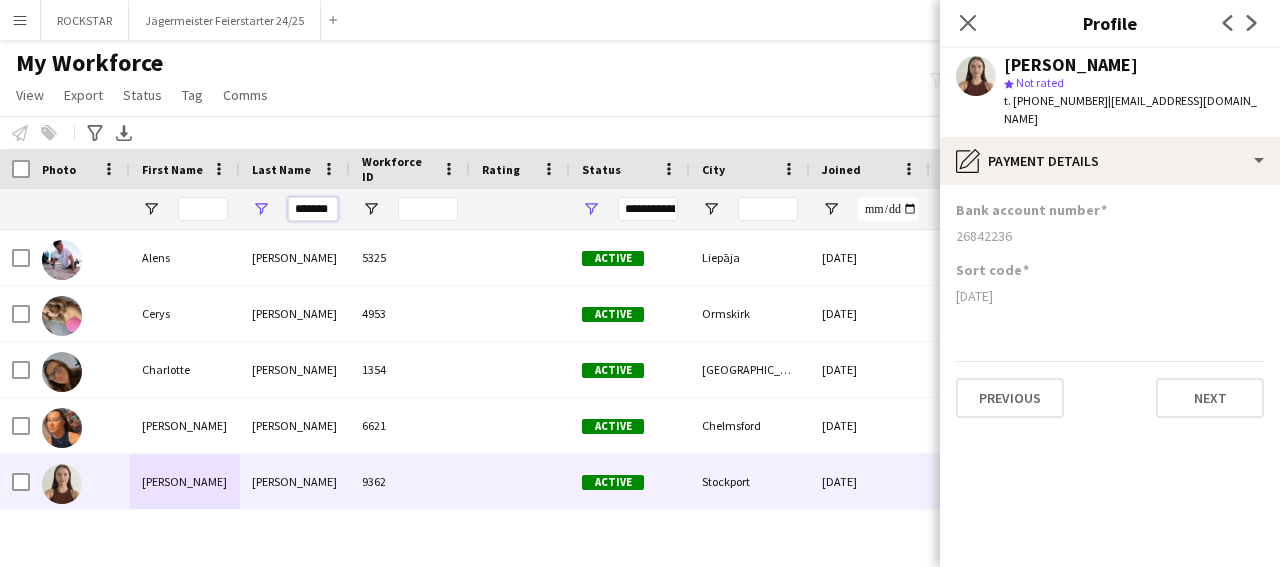 drag, startPoint x: 337, startPoint y: 202, endPoint x: 257, endPoint y: 227, distance: 83.81527 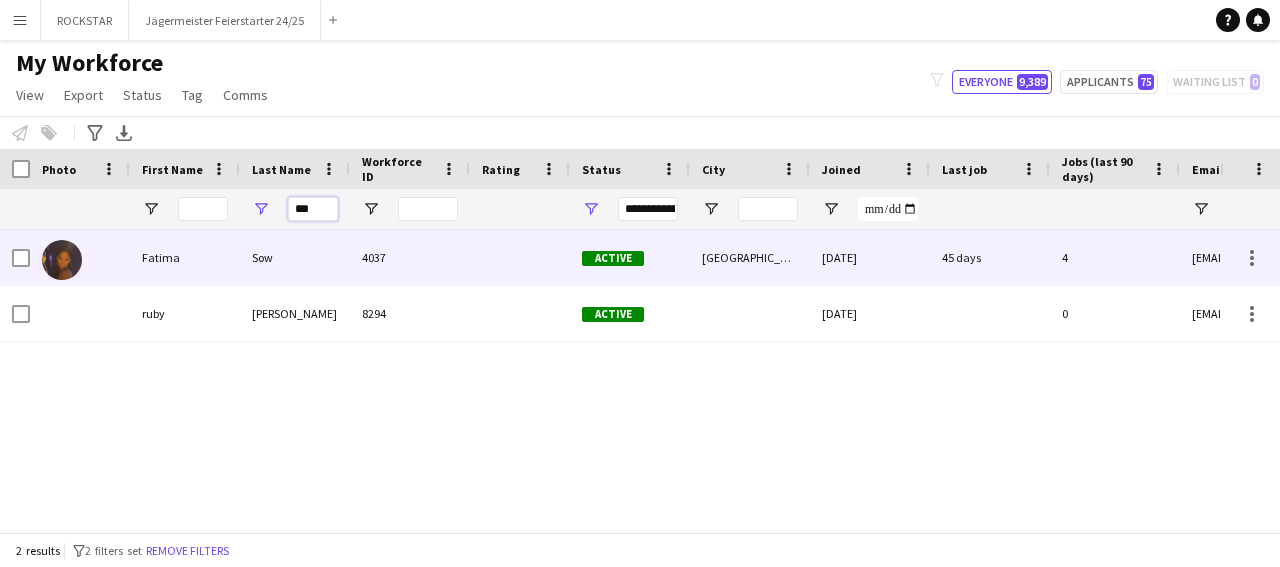 type on "***" 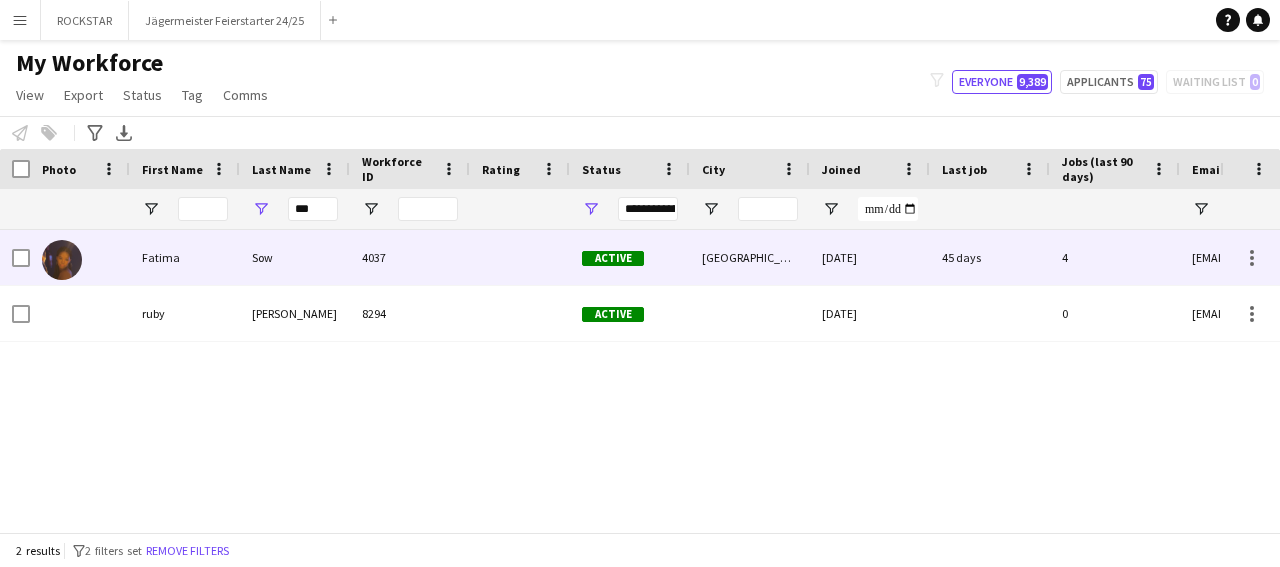 click on "Sow" at bounding box center (295, 257) 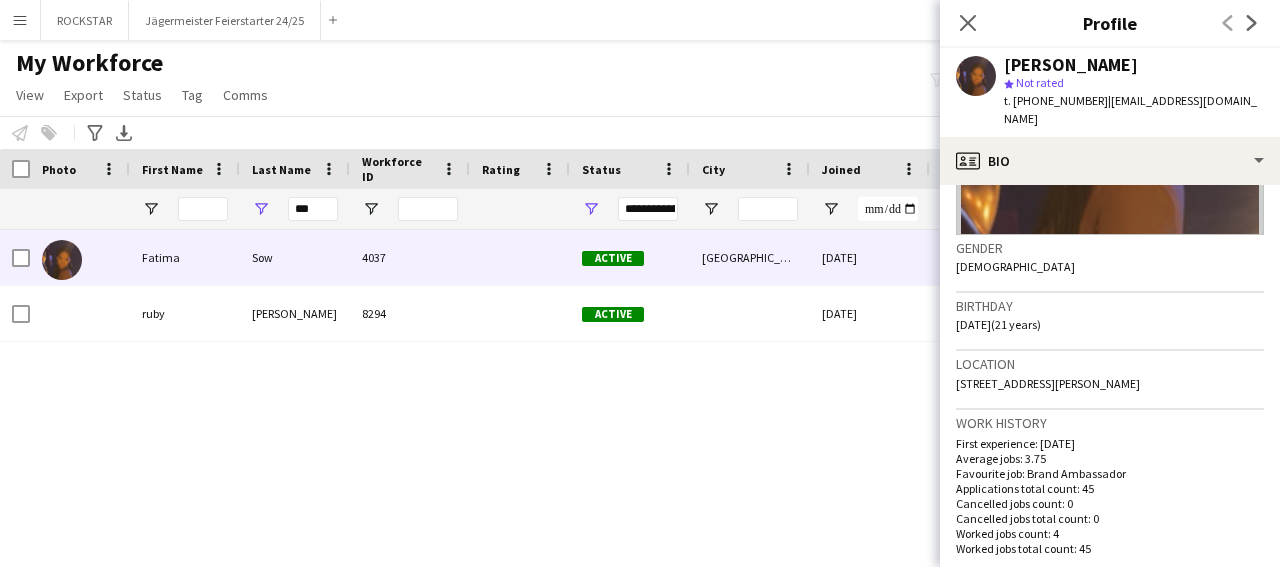 scroll, scrollTop: 806, scrollLeft: 0, axis: vertical 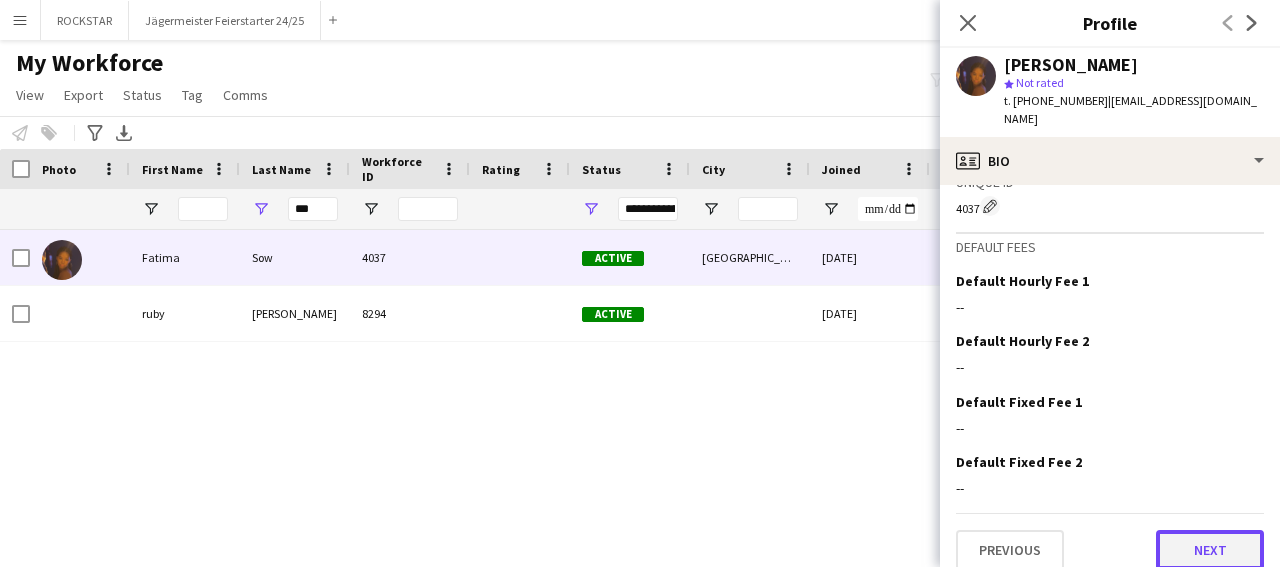 click on "Next" 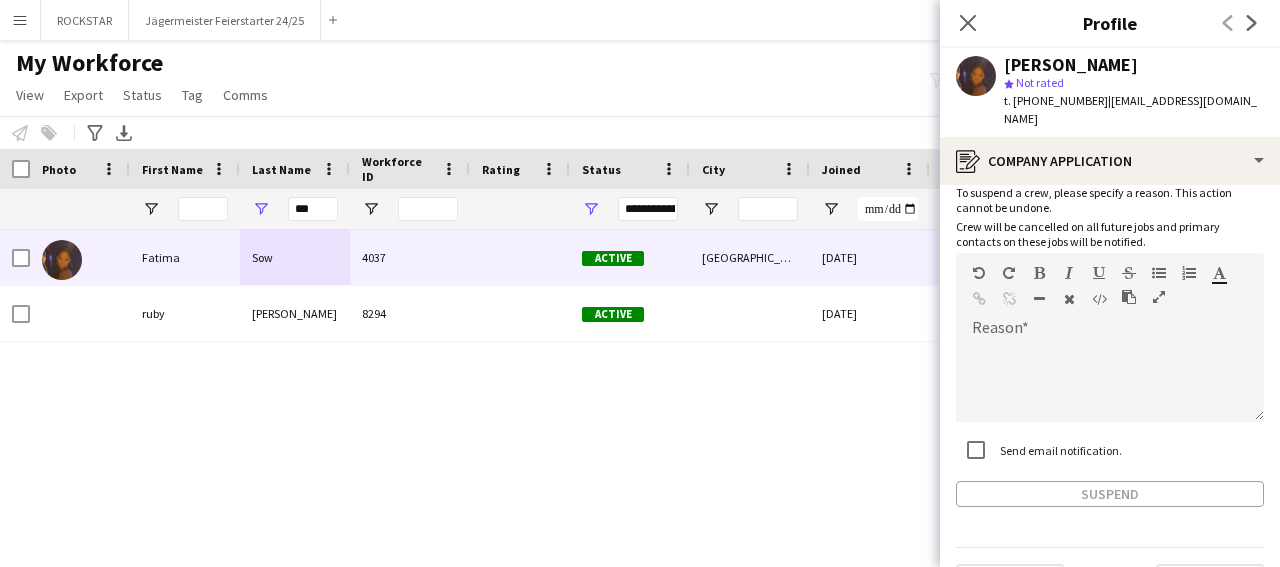 scroll, scrollTop: 126, scrollLeft: 0, axis: vertical 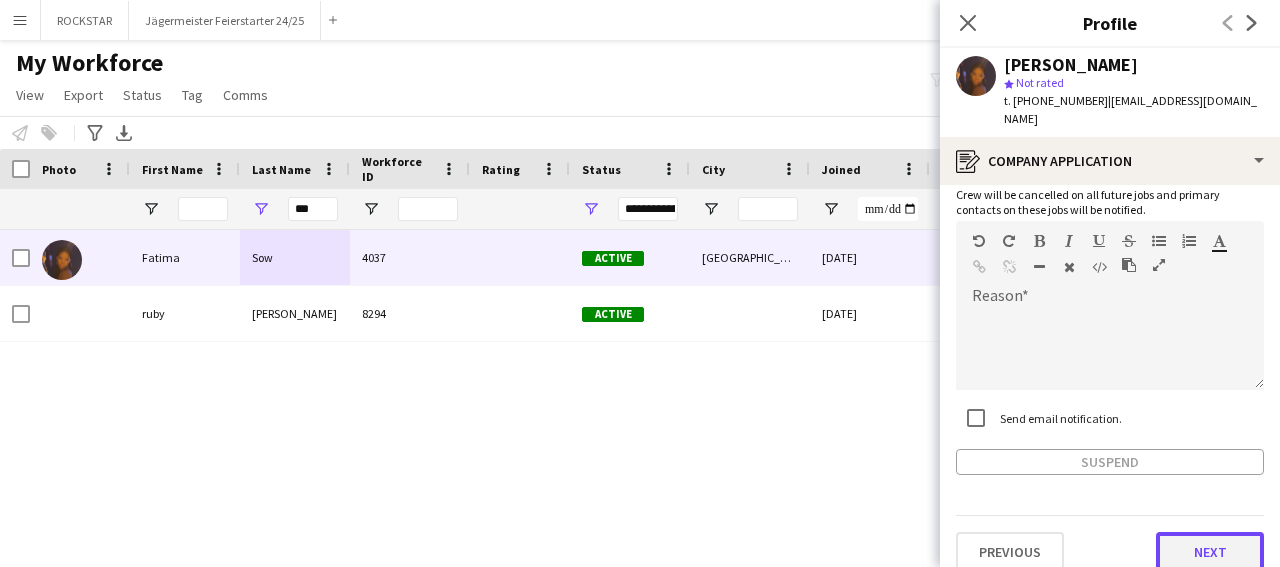 click on "Next" 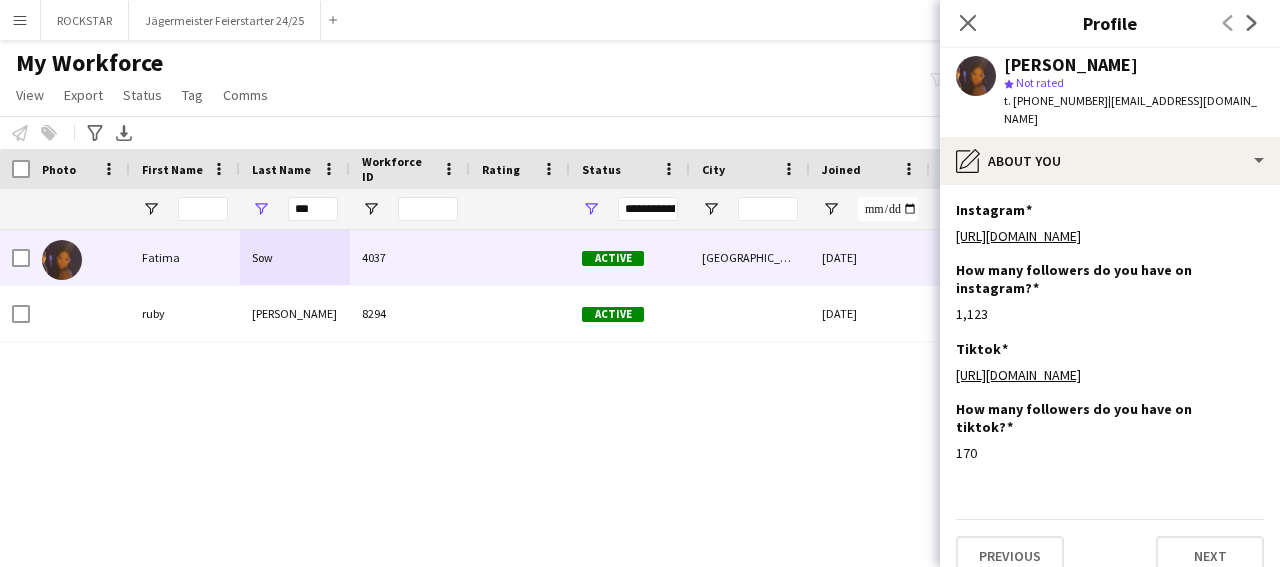 scroll, scrollTop: 6, scrollLeft: 0, axis: vertical 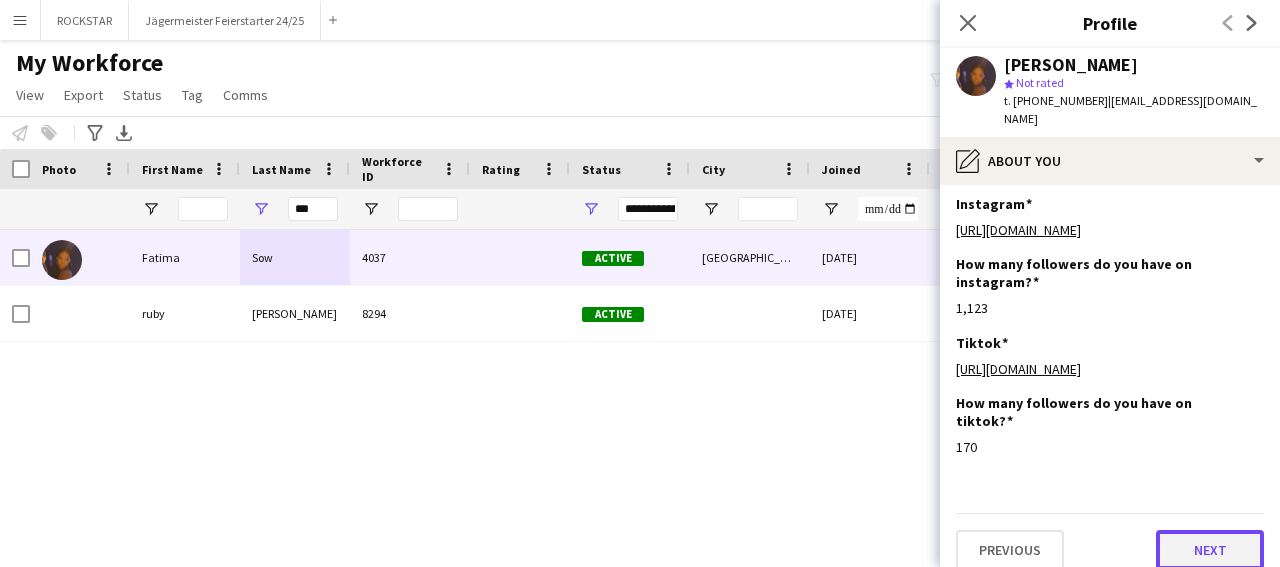 click on "Next" 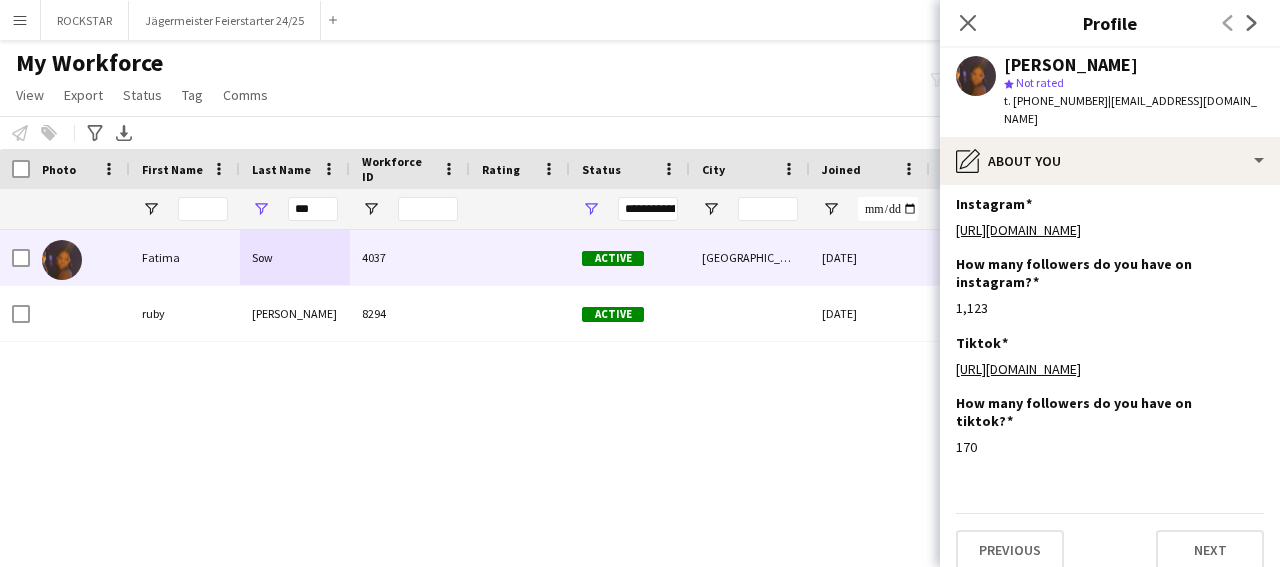 scroll, scrollTop: 0, scrollLeft: 0, axis: both 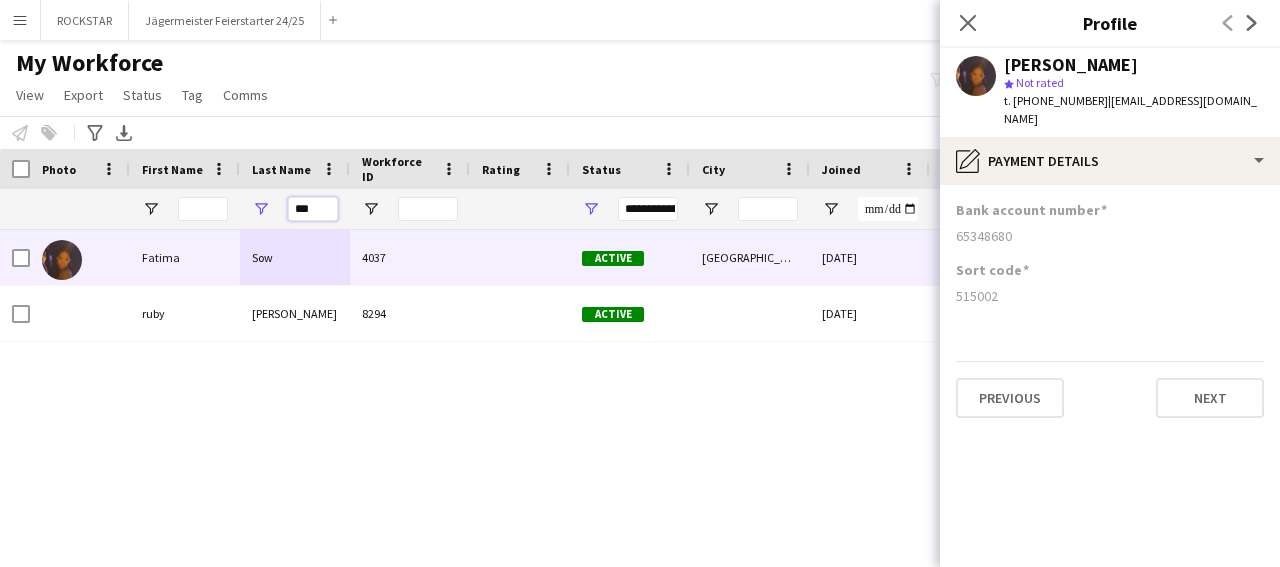 drag, startPoint x: 329, startPoint y: 201, endPoint x: 253, endPoint y: 203, distance: 76.02631 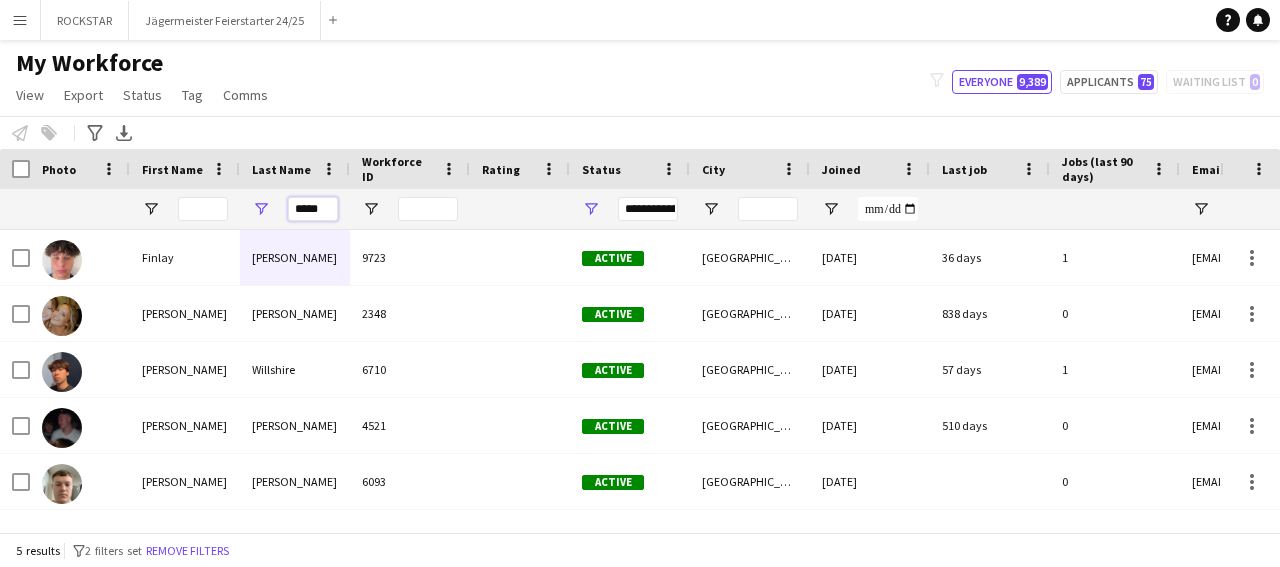 type on "*****" 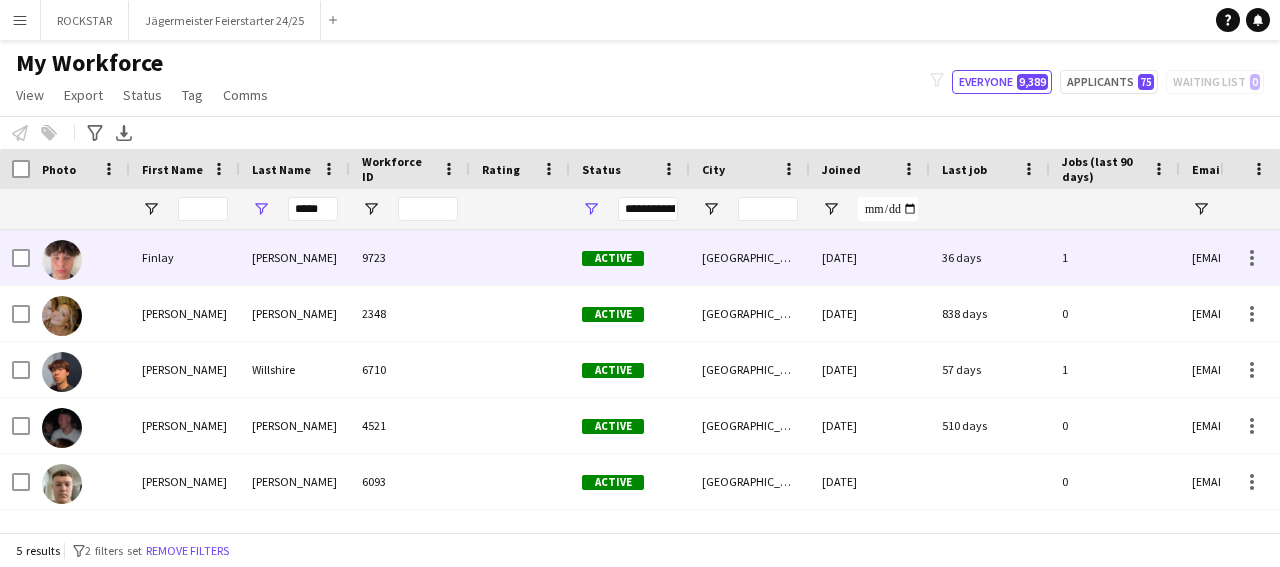 click on "Finlay" at bounding box center (185, 257) 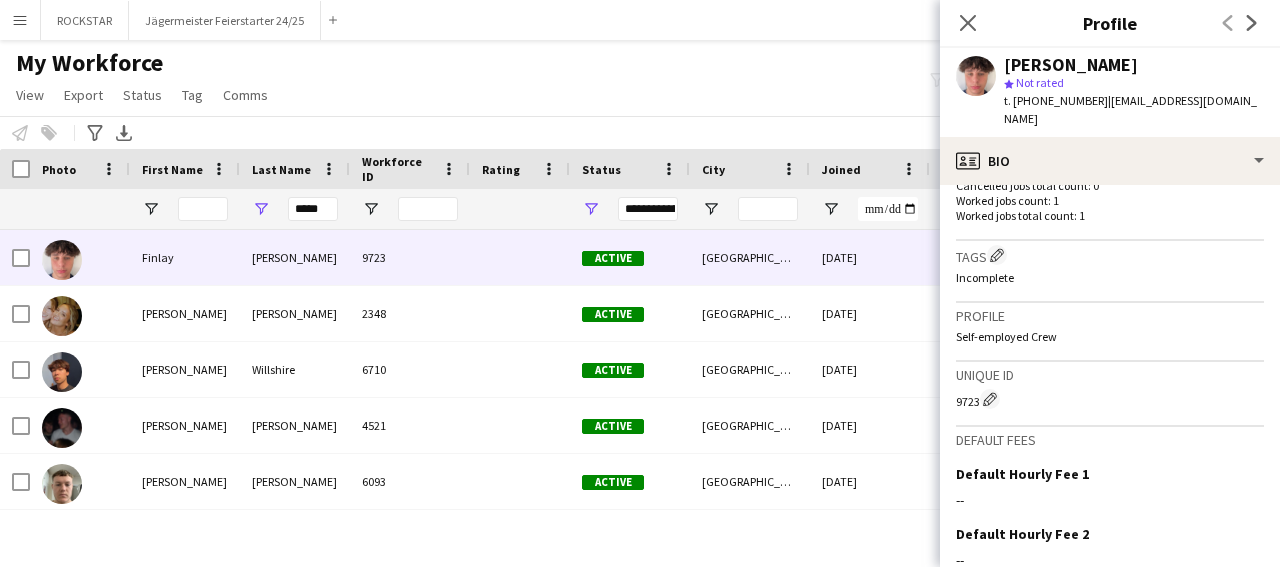scroll, scrollTop: 777, scrollLeft: 0, axis: vertical 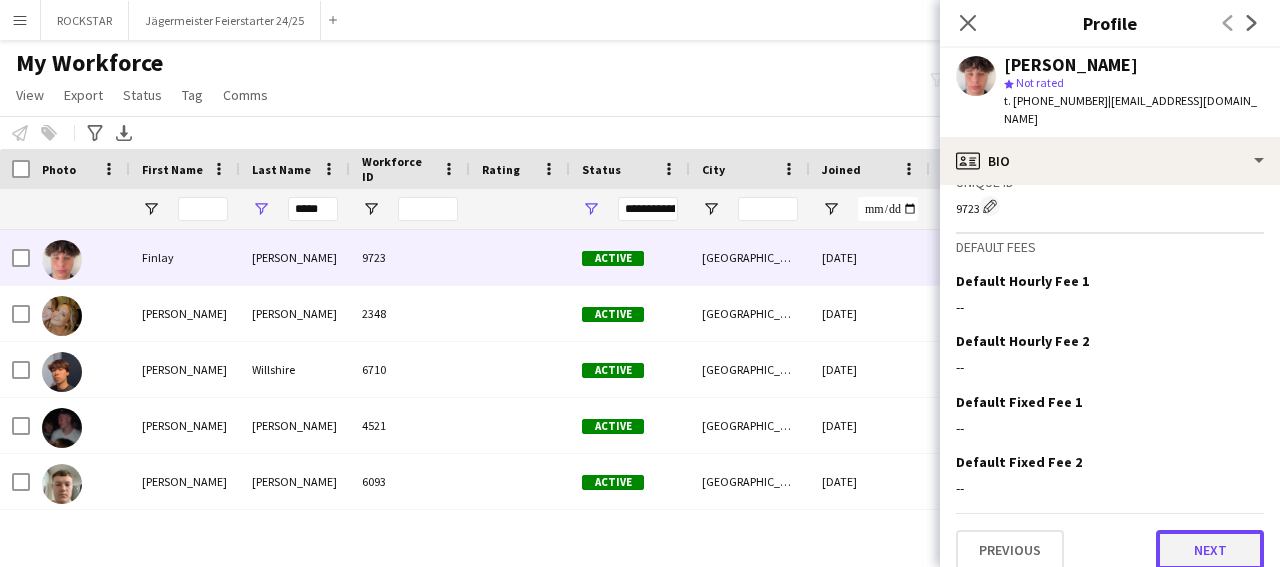 click on "Next" 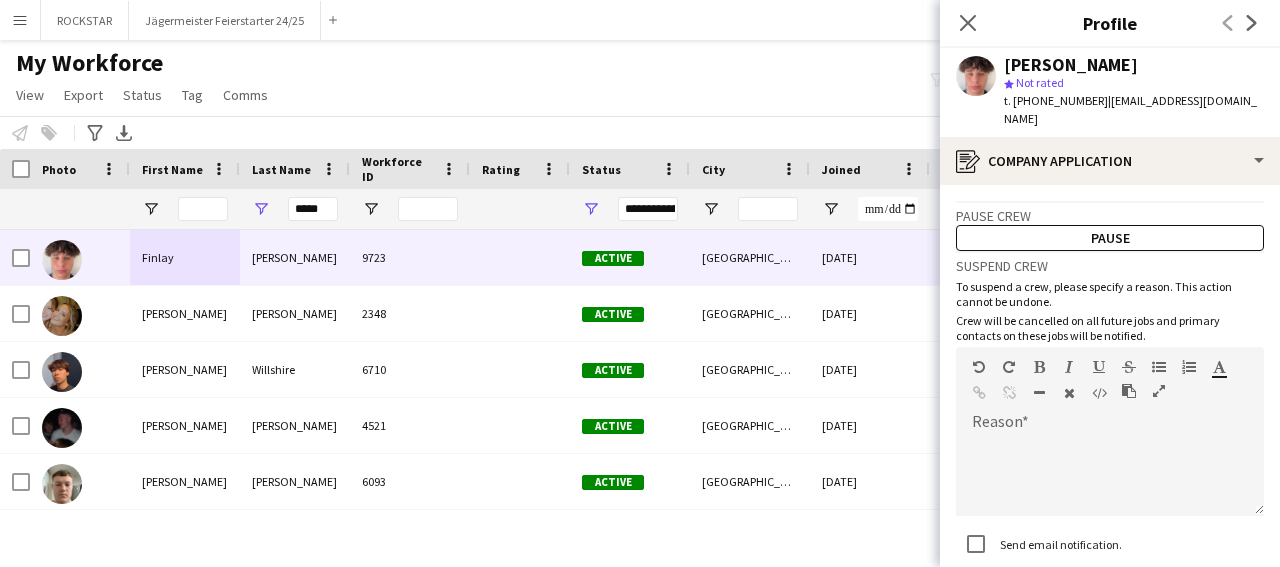 scroll, scrollTop: 126, scrollLeft: 0, axis: vertical 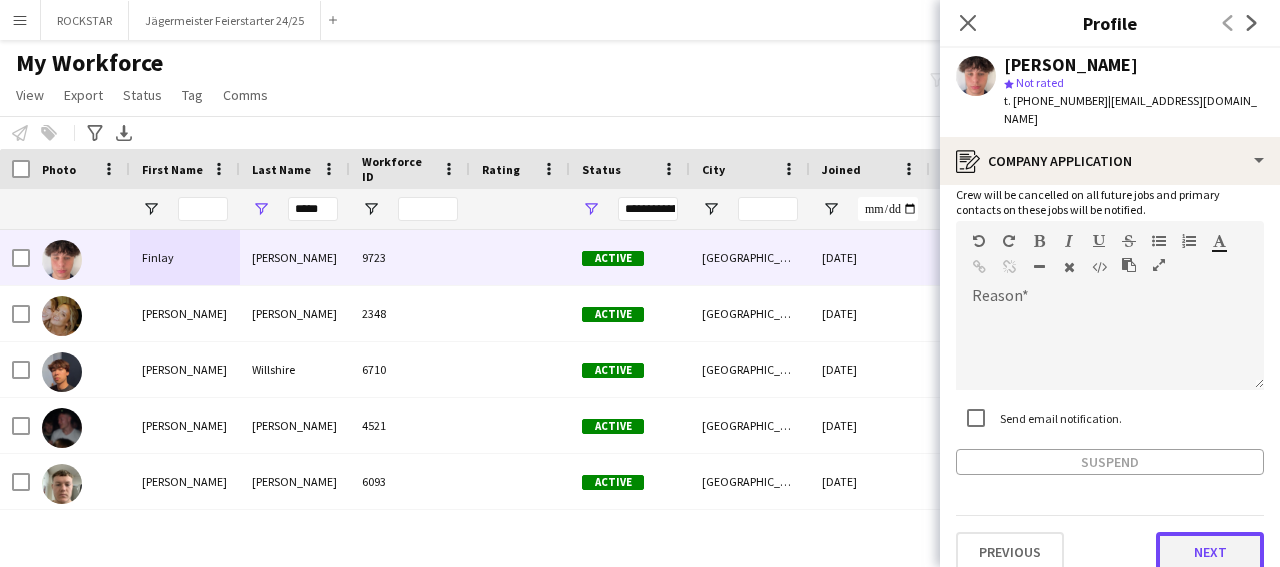 click on "Next" 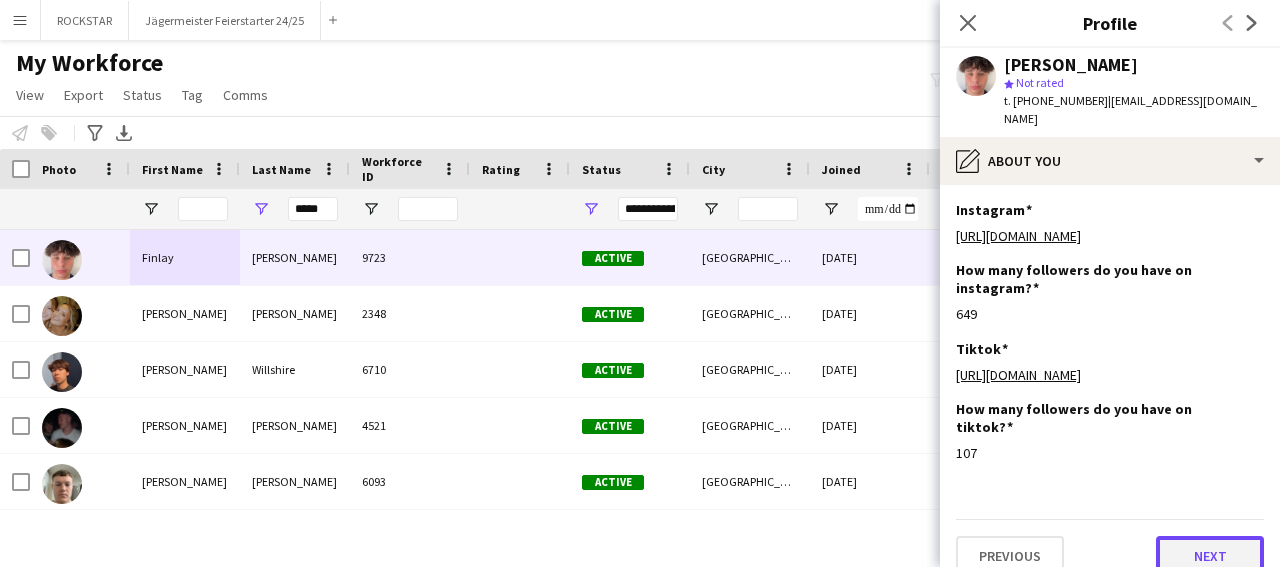 click on "Next" 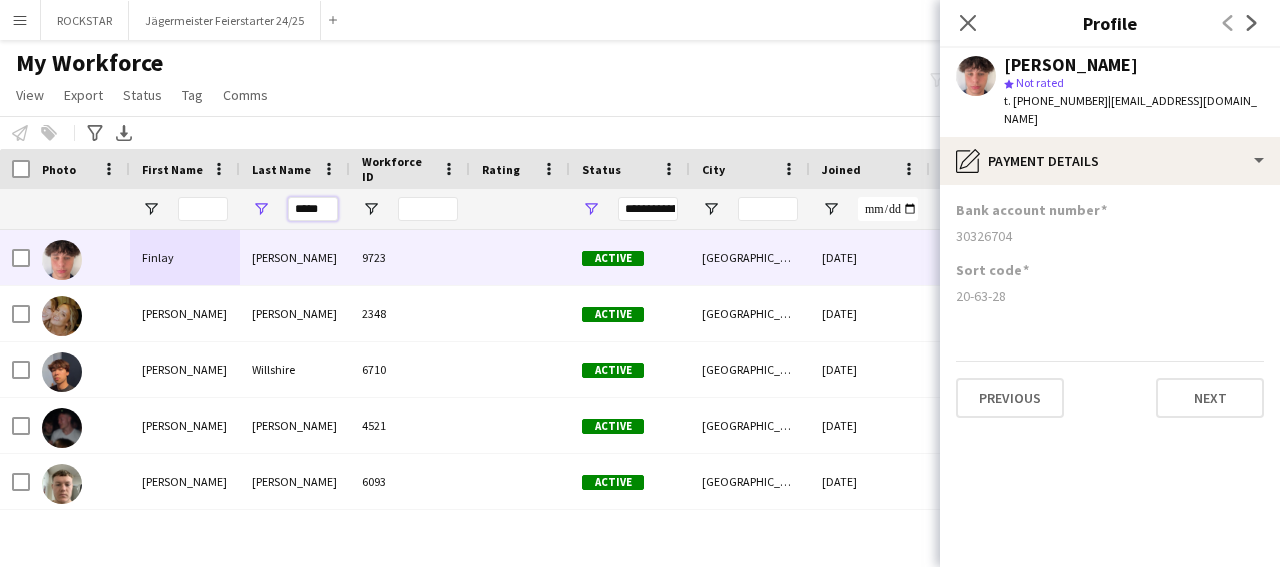 drag, startPoint x: 321, startPoint y: 205, endPoint x: 243, endPoint y: 207, distance: 78.025635 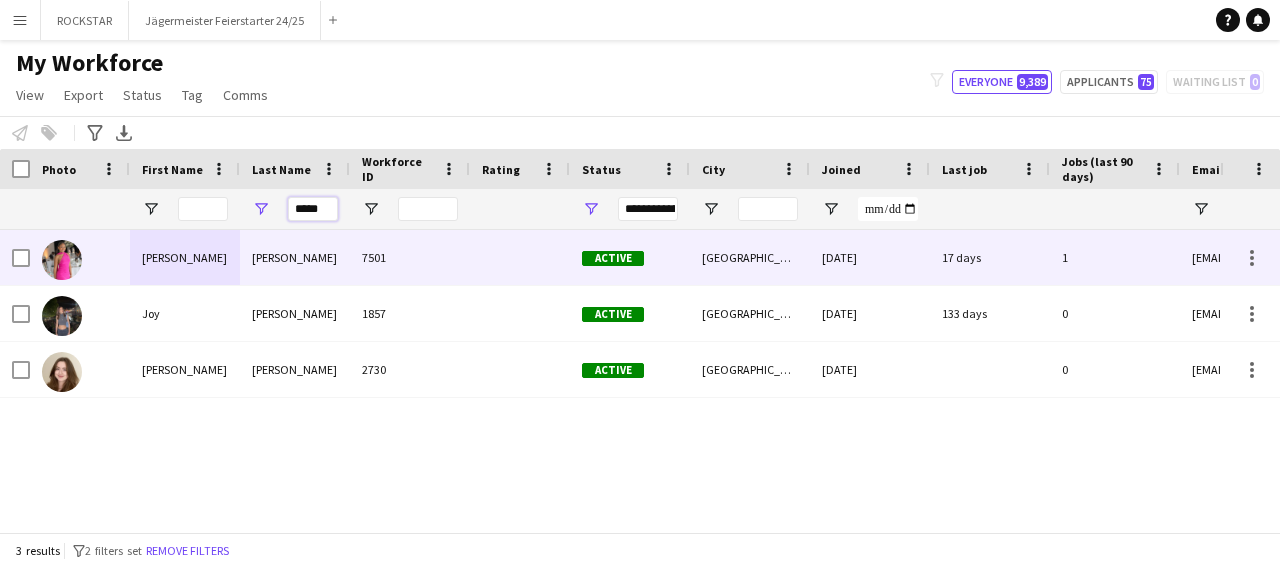 type on "*****" 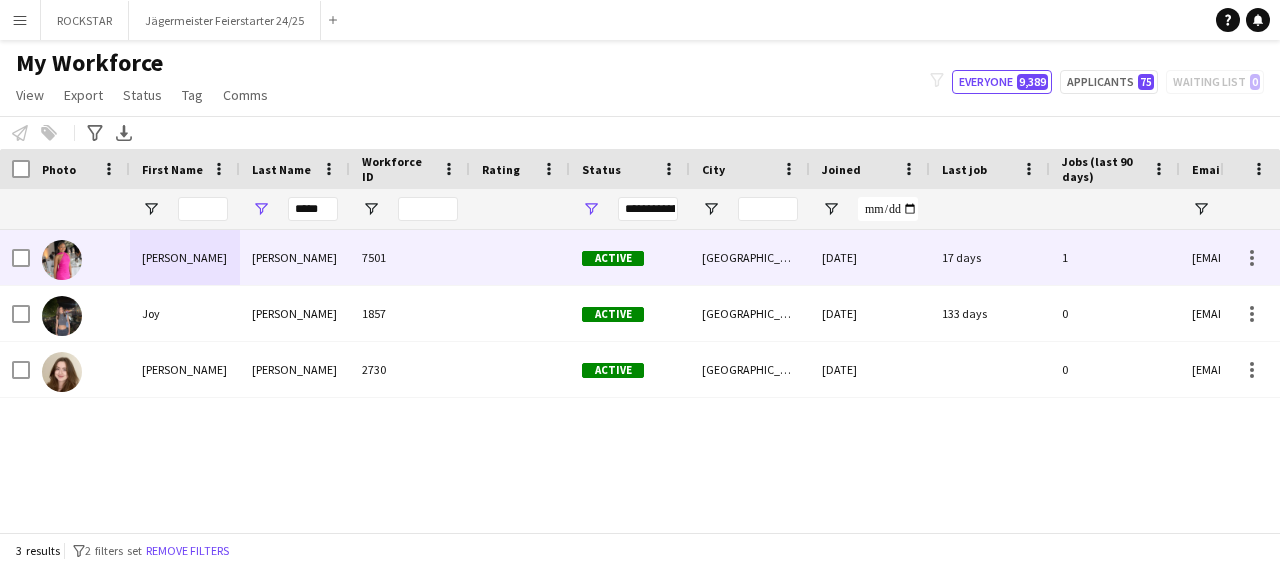 click on "7501" at bounding box center (410, 257) 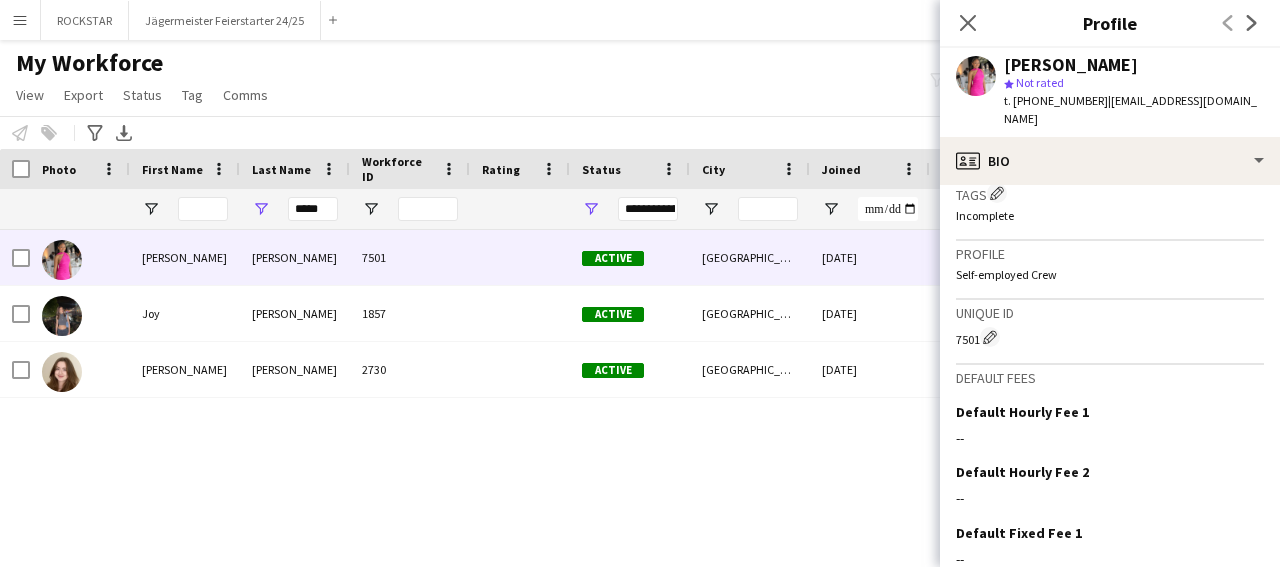 scroll, scrollTop: 793, scrollLeft: 0, axis: vertical 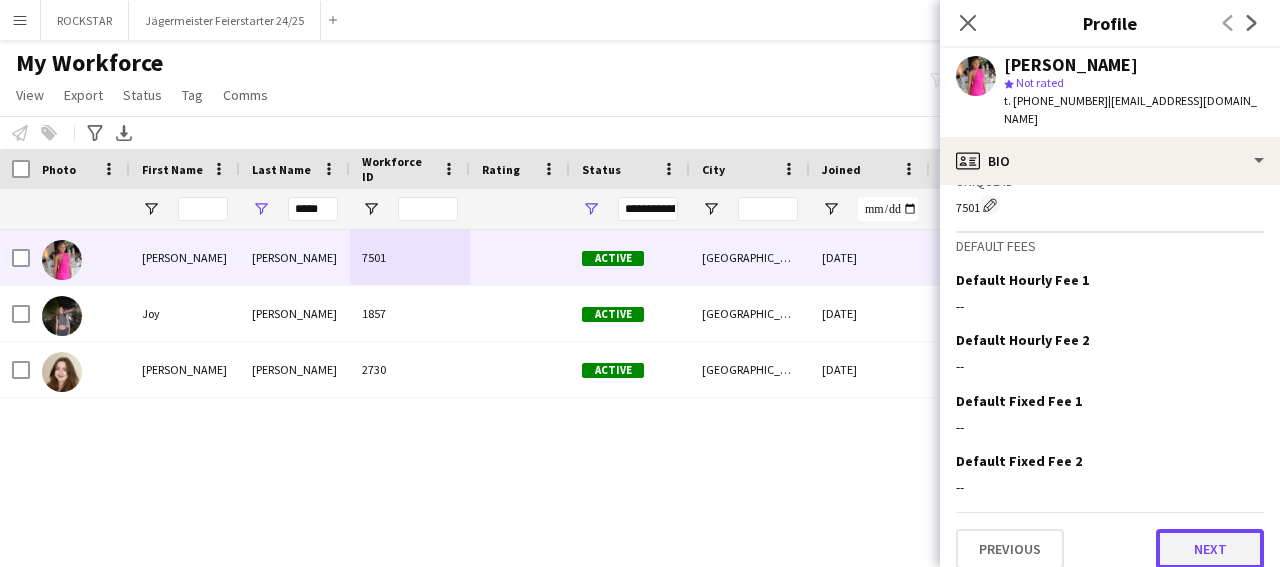 click on "Next" 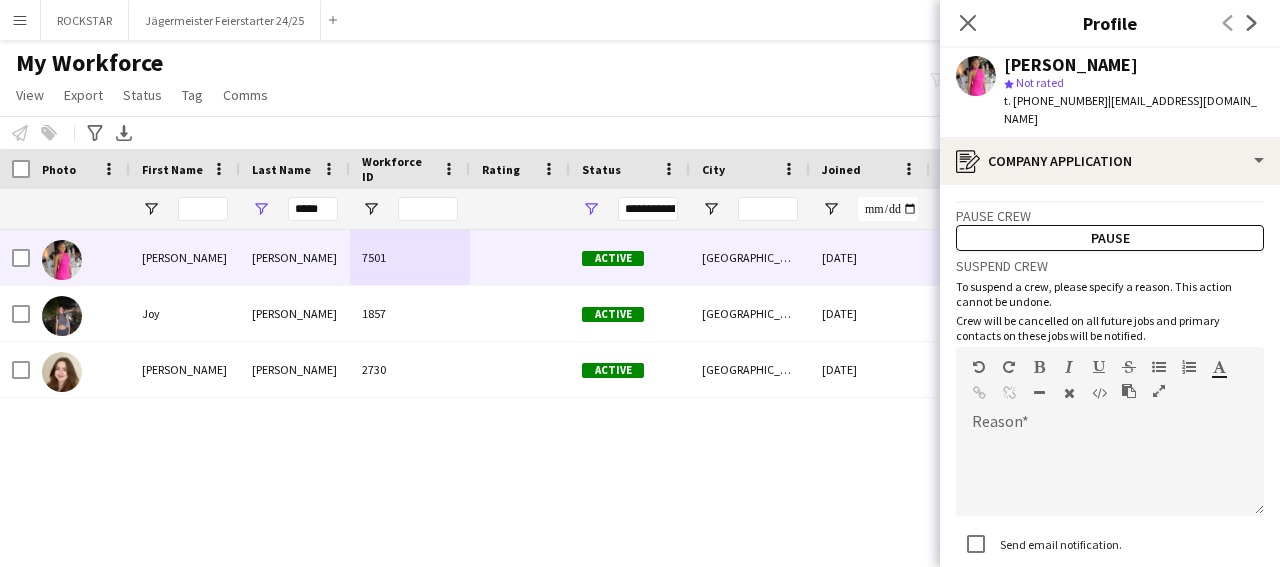 scroll, scrollTop: 126, scrollLeft: 0, axis: vertical 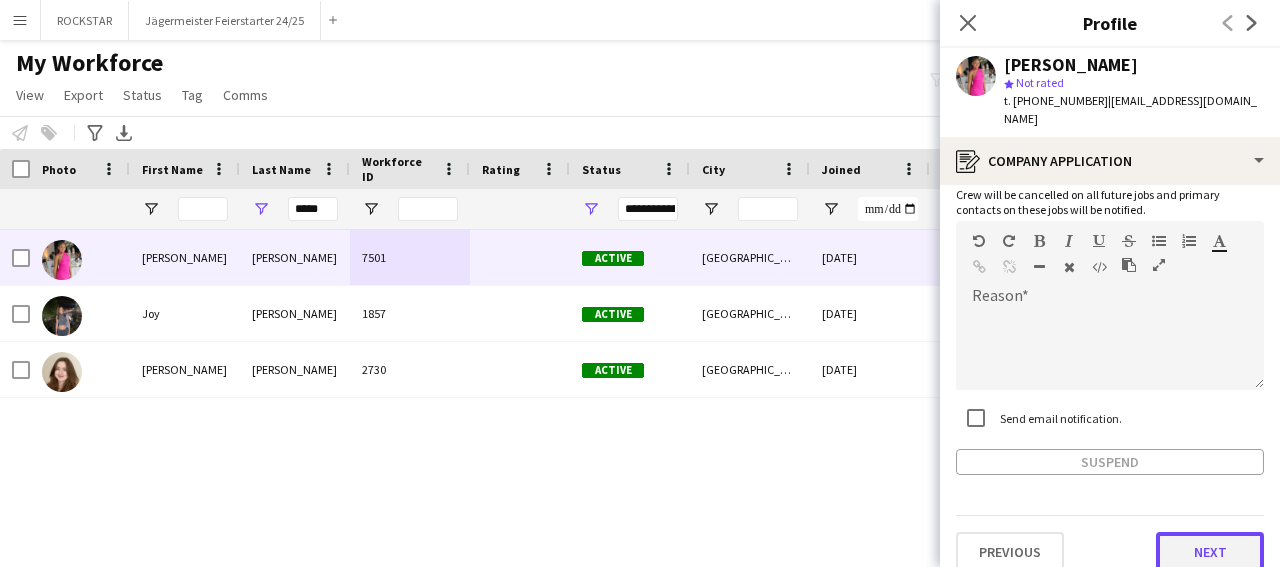 click on "Next" 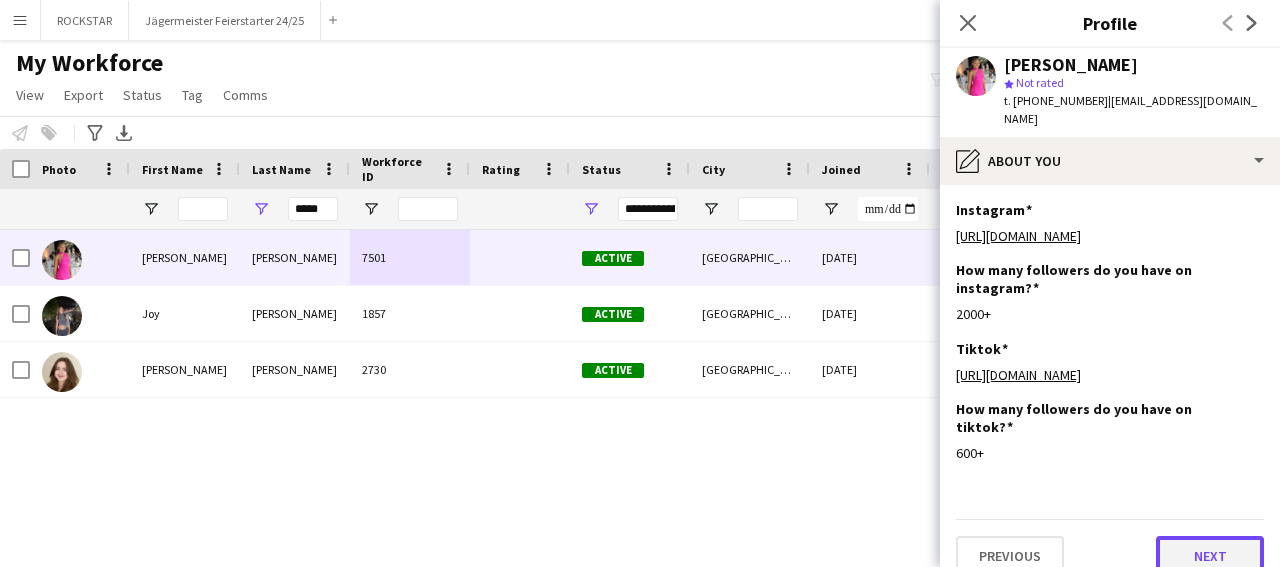 click on "Next" 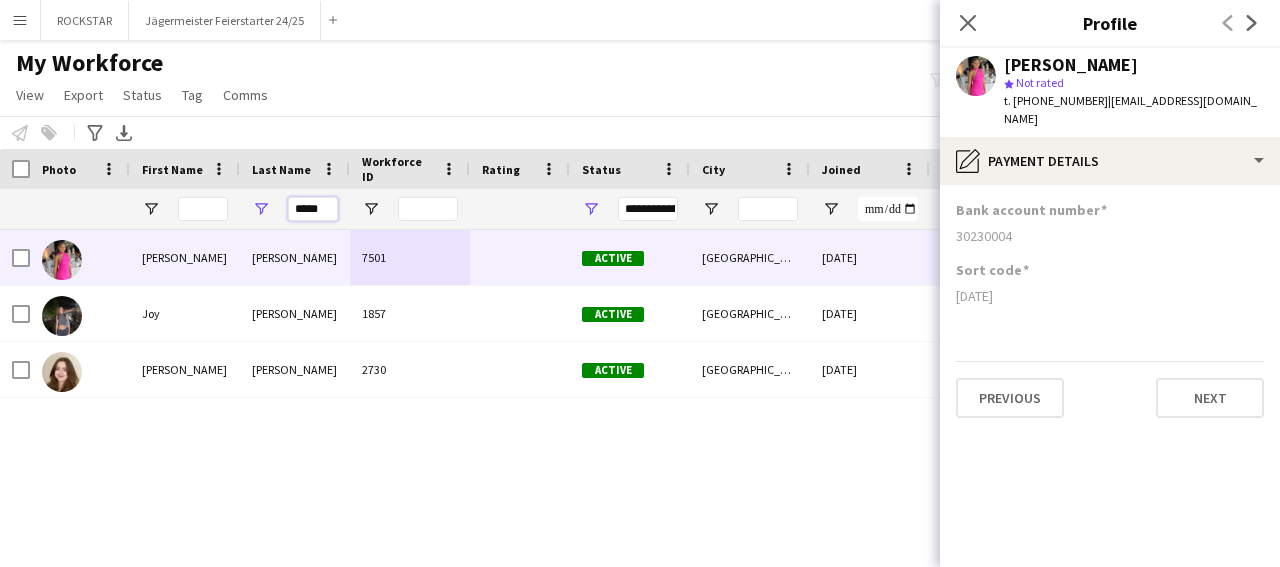 drag, startPoint x: 335, startPoint y: 202, endPoint x: 254, endPoint y: 206, distance: 81.09871 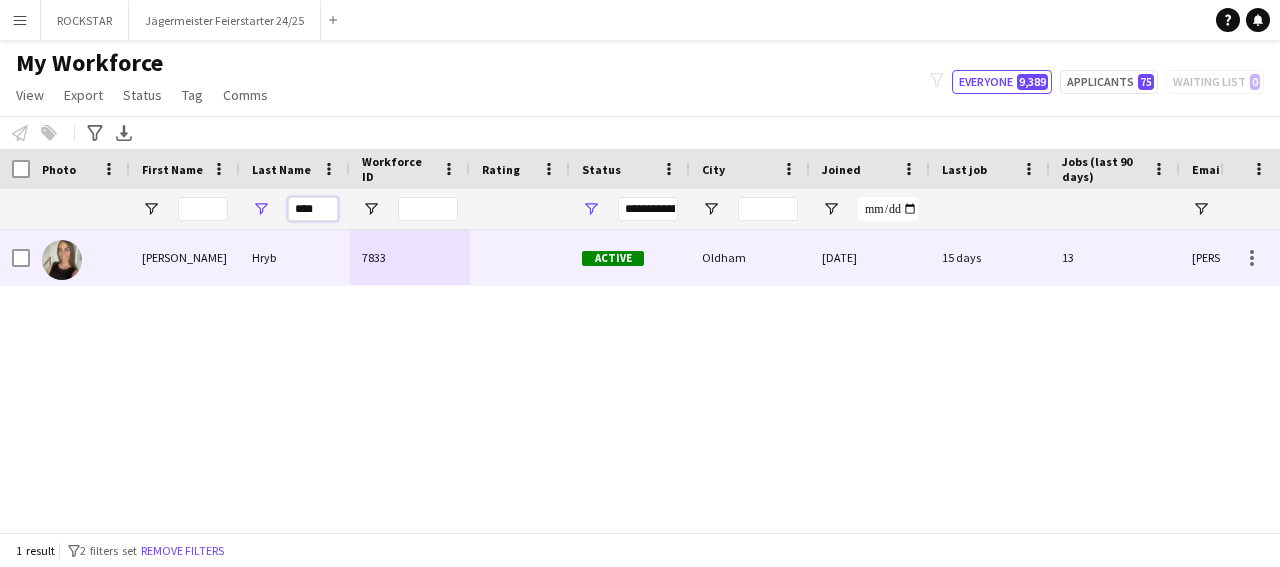 type on "****" 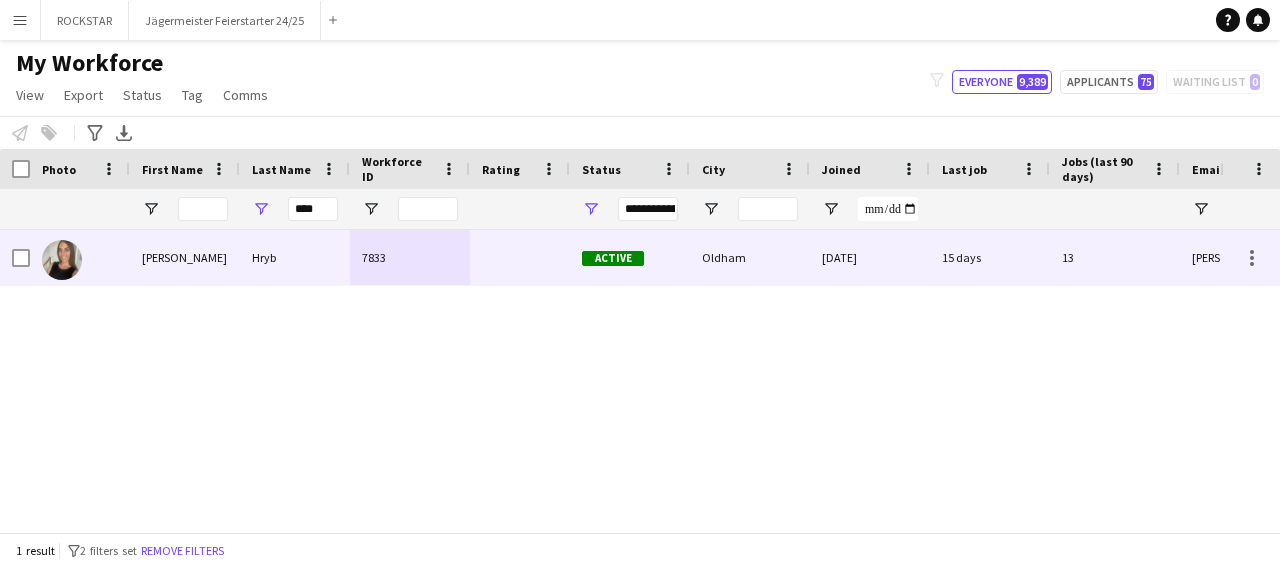 click on "Oldham" at bounding box center [750, 257] 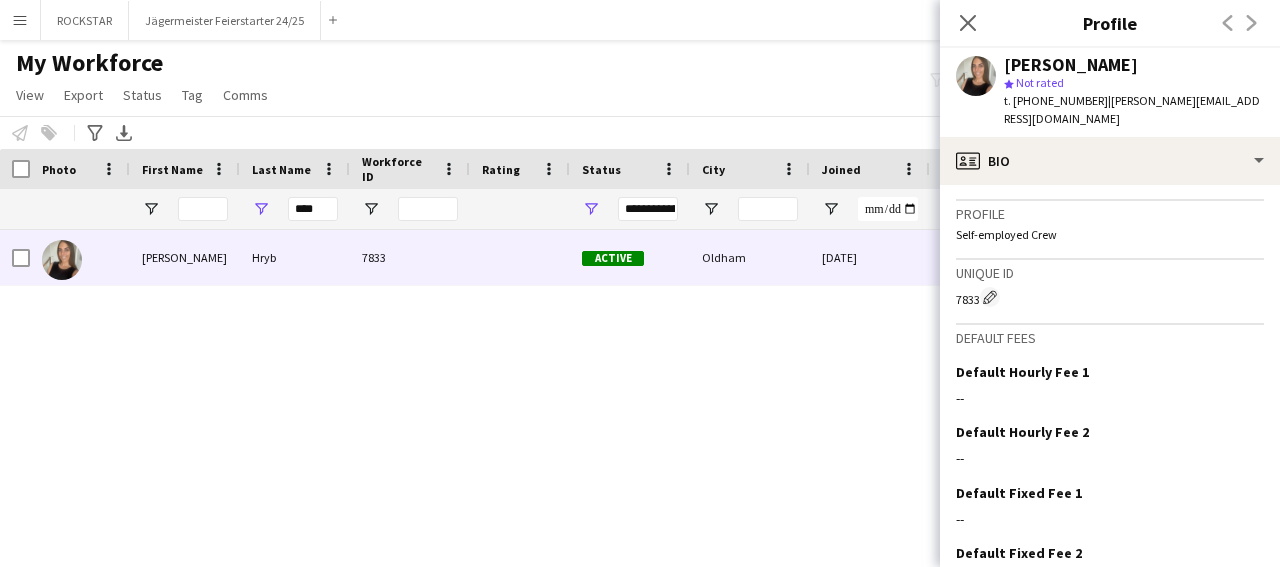 scroll, scrollTop: 793, scrollLeft: 0, axis: vertical 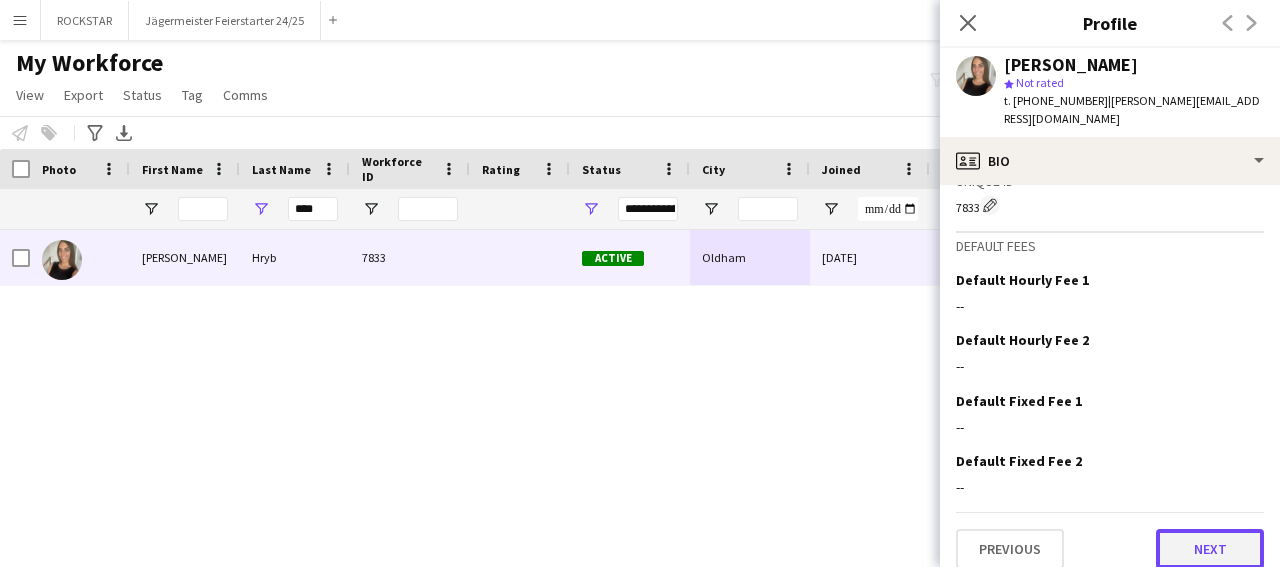 click on "Next" 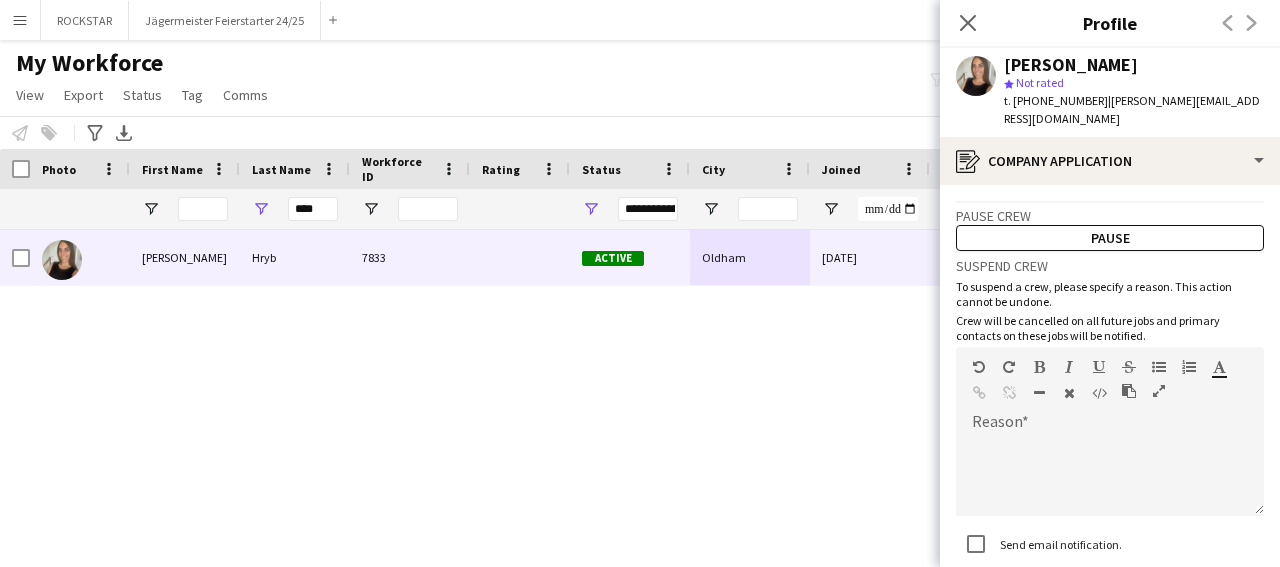 scroll, scrollTop: 126, scrollLeft: 0, axis: vertical 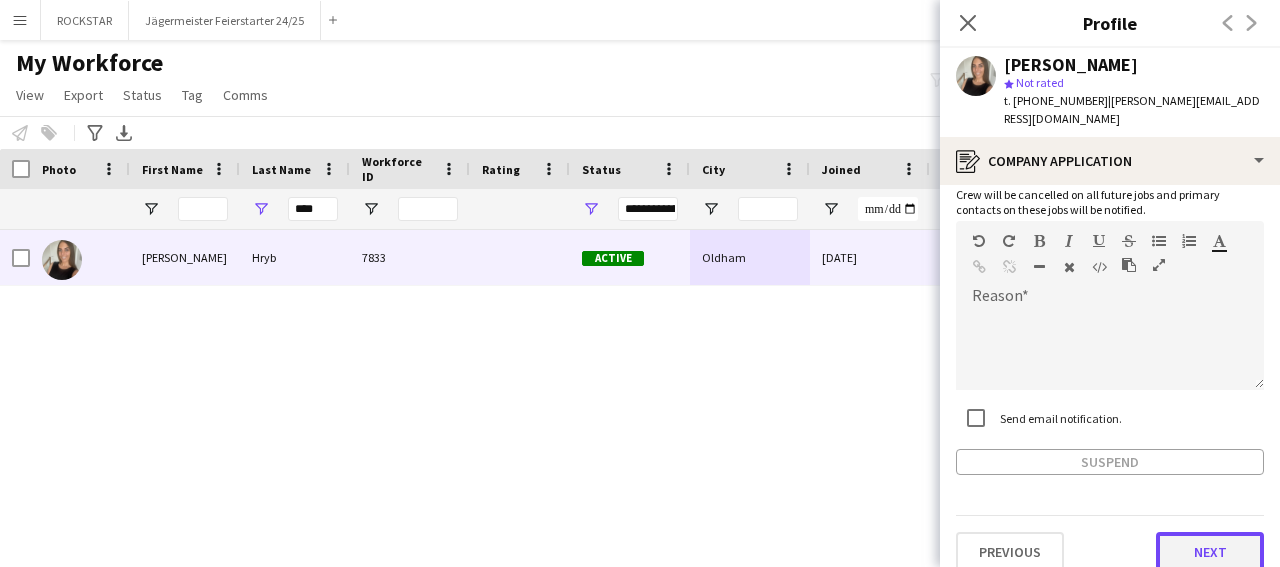 click on "Next" 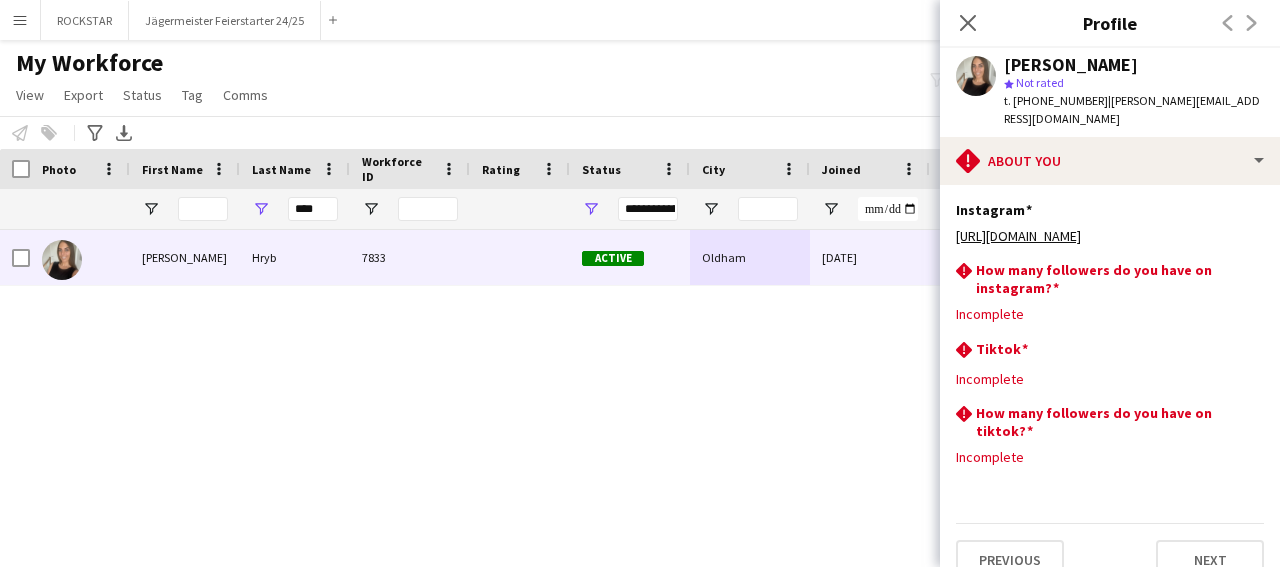 scroll, scrollTop: 46, scrollLeft: 0, axis: vertical 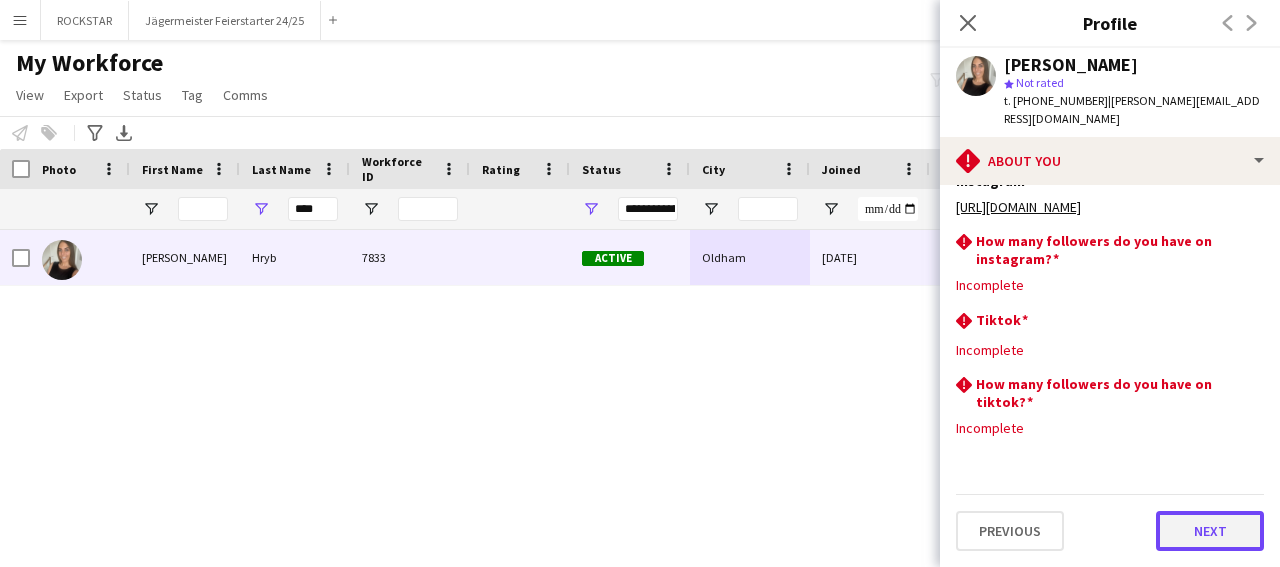 click on "Next" 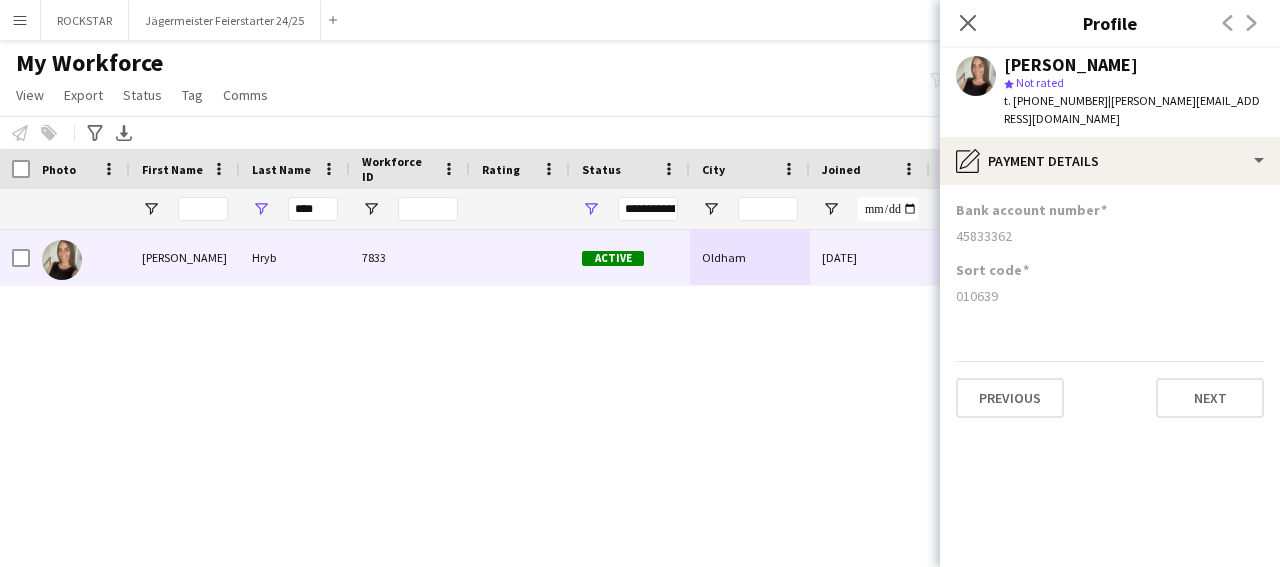 scroll, scrollTop: 0, scrollLeft: 0, axis: both 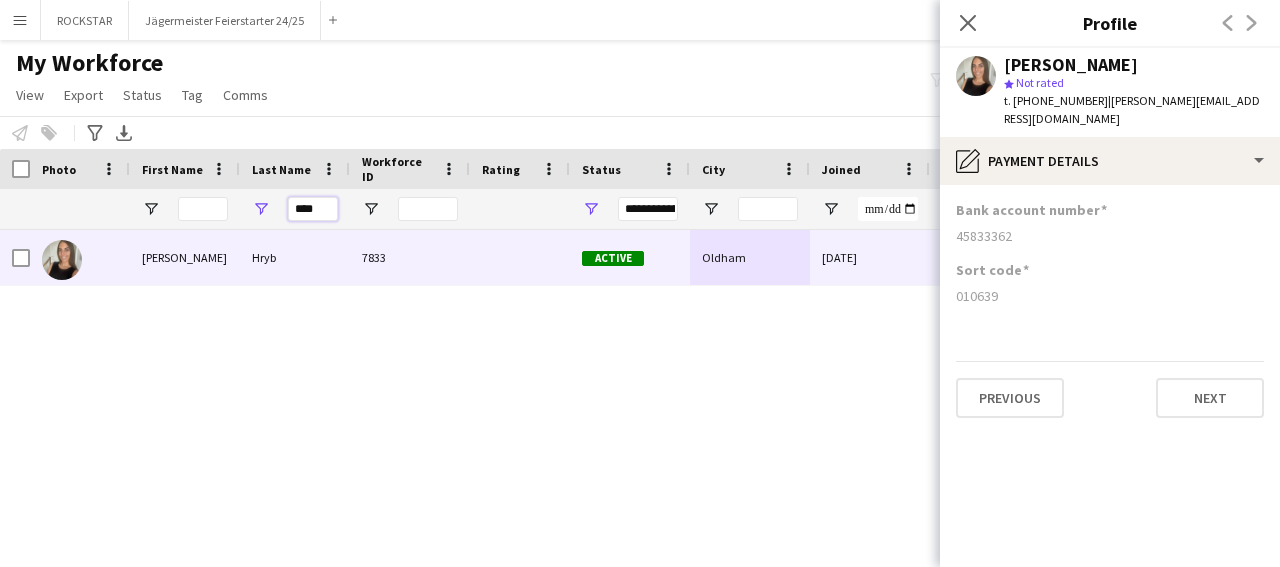 drag, startPoint x: 321, startPoint y: 213, endPoint x: 227, endPoint y: 209, distance: 94.08507 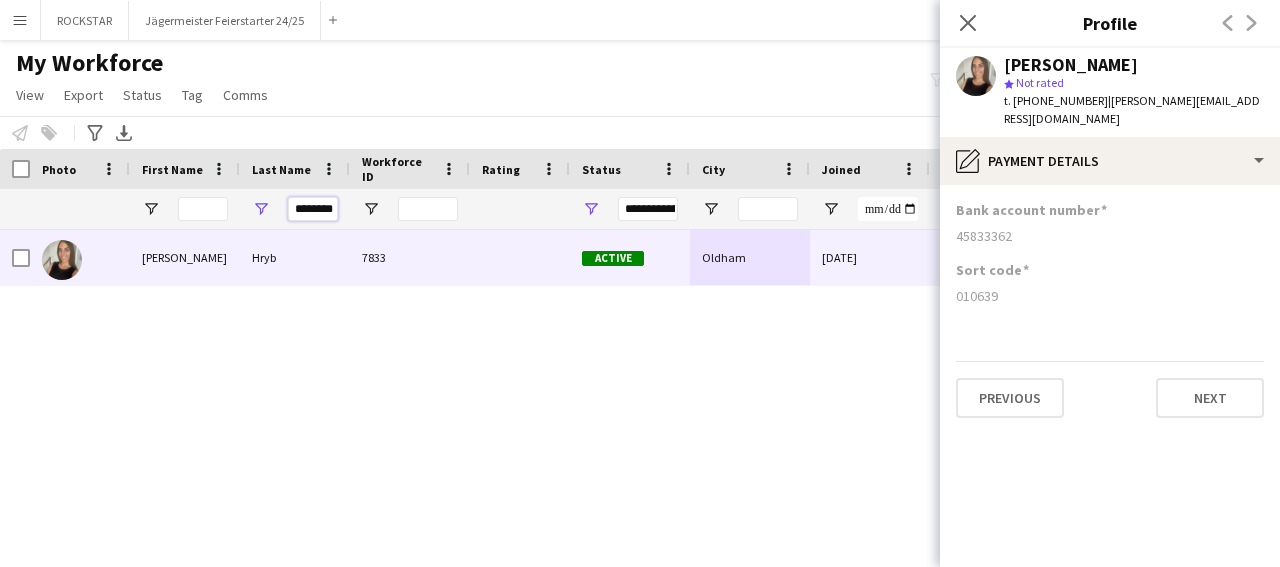 scroll, scrollTop: 0, scrollLeft: 12, axis: horizontal 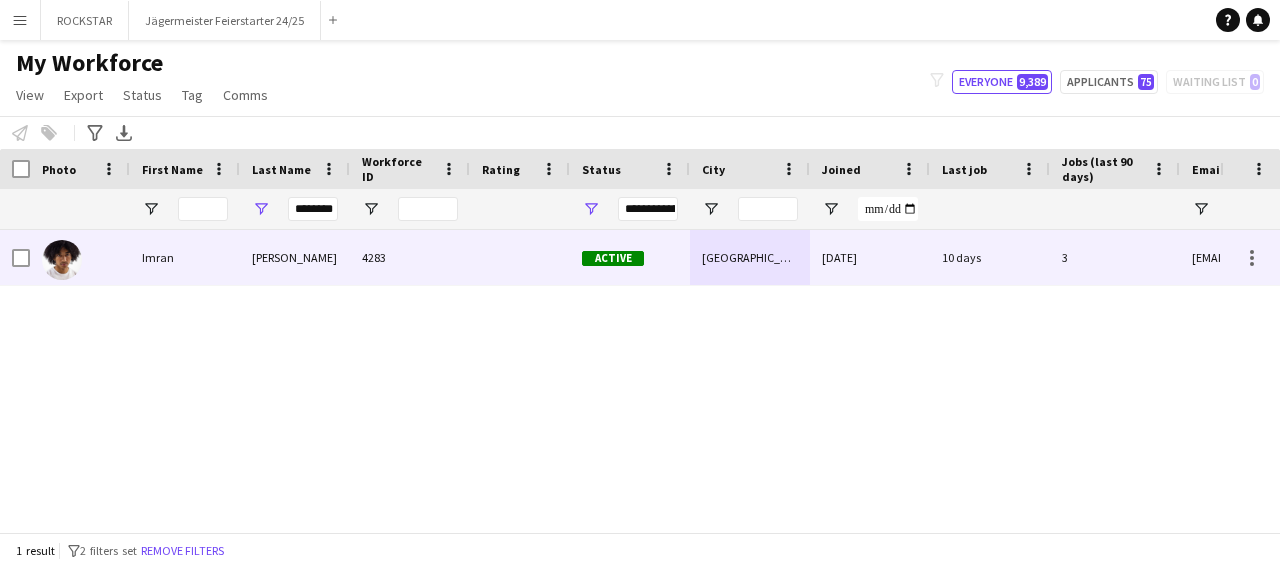 click on "[PERSON_NAME]" at bounding box center (295, 257) 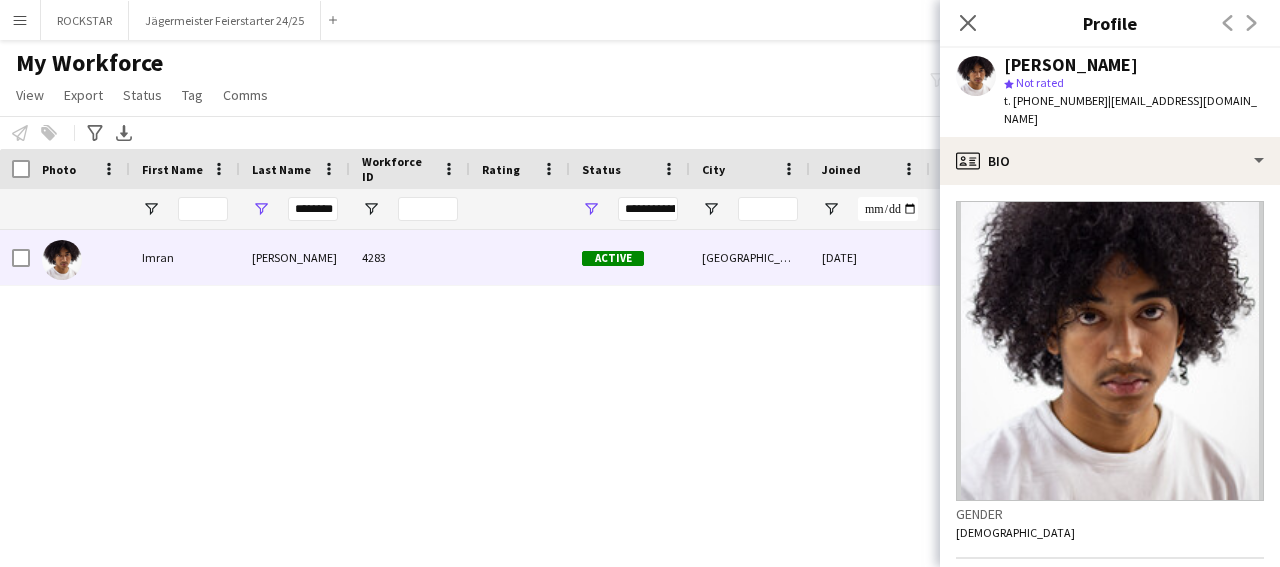 click on "Gender   [DEMOGRAPHIC_DATA]   Birthday   [DEMOGRAPHIC_DATA]   (21 years)   Location   [STREET_ADDRESS]   Work history   First experience: [DATE]   Average jobs: 0.818   Favourite job: Brand Ambassador   Applications total count: 19   Cancelled jobs count: 0   Cancelled jobs total count: 0   Worked jobs count: 3   Worked jobs total count: 18   Tags
Edit crew company tags
Incomplete   Profile   Self-employed Crew   Unique ID   4283
Edit crew unique ID
Default fees   Default Hourly Fee 1
Edit this field
--   Default Hourly Fee 2
Edit this field
--   Default Fixed Fee 1
Edit this field
--   Default Fixed Fee 2
Edit this field
--   Previous   Next" 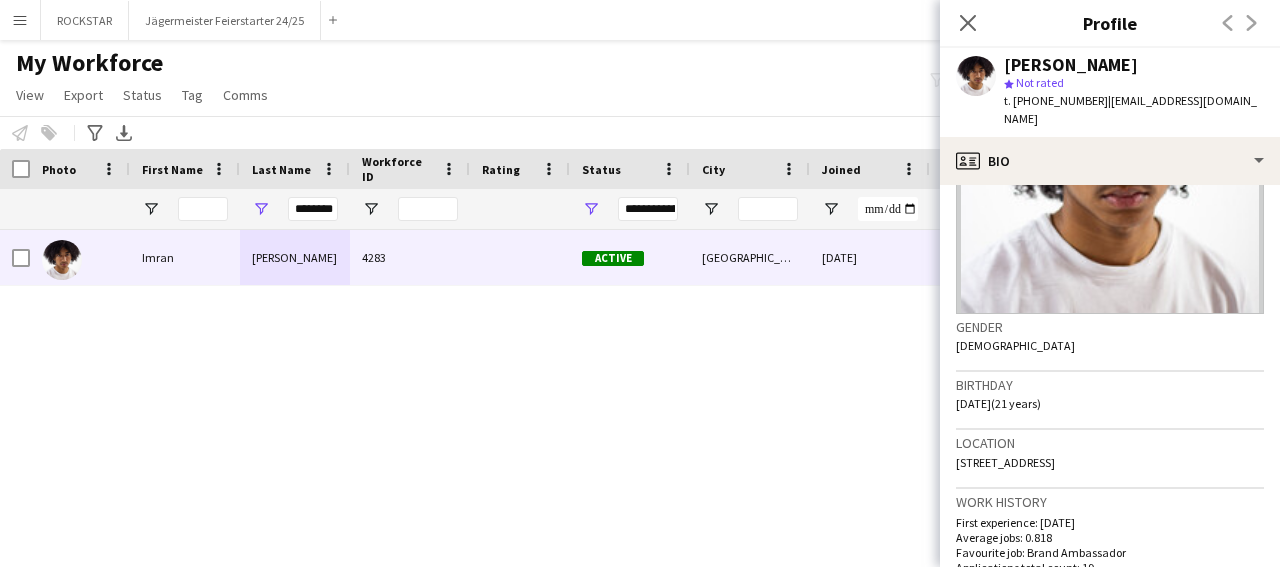 scroll, scrollTop: 793, scrollLeft: 0, axis: vertical 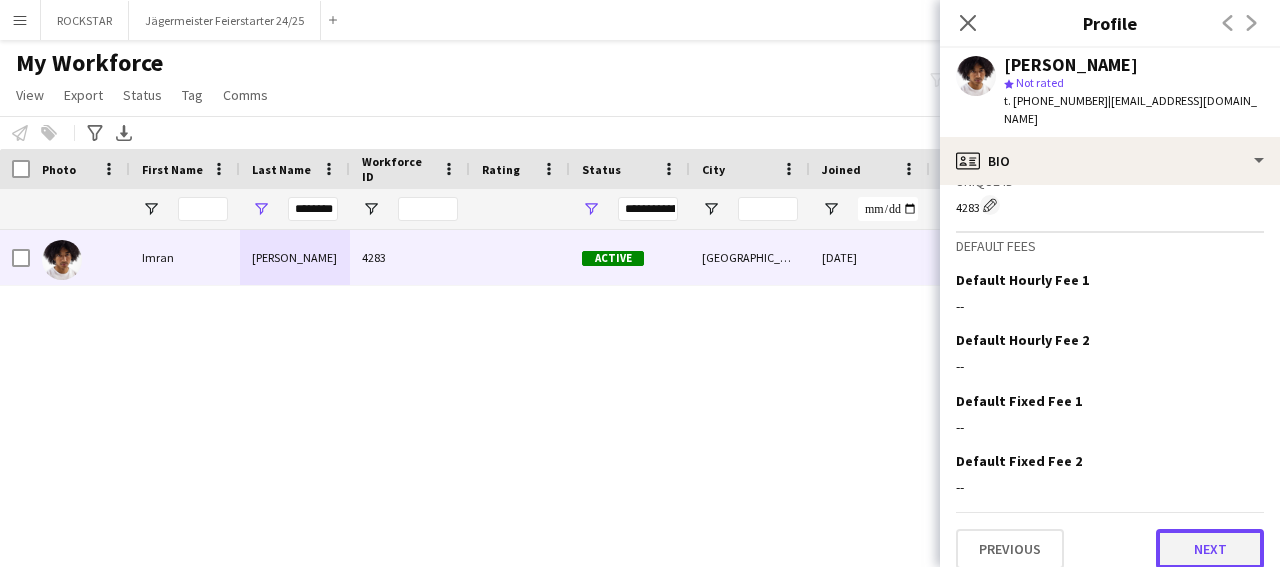 click on "Next" 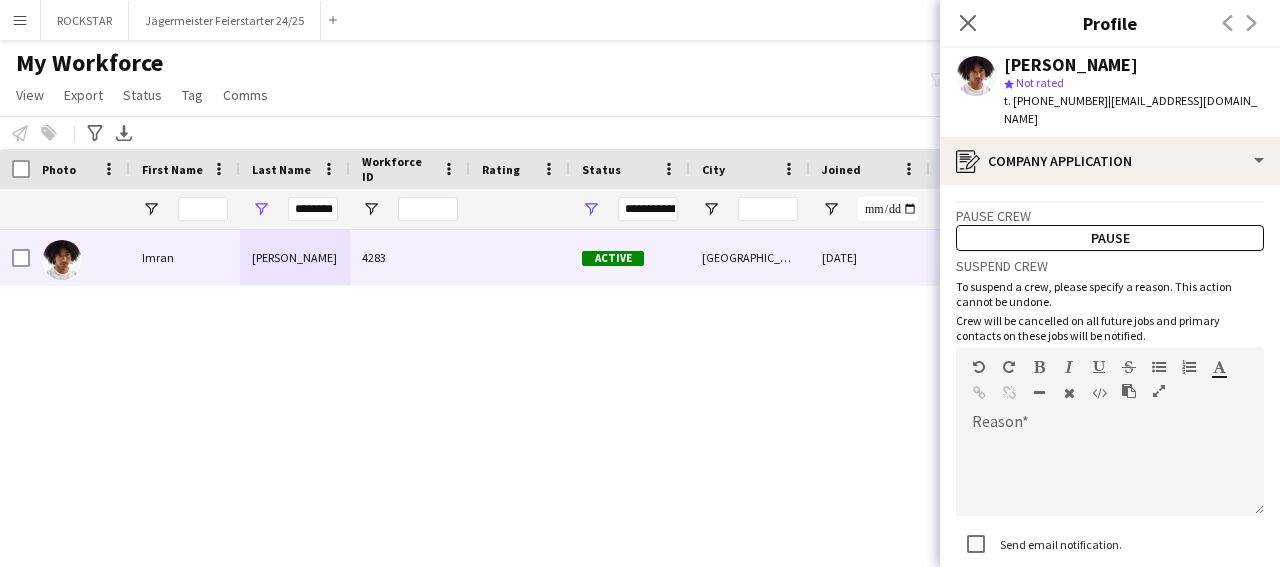 scroll, scrollTop: 126, scrollLeft: 0, axis: vertical 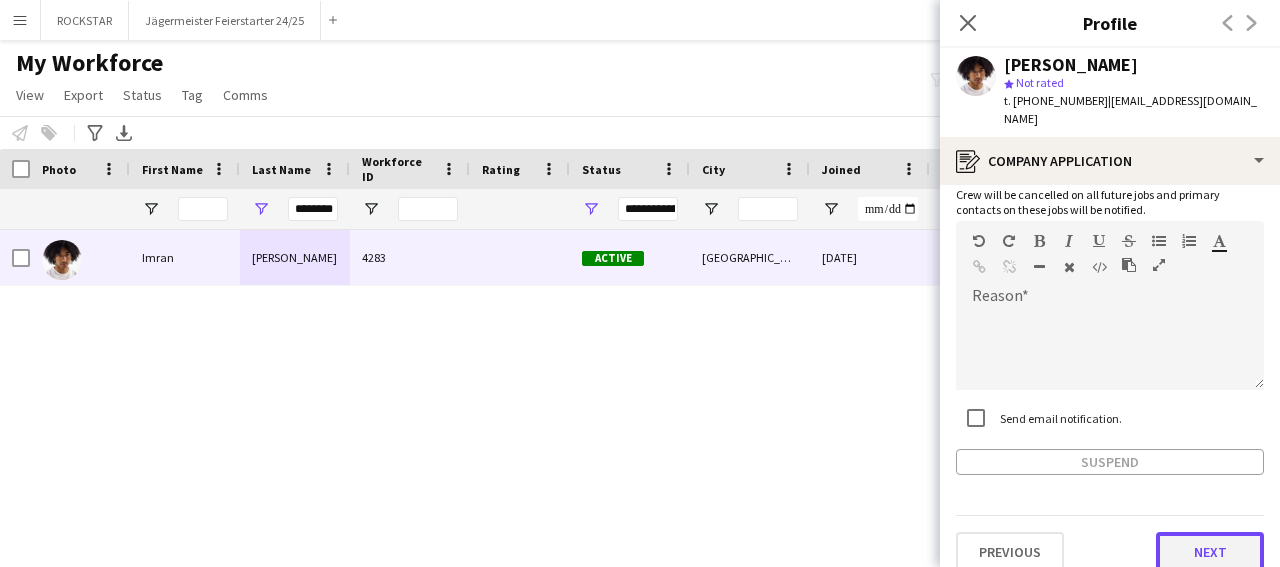 click on "Next" 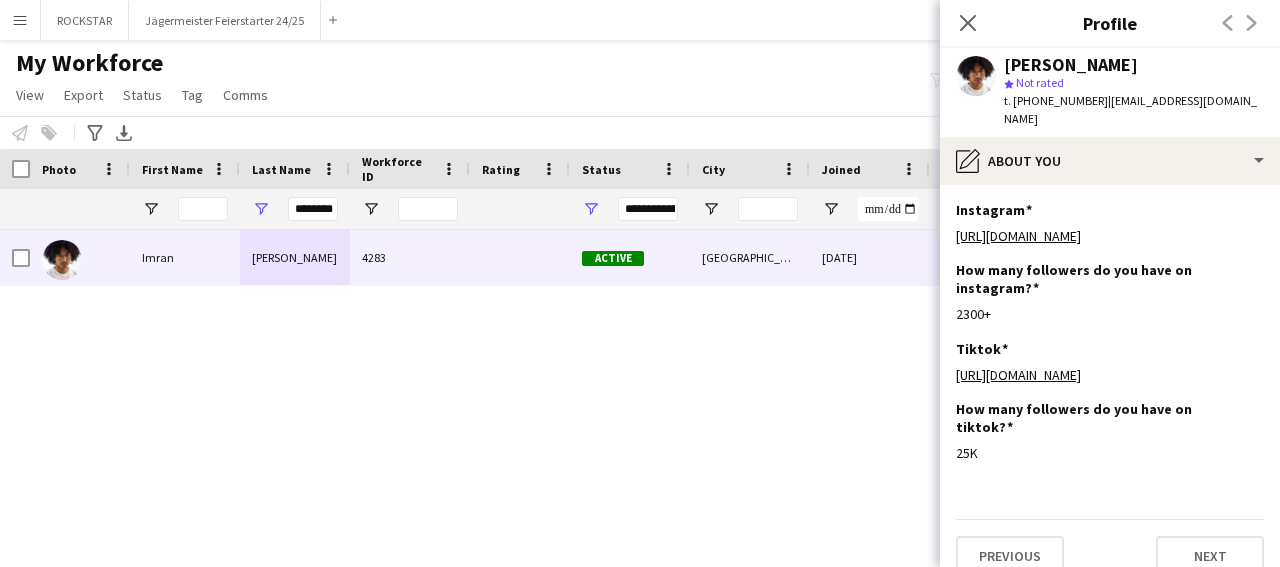 scroll, scrollTop: 6, scrollLeft: 0, axis: vertical 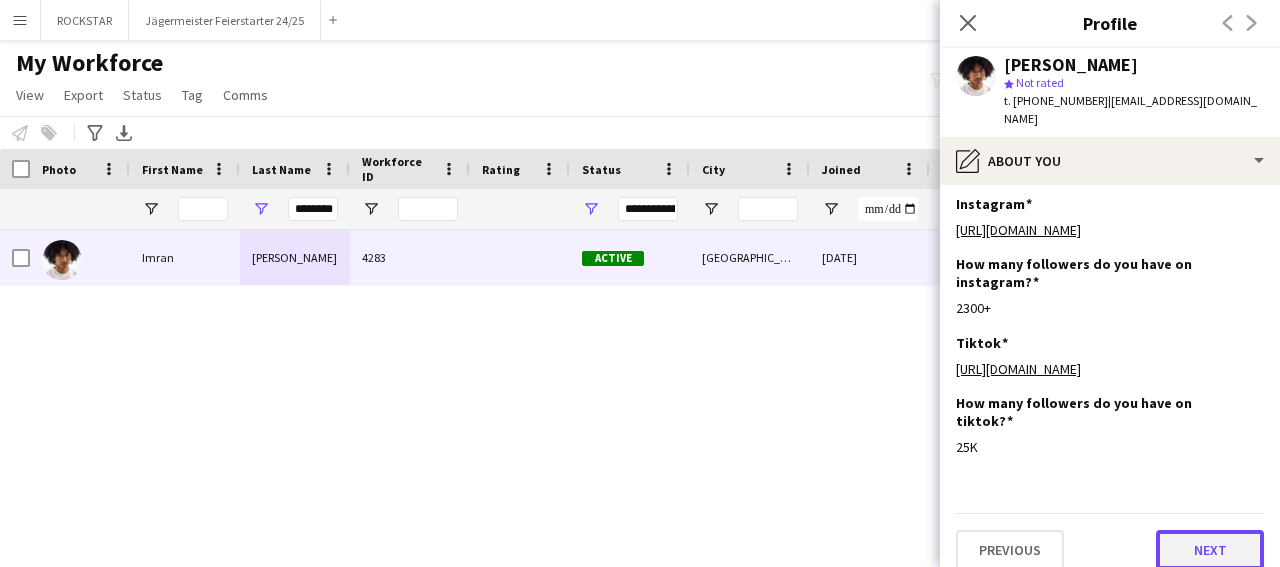 click on "Next" 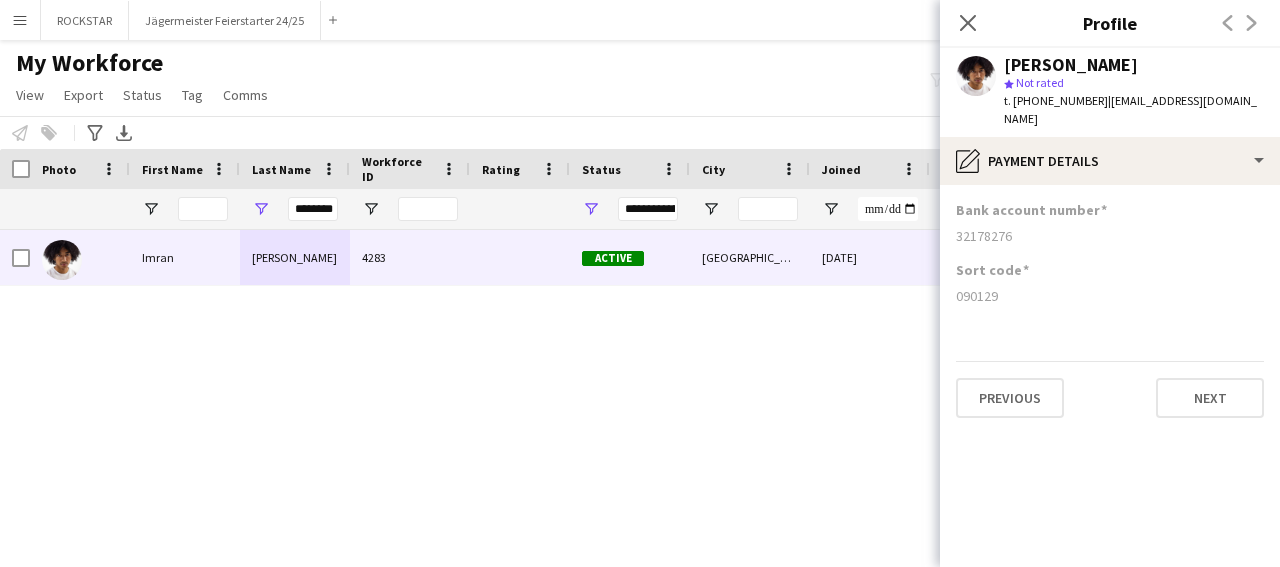 scroll, scrollTop: 0, scrollLeft: 0, axis: both 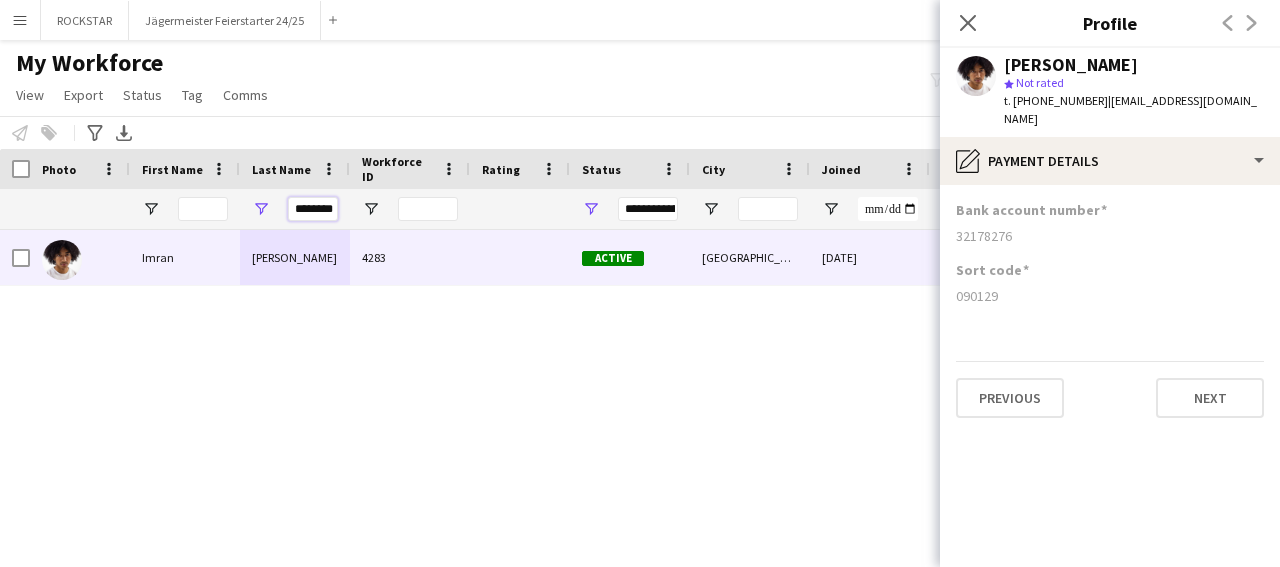 drag, startPoint x: 291, startPoint y: 207, endPoint x: 351, endPoint y: 206, distance: 60.00833 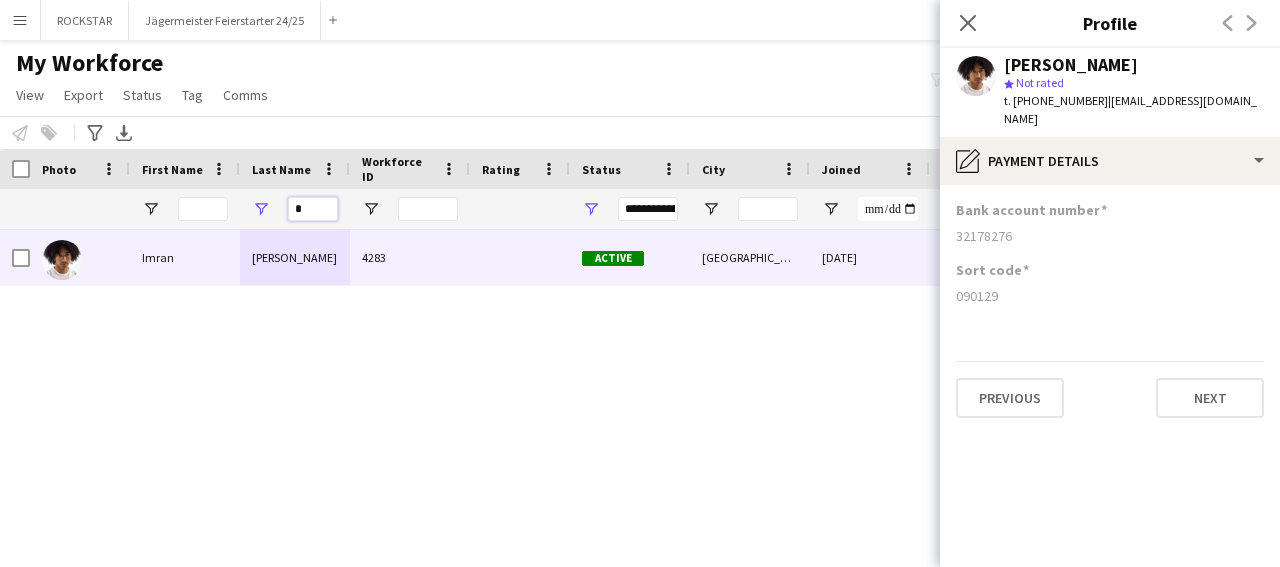 scroll, scrollTop: 0, scrollLeft: 0, axis: both 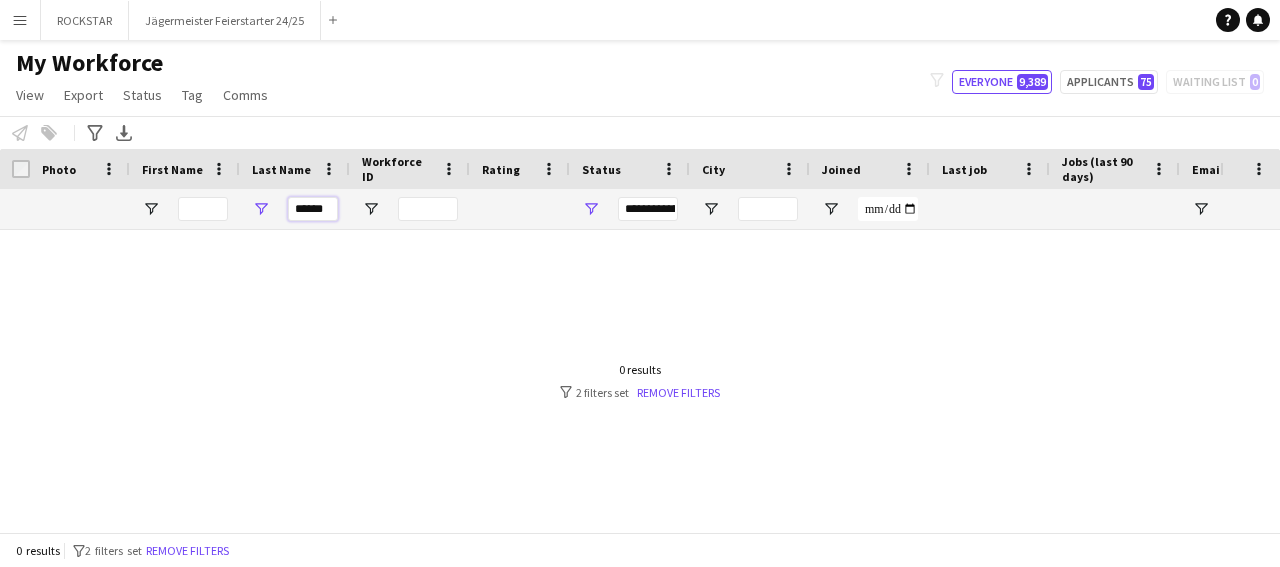 click on "******" at bounding box center (313, 209) 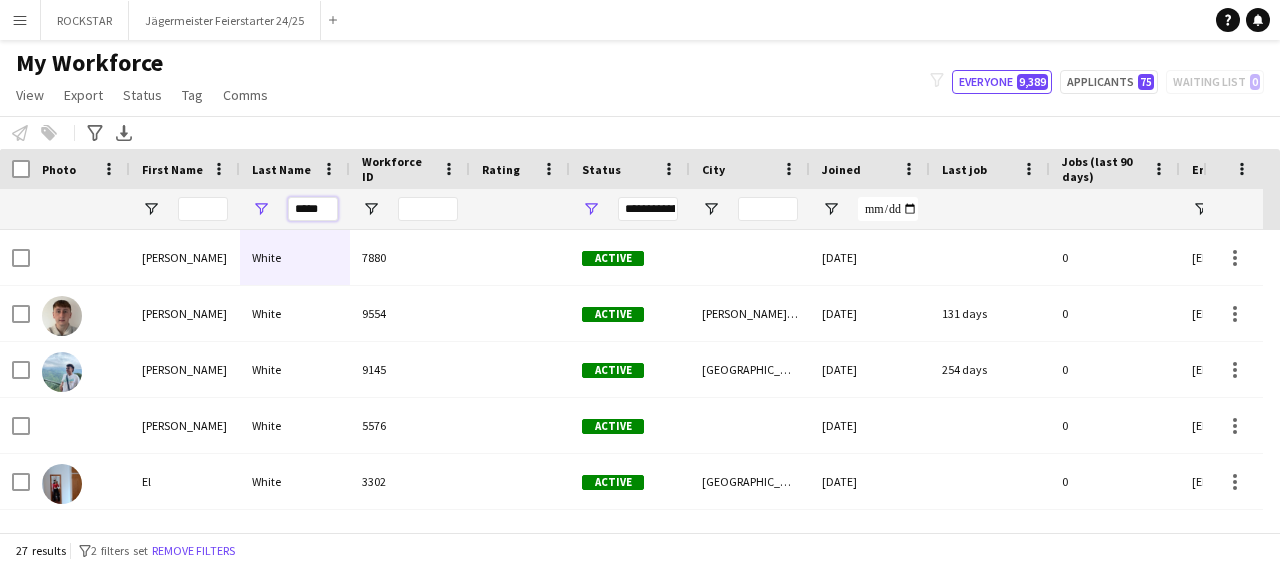 type on "*****" 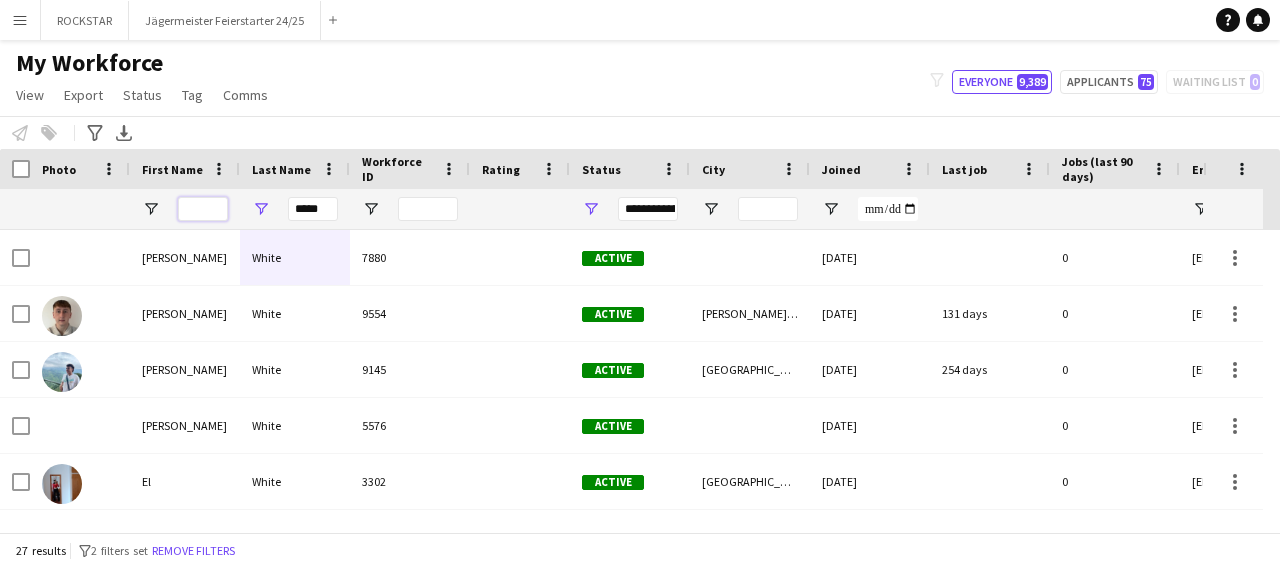 click at bounding box center [203, 209] 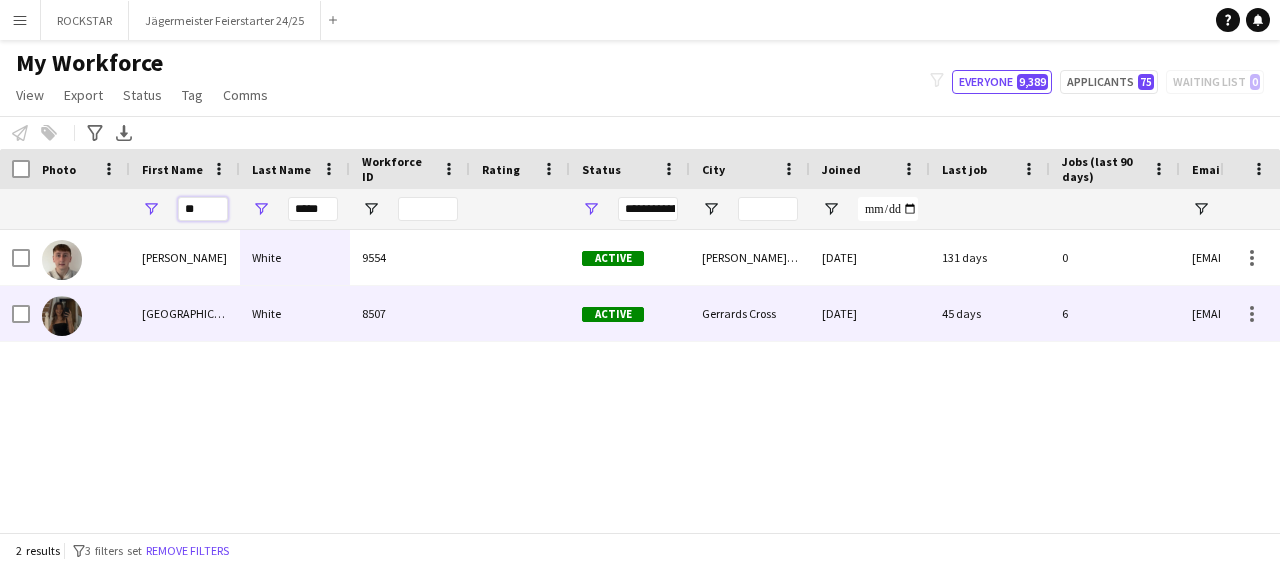 type on "**" 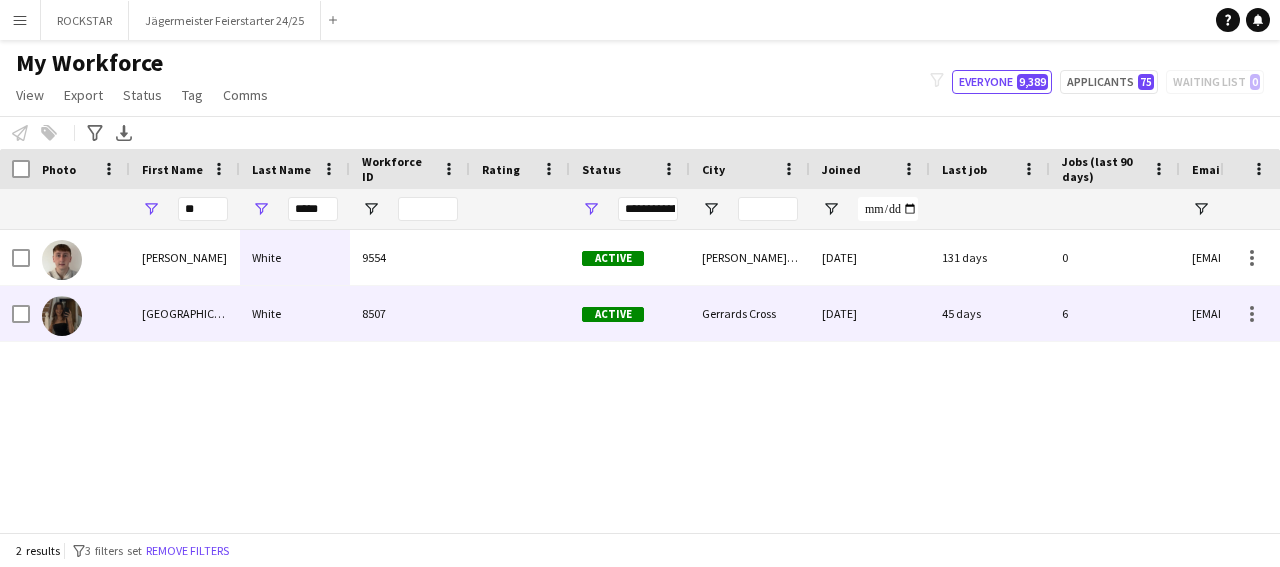 click on "8507" at bounding box center (410, 313) 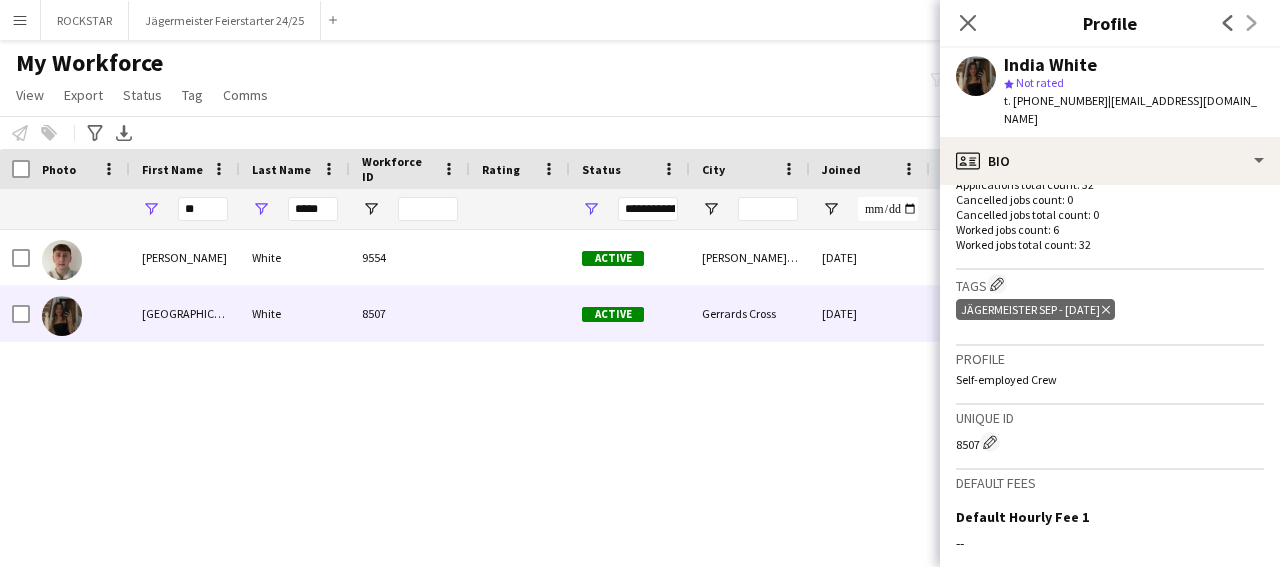 scroll, scrollTop: 806, scrollLeft: 0, axis: vertical 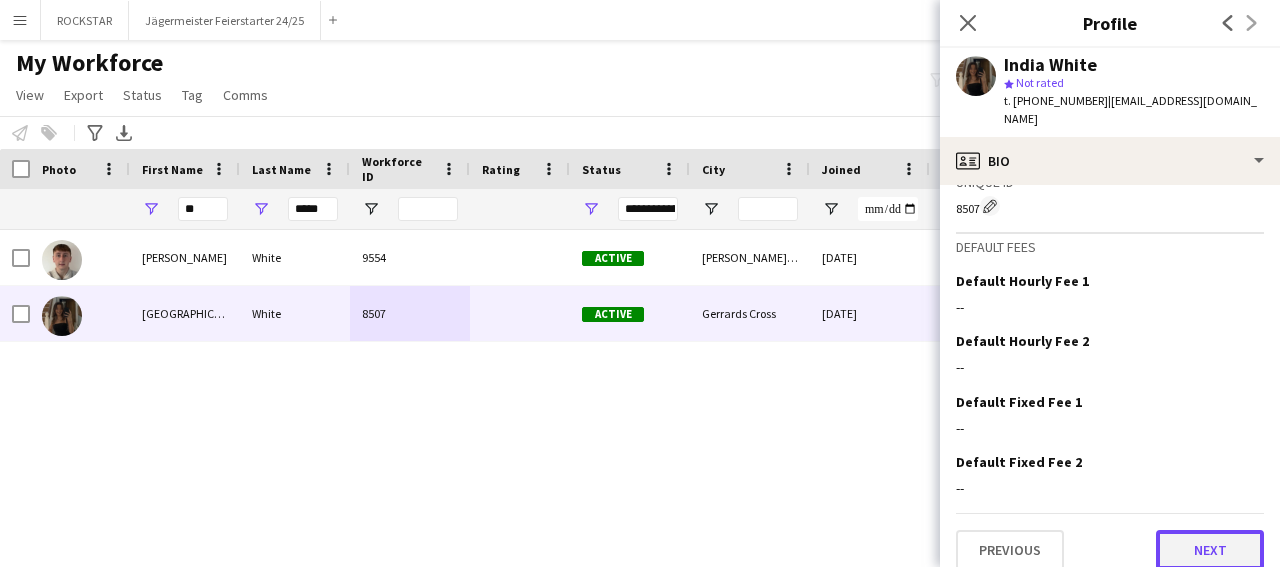 click on "Next" 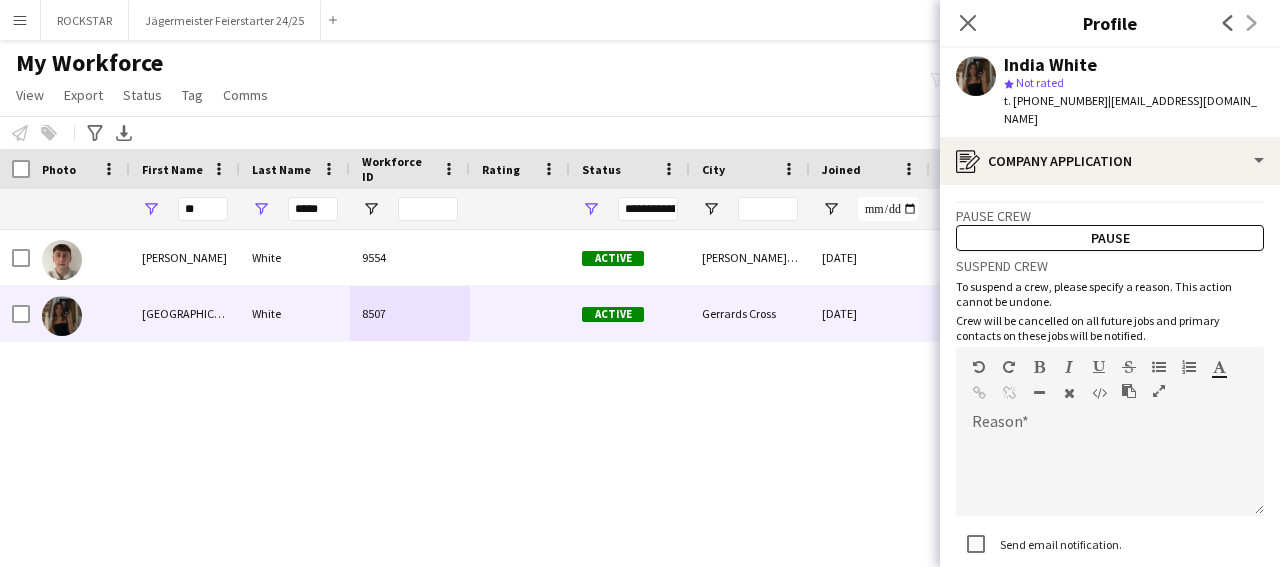 scroll, scrollTop: 126, scrollLeft: 0, axis: vertical 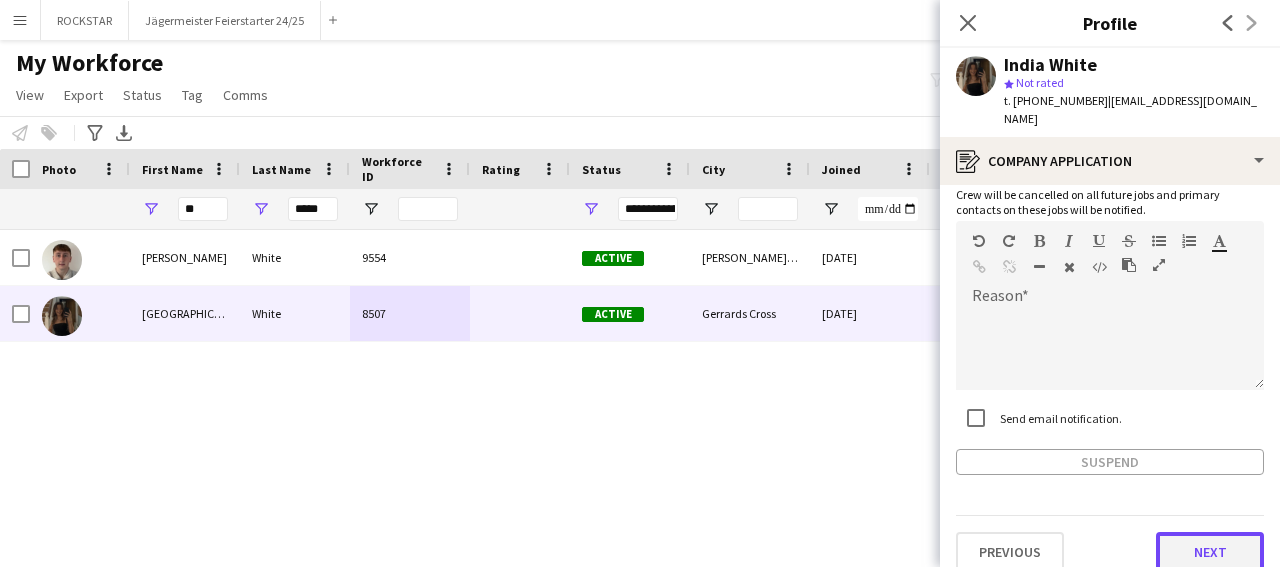 click on "Next" 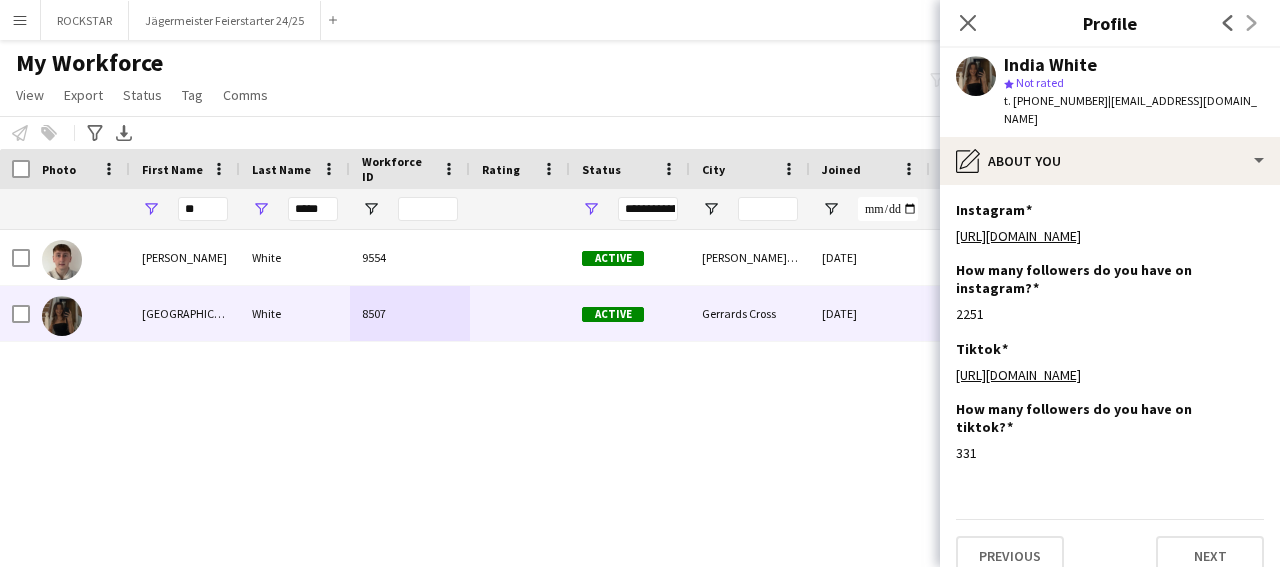 scroll, scrollTop: 24, scrollLeft: 0, axis: vertical 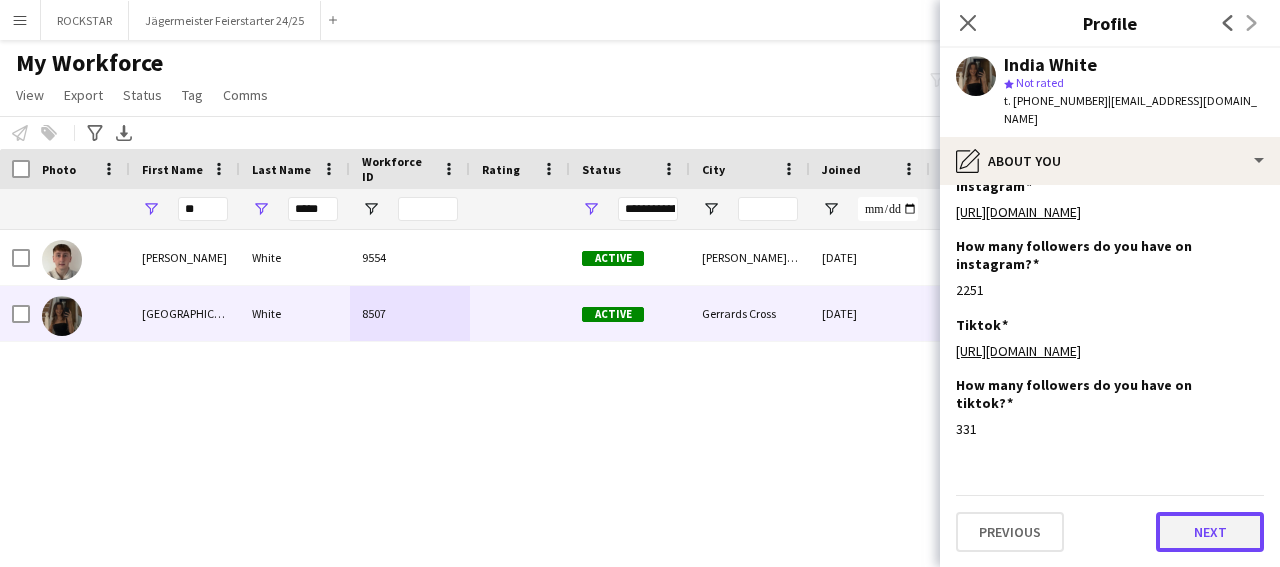 click on "Next" 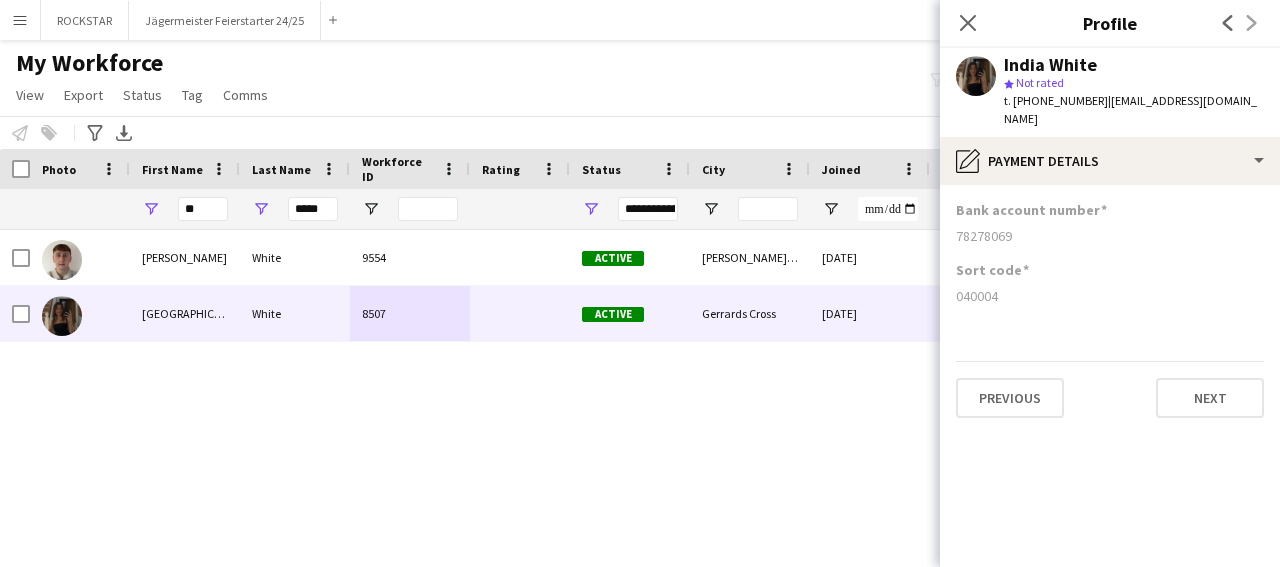 scroll, scrollTop: 0, scrollLeft: 0, axis: both 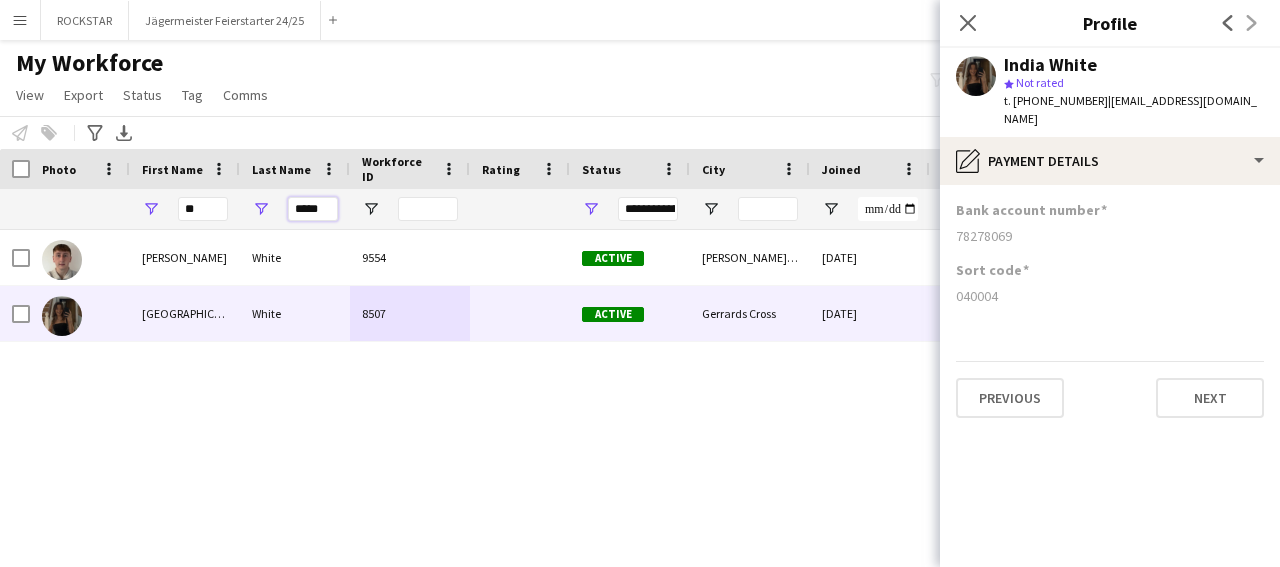 drag, startPoint x: 329, startPoint y: 207, endPoint x: 283, endPoint y: 206, distance: 46.010868 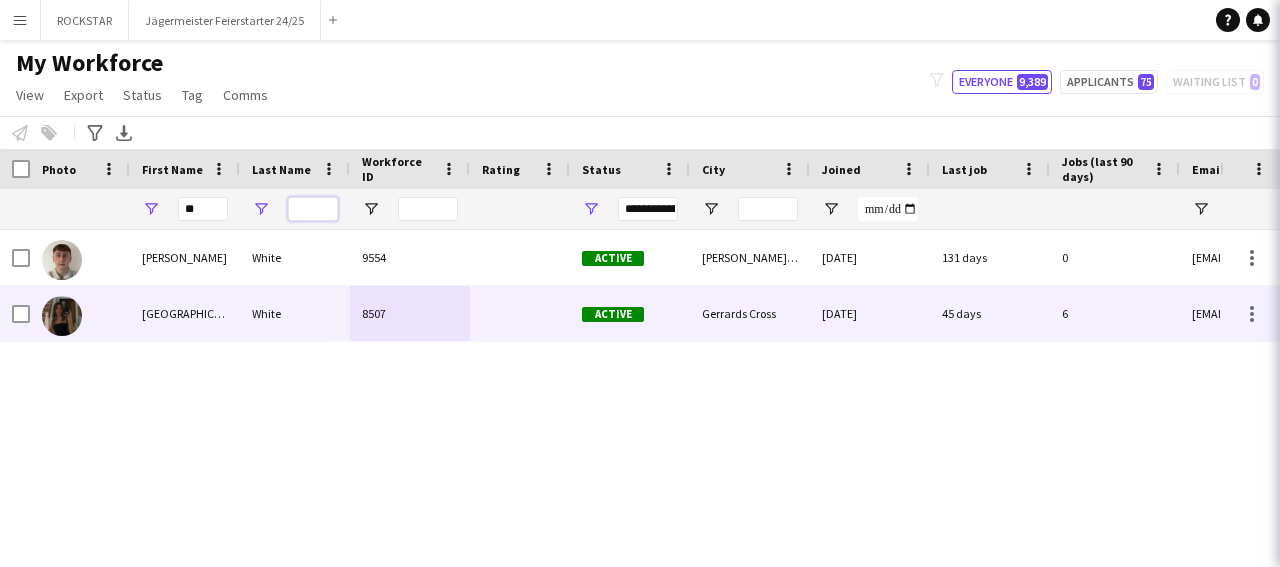type 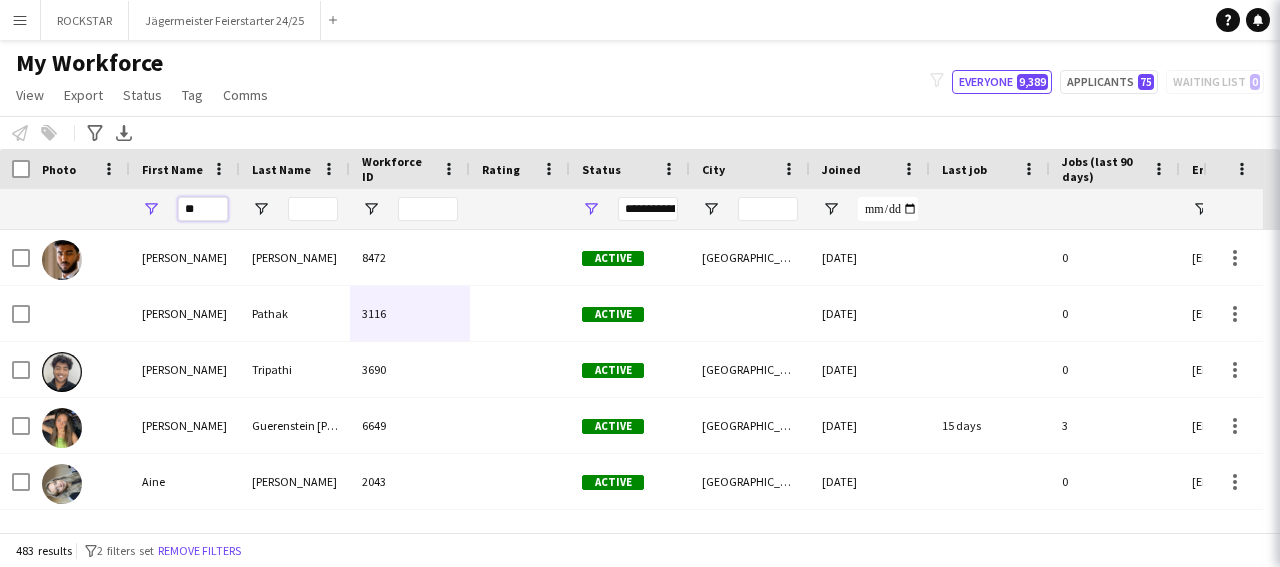drag, startPoint x: 213, startPoint y: 206, endPoint x: 231, endPoint y: 208, distance: 18.110771 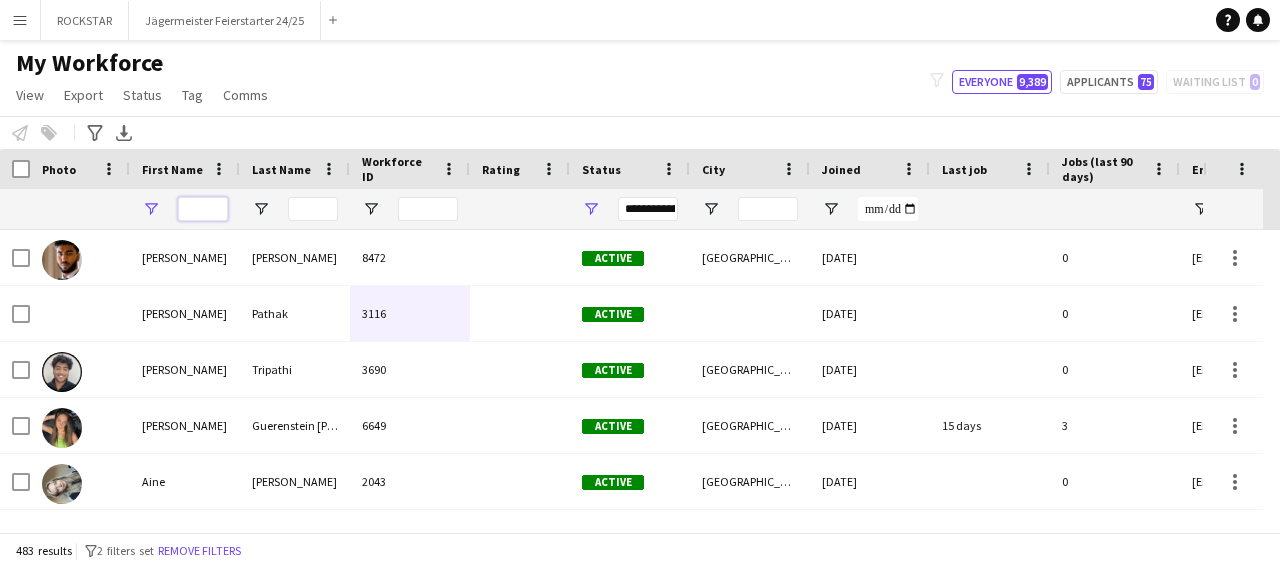type 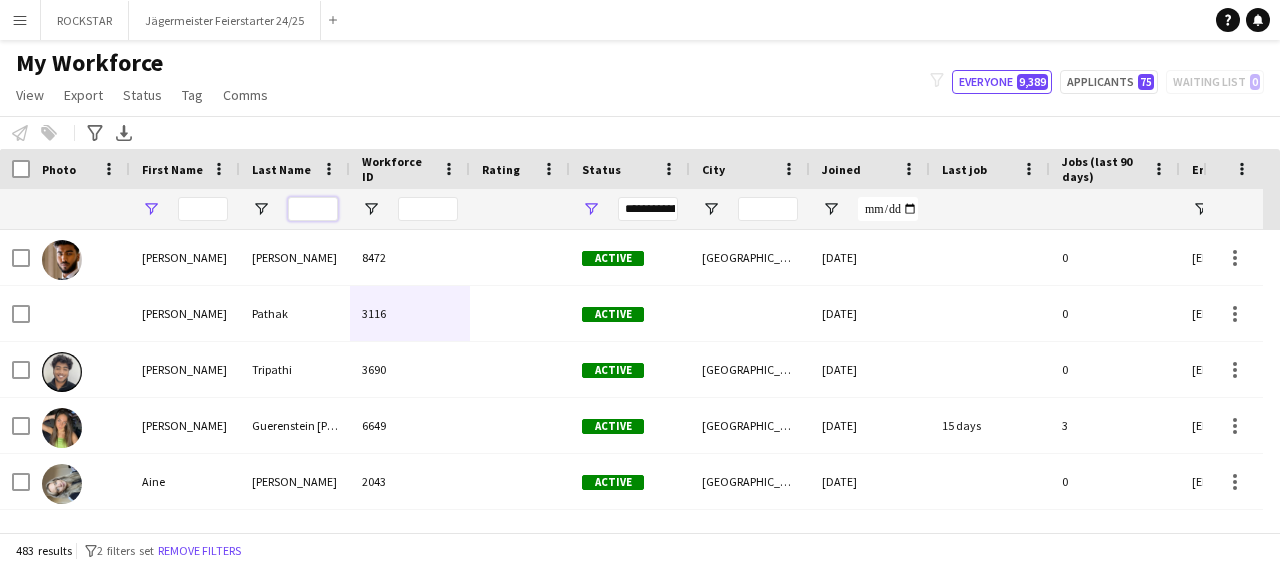 click at bounding box center [313, 209] 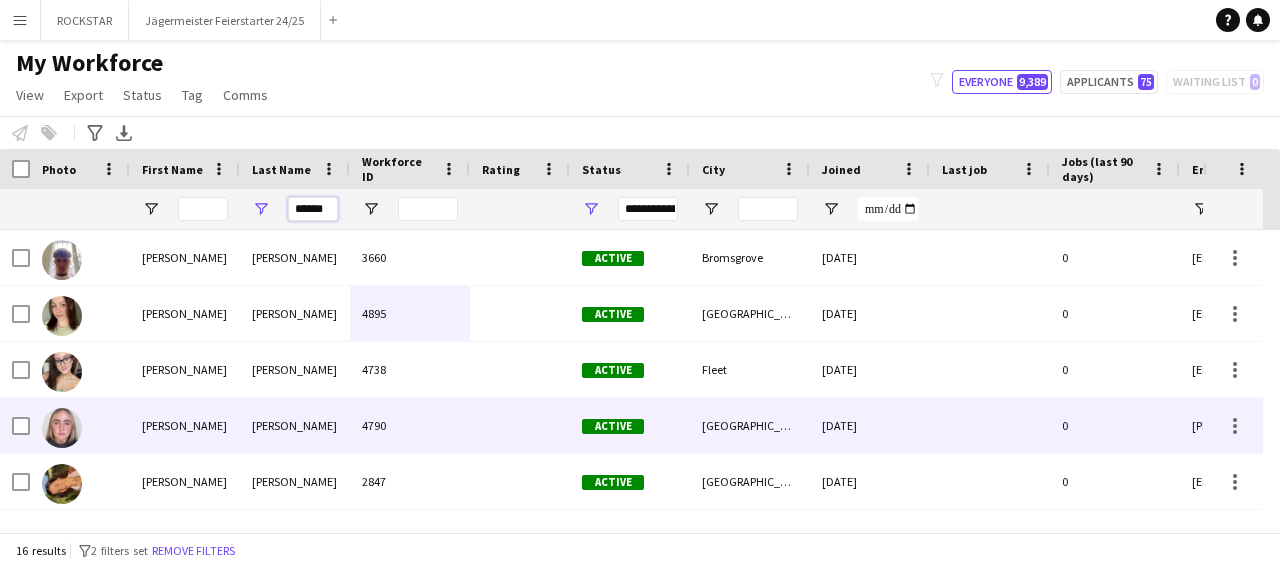 scroll, scrollTop: 208, scrollLeft: 0, axis: vertical 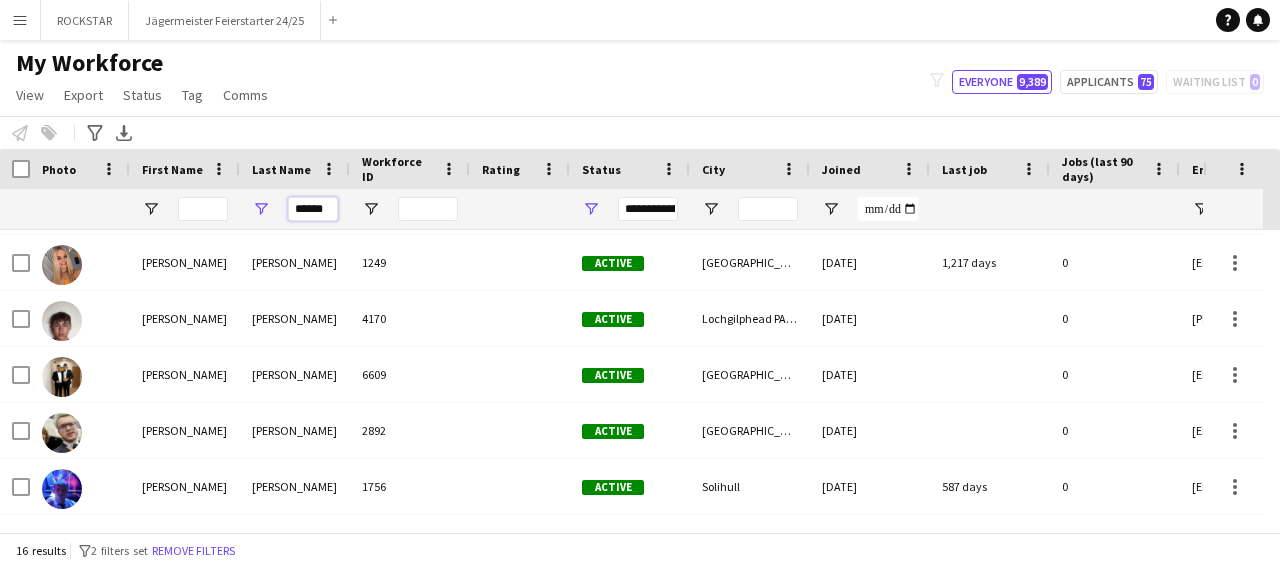 type on "******" 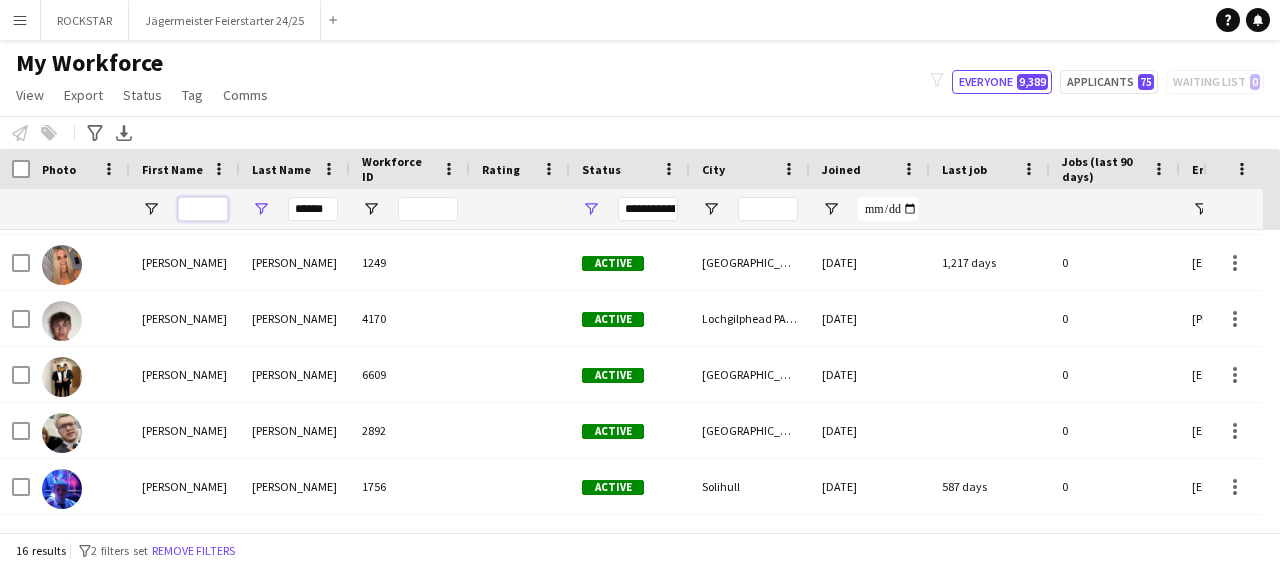 click at bounding box center (203, 209) 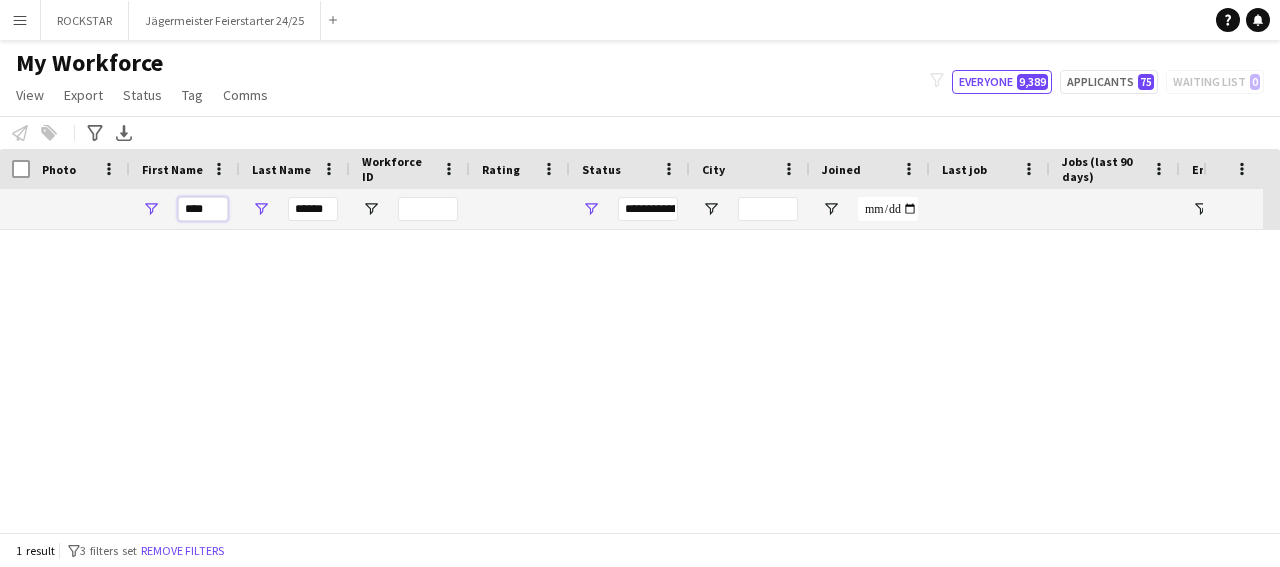 scroll, scrollTop: 0, scrollLeft: 0, axis: both 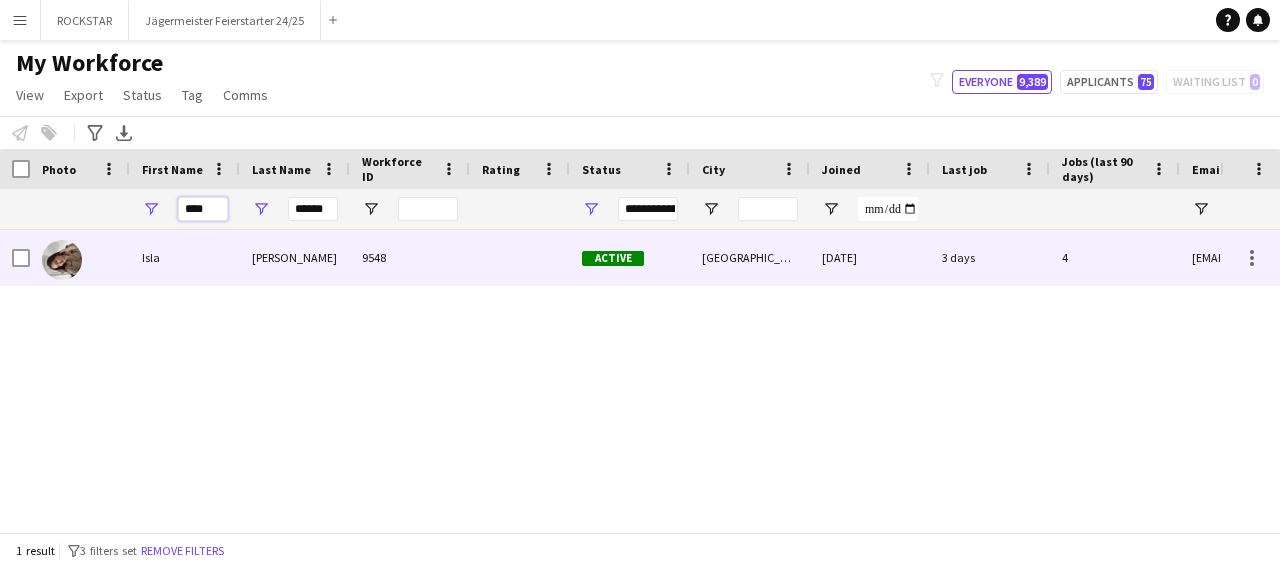 type on "****" 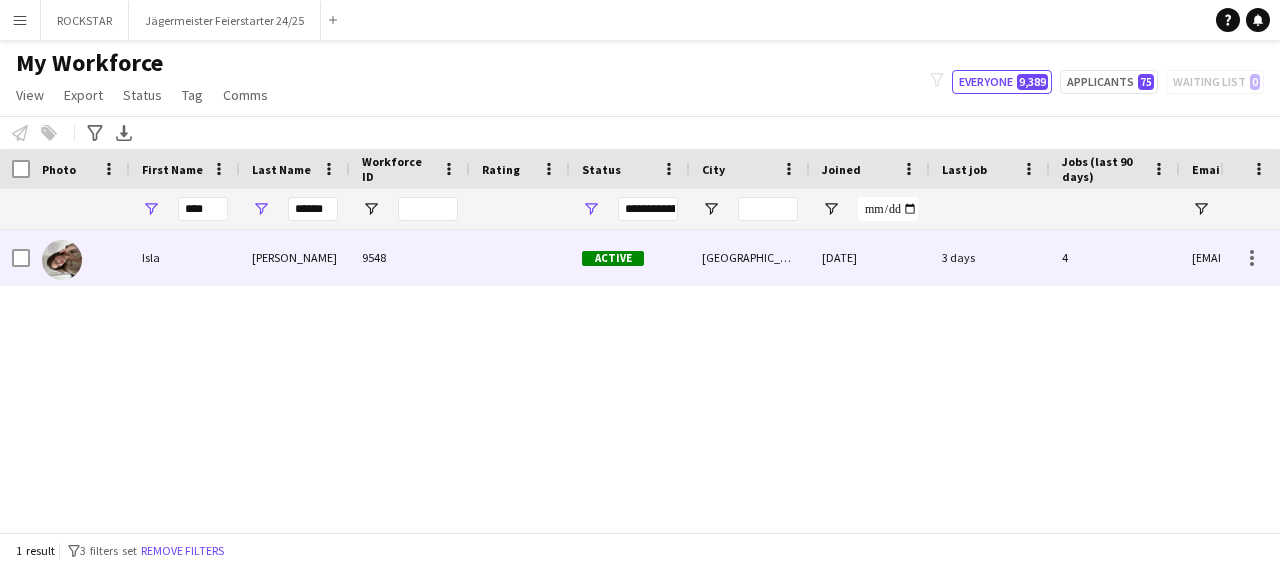 click on "[PERSON_NAME]" at bounding box center [295, 257] 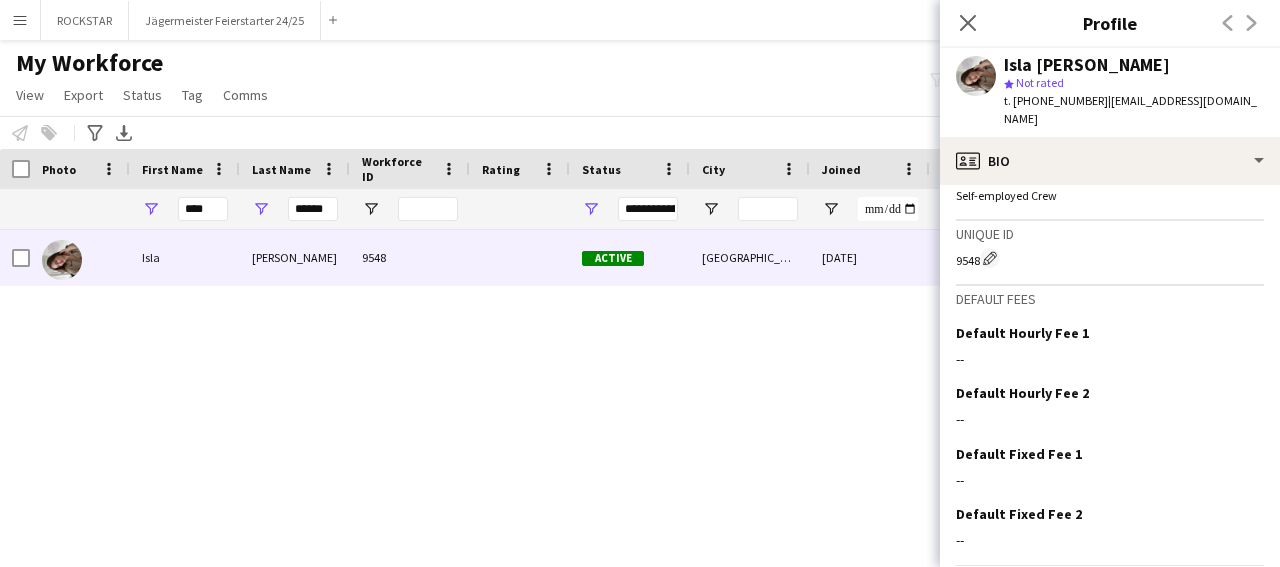 scroll, scrollTop: 793, scrollLeft: 0, axis: vertical 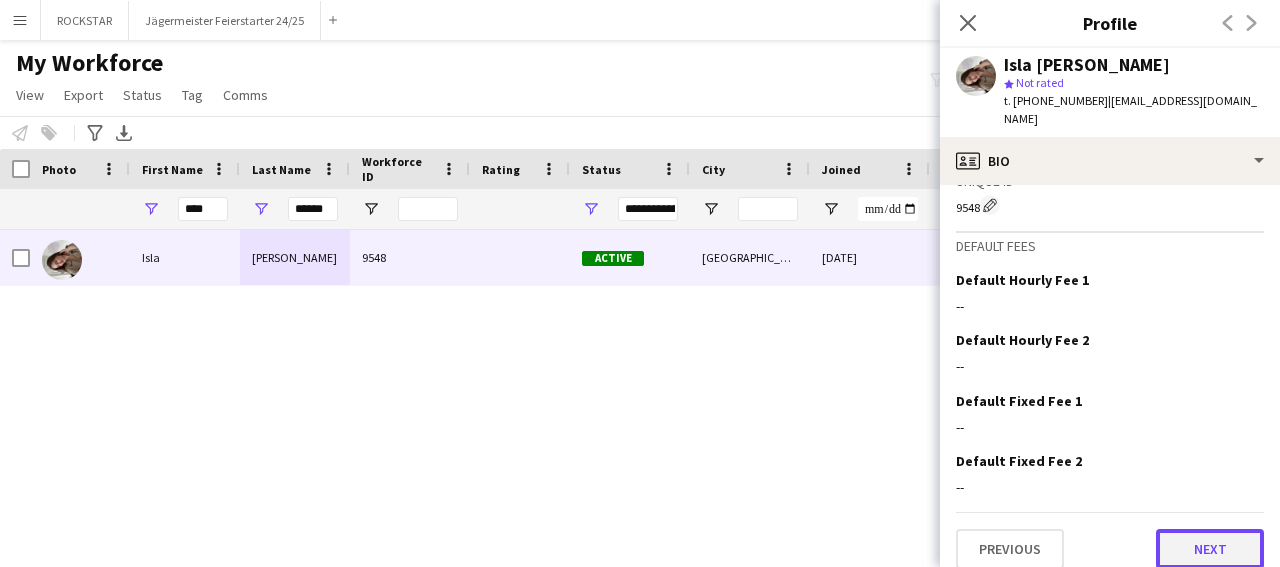 click on "Next" 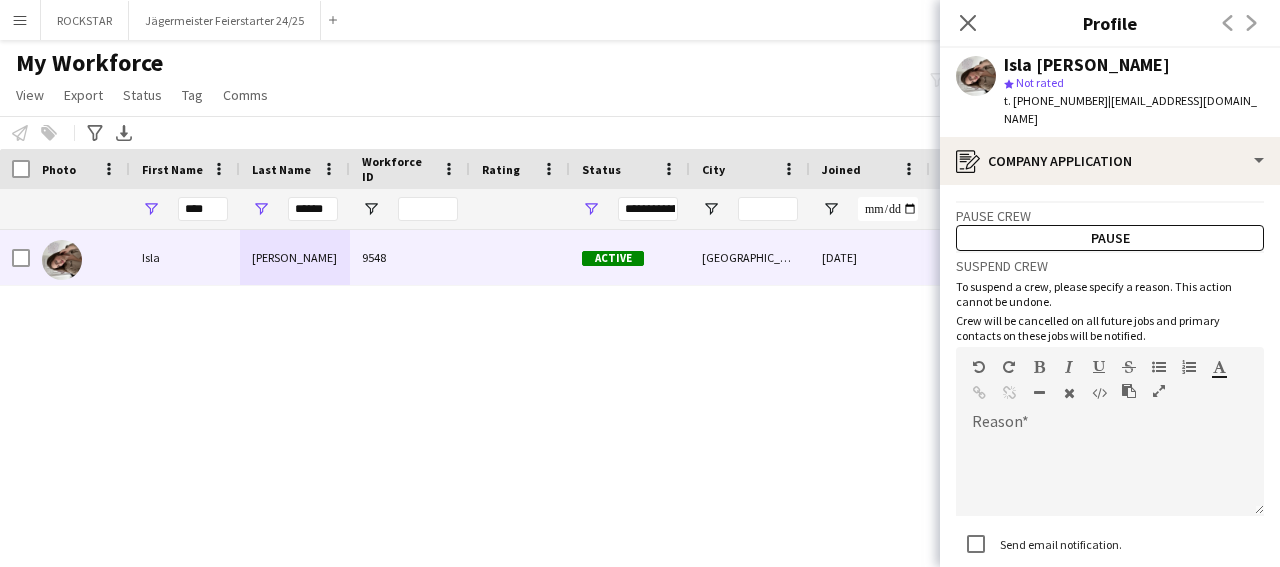 scroll, scrollTop: 126, scrollLeft: 0, axis: vertical 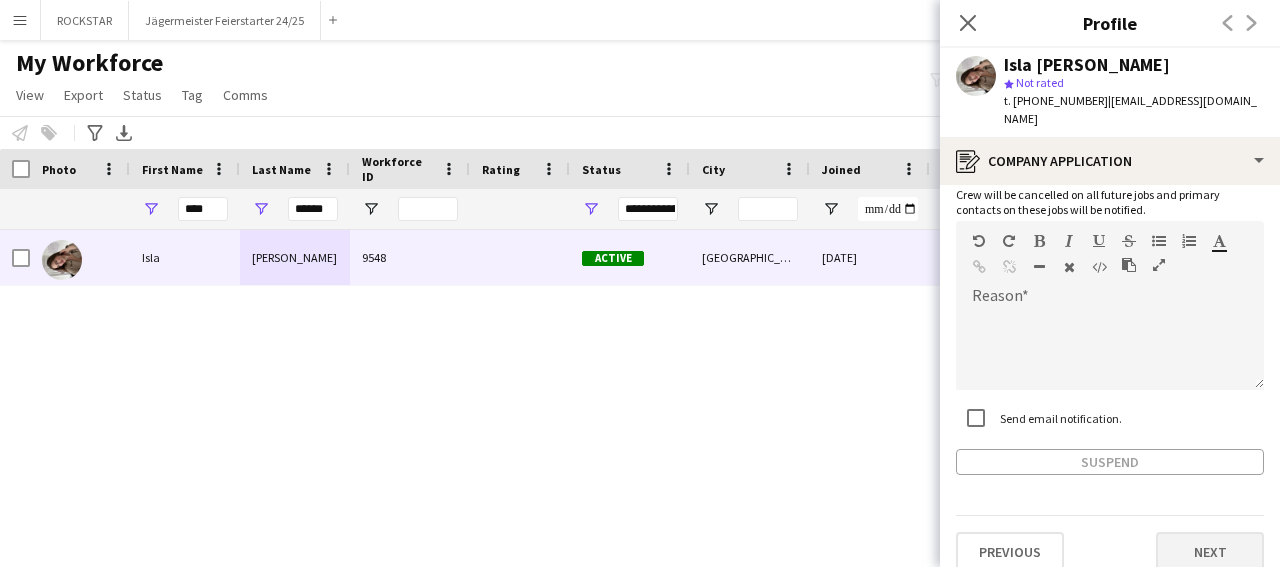 click on "Previous   Next" 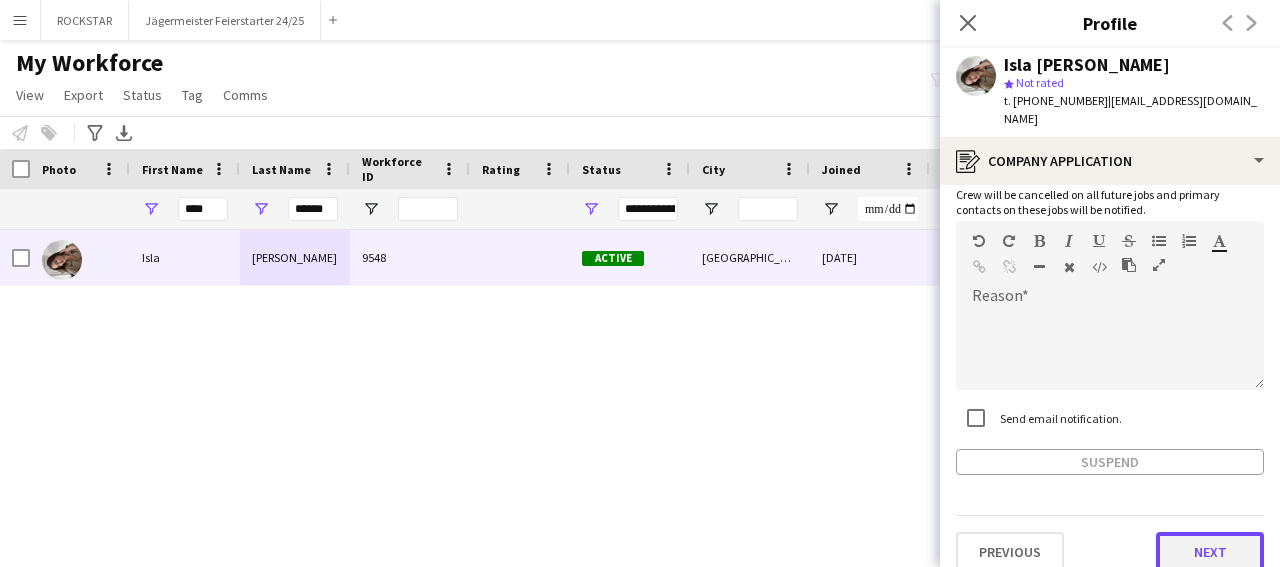 click on "Next" 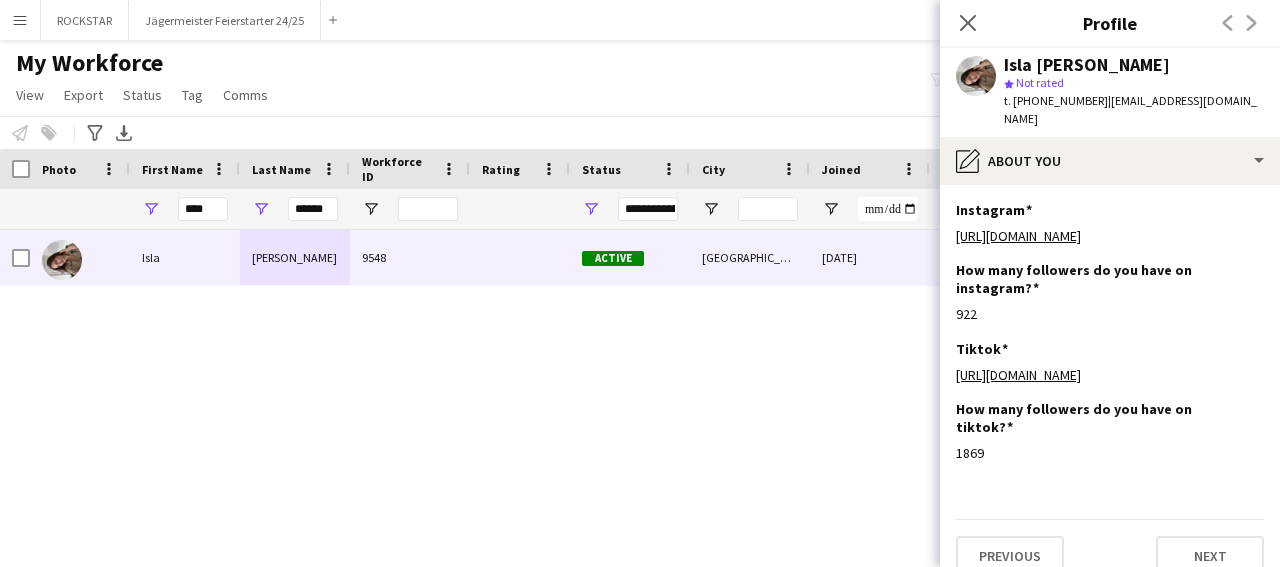 scroll, scrollTop: 42, scrollLeft: 0, axis: vertical 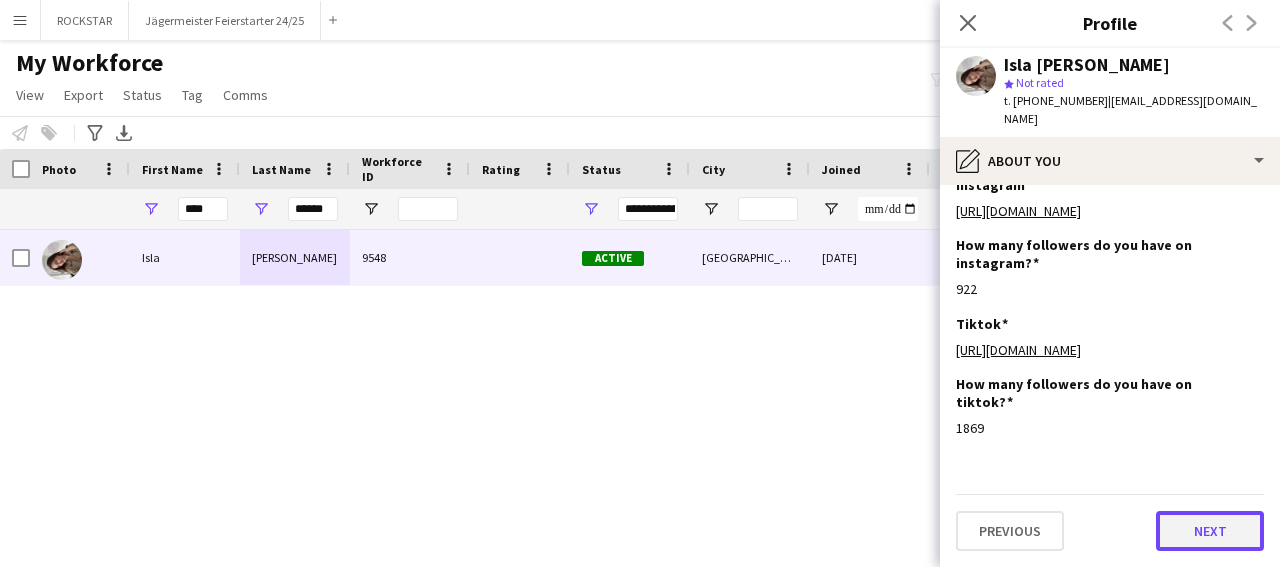 click on "Next" 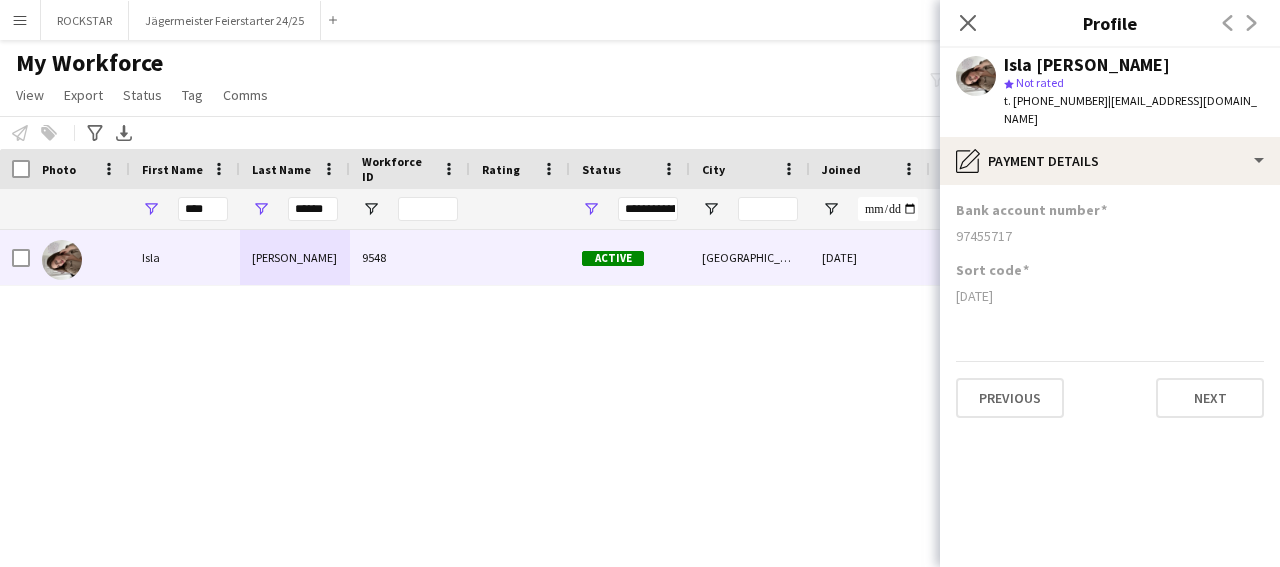 scroll, scrollTop: 0, scrollLeft: 0, axis: both 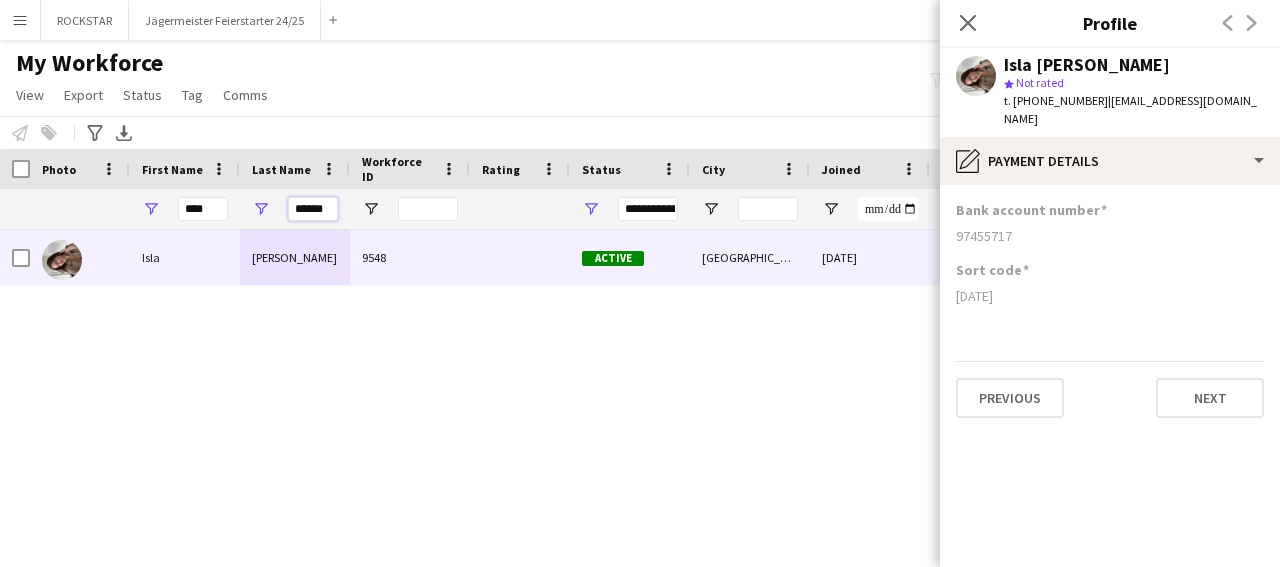 drag, startPoint x: 323, startPoint y: 207, endPoint x: 225, endPoint y: 205, distance: 98.02041 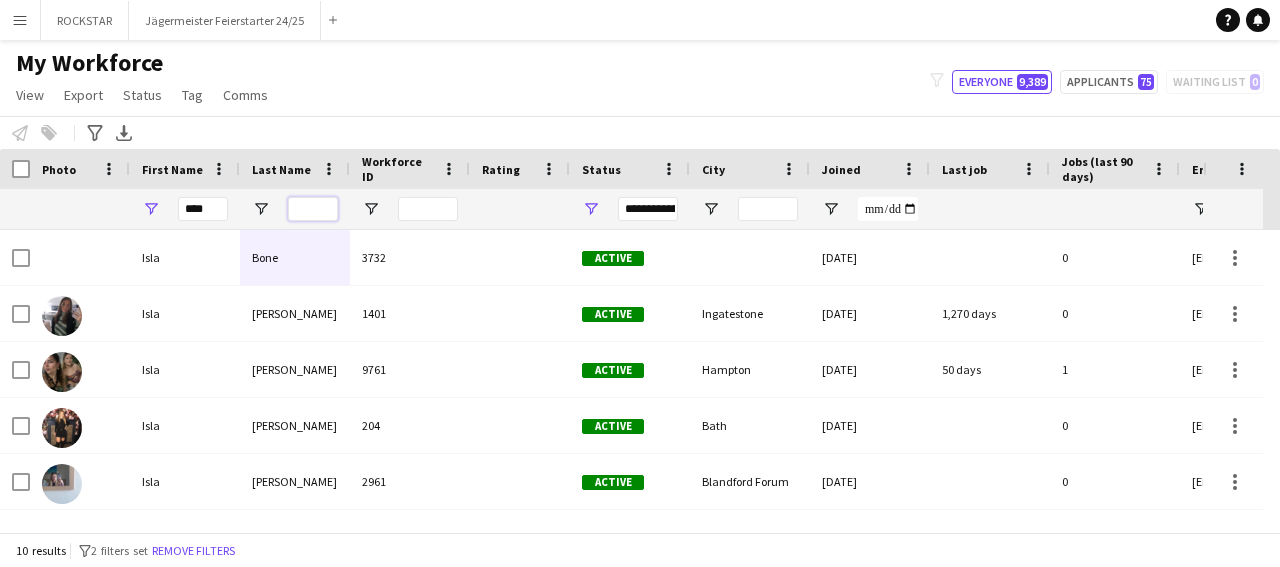 type 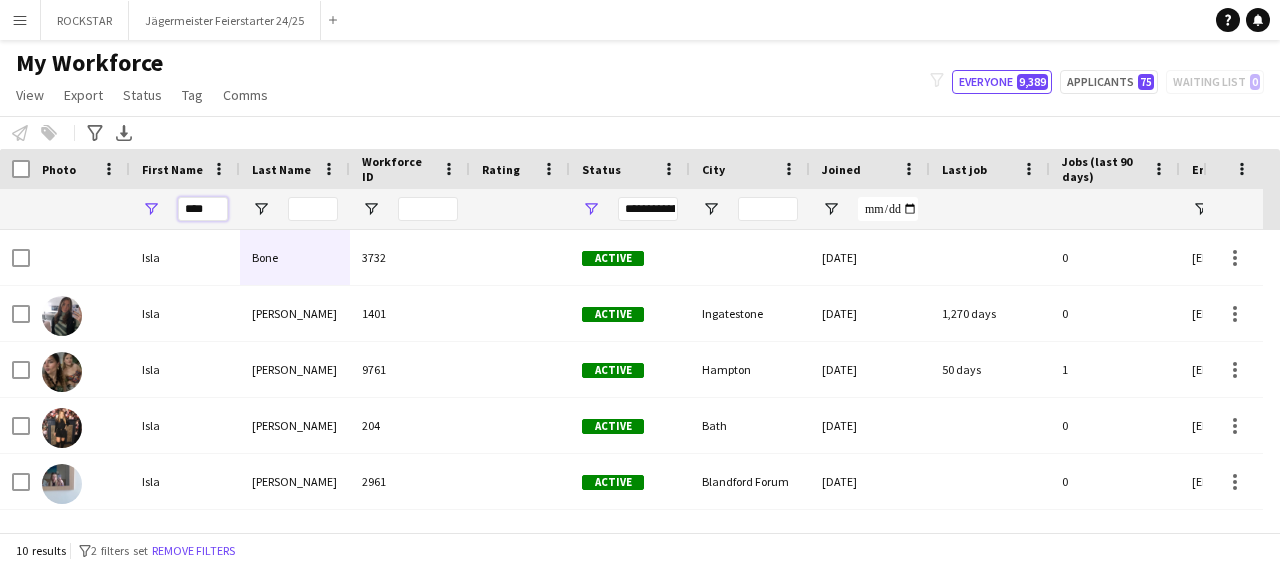 drag, startPoint x: 212, startPoint y: 210, endPoint x: 109, endPoint y: 215, distance: 103.121284 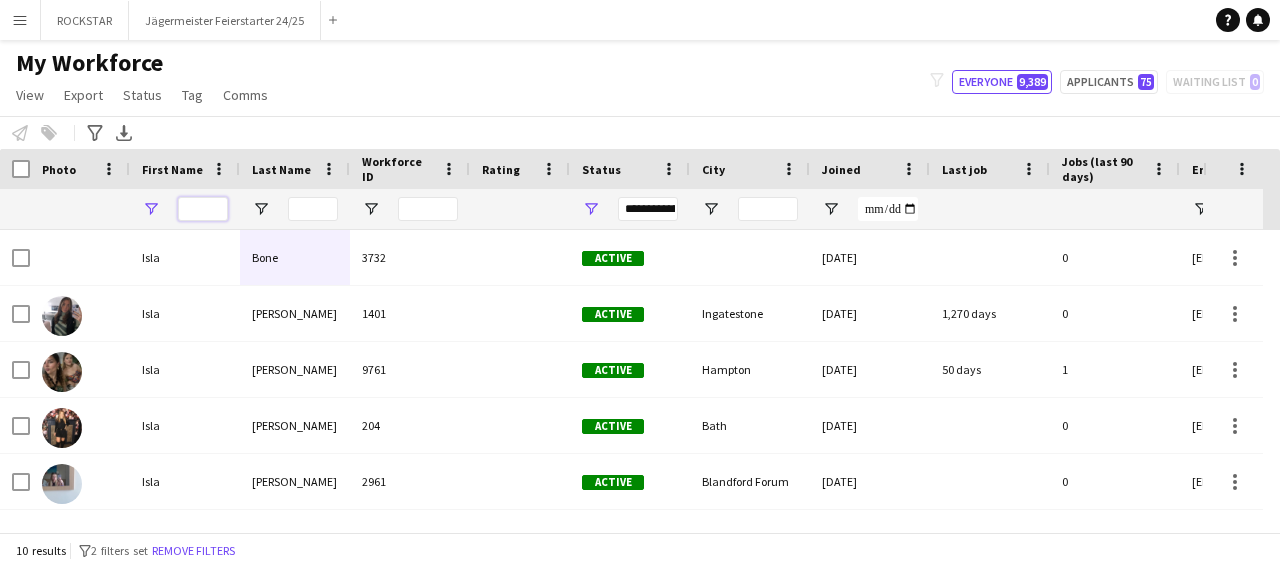 type 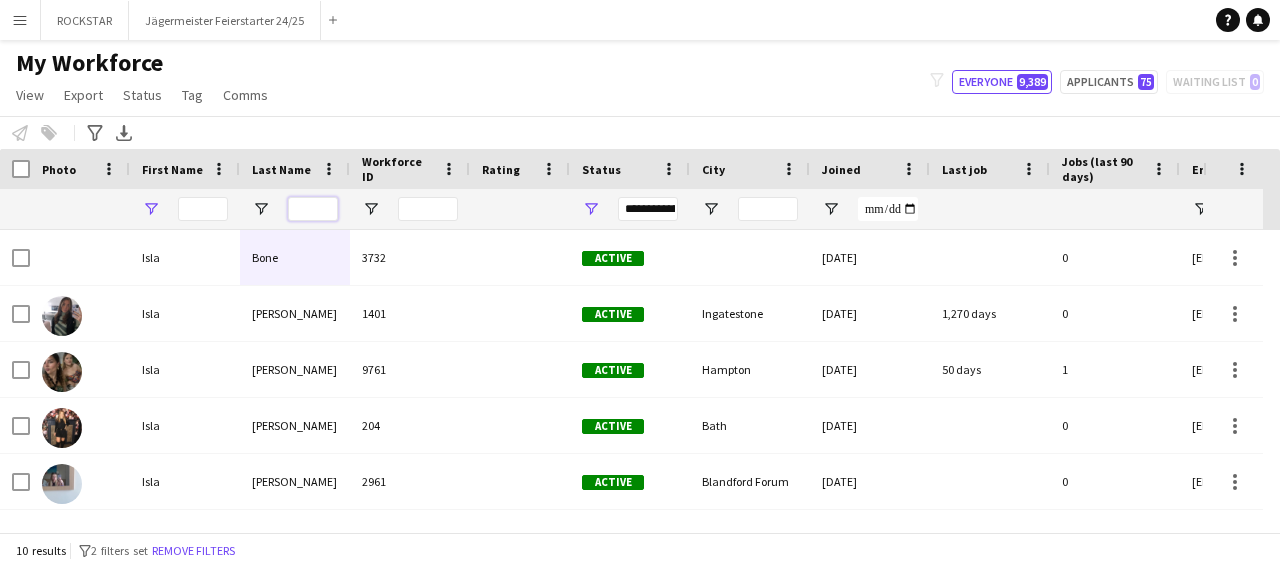 click at bounding box center (313, 209) 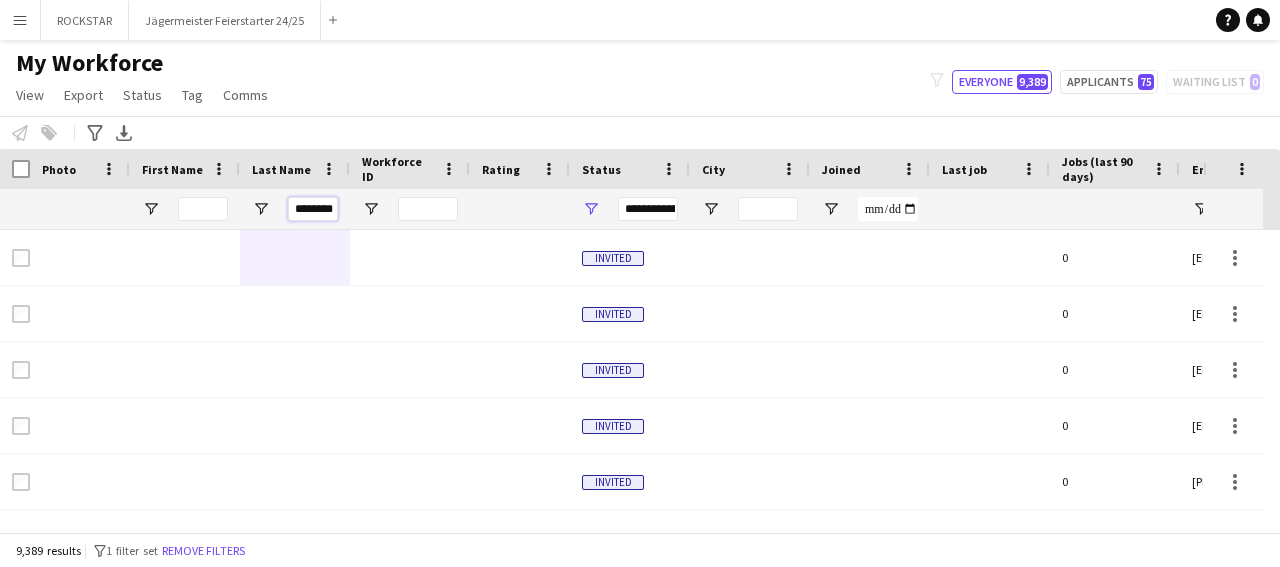 scroll, scrollTop: 0, scrollLeft: 3, axis: horizontal 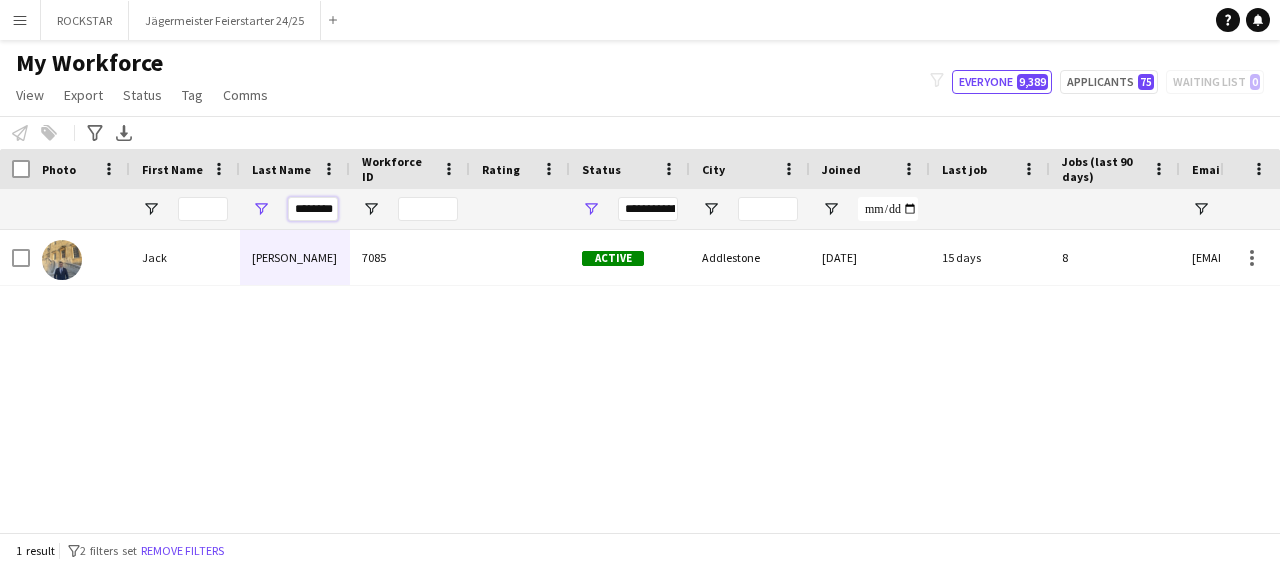 type on "********" 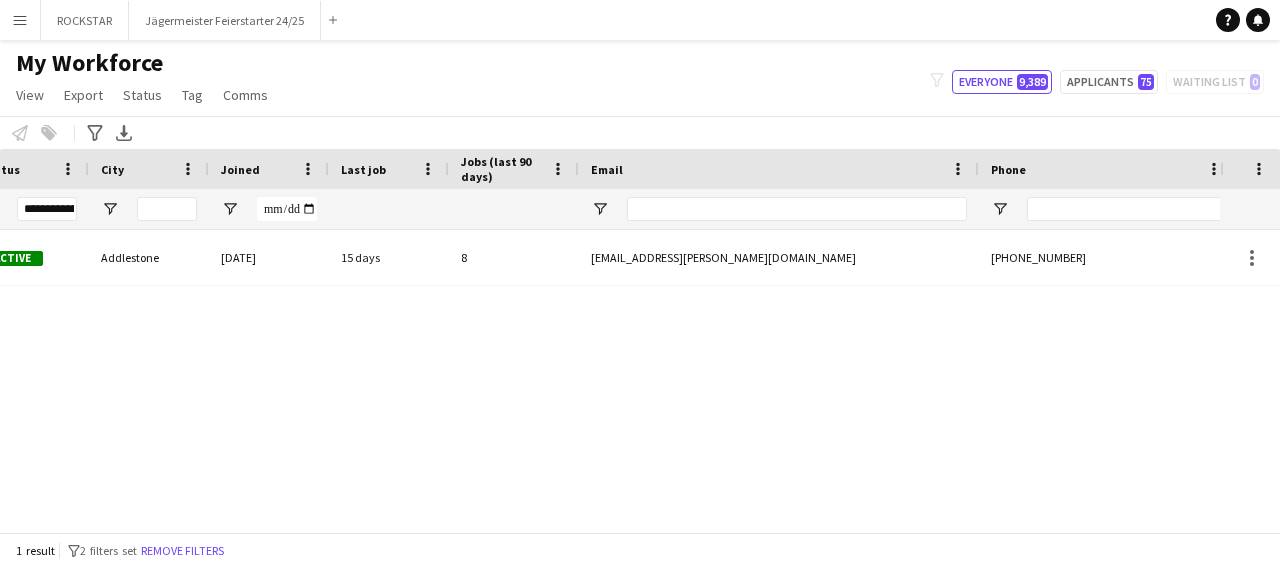 scroll, scrollTop: 0, scrollLeft: 906, axis: horizontal 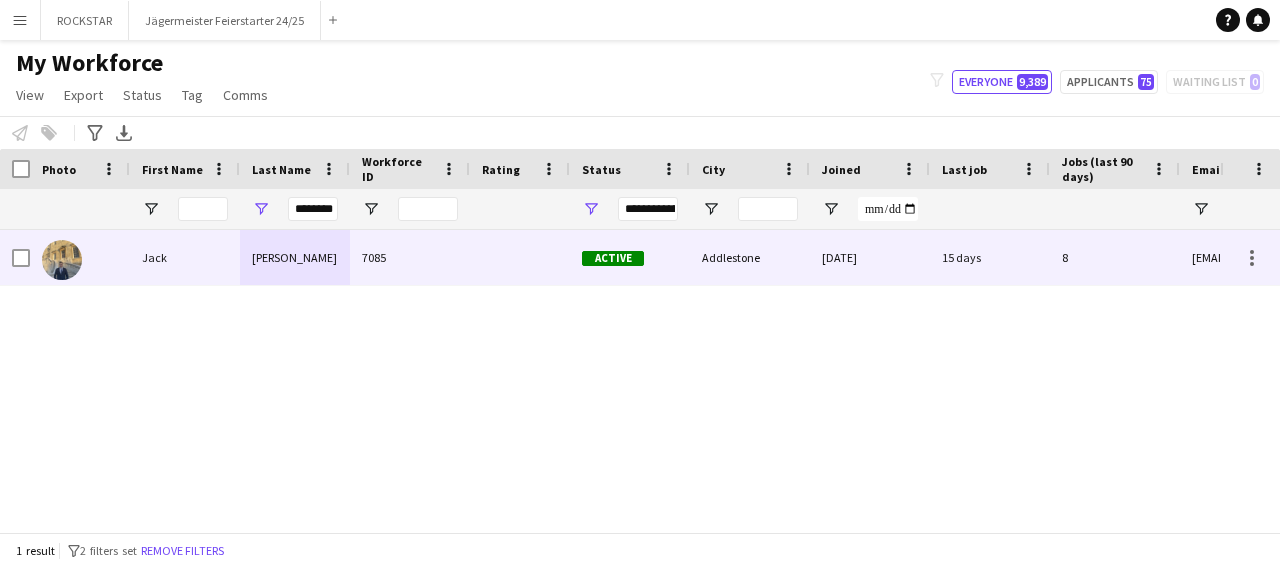 click on "[PERSON_NAME]" at bounding box center (295, 257) 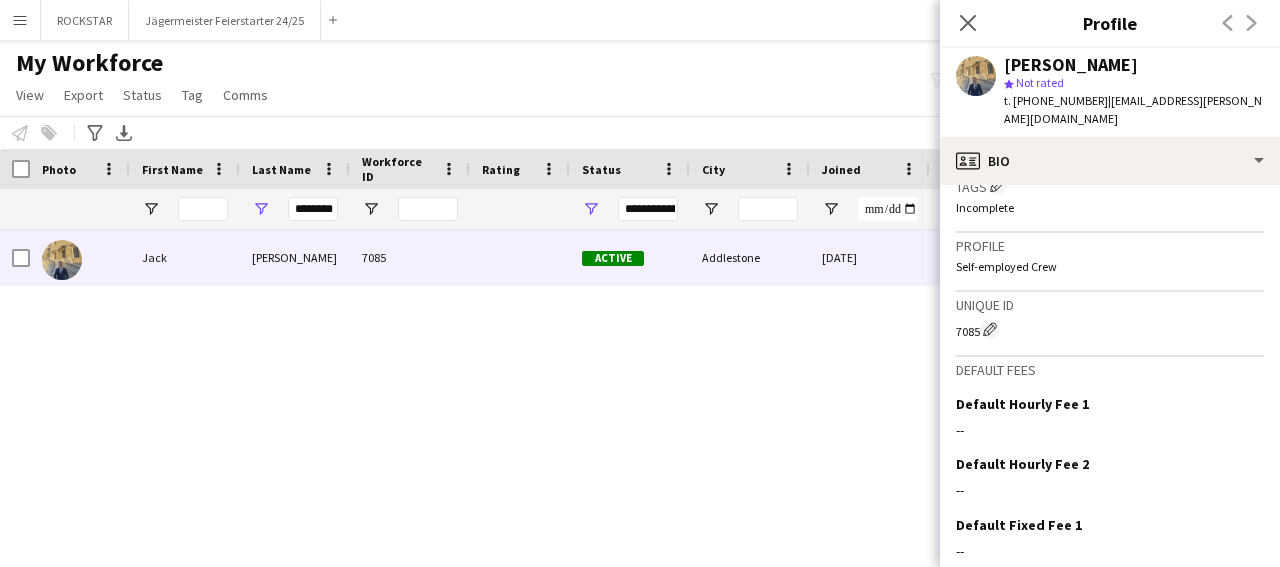 scroll, scrollTop: 793, scrollLeft: 0, axis: vertical 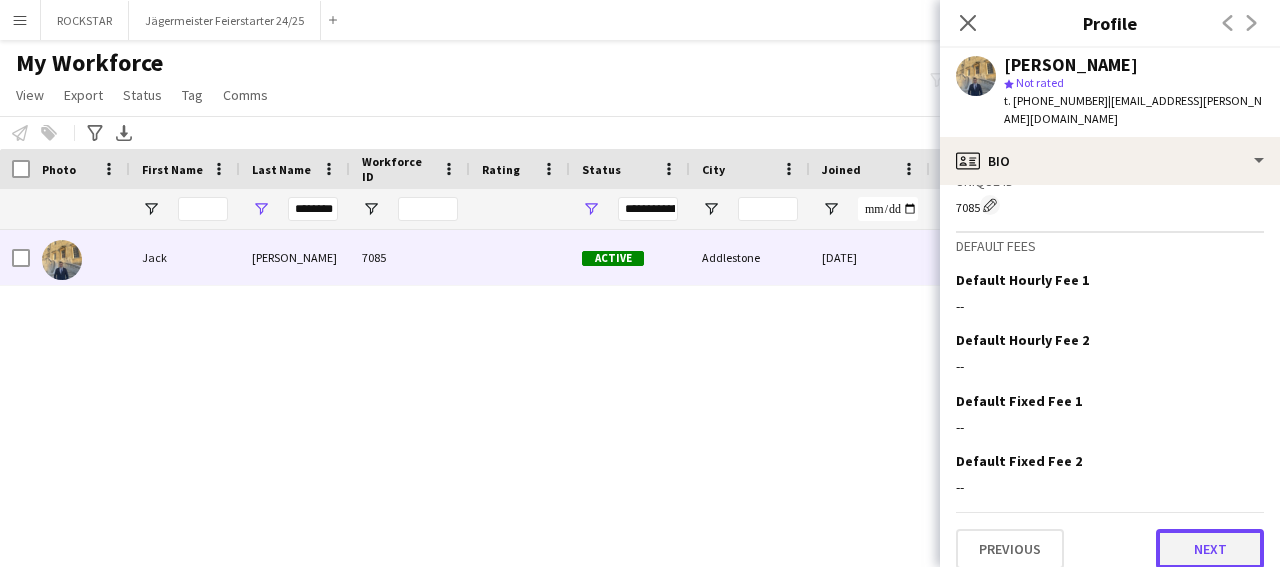 click on "Next" 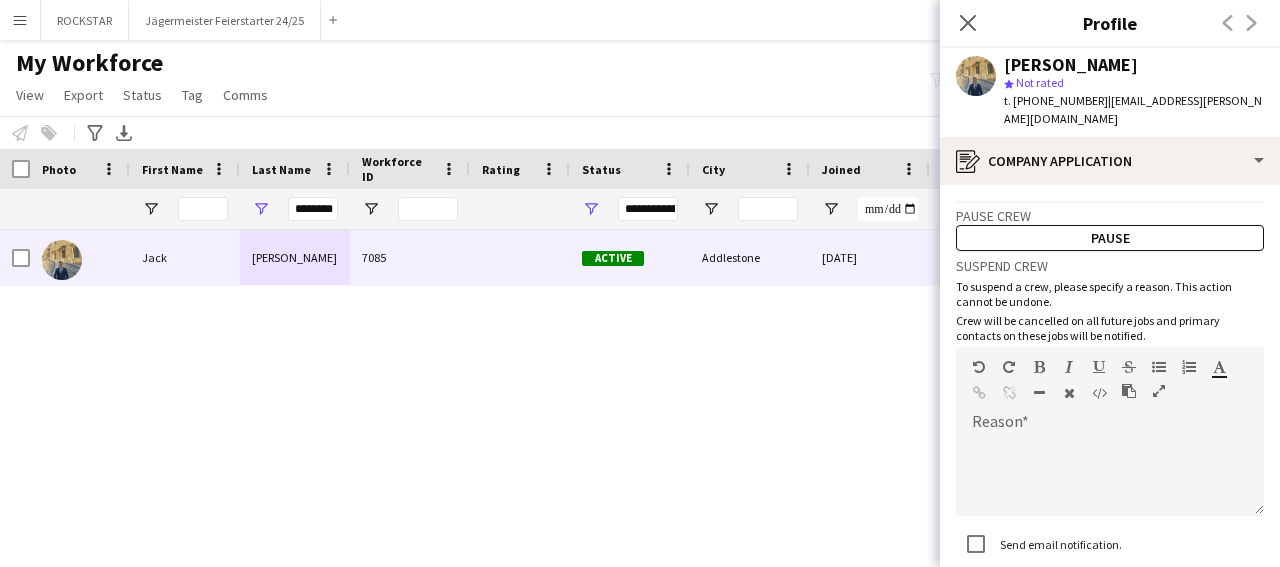 scroll, scrollTop: 126, scrollLeft: 0, axis: vertical 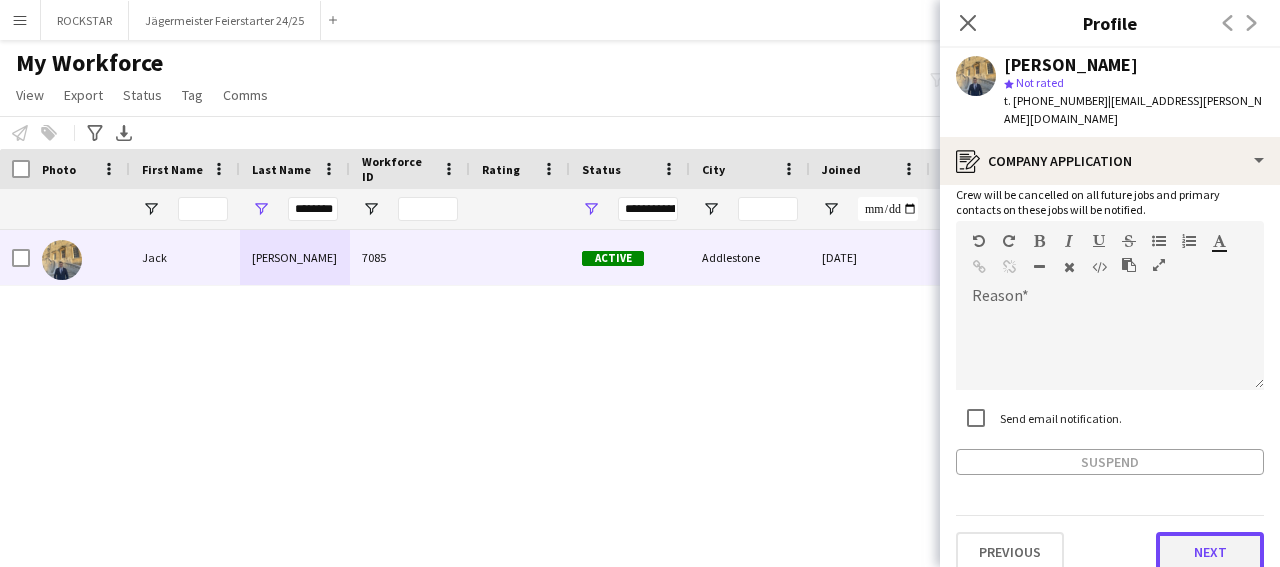 click on "Next" 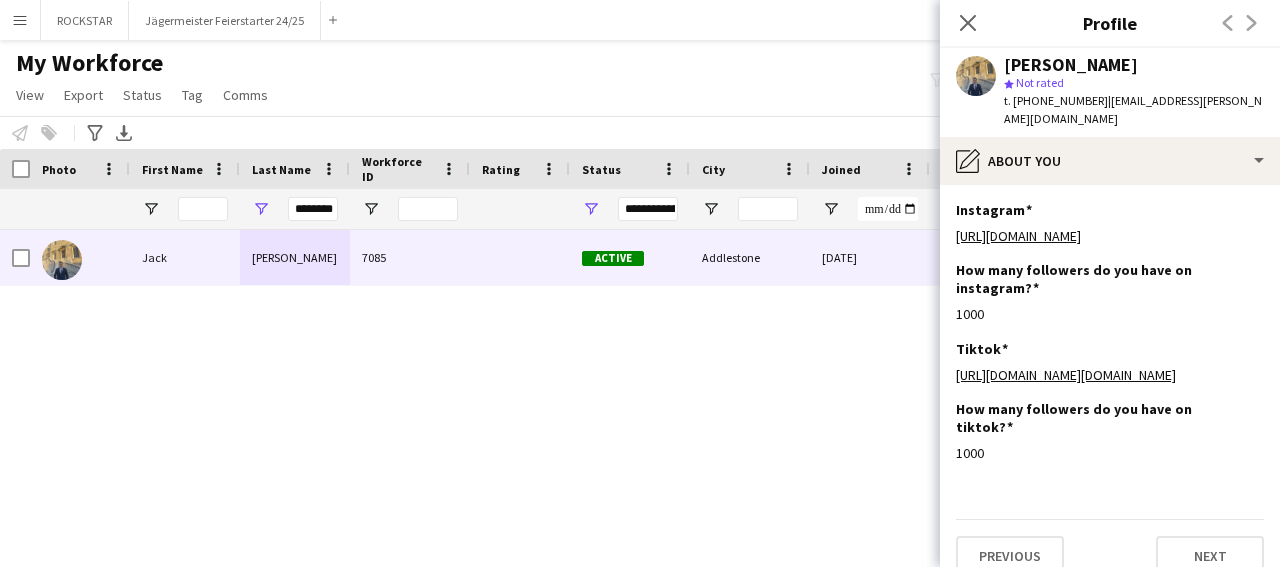 scroll, scrollTop: 42, scrollLeft: 0, axis: vertical 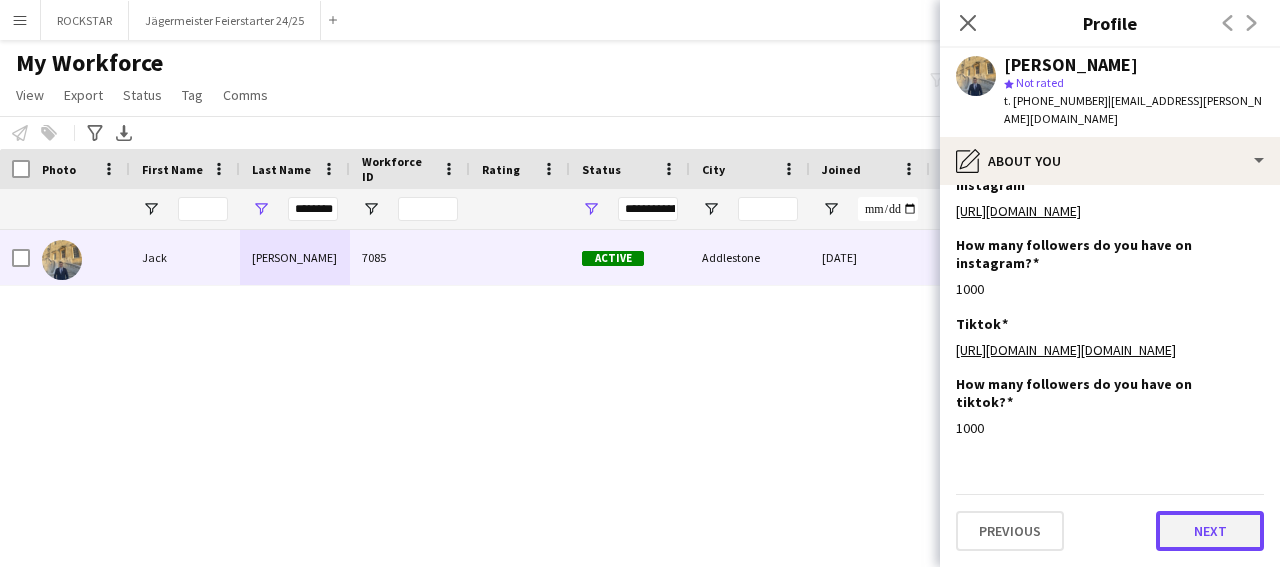 click on "Next" 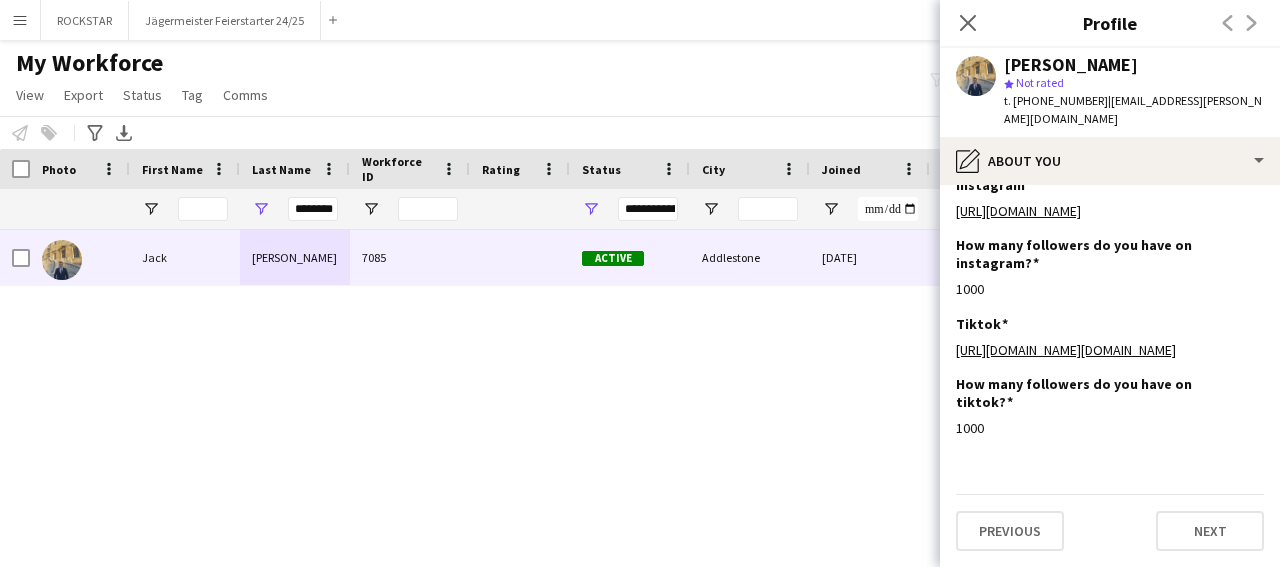 scroll, scrollTop: 0, scrollLeft: 0, axis: both 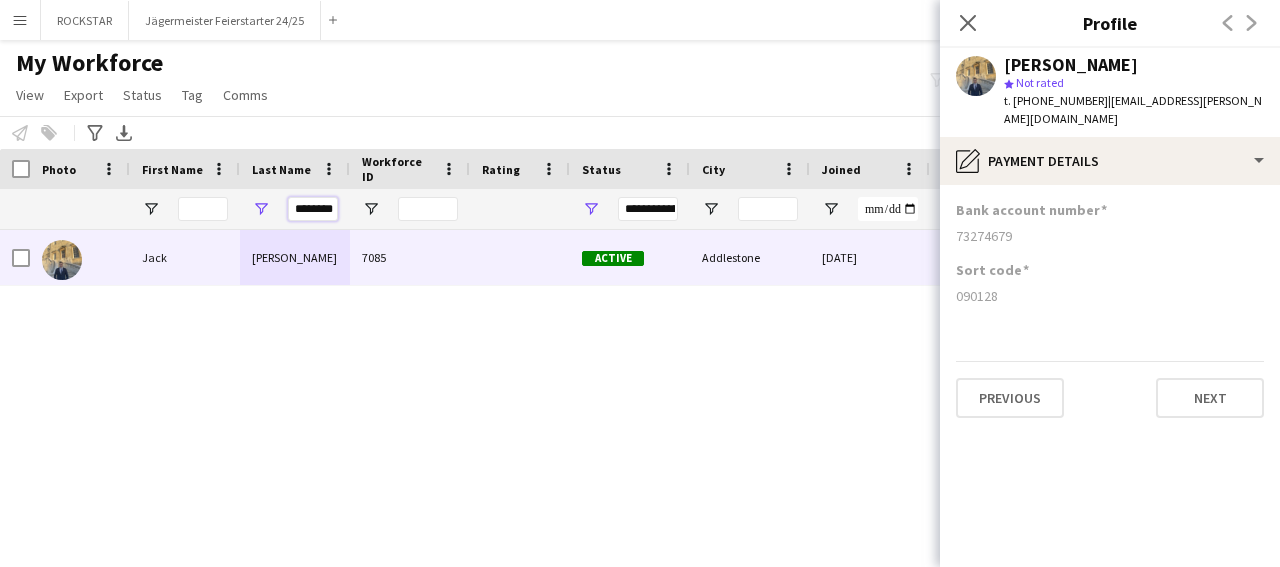 drag, startPoint x: 323, startPoint y: 205, endPoint x: 261, endPoint y: 208, distance: 62.072536 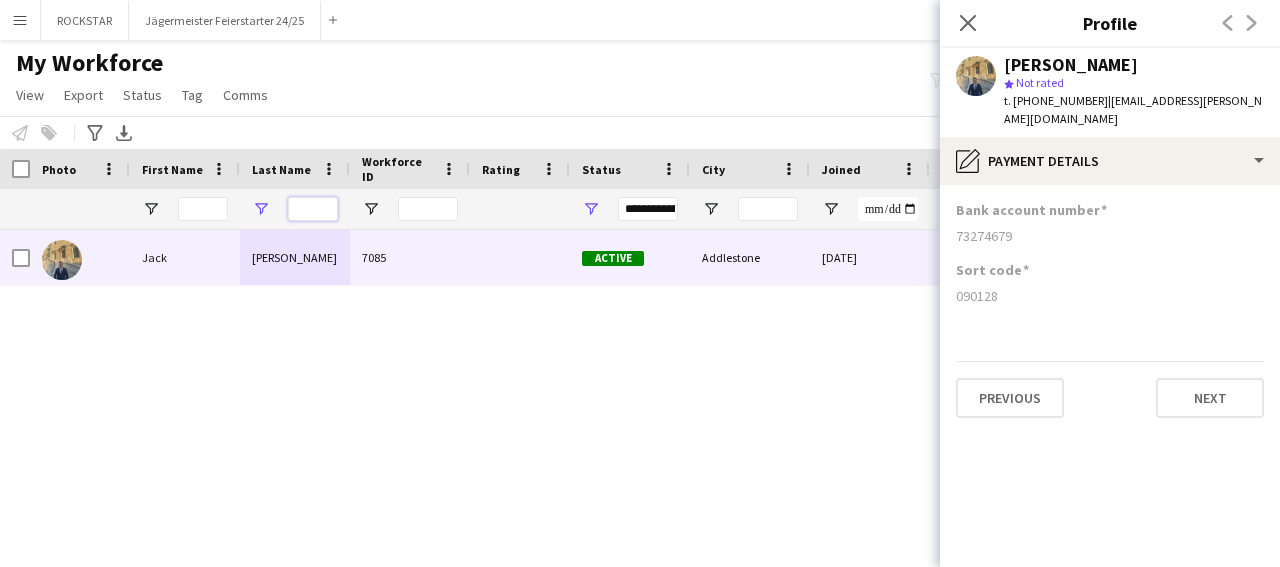 scroll, scrollTop: 0, scrollLeft: 0, axis: both 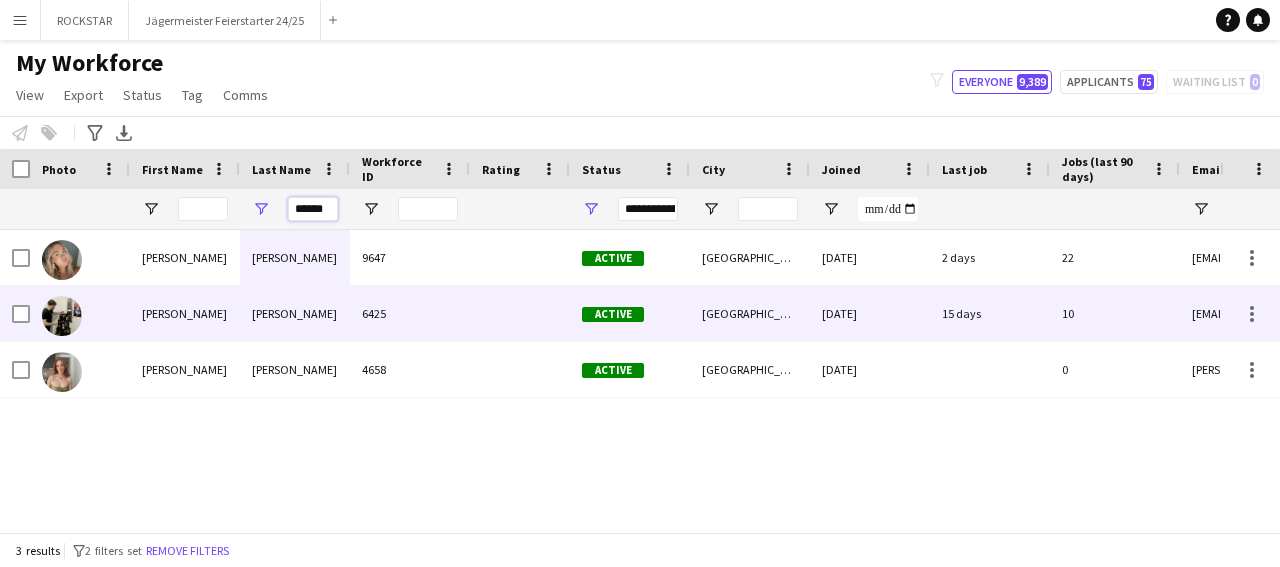 type on "******" 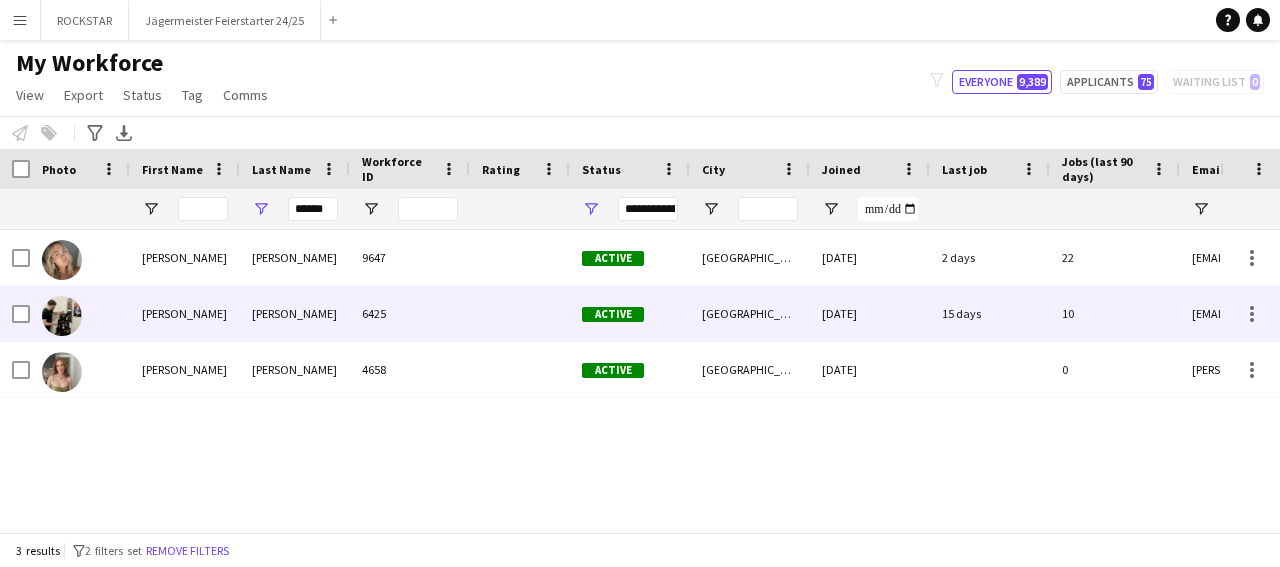 drag, startPoint x: 307, startPoint y: 322, endPoint x: 1279, endPoint y: 224, distance: 976.92786 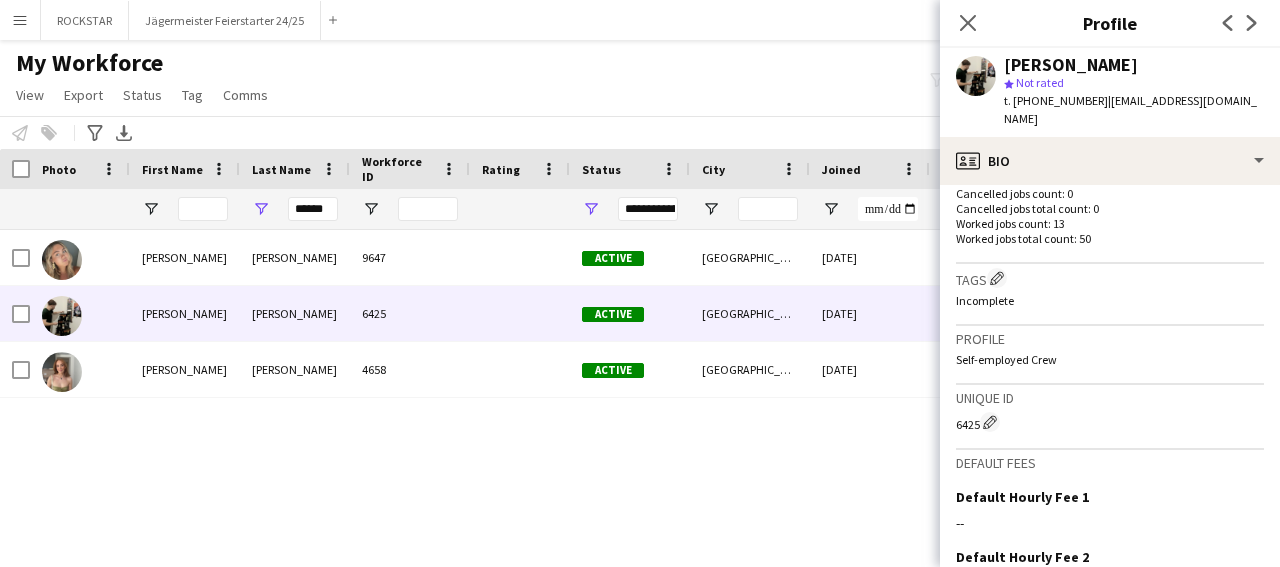 scroll, scrollTop: 793, scrollLeft: 0, axis: vertical 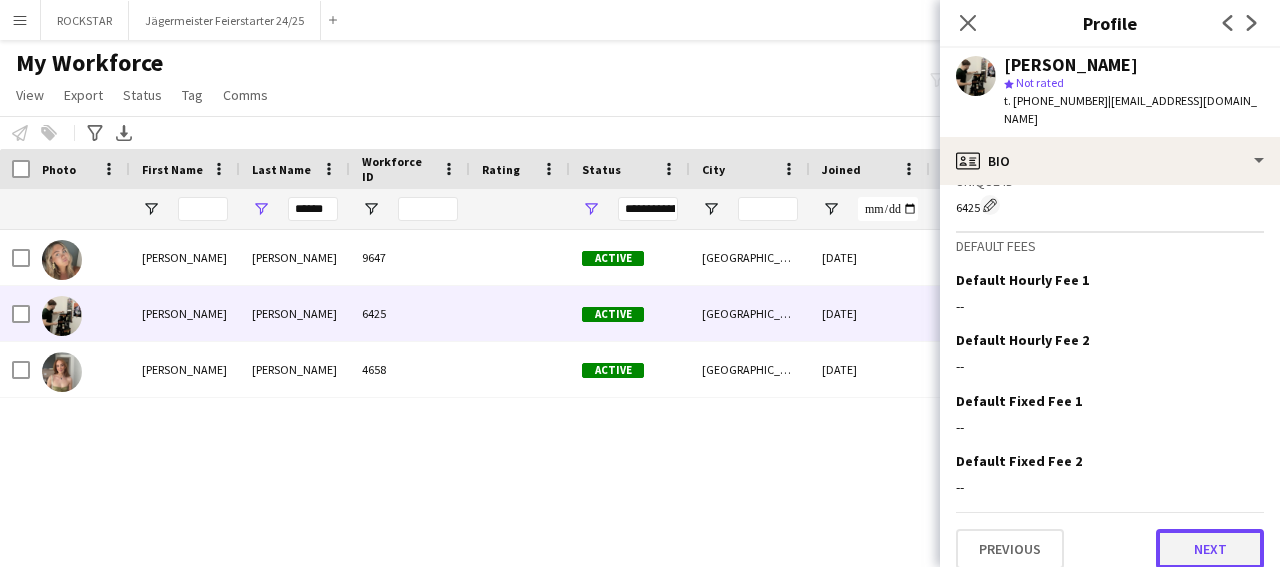 click on "Next" 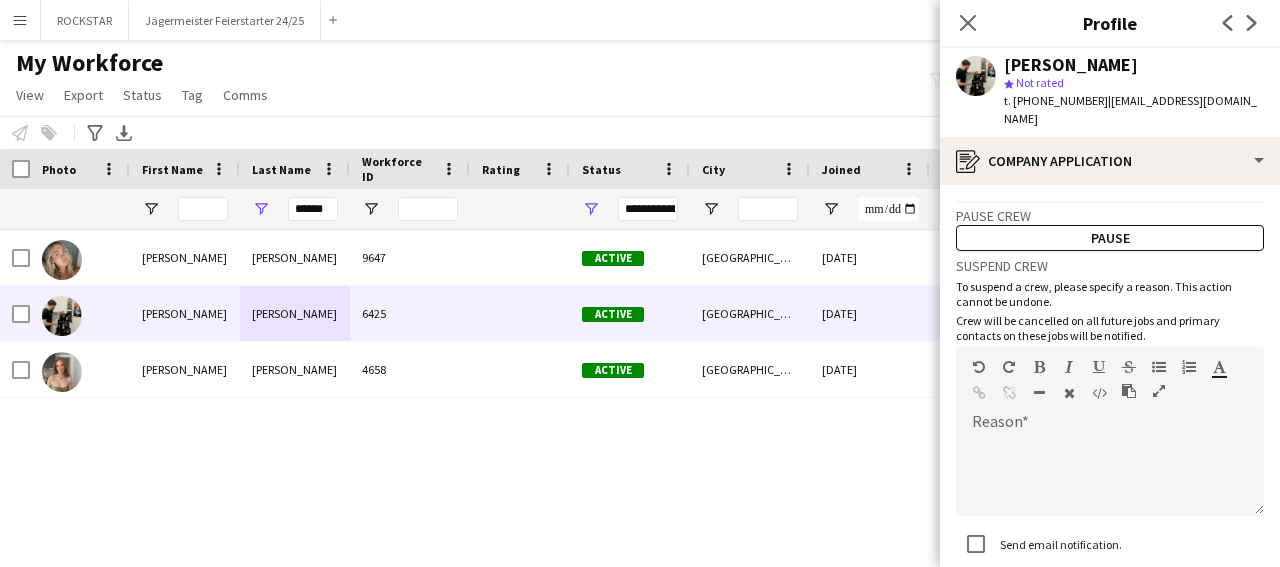 scroll, scrollTop: 126, scrollLeft: 0, axis: vertical 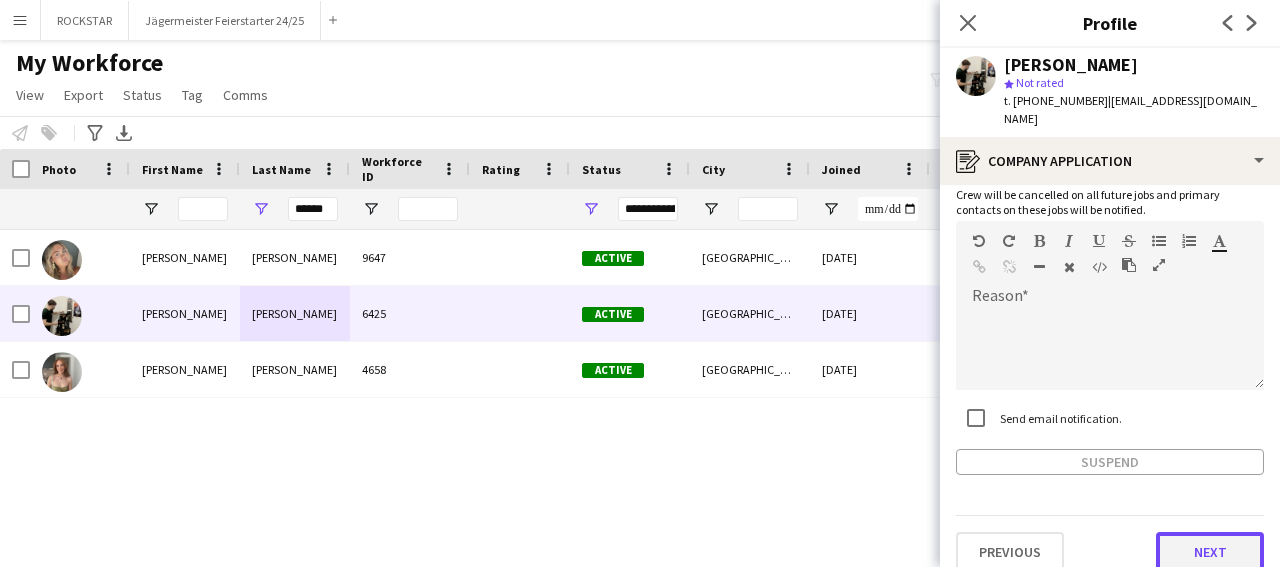 click on "Next" 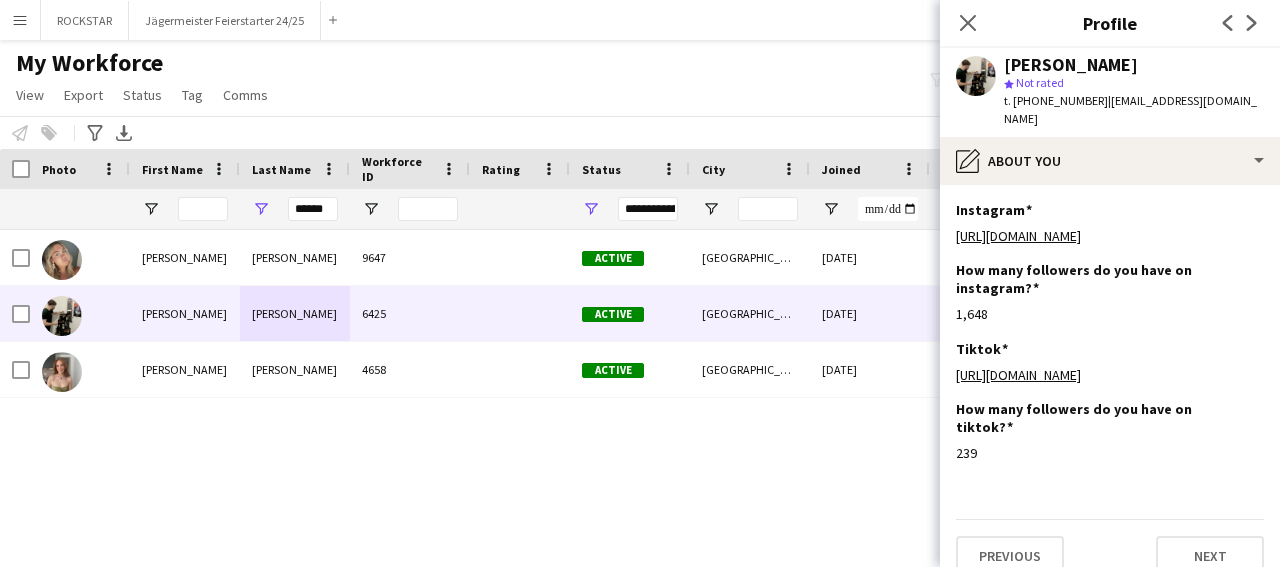 scroll, scrollTop: 6, scrollLeft: 0, axis: vertical 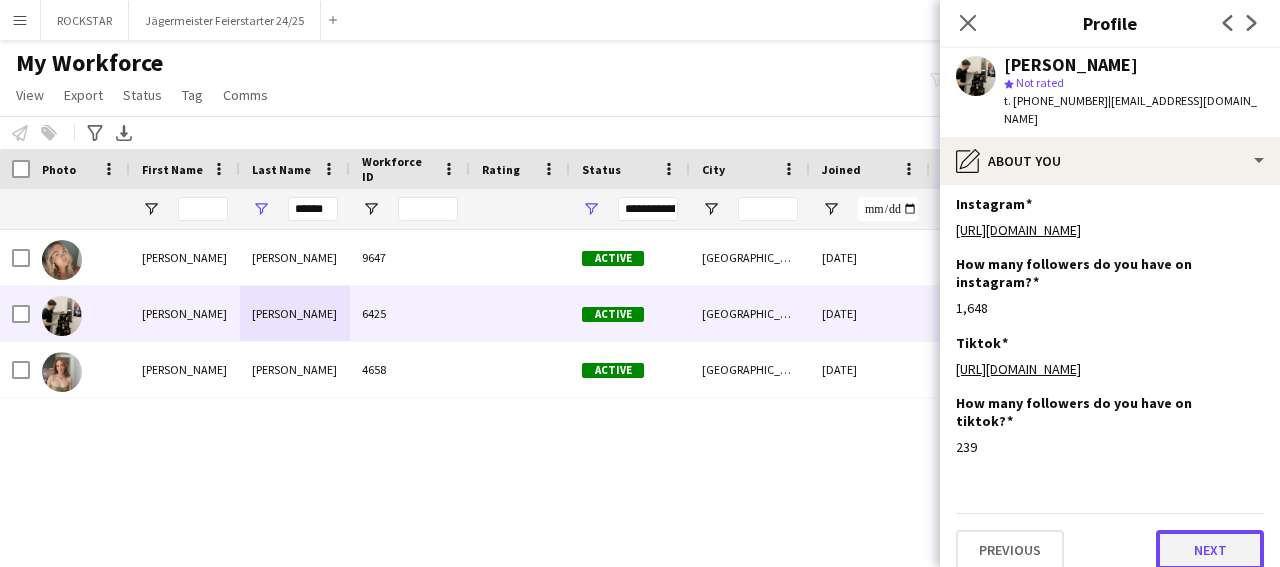 click on "Next" 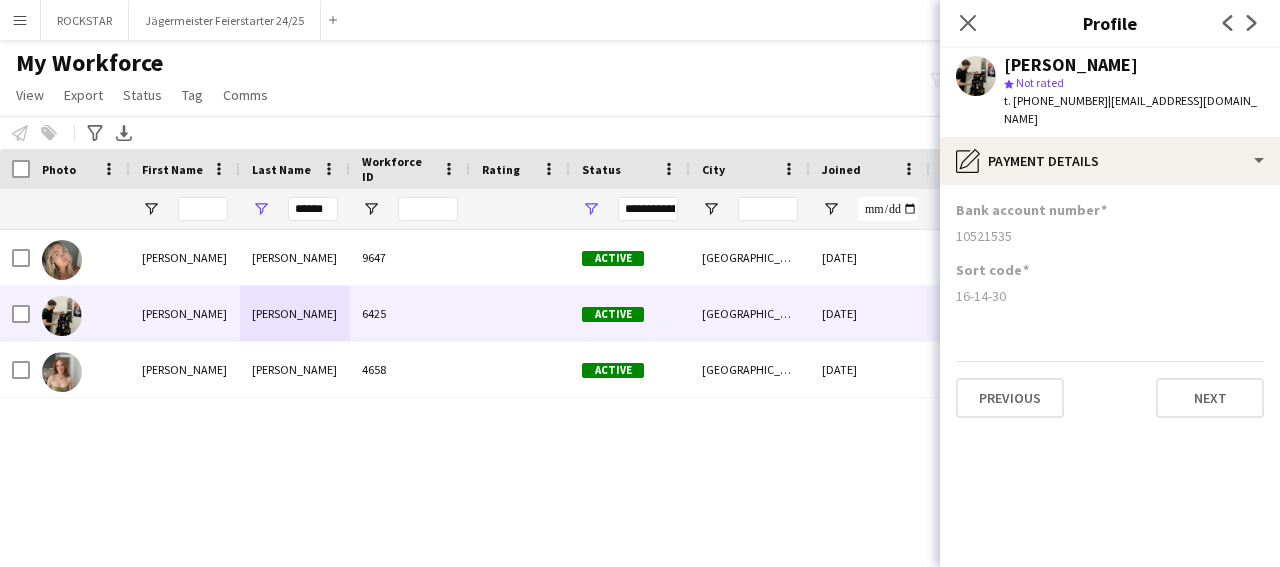 scroll, scrollTop: 0, scrollLeft: 0, axis: both 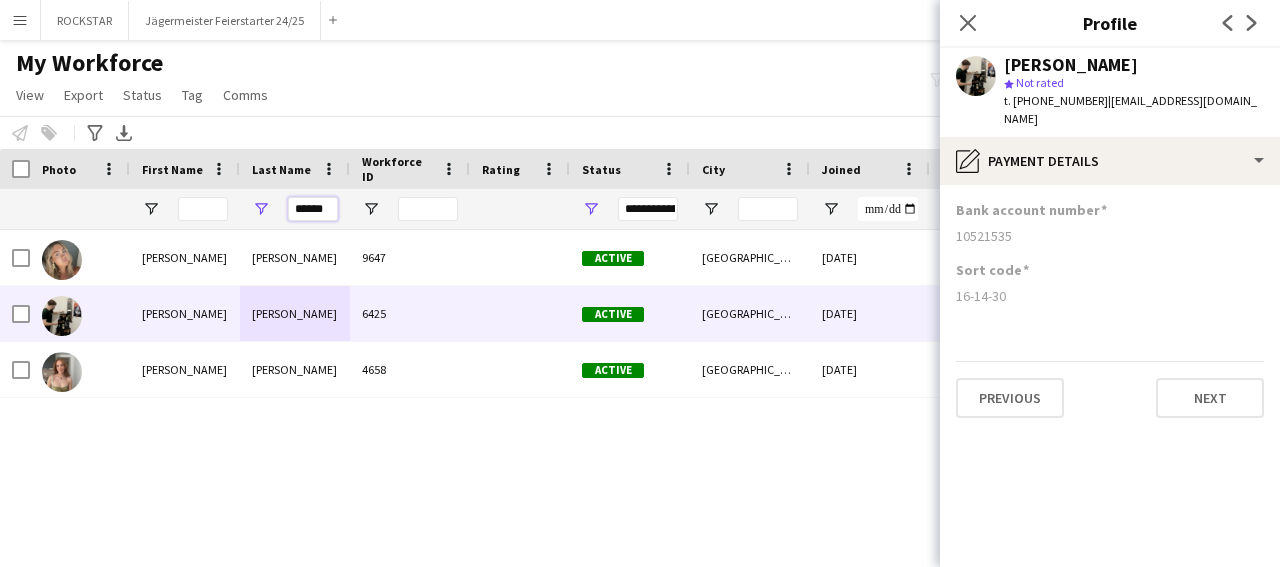 drag, startPoint x: 330, startPoint y: 207, endPoint x: 234, endPoint y: 208, distance: 96.00521 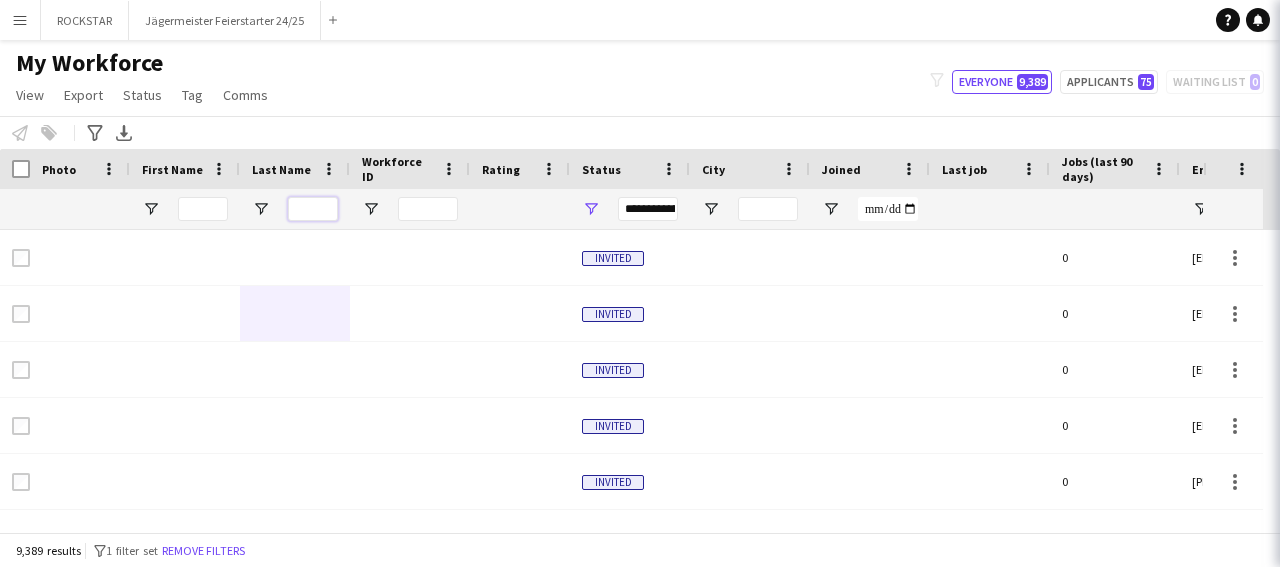type 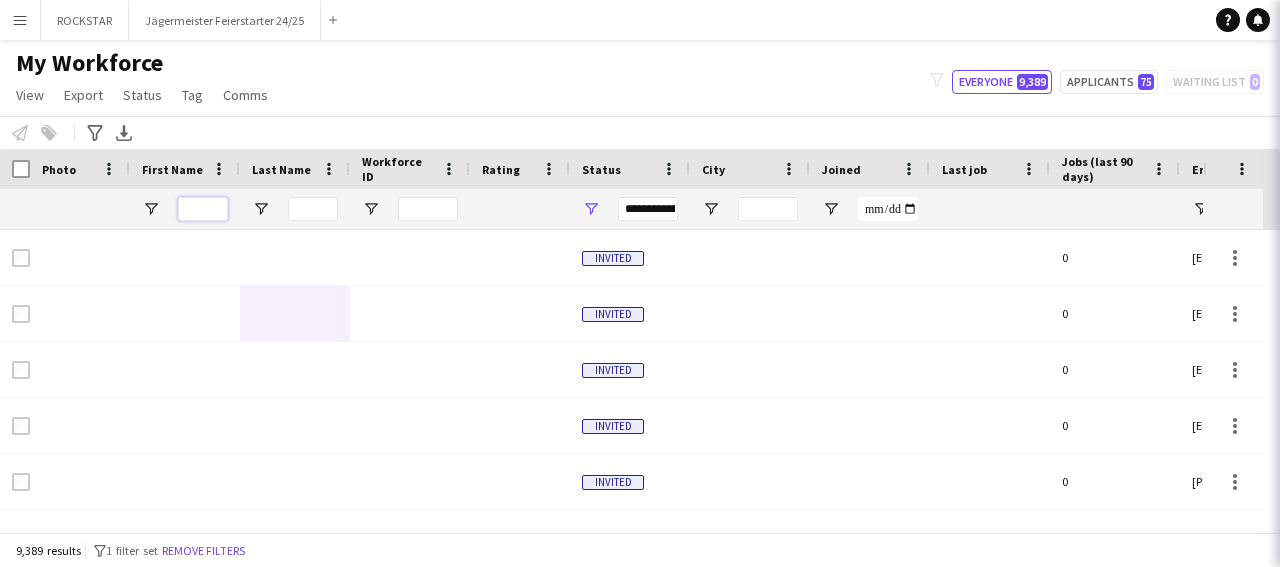 click at bounding box center (203, 209) 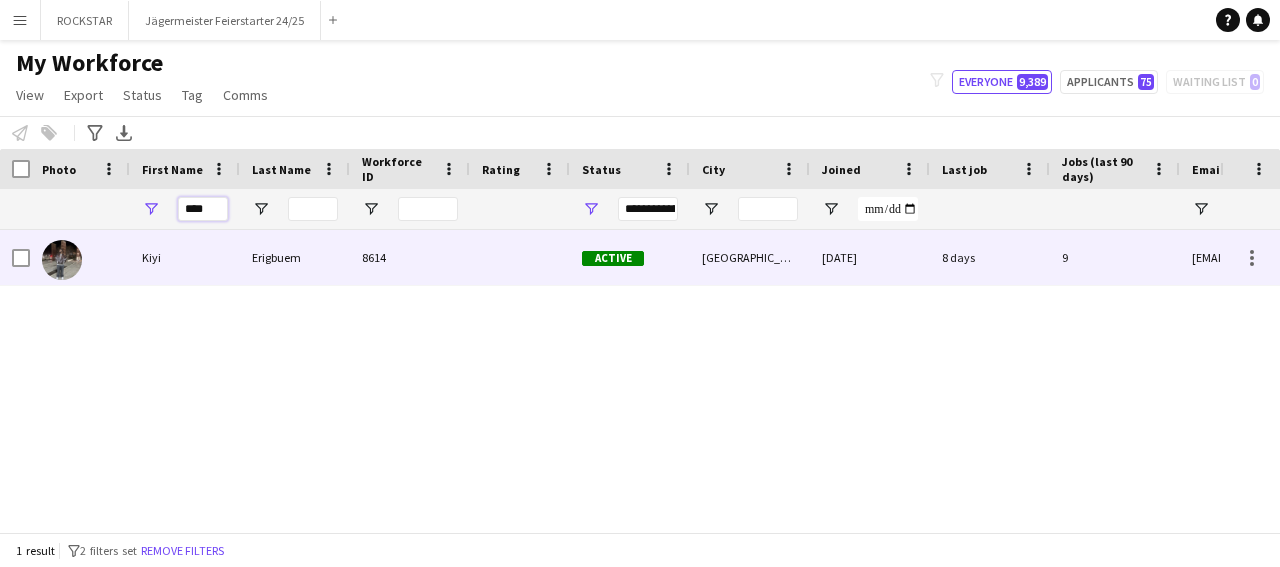 type on "****" 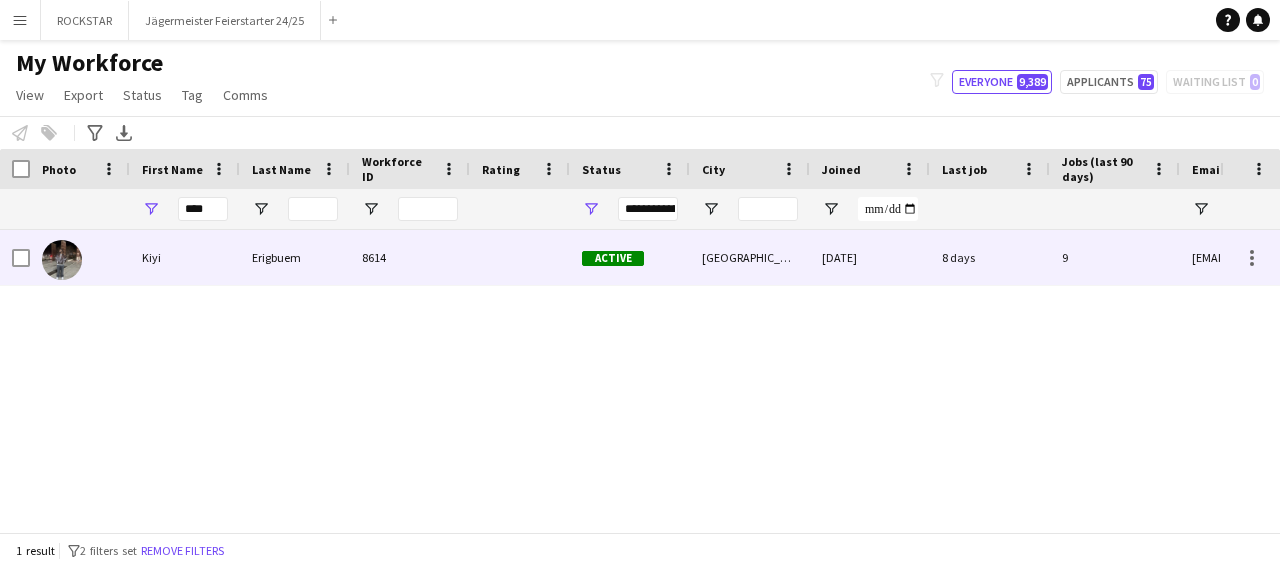 click on "Erigbuem" at bounding box center [295, 257] 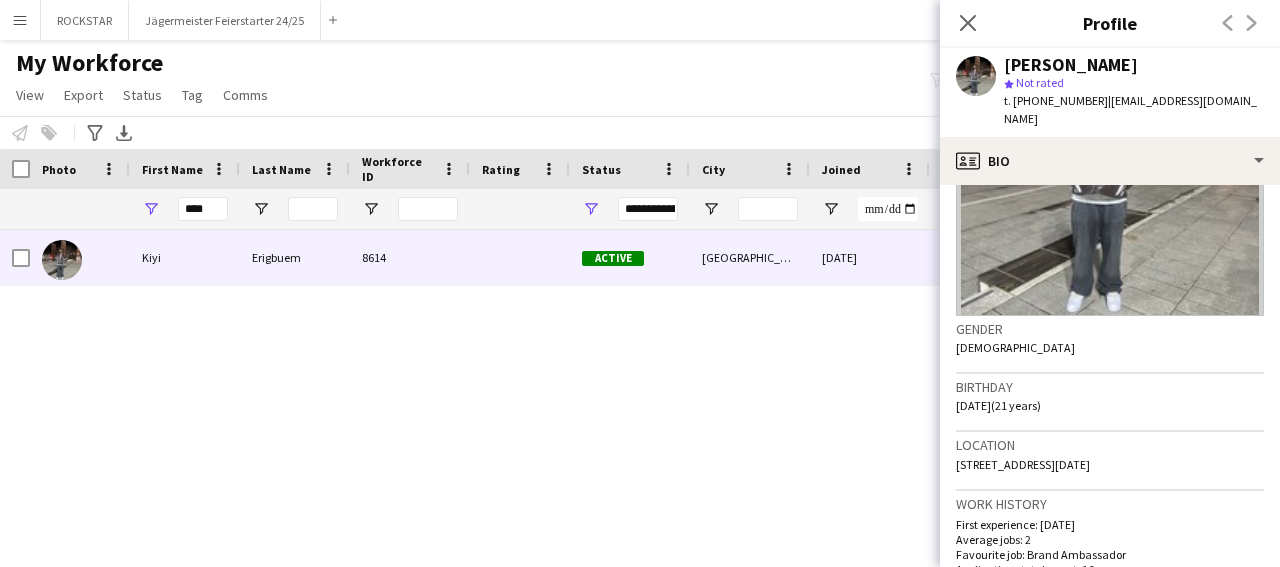 scroll, scrollTop: 793, scrollLeft: 0, axis: vertical 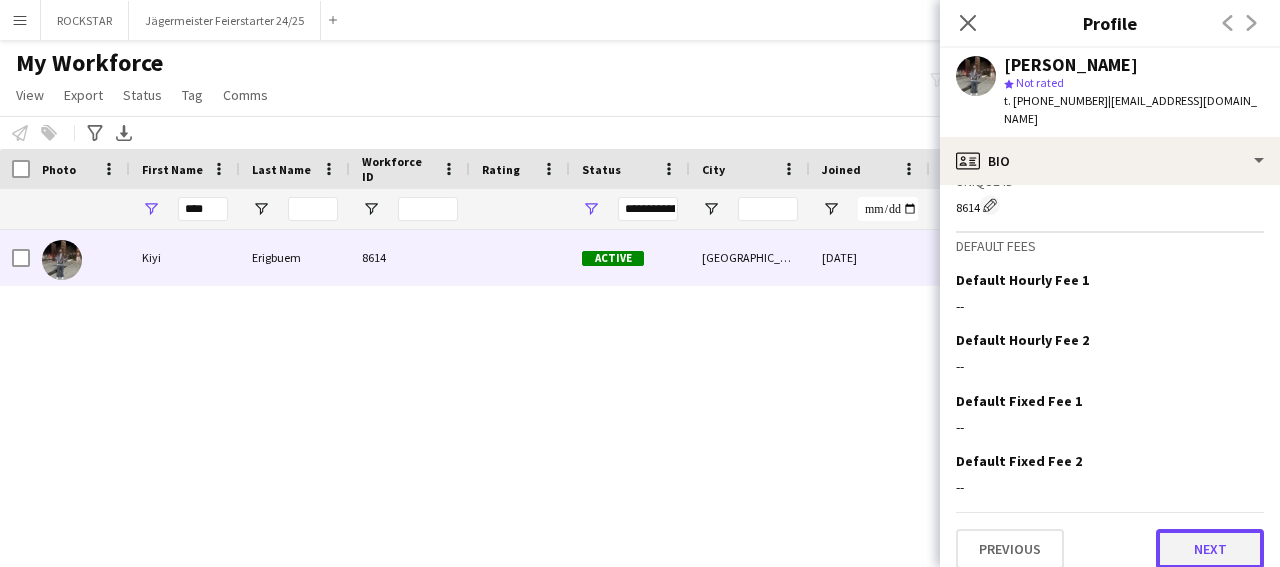 click on "Next" 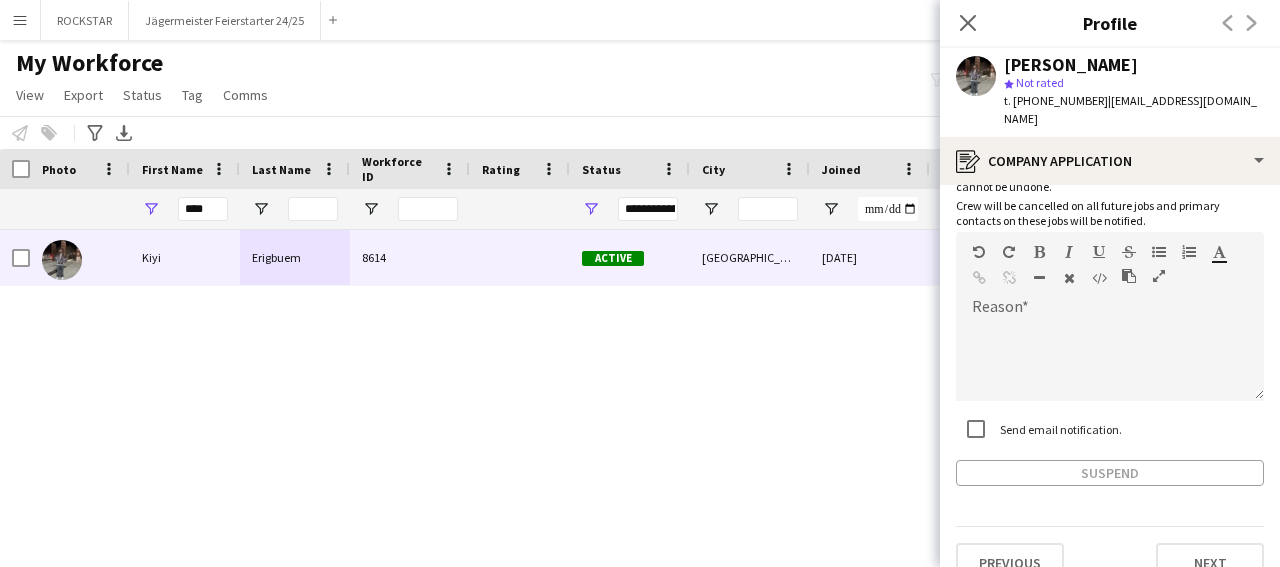 scroll, scrollTop: 126, scrollLeft: 0, axis: vertical 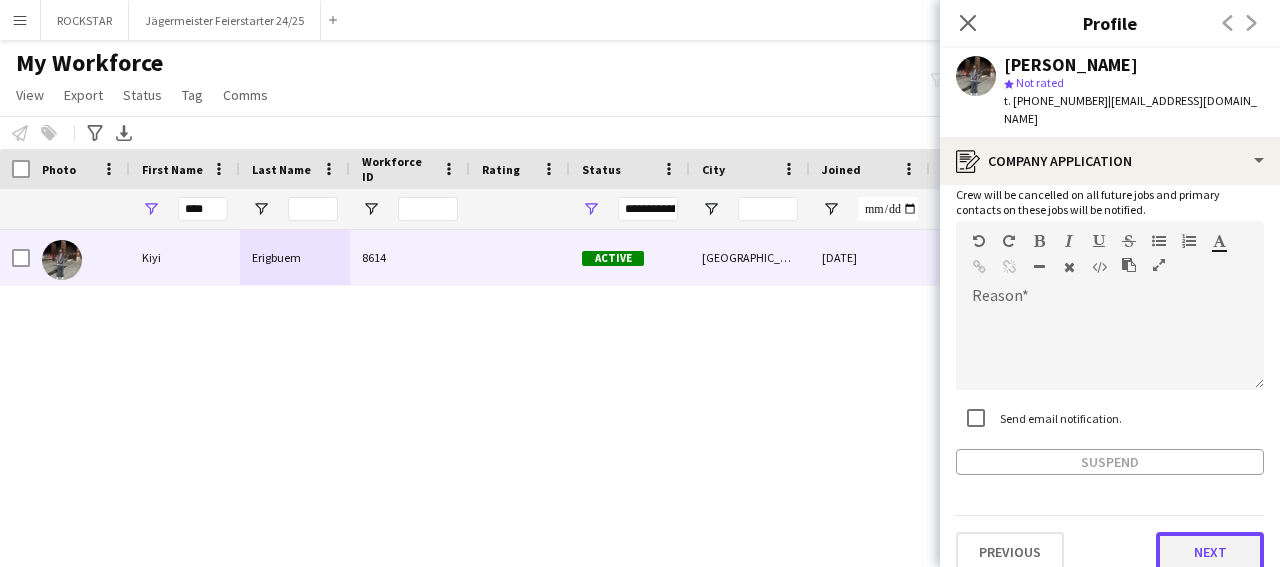 click on "Next" 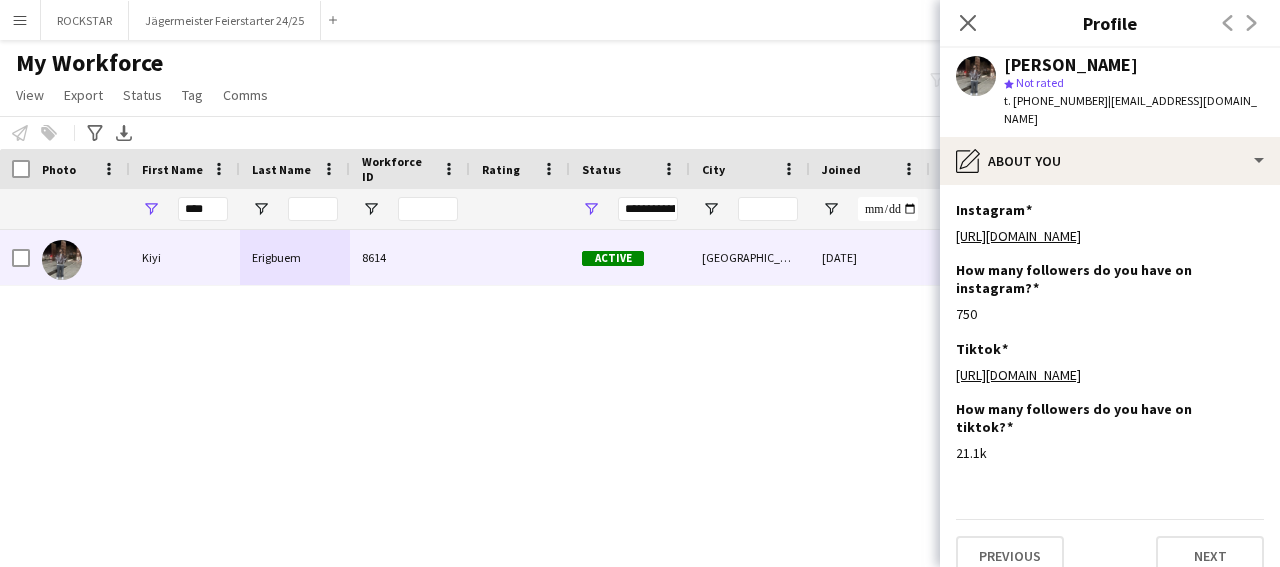 scroll, scrollTop: 24, scrollLeft: 0, axis: vertical 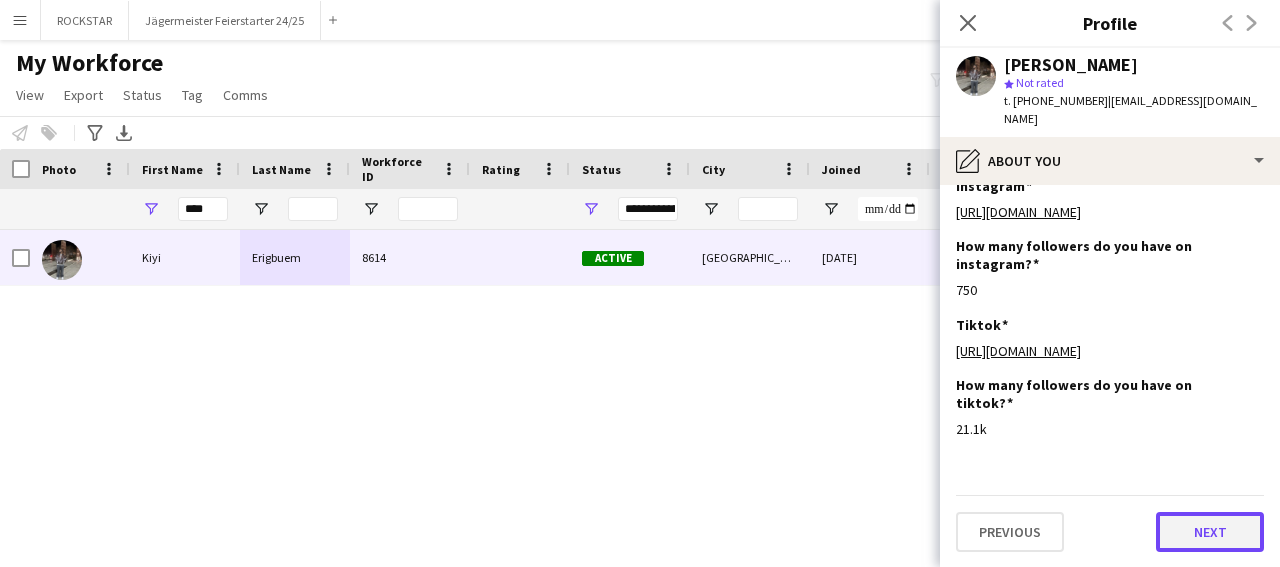 click on "Next" 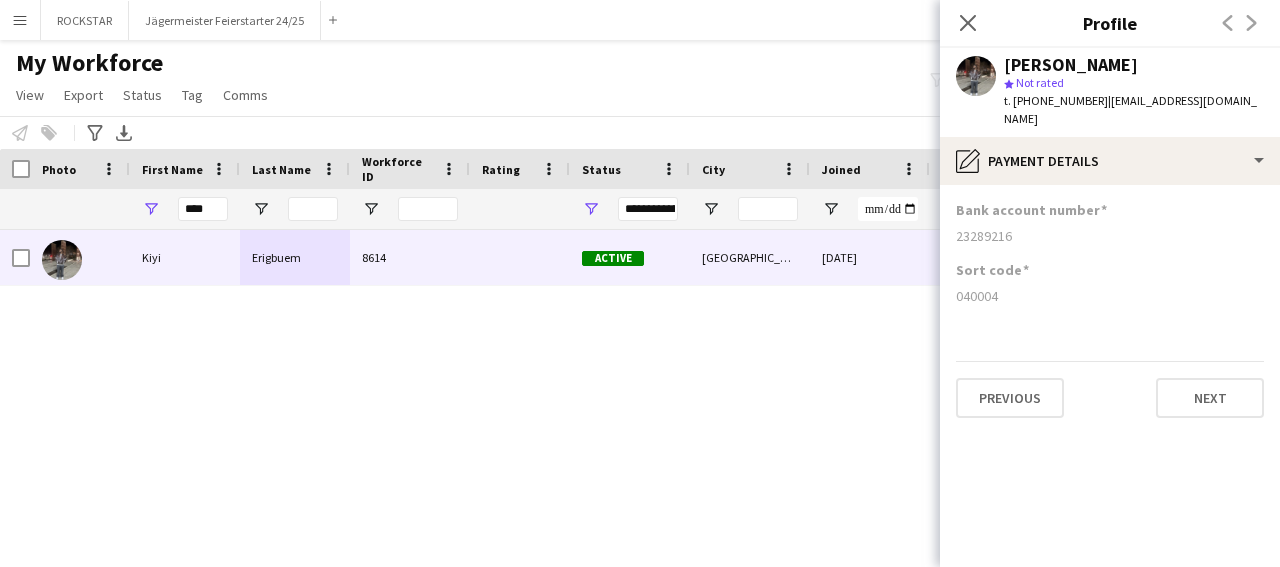 scroll, scrollTop: 0, scrollLeft: 0, axis: both 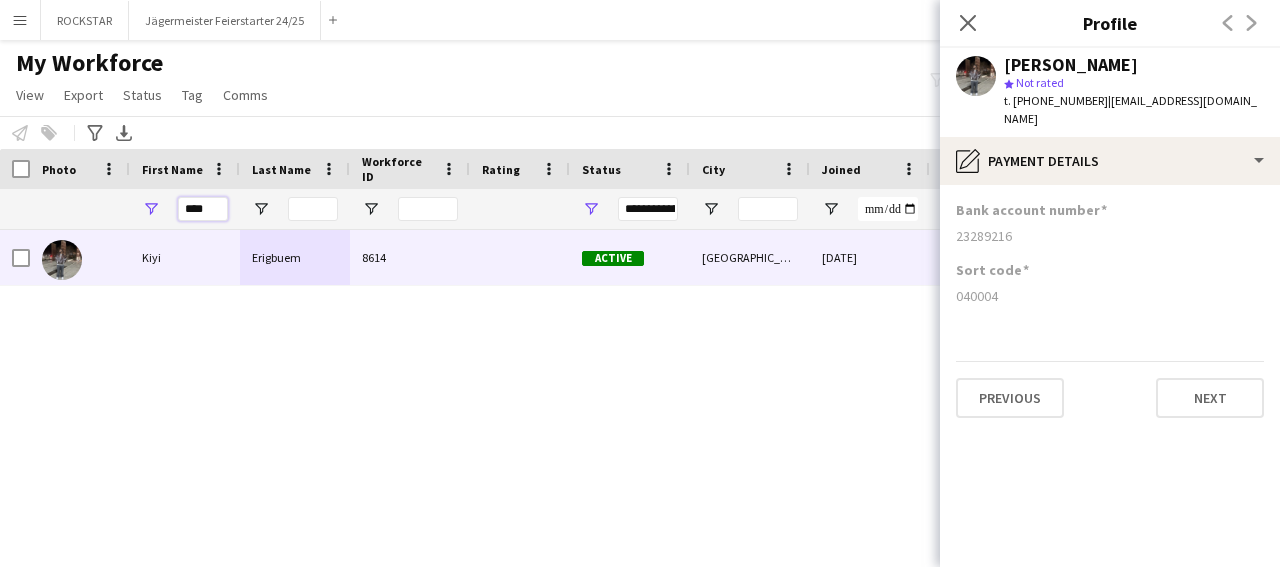 drag, startPoint x: 215, startPoint y: 202, endPoint x: 118, endPoint y: 200, distance: 97.020615 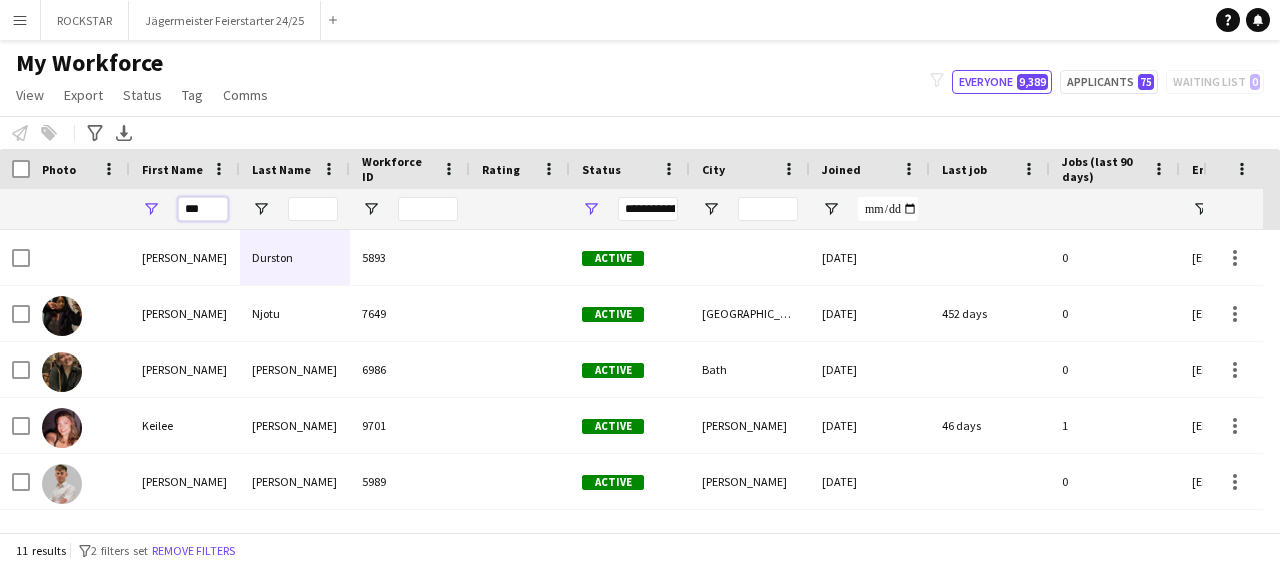type on "***" 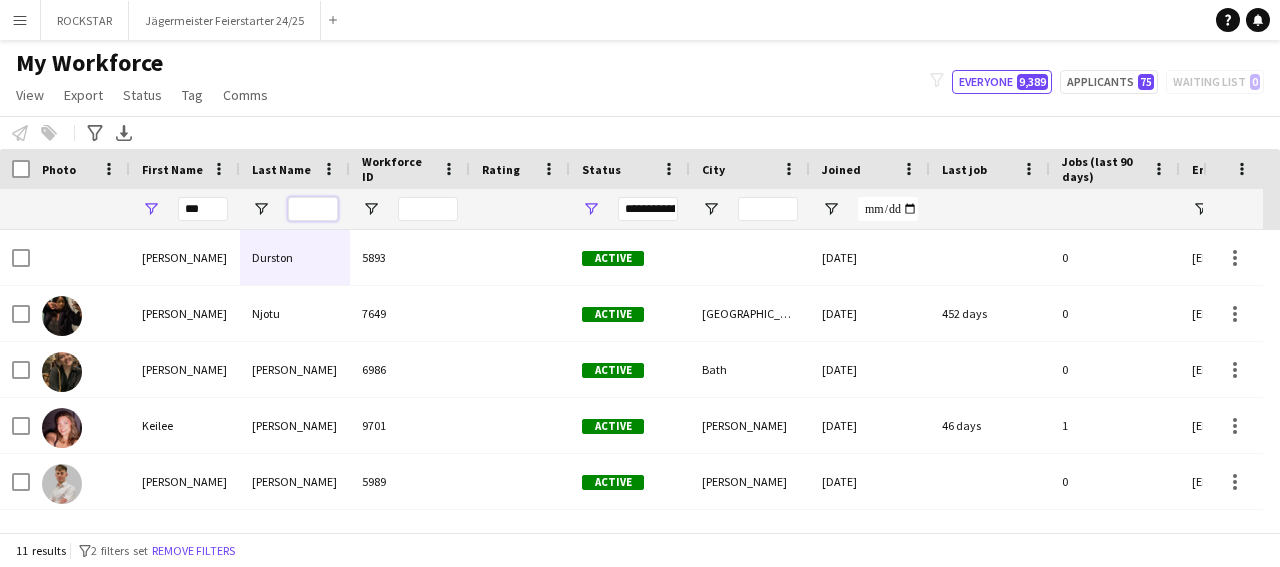 click at bounding box center (313, 209) 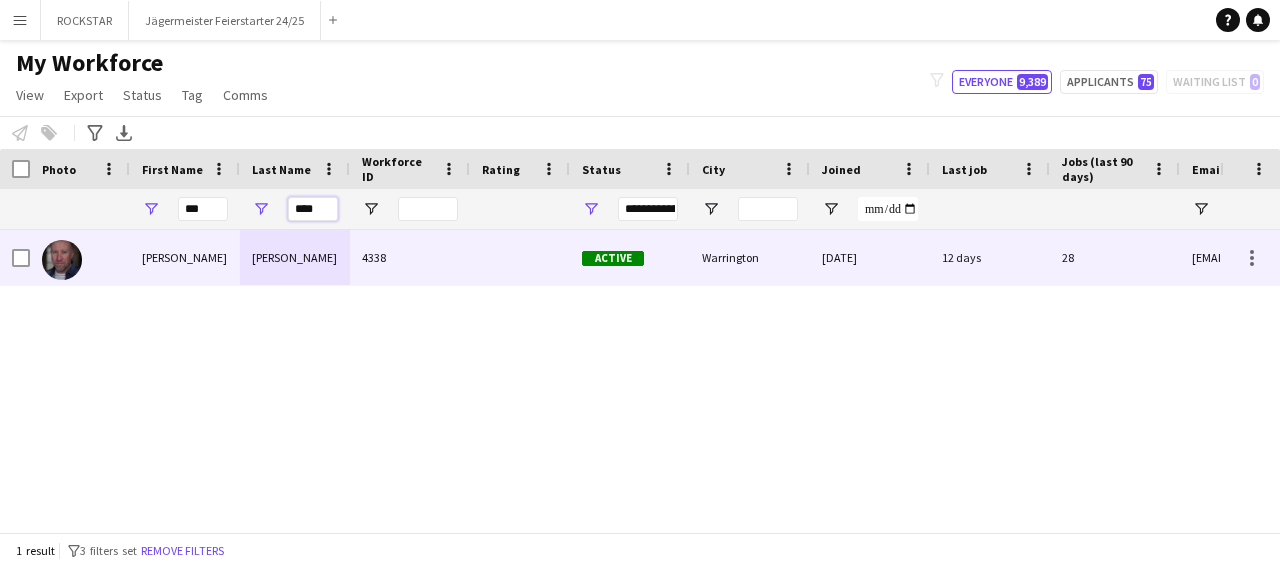 type on "****" 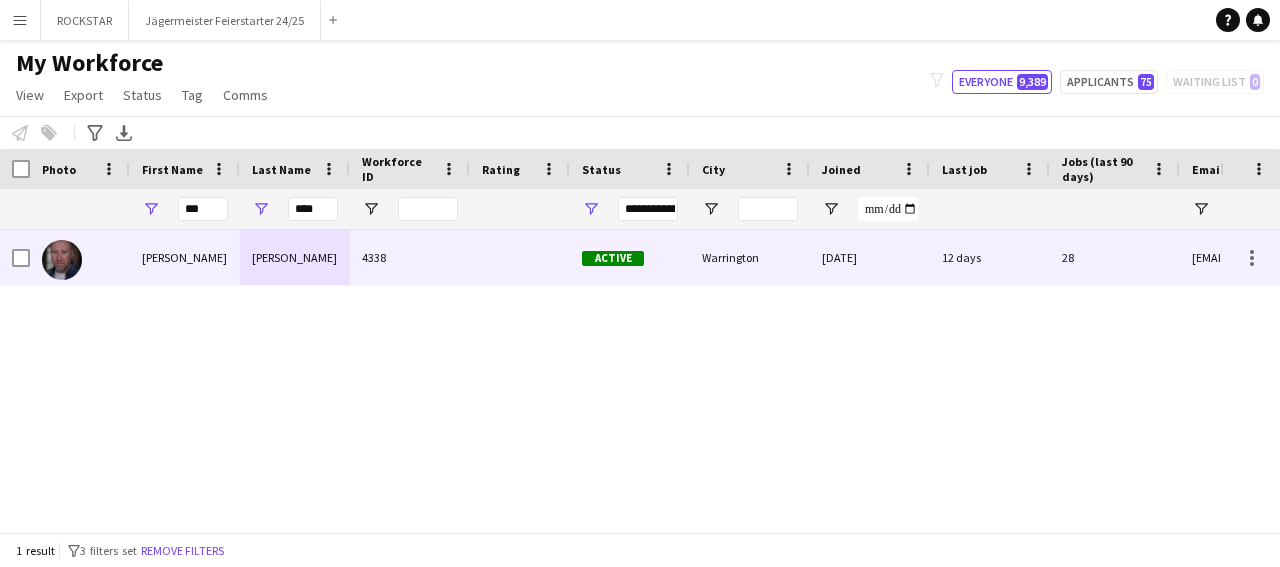 click on "4338" at bounding box center (410, 257) 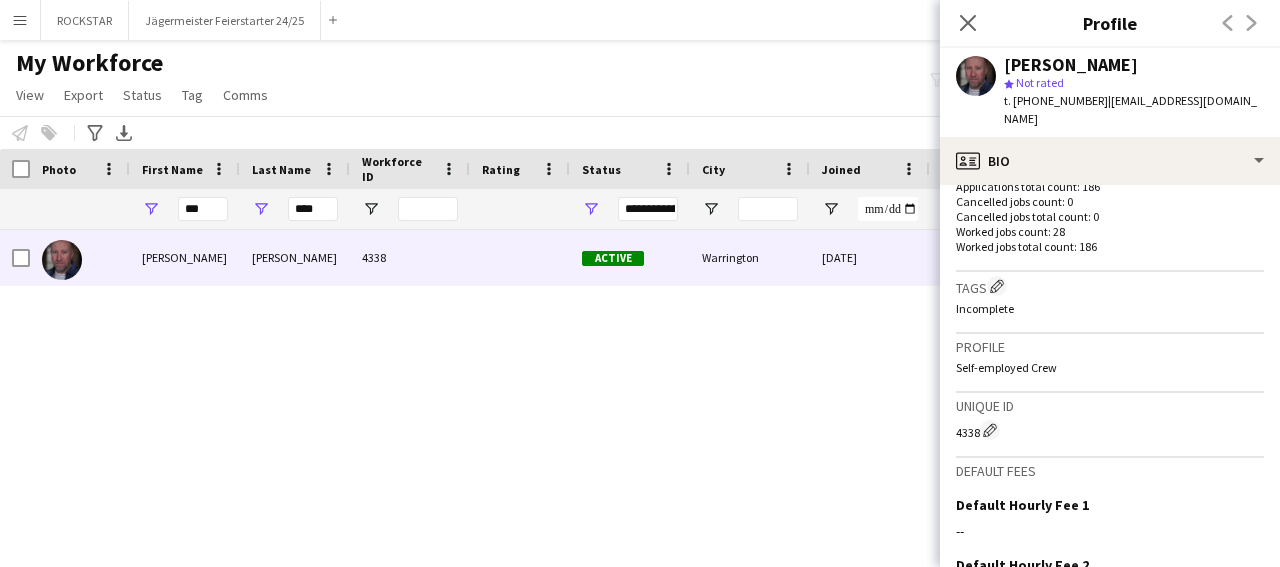 scroll, scrollTop: 793, scrollLeft: 0, axis: vertical 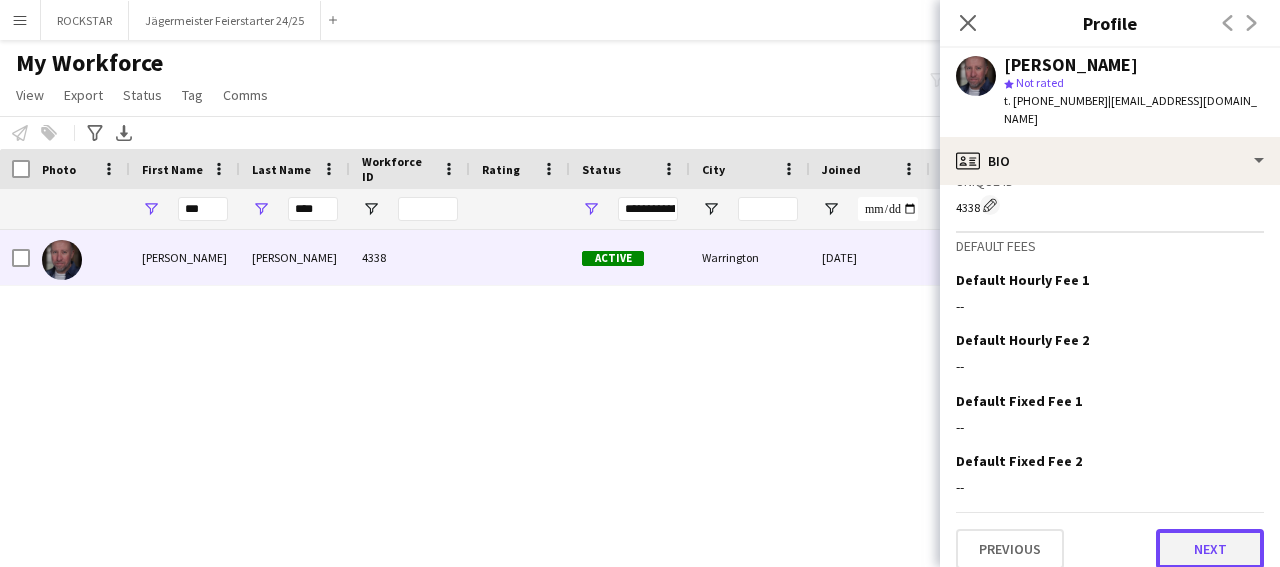 click on "Next" 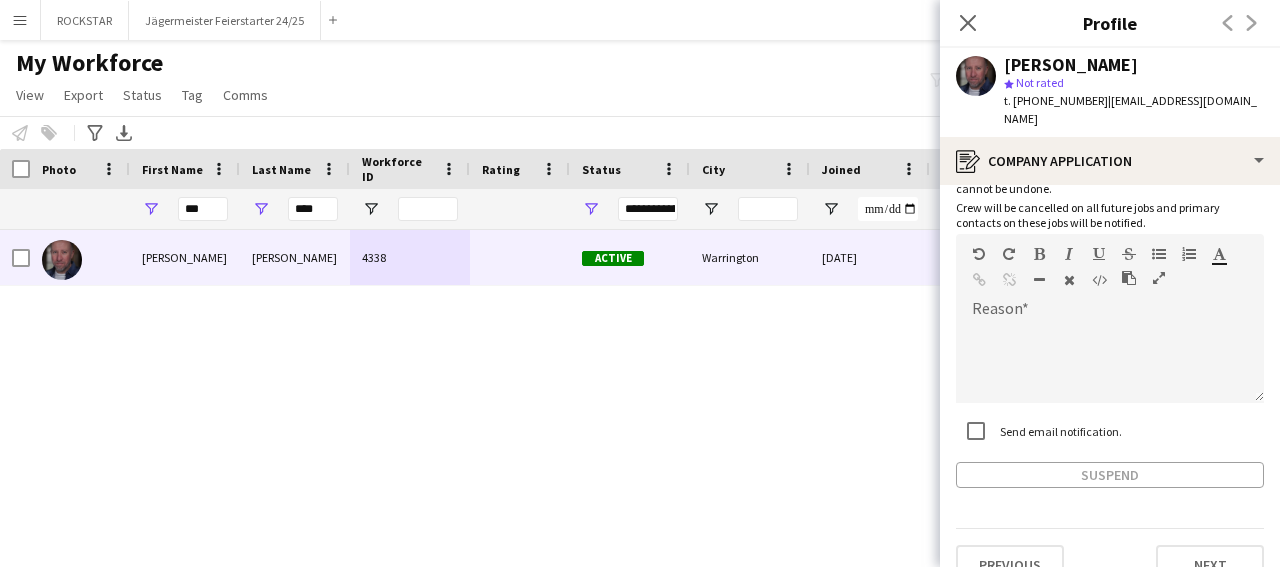 scroll, scrollTop: 126, scrollLeft: 0, axis: vertical 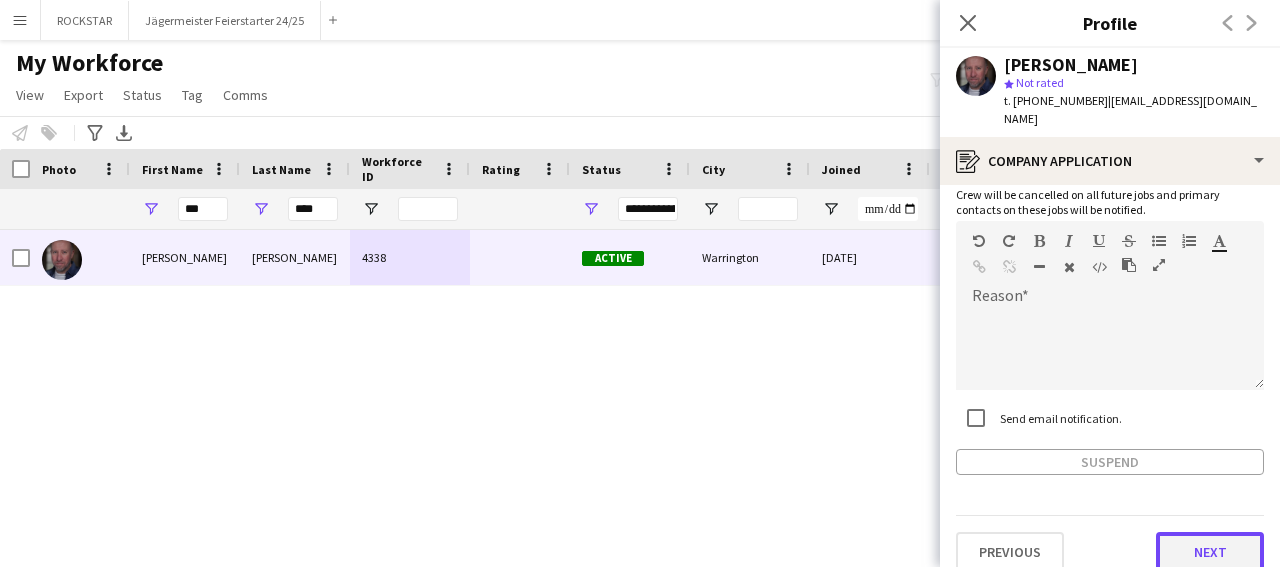 click on "Next" 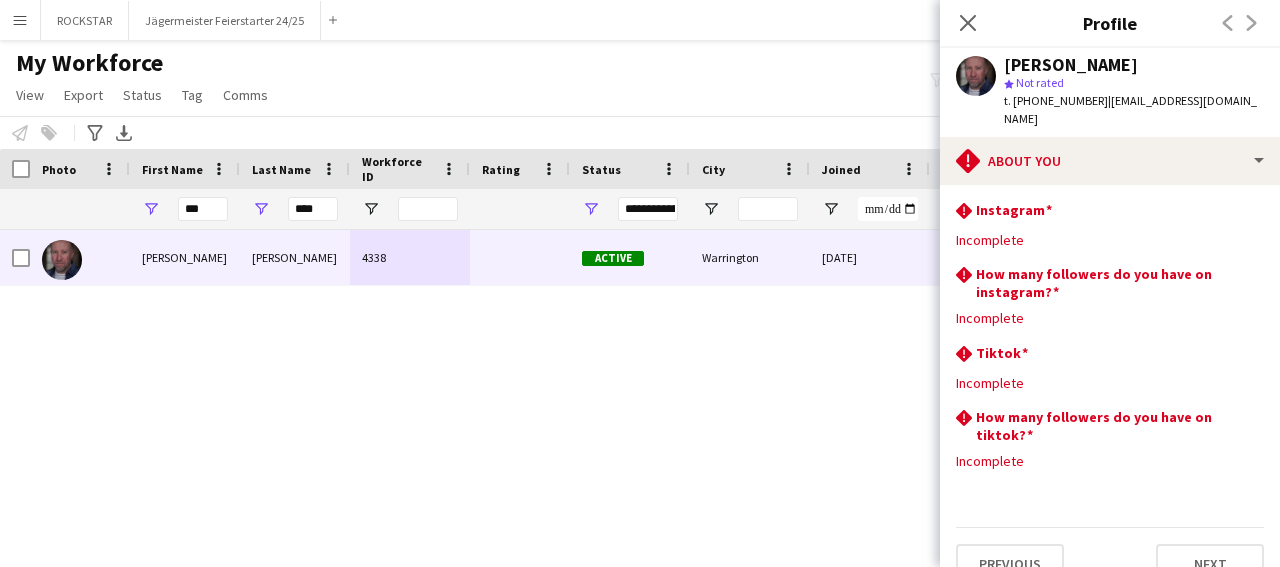 scroll, scrollTop: 13, scrollLeft: 0, axis: vertical 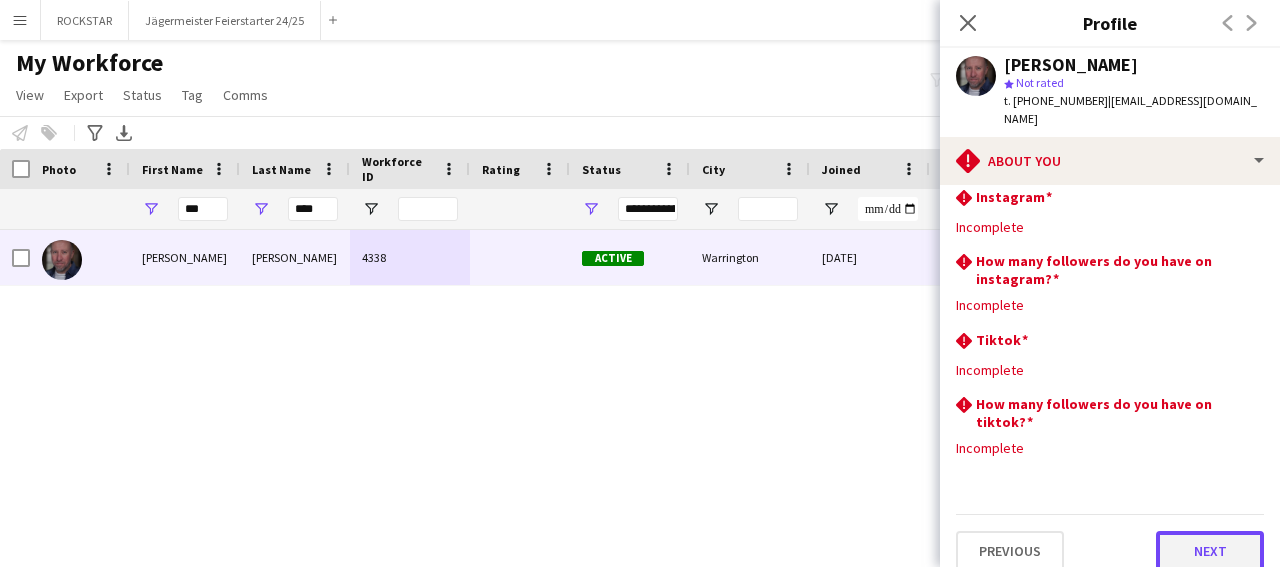 click on "Next" 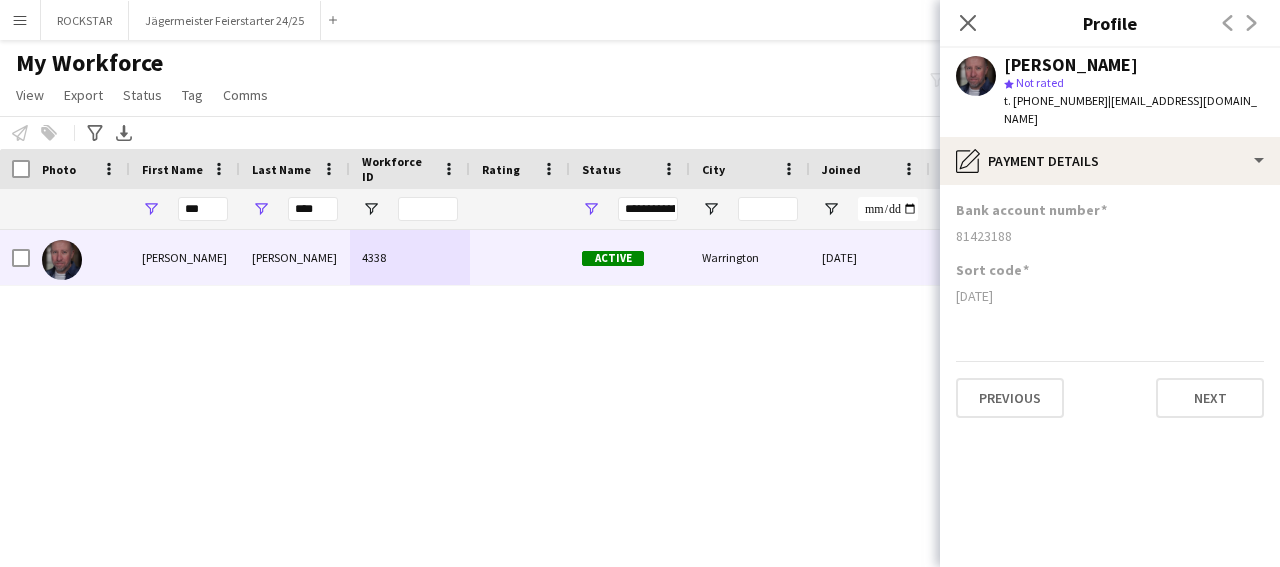 scroll, scrollTop: 0, scrollLeft: 0, axis: both 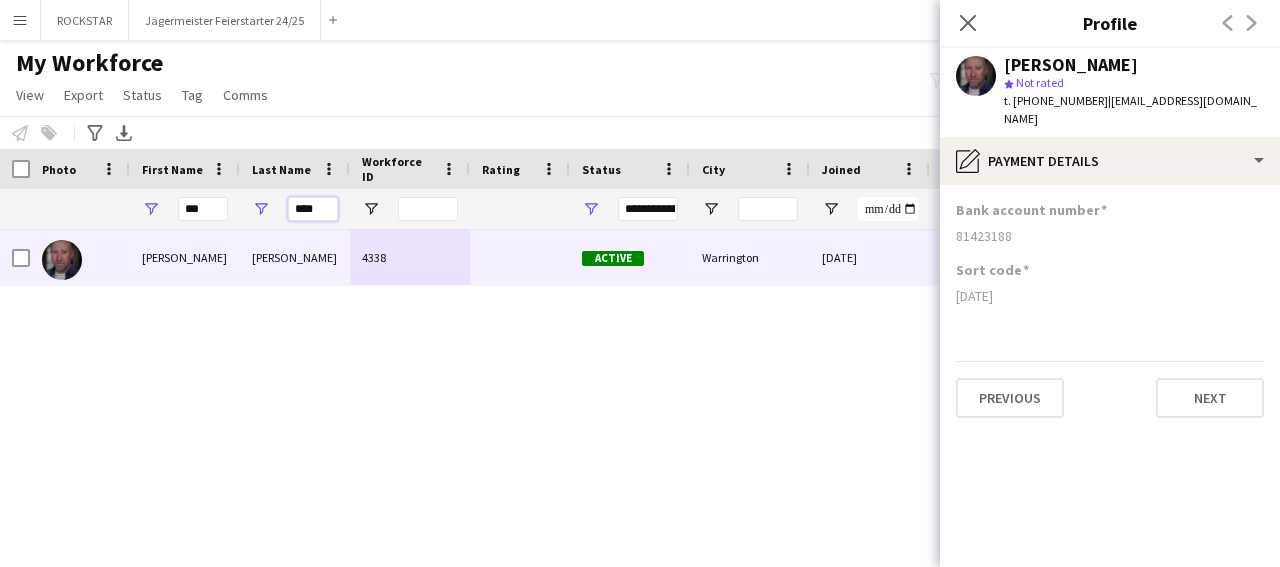 drag, startPoint x: 328, startPoint y: 216, endPoint x: 254, endPoint y: 215, distance: 74.00676 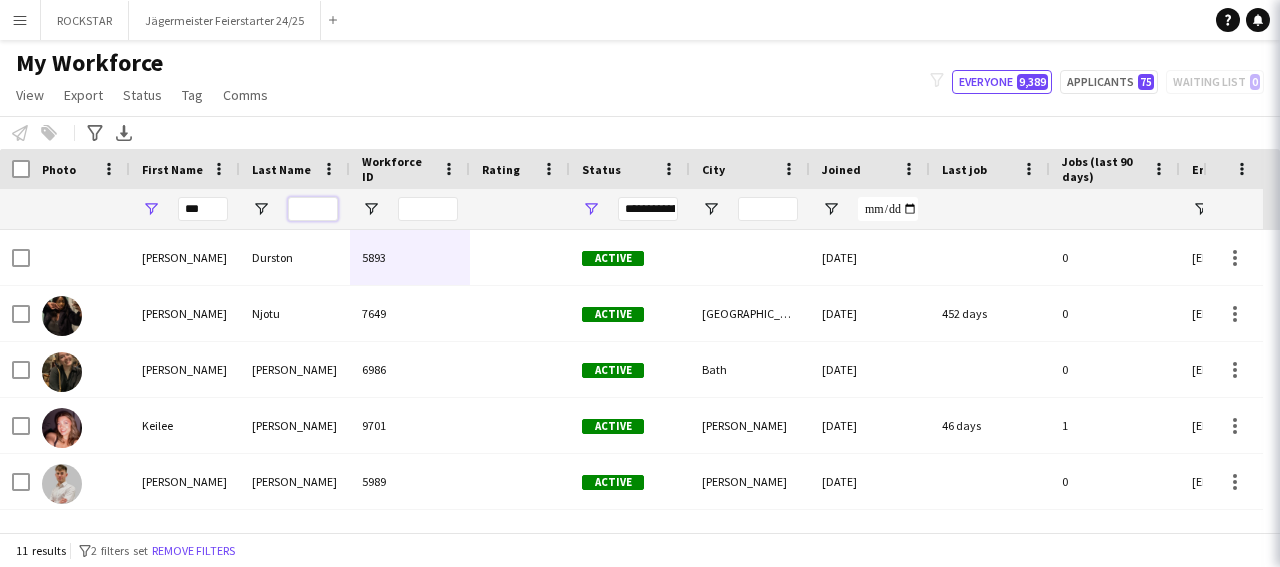 type 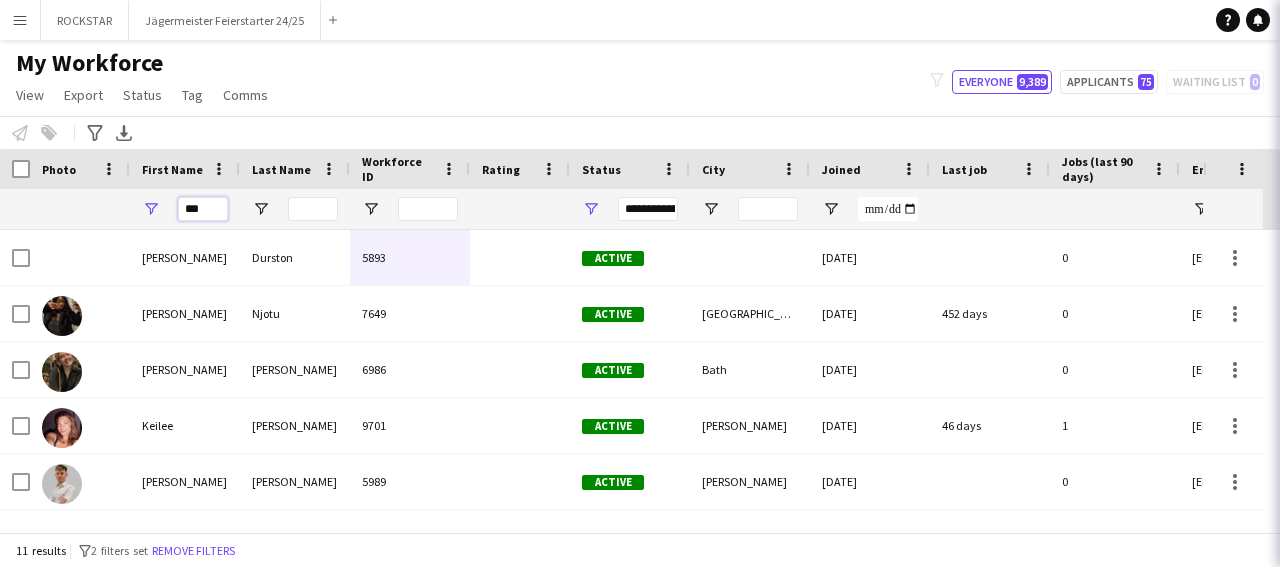 drag, startPoint x: 211, startPoint y: 209, endPoint x: 151, endPoint y: 214, distance: 60.207973 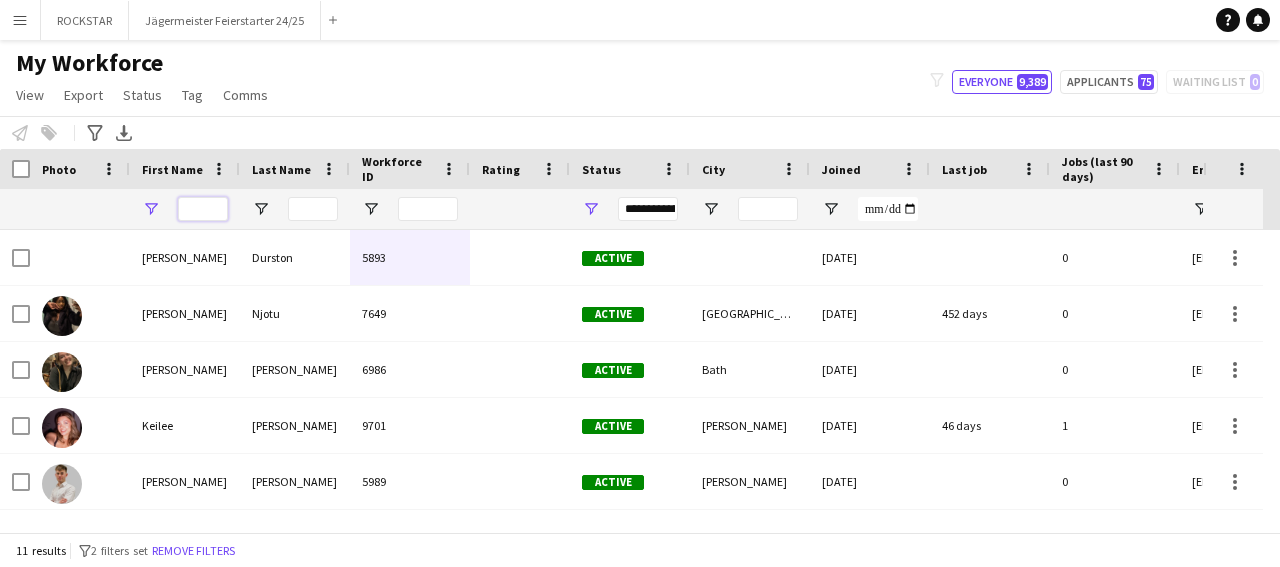 type 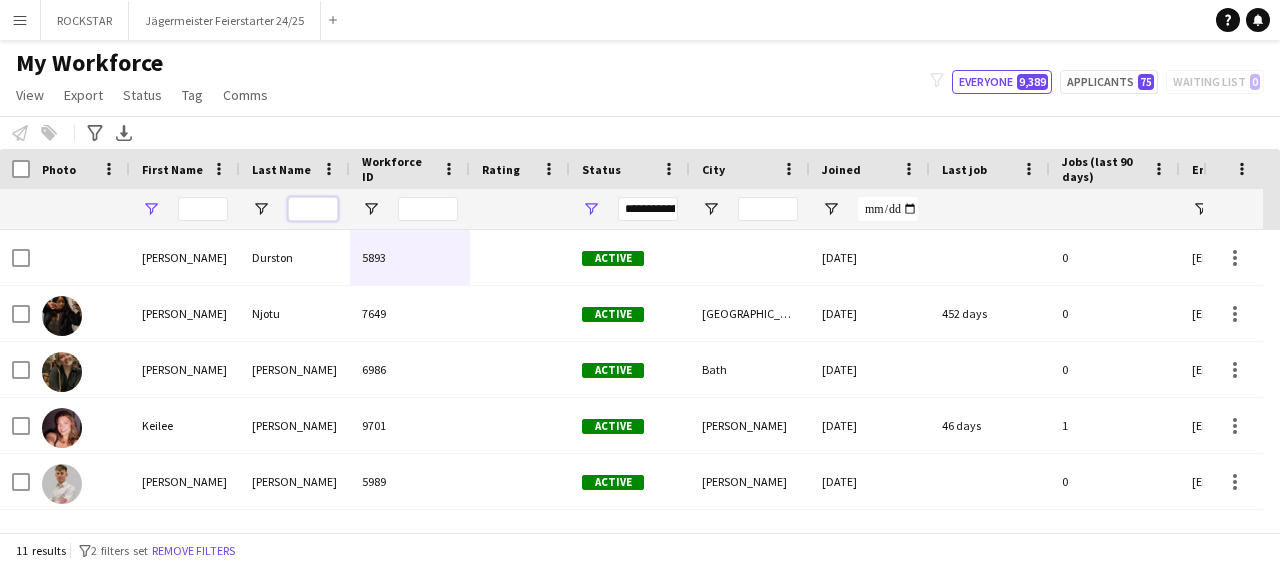 click at bounding box center (313, 209) 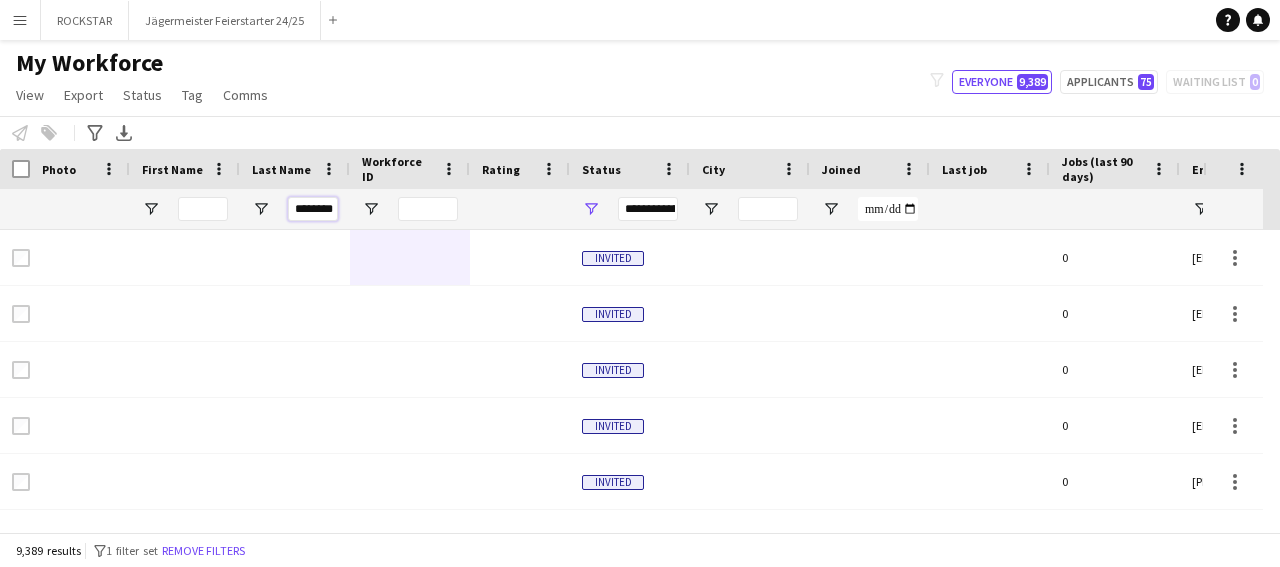 scroll, scrollTop: 0, scrollLeft: 1, axis: horizontal 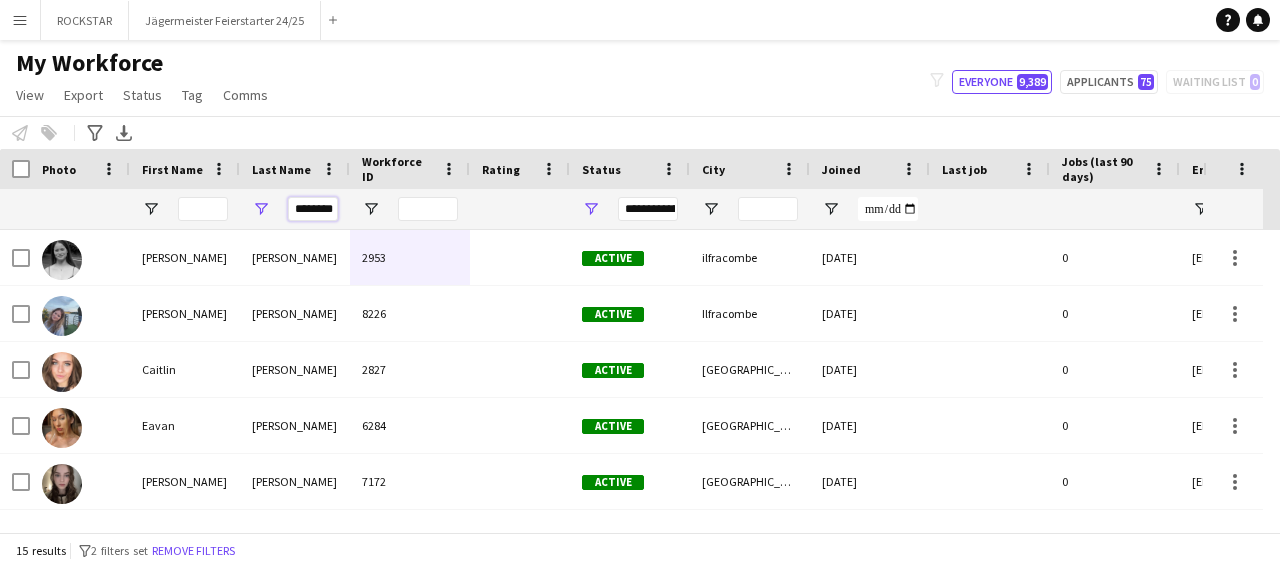 type on "********" 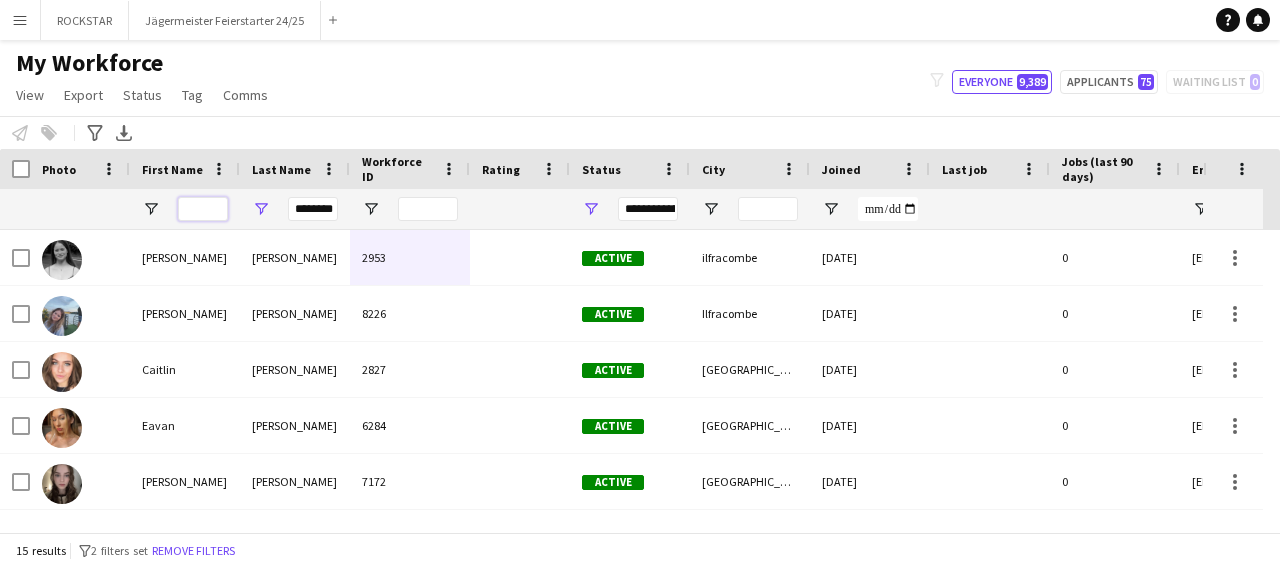 click at bounding box center (203, 209) 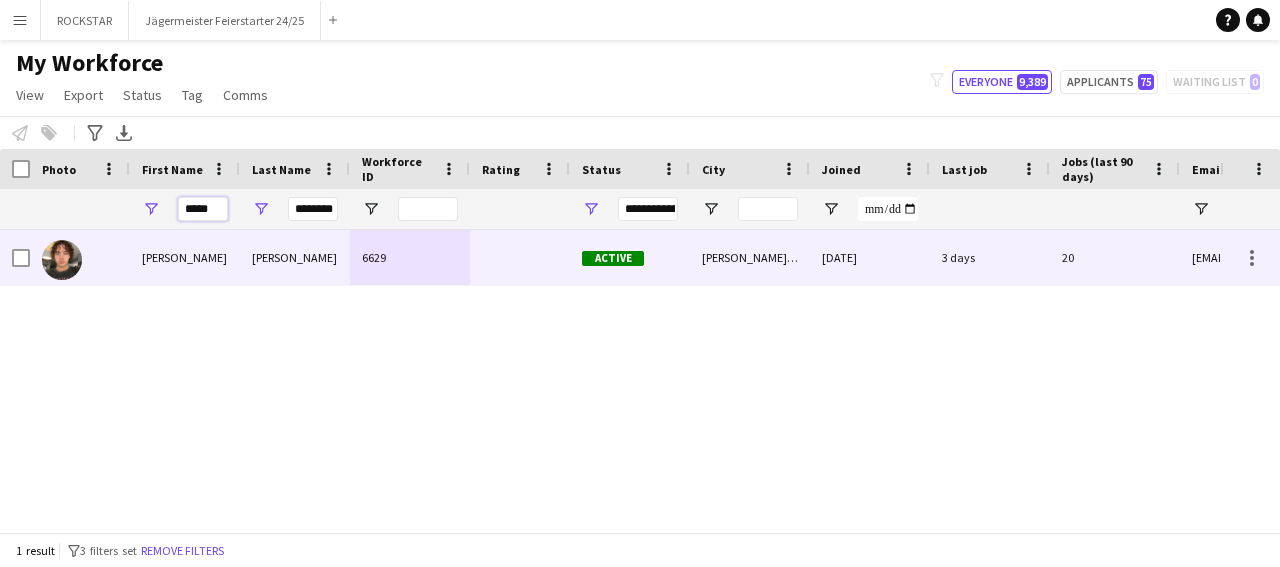 type on "*****" 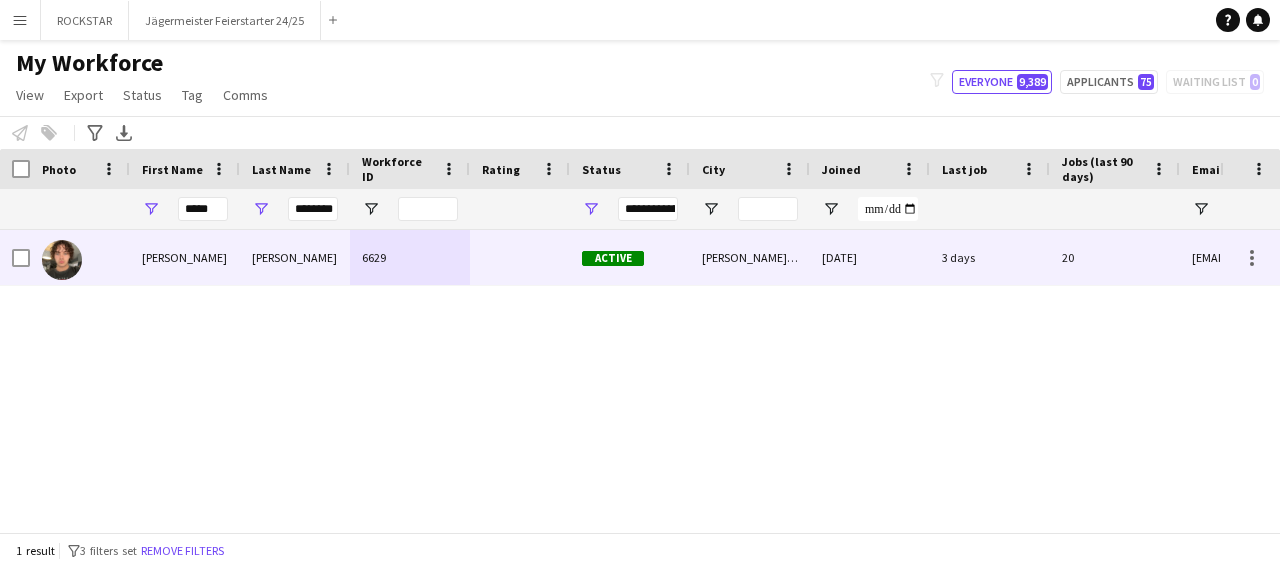 click on "Active" at bounding box center [630, 257] 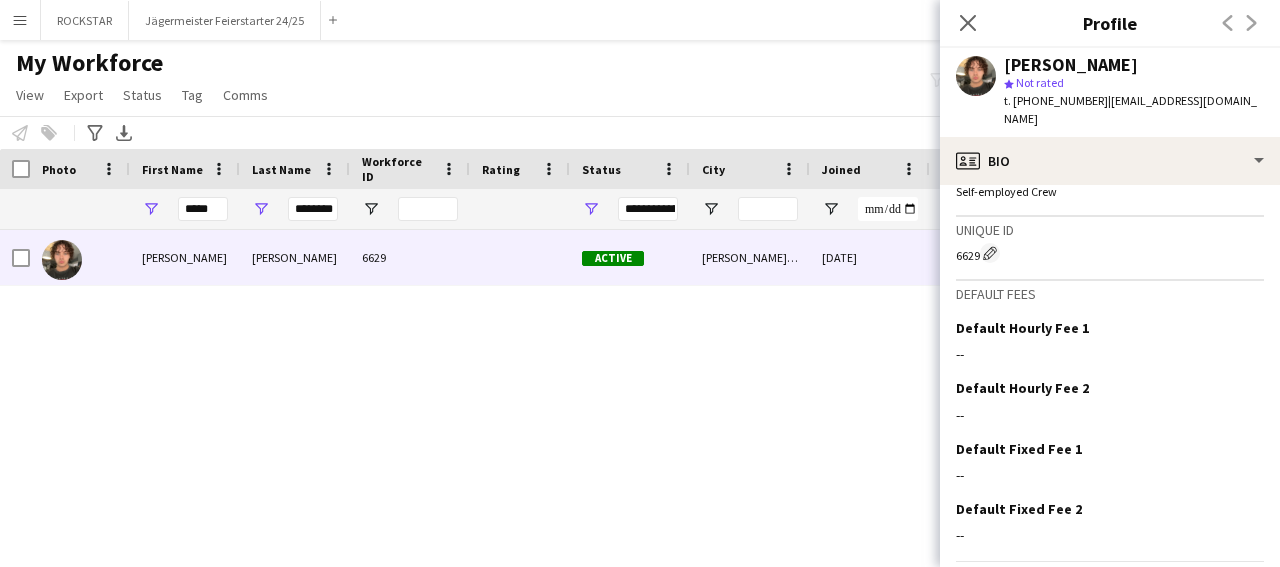 scroll, scrollTop: 811, scrollLeft: 0, axis: vertical 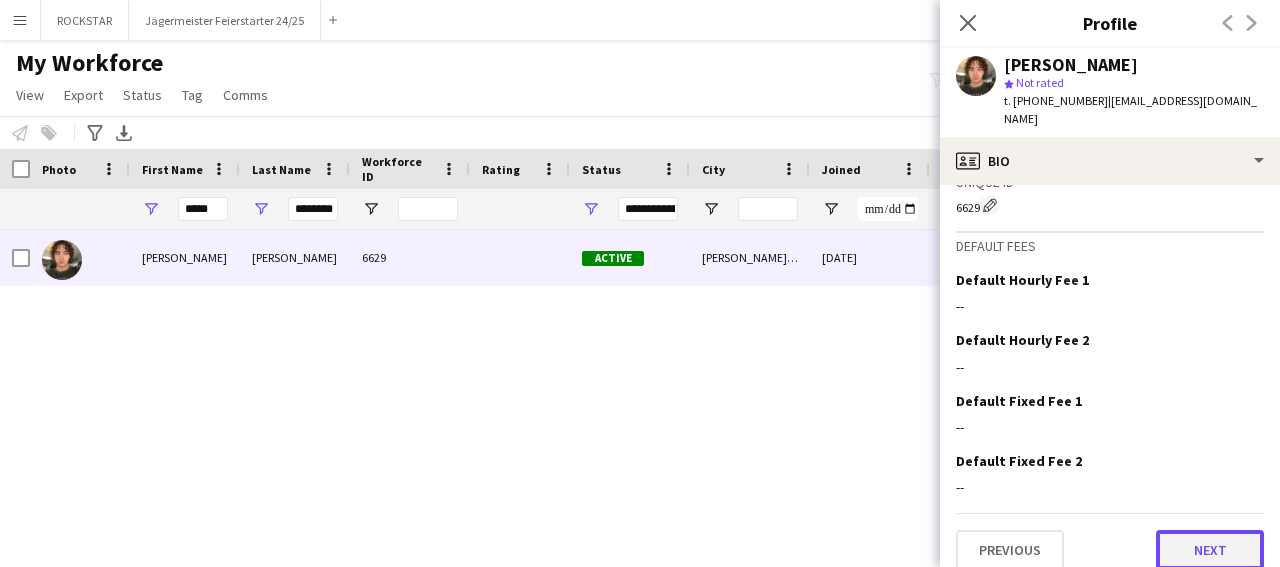 click on "Next" 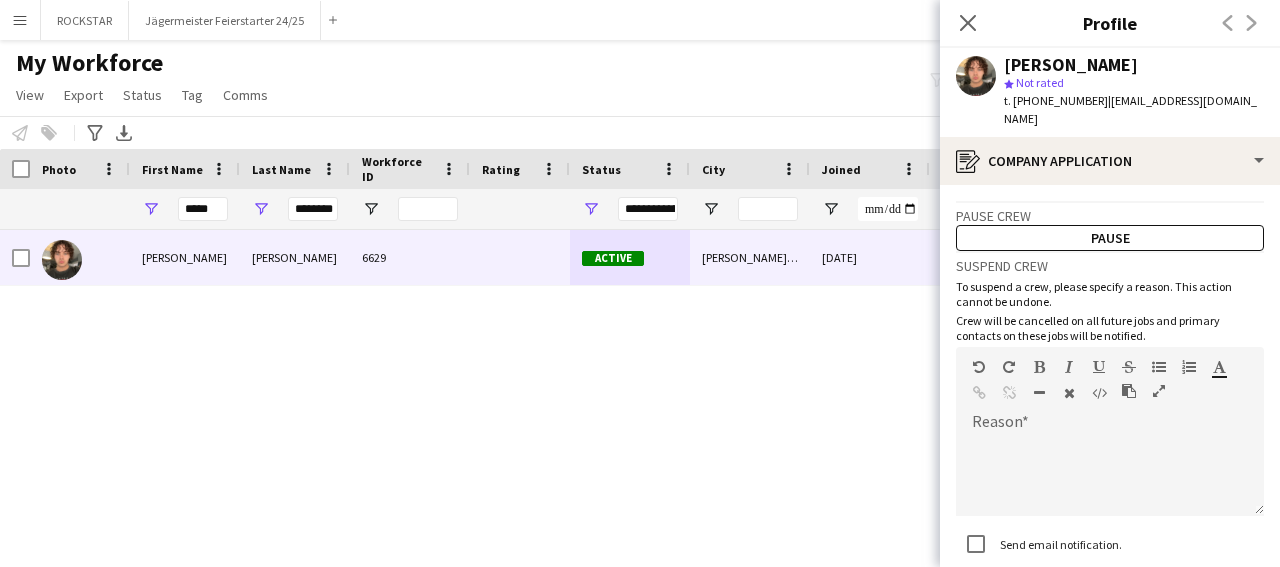 scroll, scrollTop: 126, scrollLeft: 0, axis: vertical 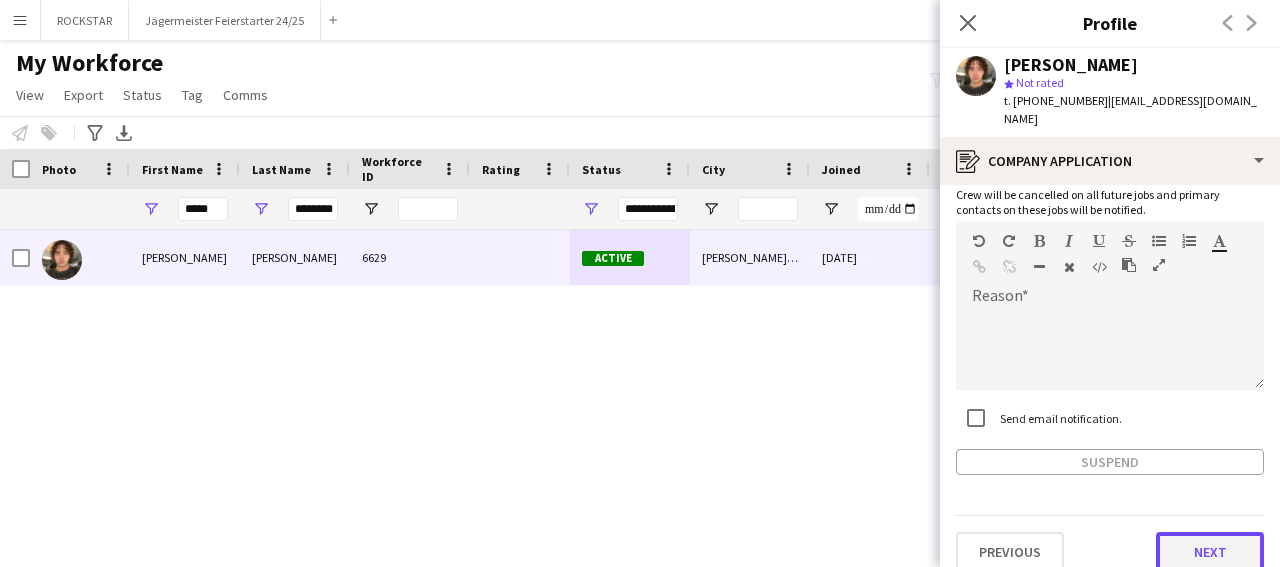 click on "Next" 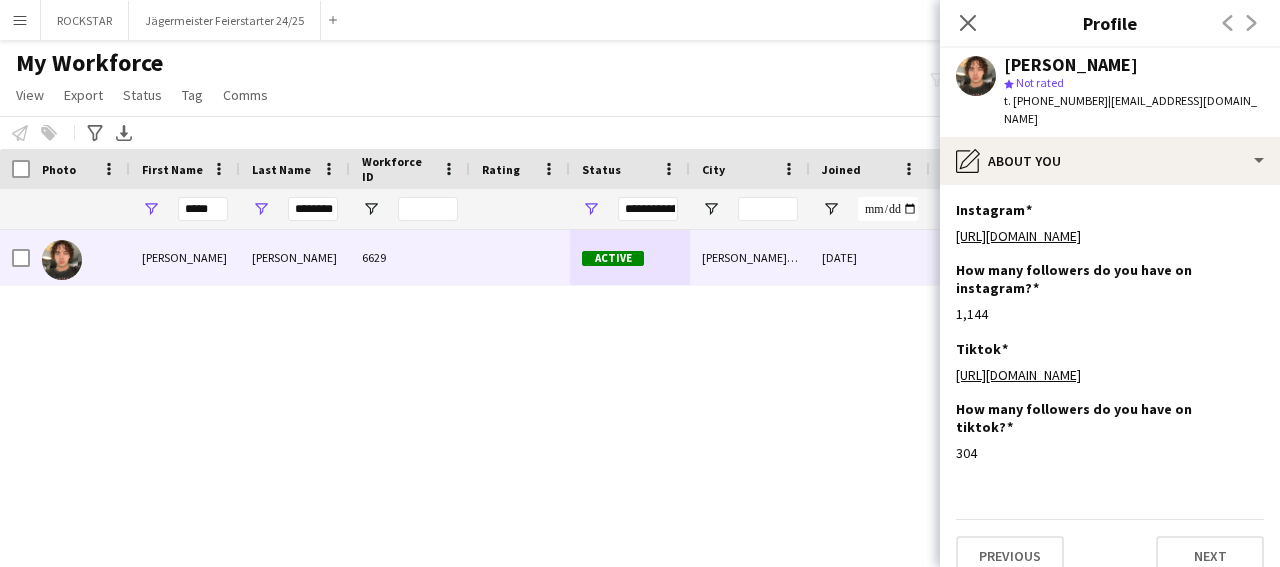 scroll, scrollTop: 42, scrollLeft: 0, axis: vertical 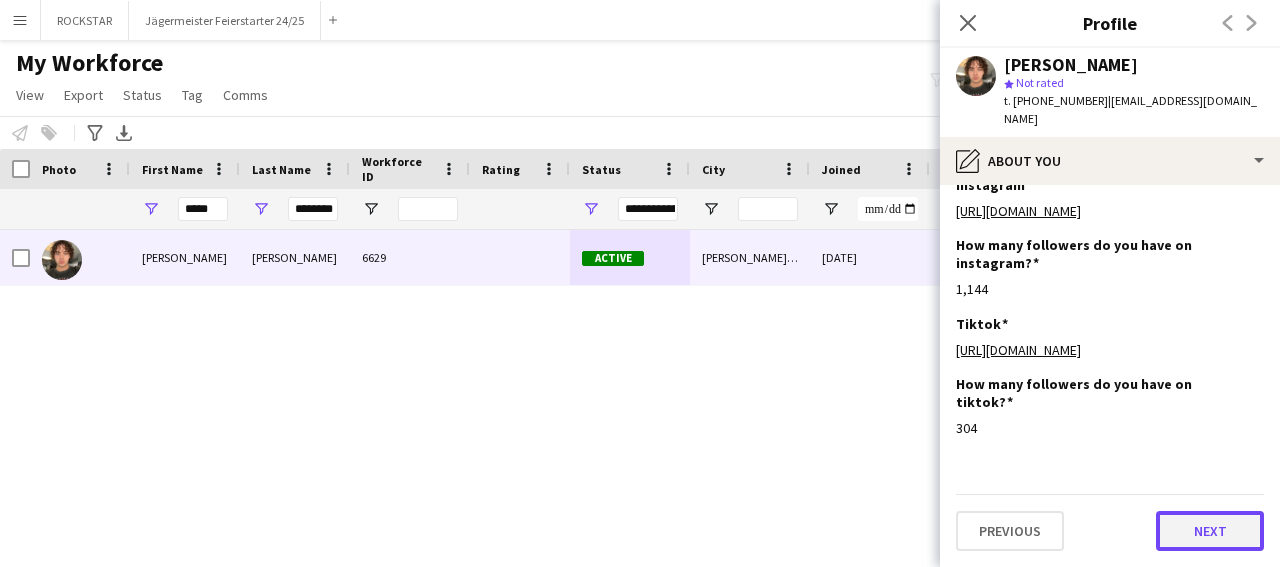 click on "Next" 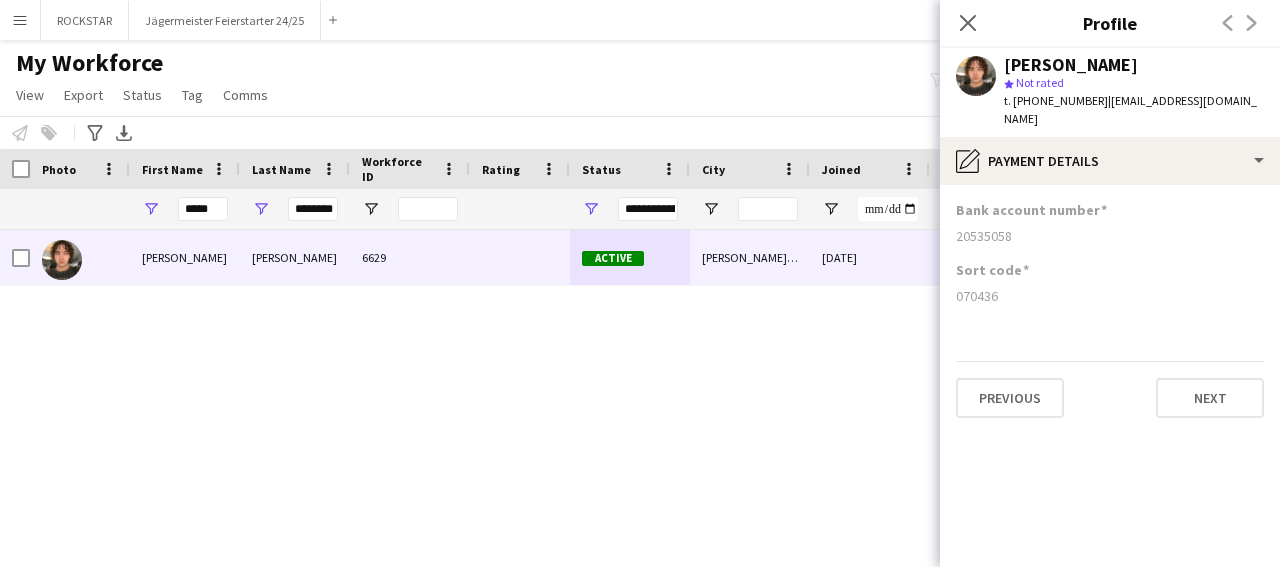 scroll, scrollTop: 0, scrollLeft: 0, axis: both 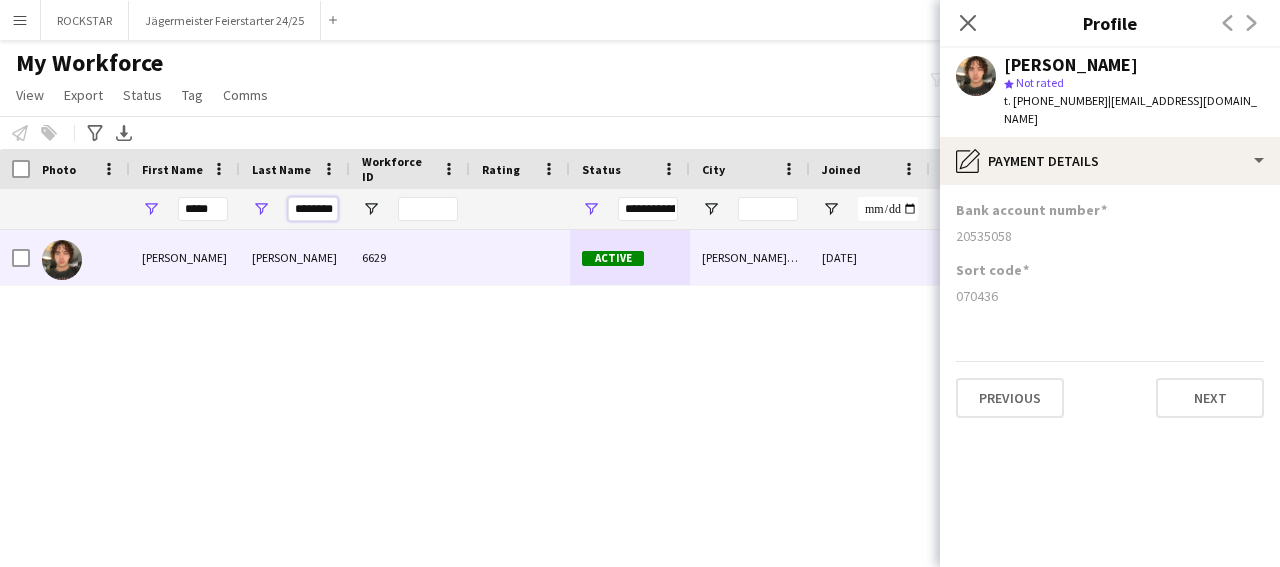 drag, startPoint x: 333, startPoint y: 207, endPoint x: 201, endPoint y: 209, distance: 132.01515 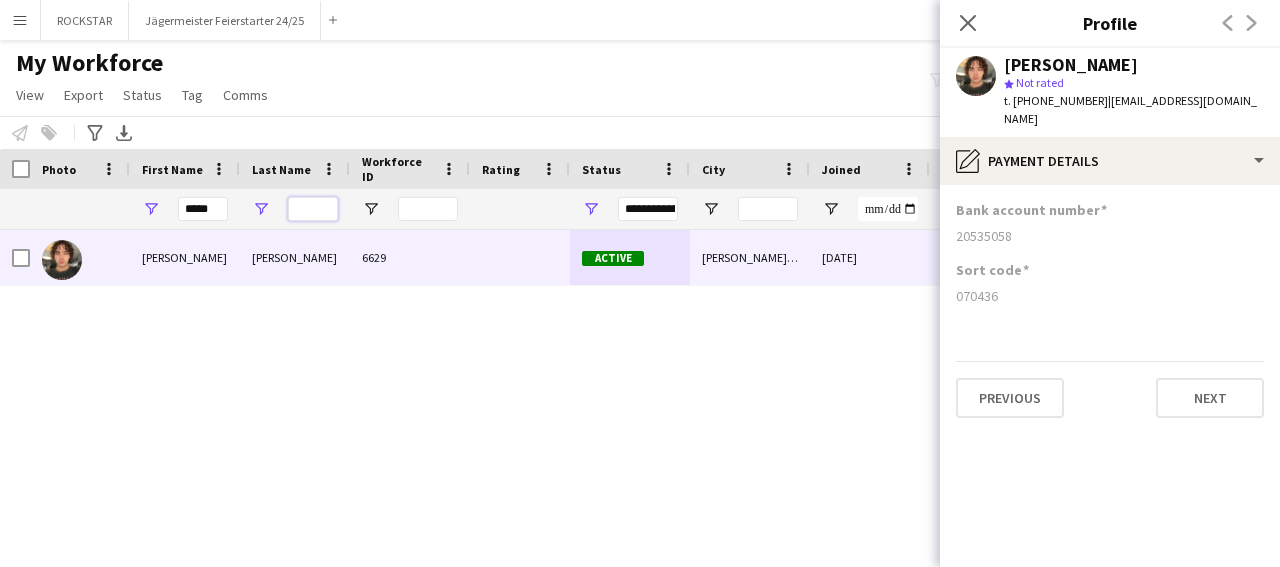 type 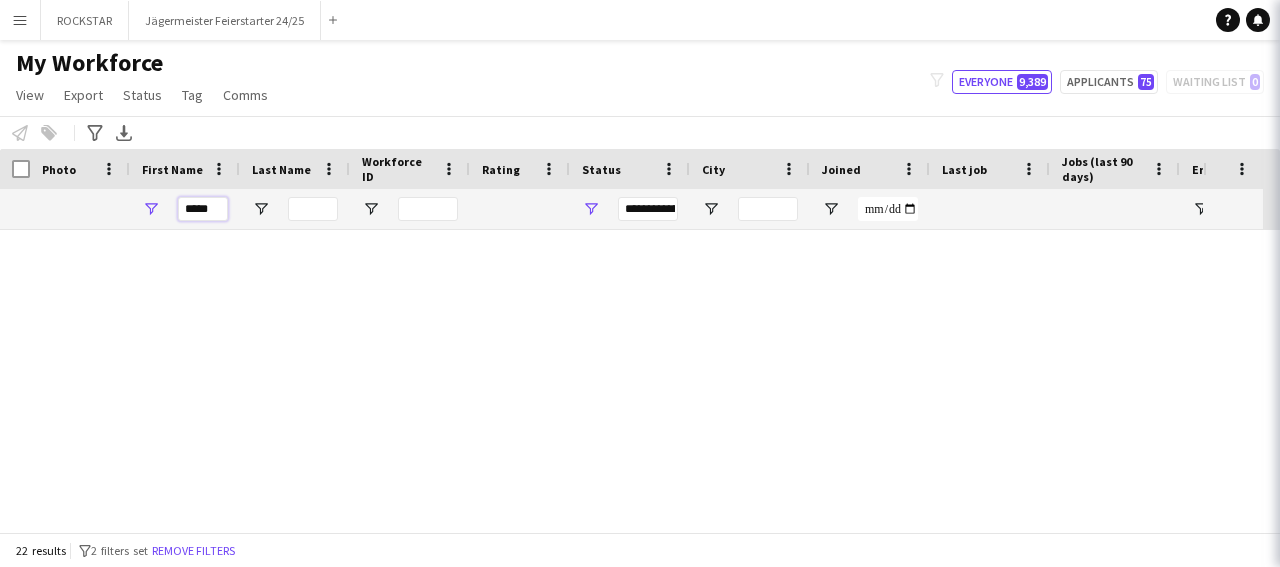 click on "*****" at bounding box center [203, 209] 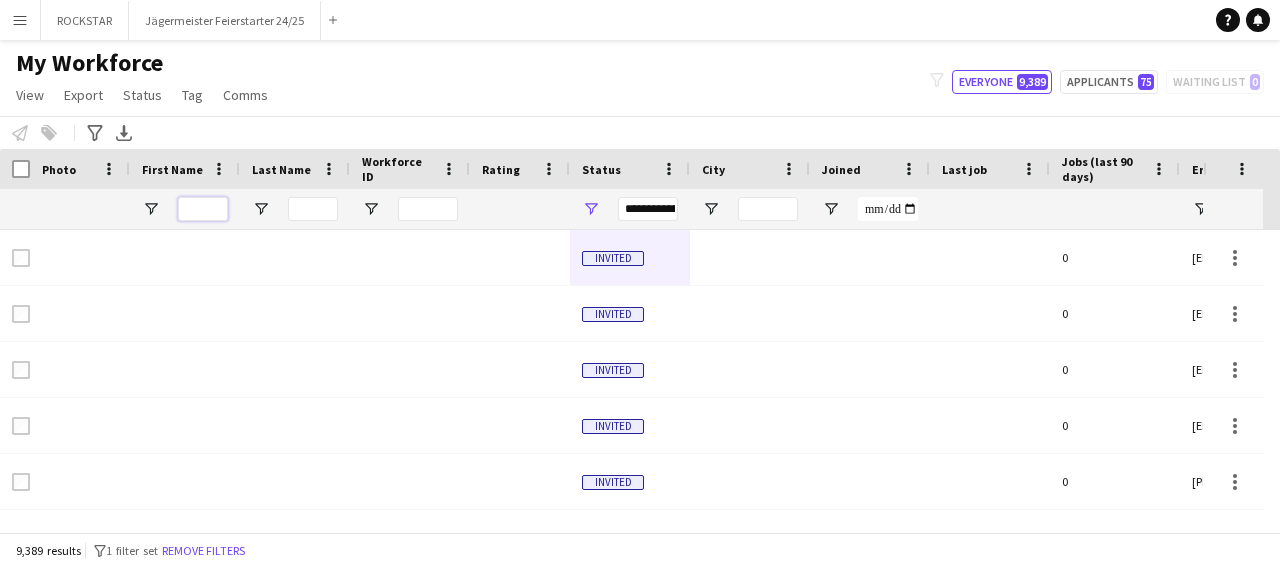 type 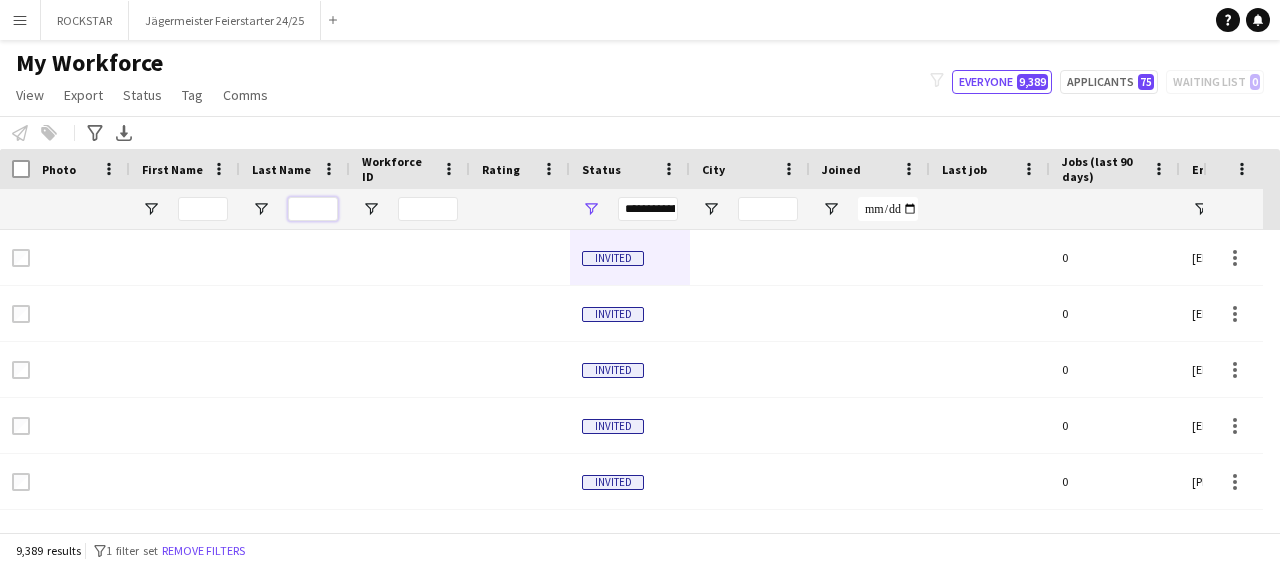 click at bounding box center (313, 209) 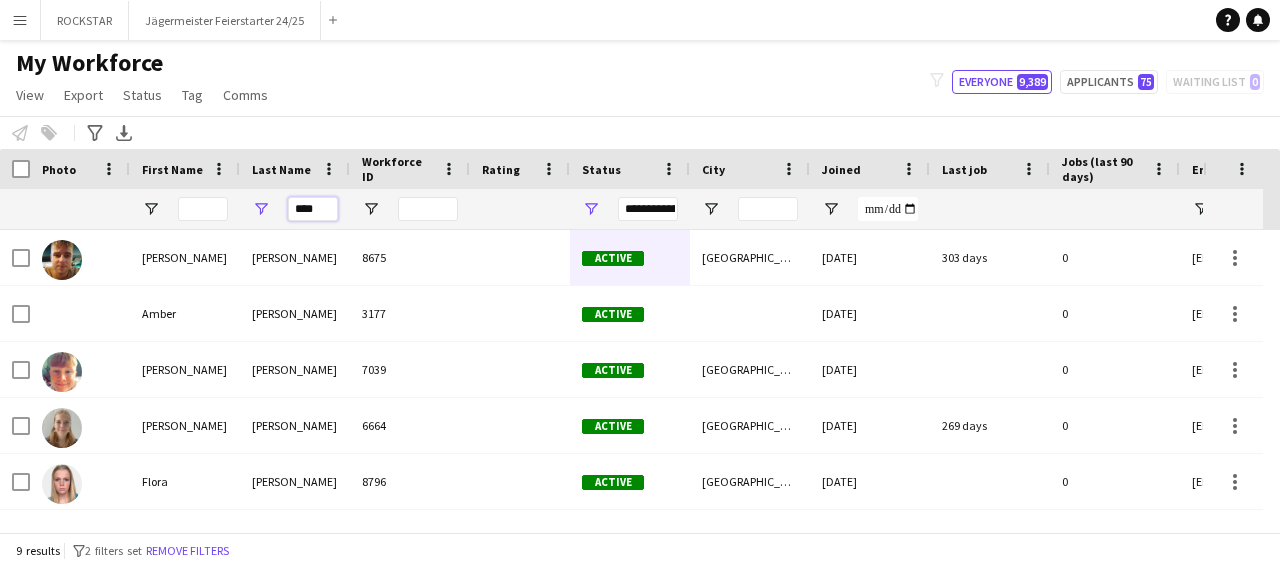 type on "****" 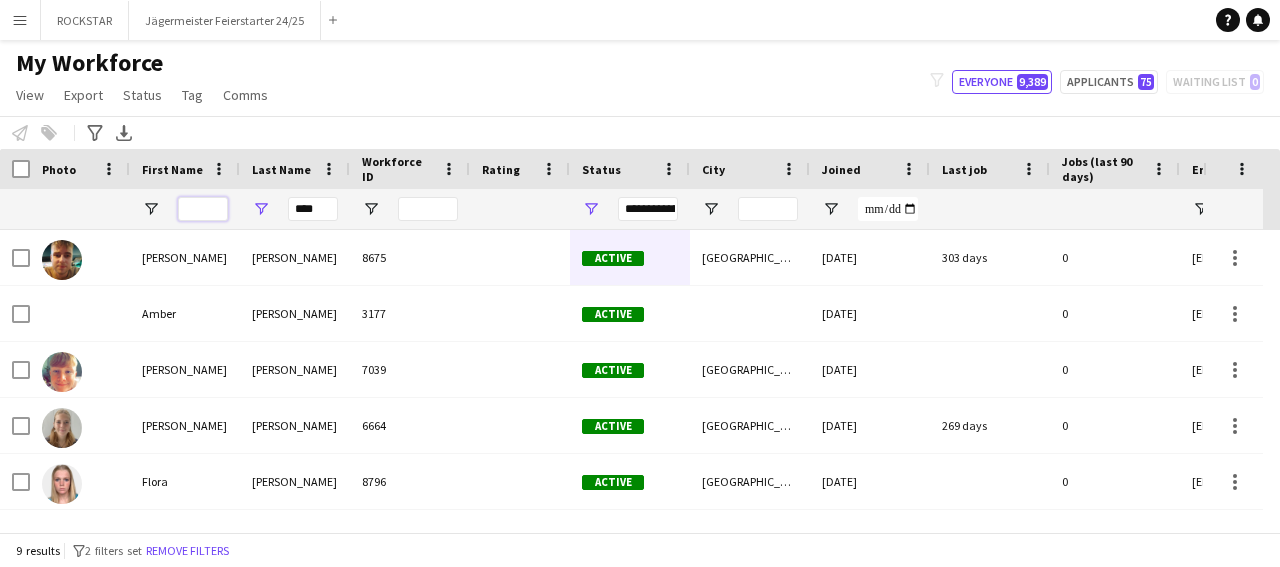 click at bounding box center [203, 209] 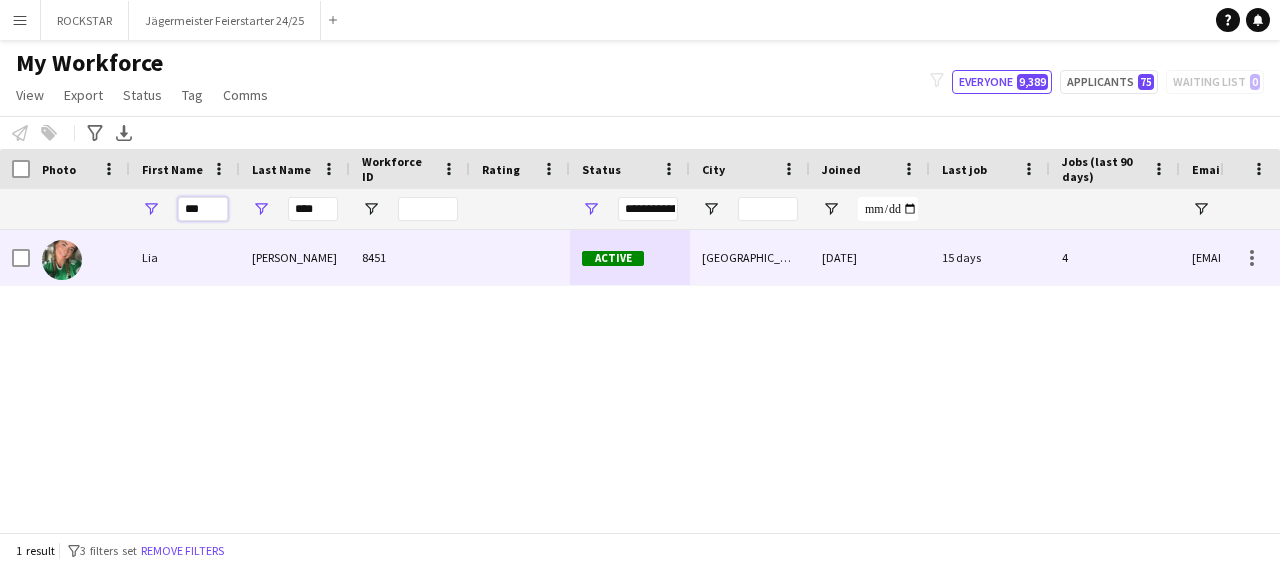 type on "***" 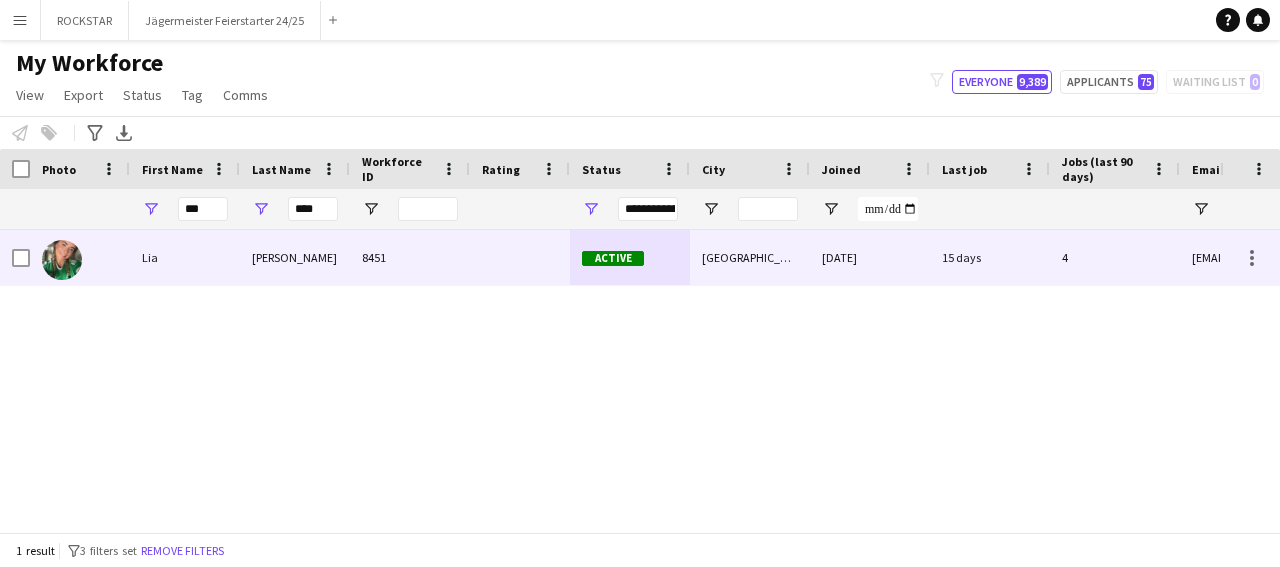 click on "Workforce Details
City
Joined
Last job
4" at bounding box center [640, 340] 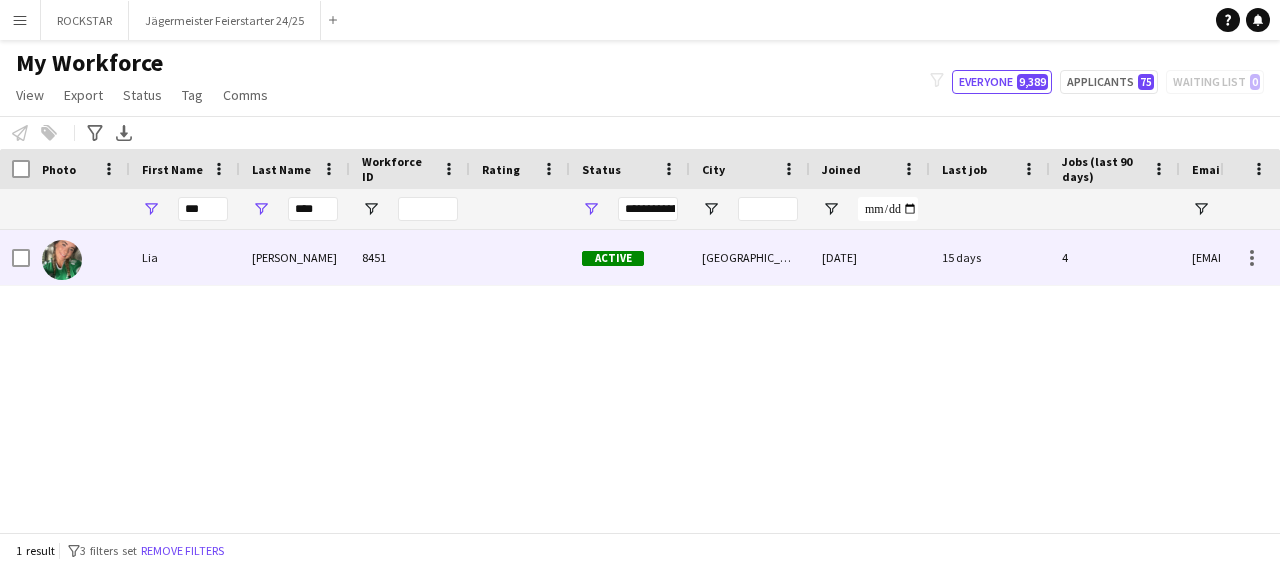 click on "15 days" at bounding box center [990, 257] 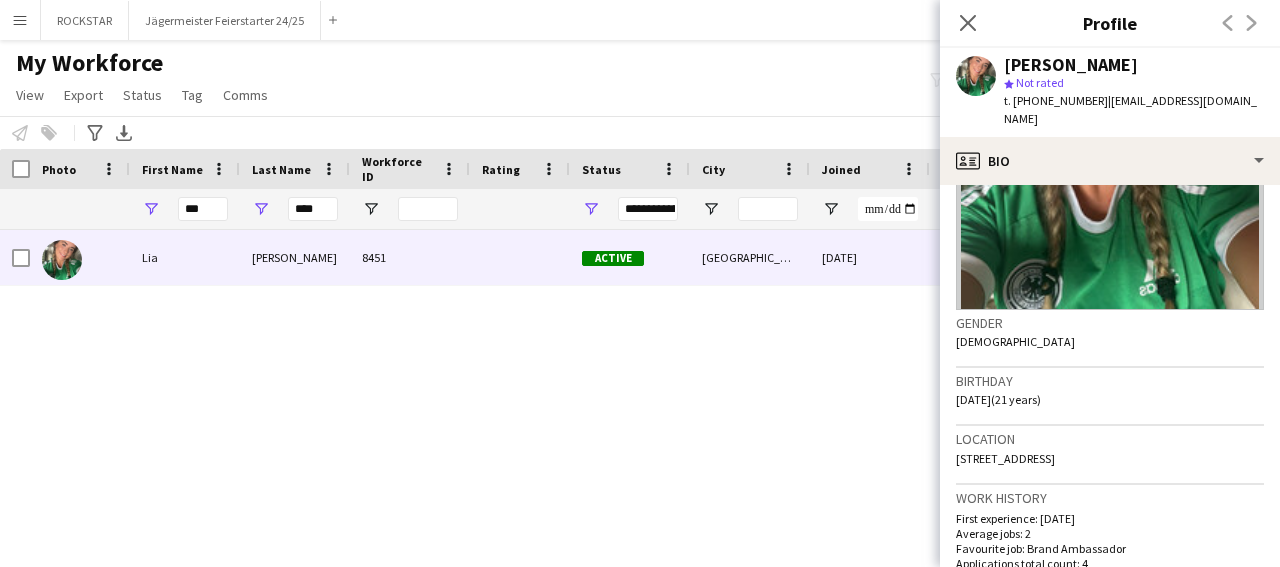 scroll, scrollTop: 793, scrollLeft: 0, axis: vertical 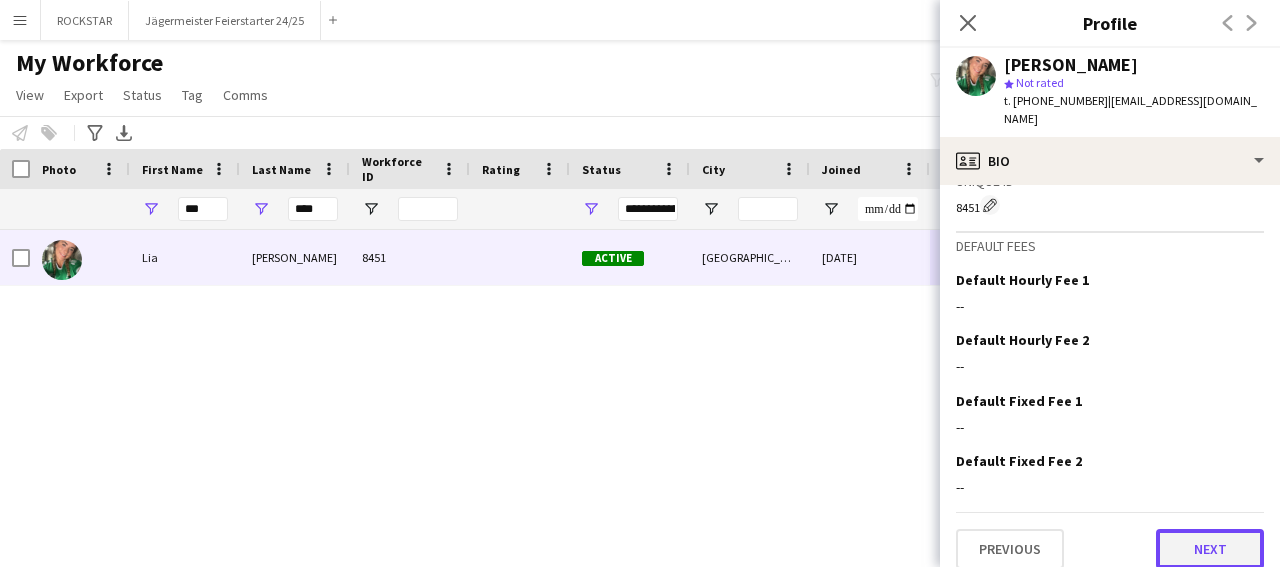 click on "Next" 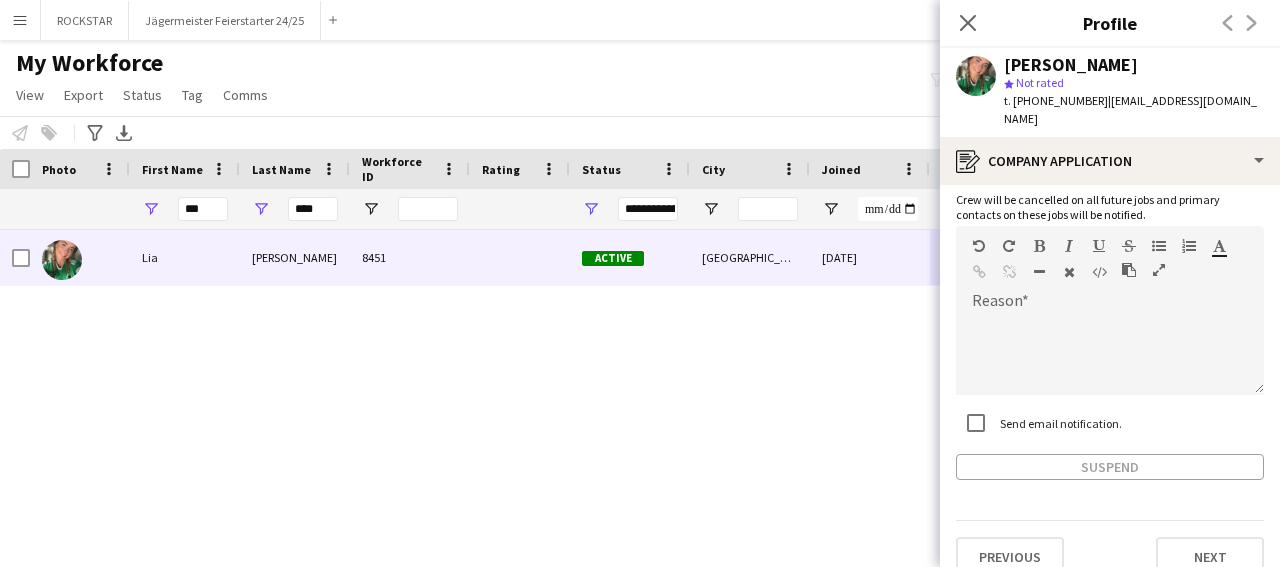 scroll, scrollTop: 126, scrollLeft: 0, axis: vertical 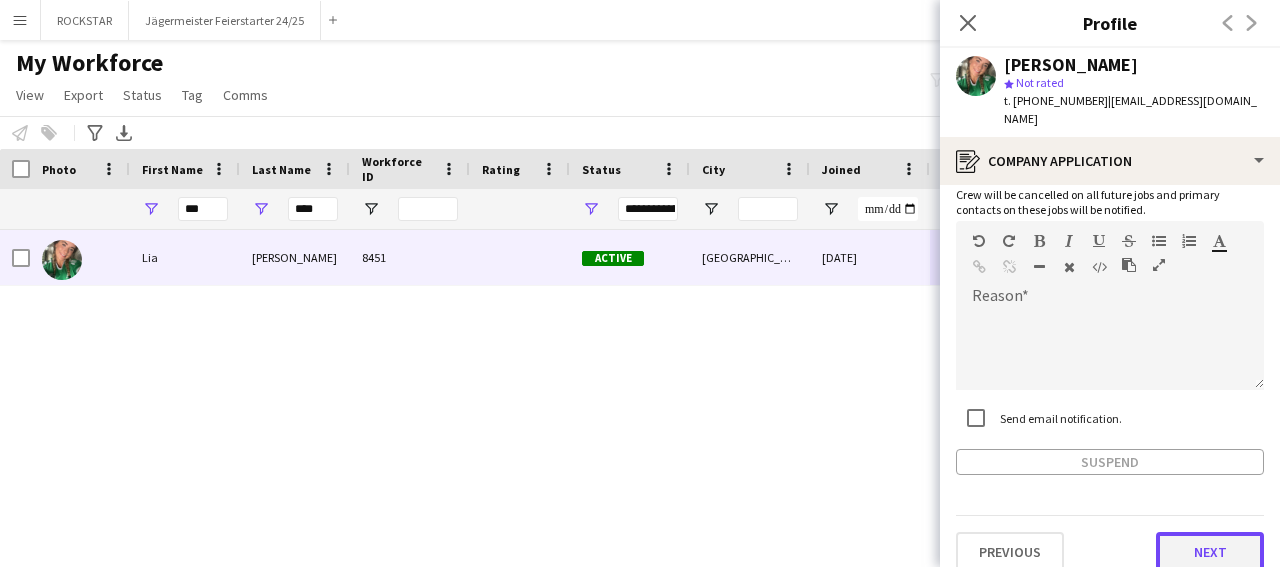 click on "Next" 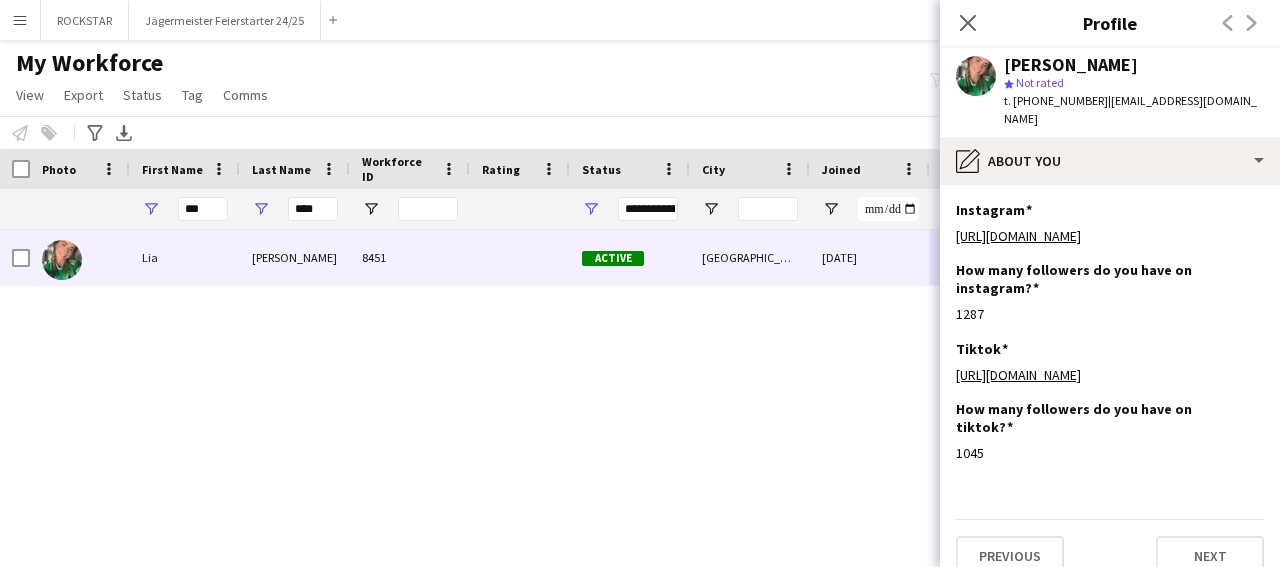 scroll, scrollTop: 24, scrollLeft: 0, axis: vertical 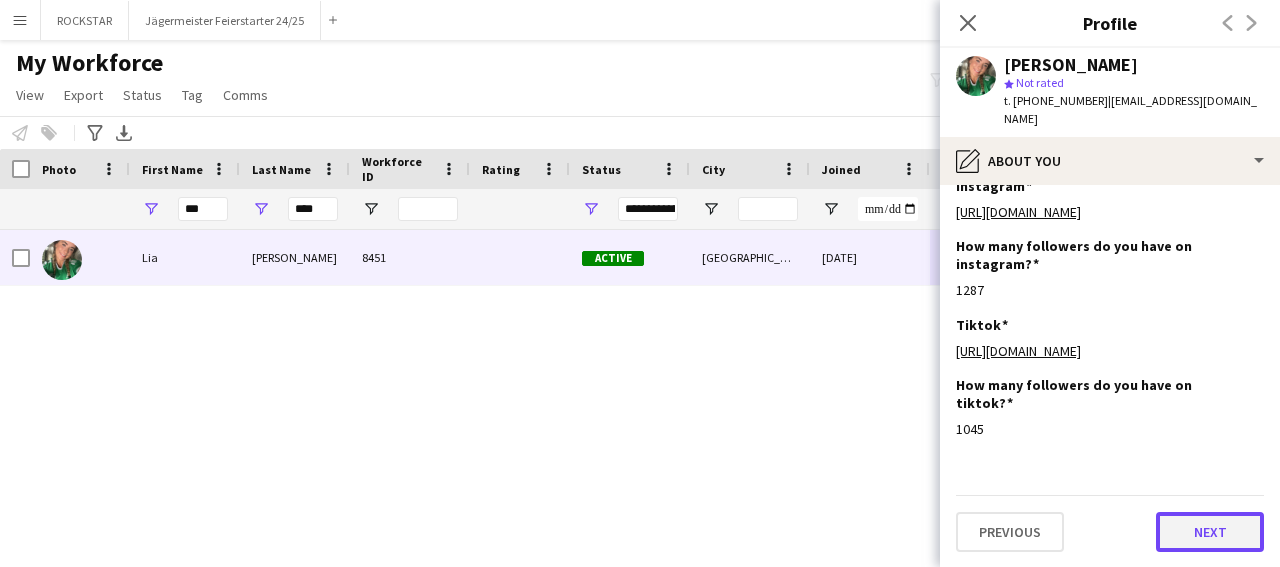 click on "Next" 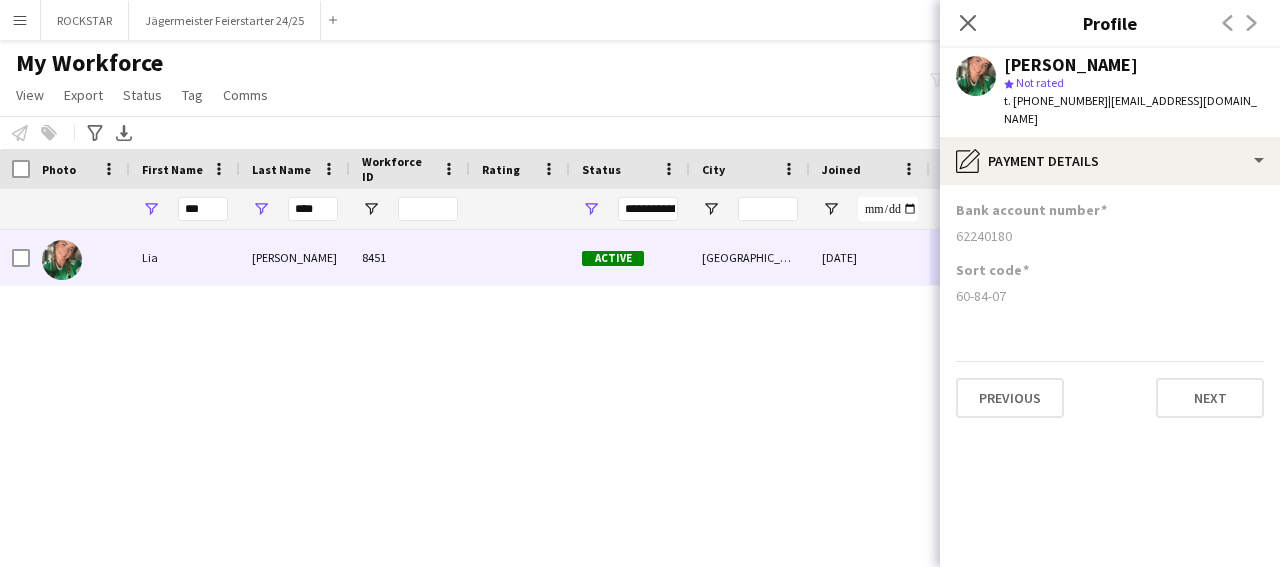 scroll, scrollTop: 0, scrollLeft: 0, axis: both 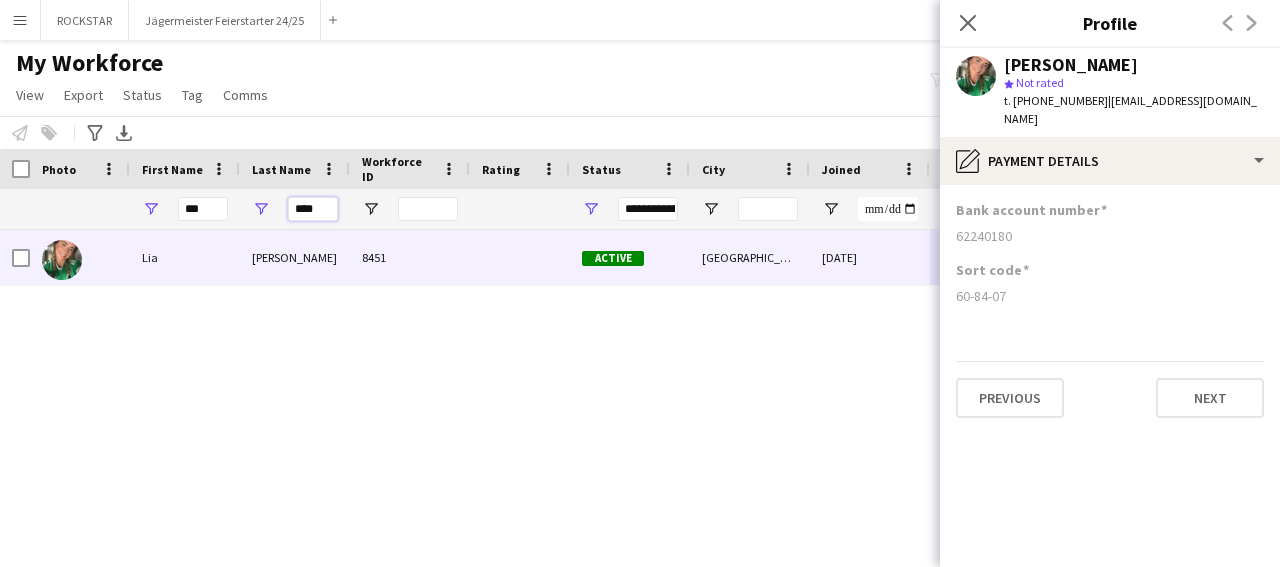 drag, startPoint x: 328, startPoint y: 207, endPoint x: 273, endPoint y: 205, distance: 55.03635 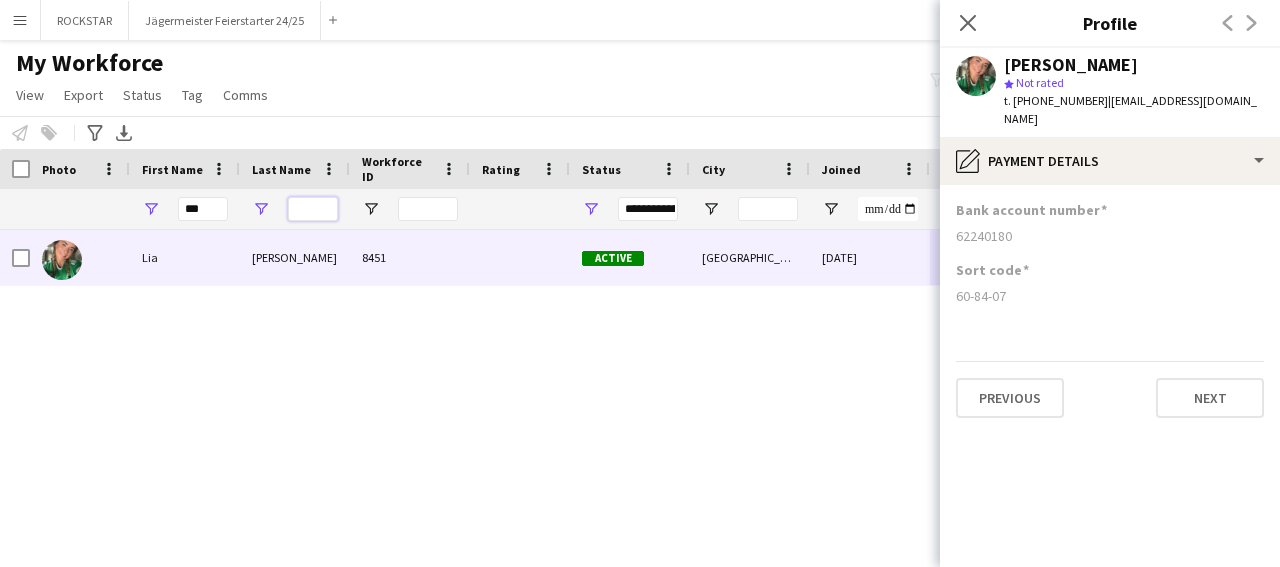 type 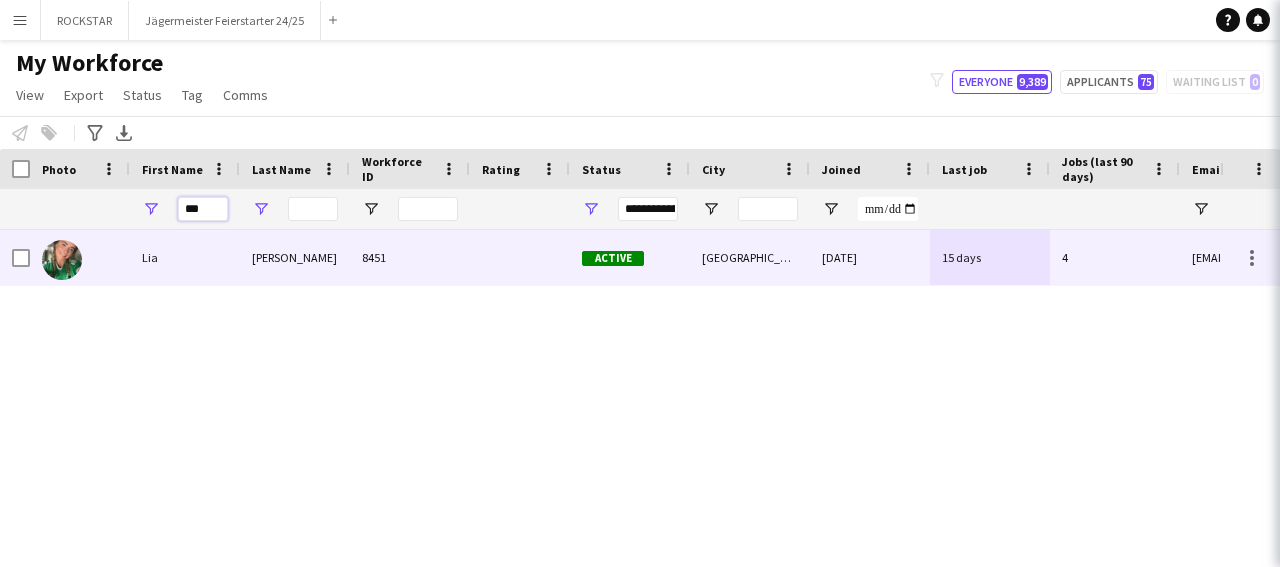 click on "***" at bounding box center [203, 209] 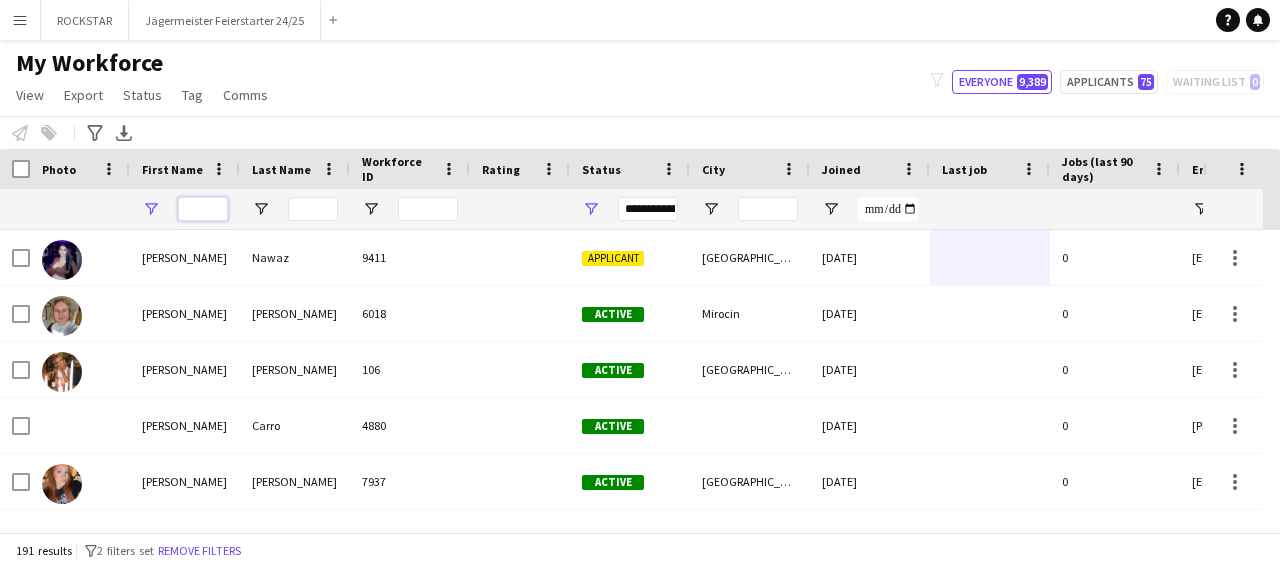 type 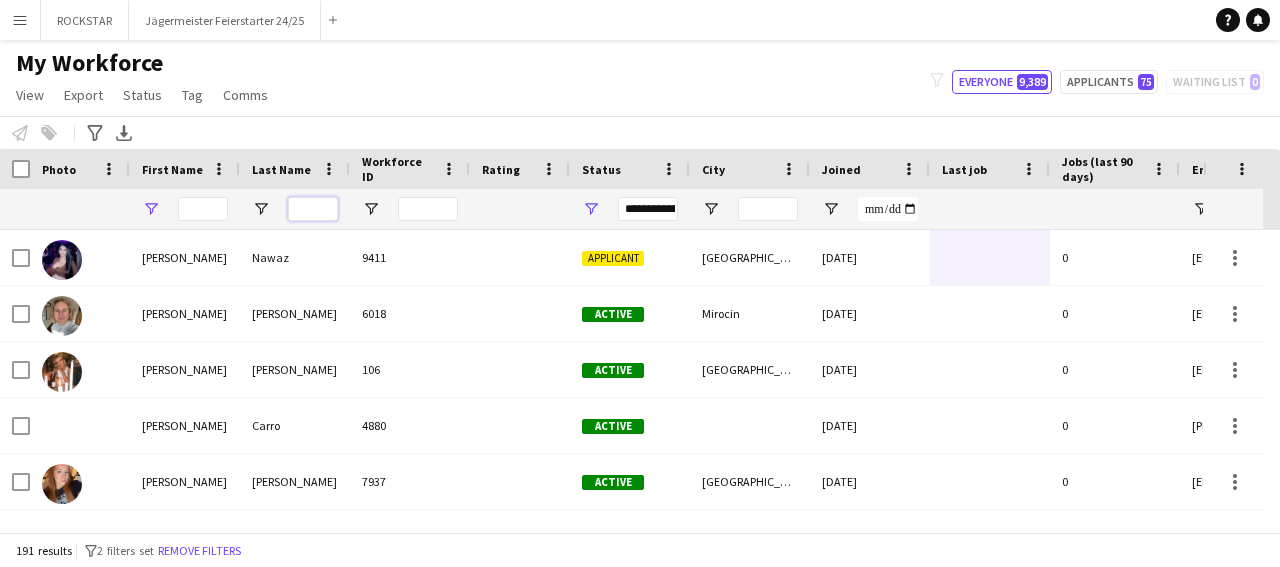 click at bounding box center (313, 209) 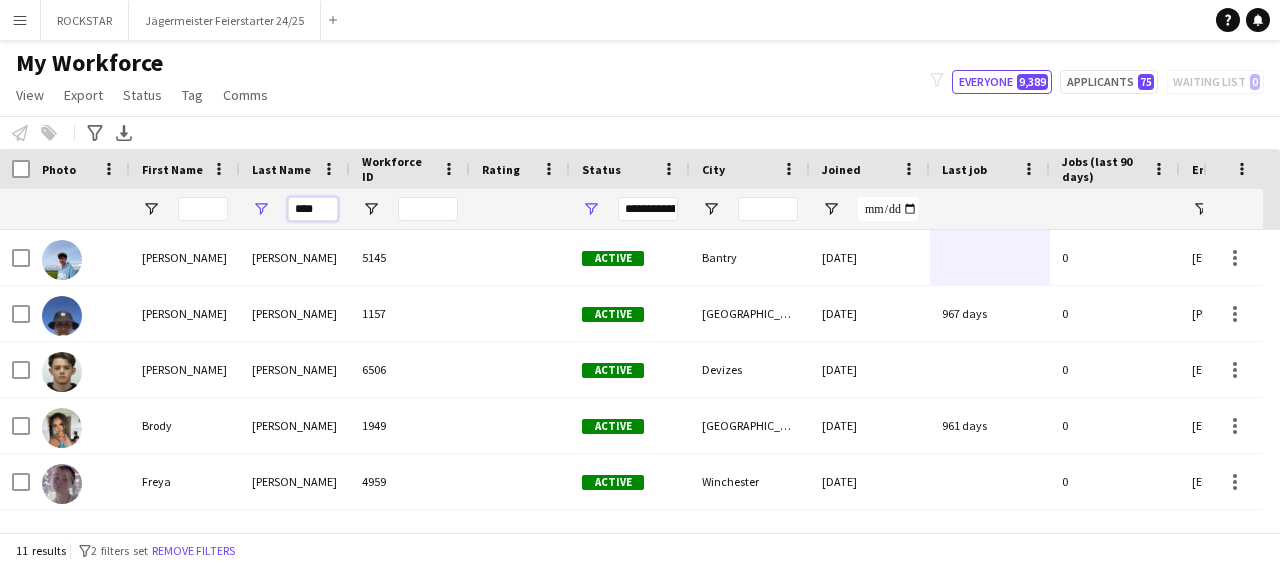 type on "****" 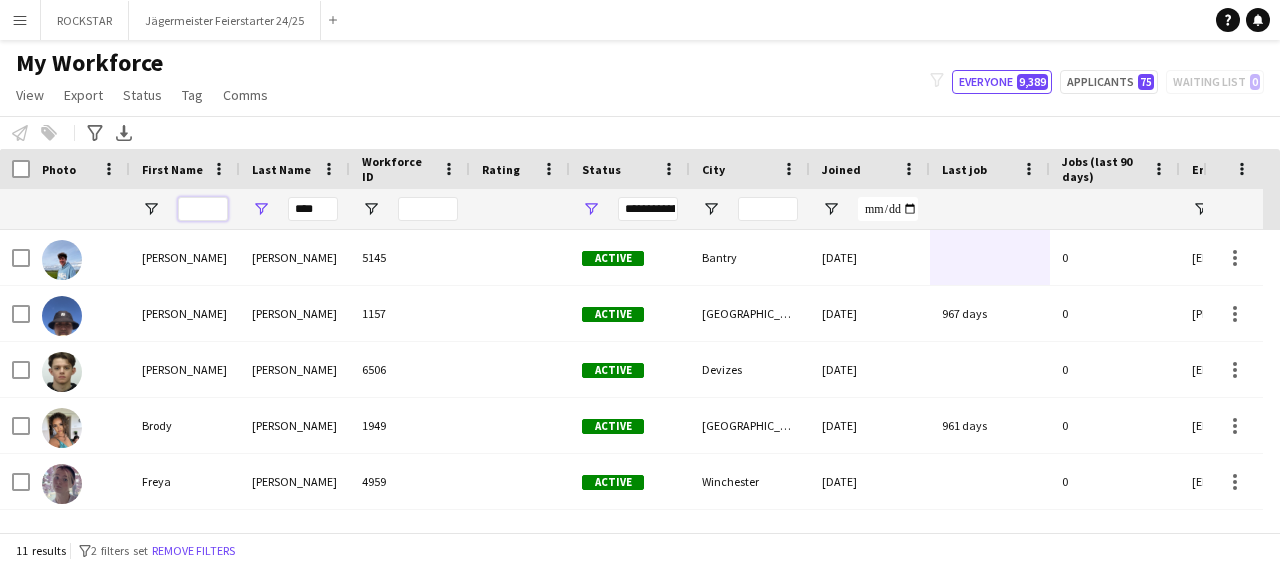 click at bounding box center (203, 209) 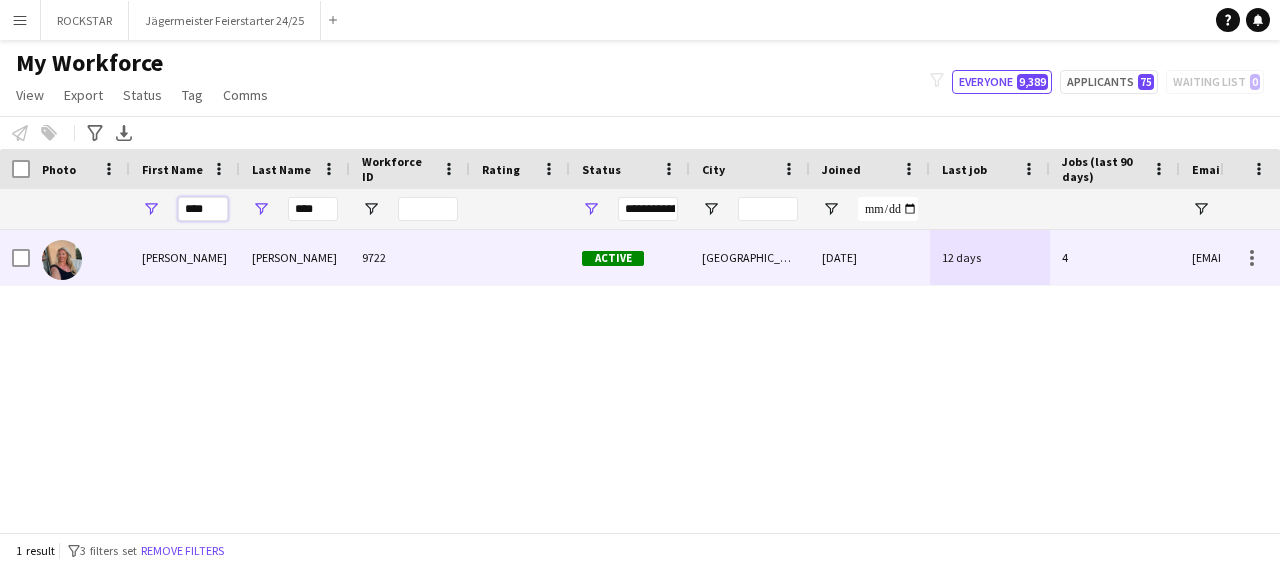 type on "****" 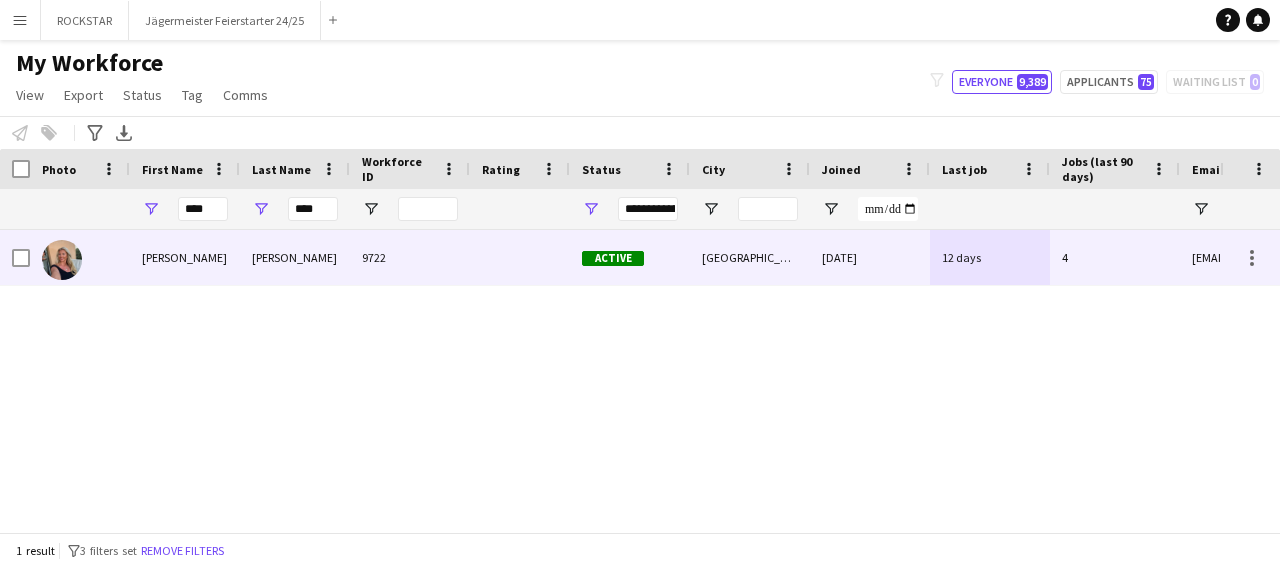 click on "[PERSON_NAME]" at bounding box center (295, 257) 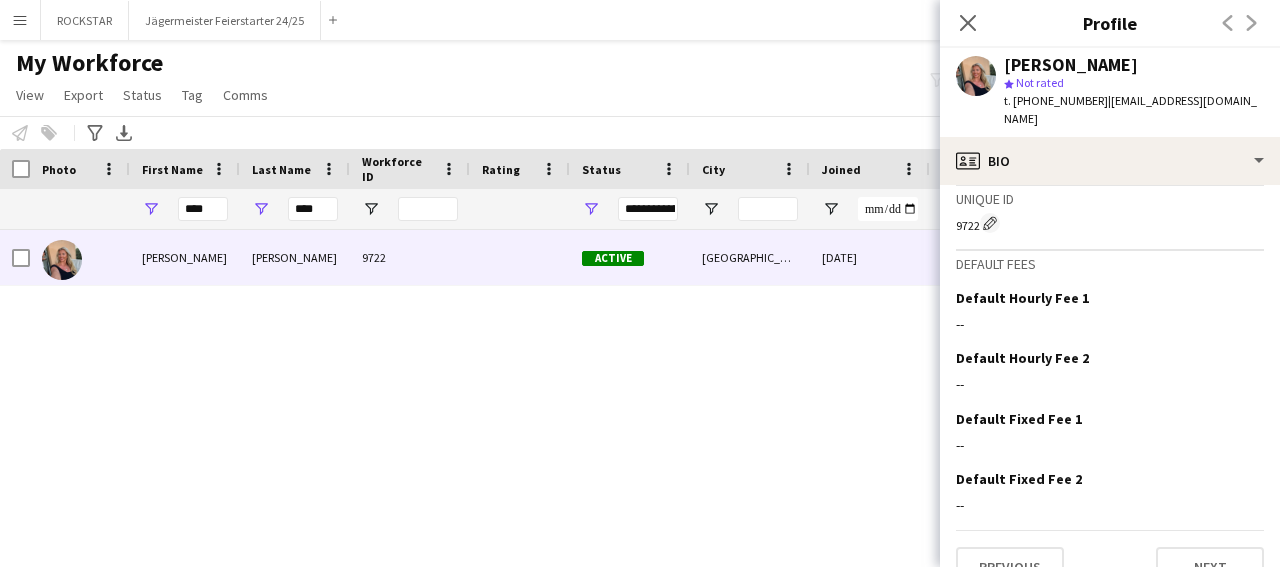 scroll, scrollTop: 793, scrollLeft: 0, axis: vertical 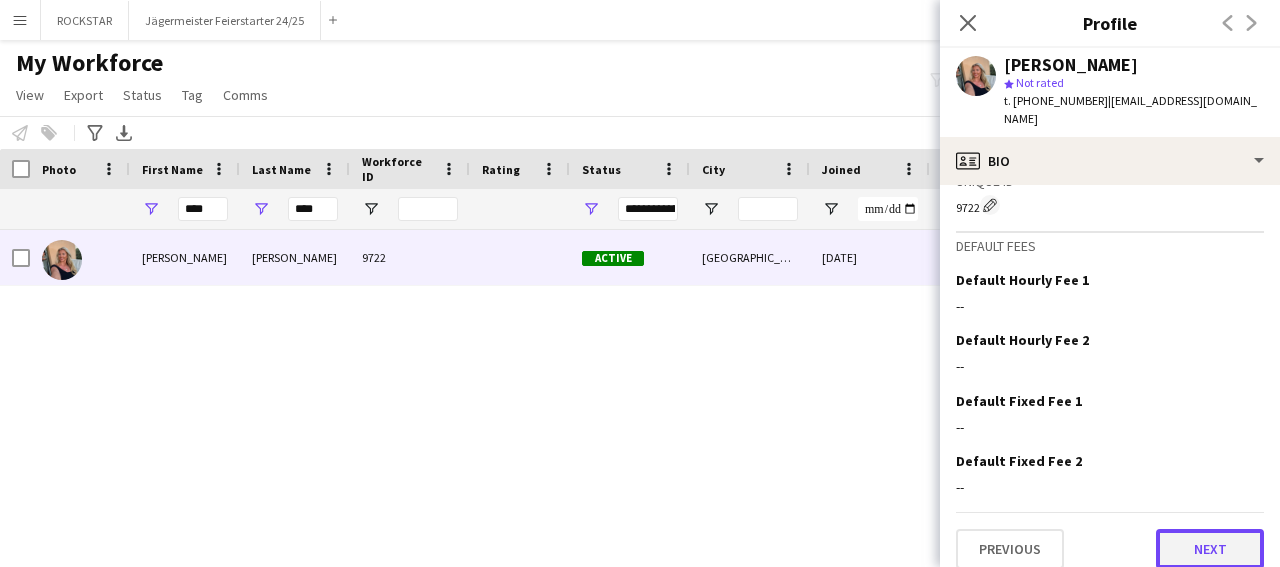 click on "Next" 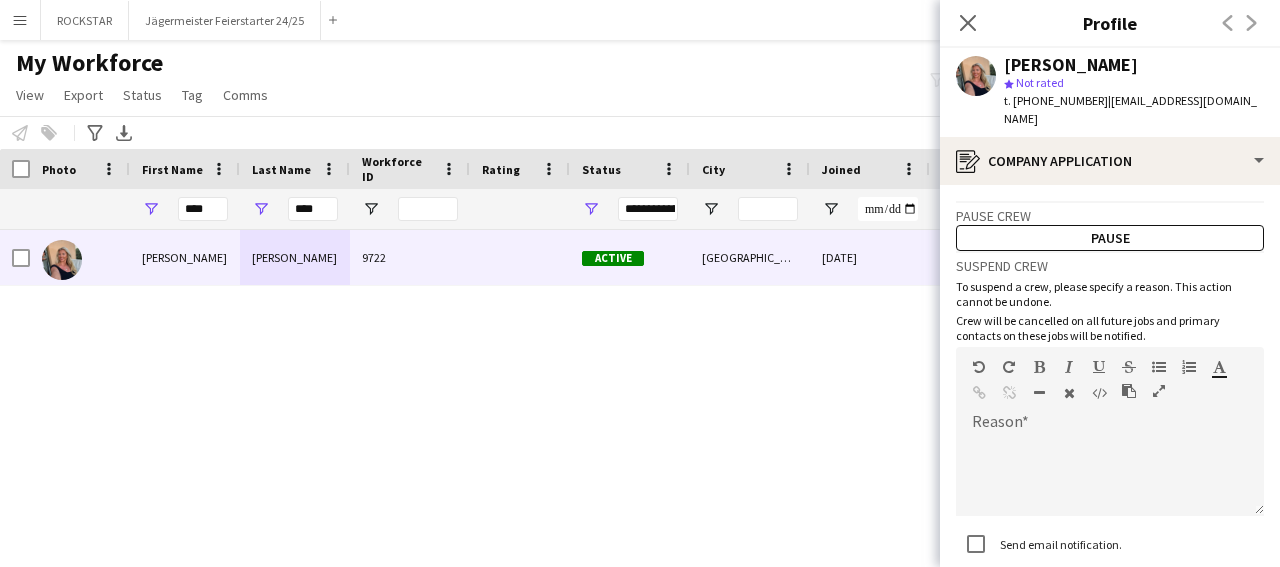 scroll, scrollTop: 126, scrollLeft: 0, axis: vertical 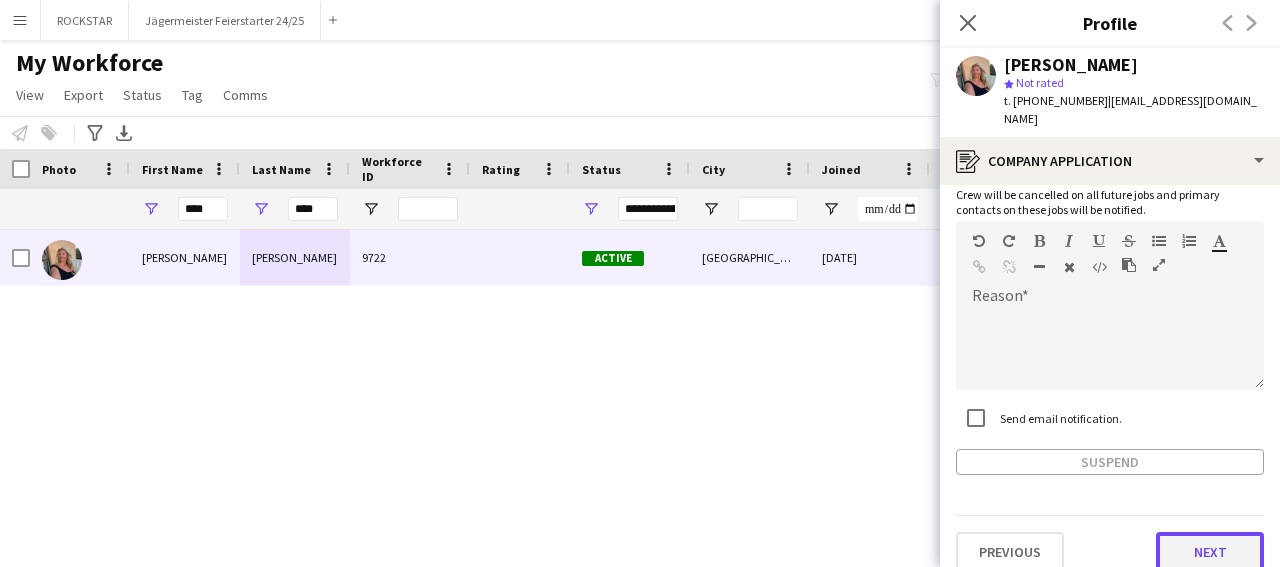 click on "Next" 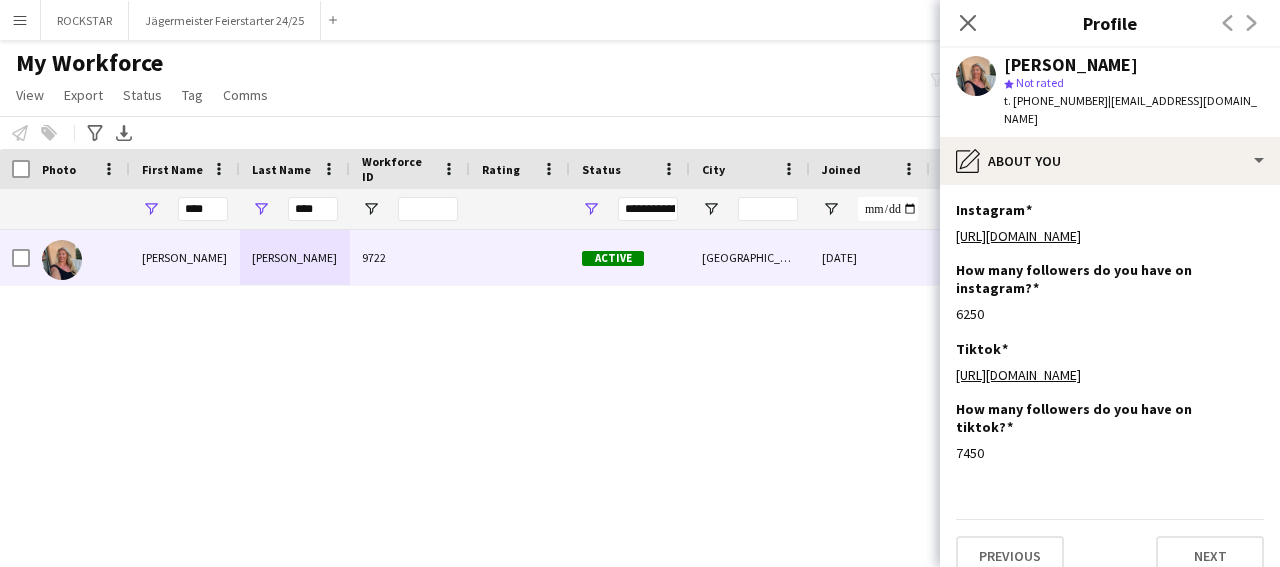 scroll, scrollTop: 24, scrollLeft: 0, axis: vertical 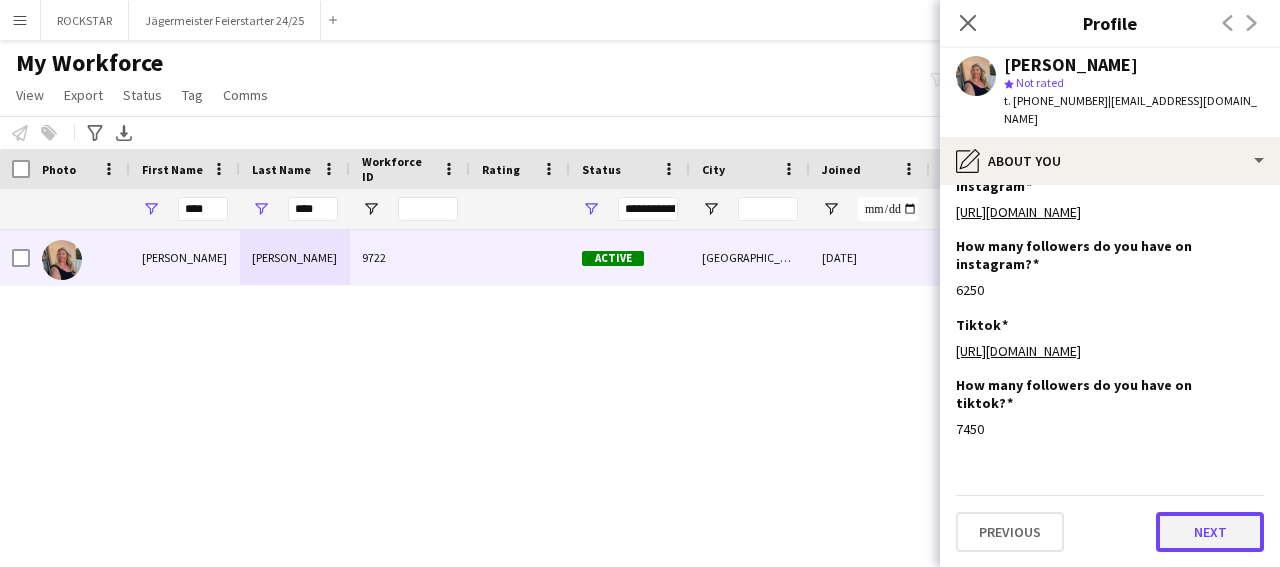 click on "Next" 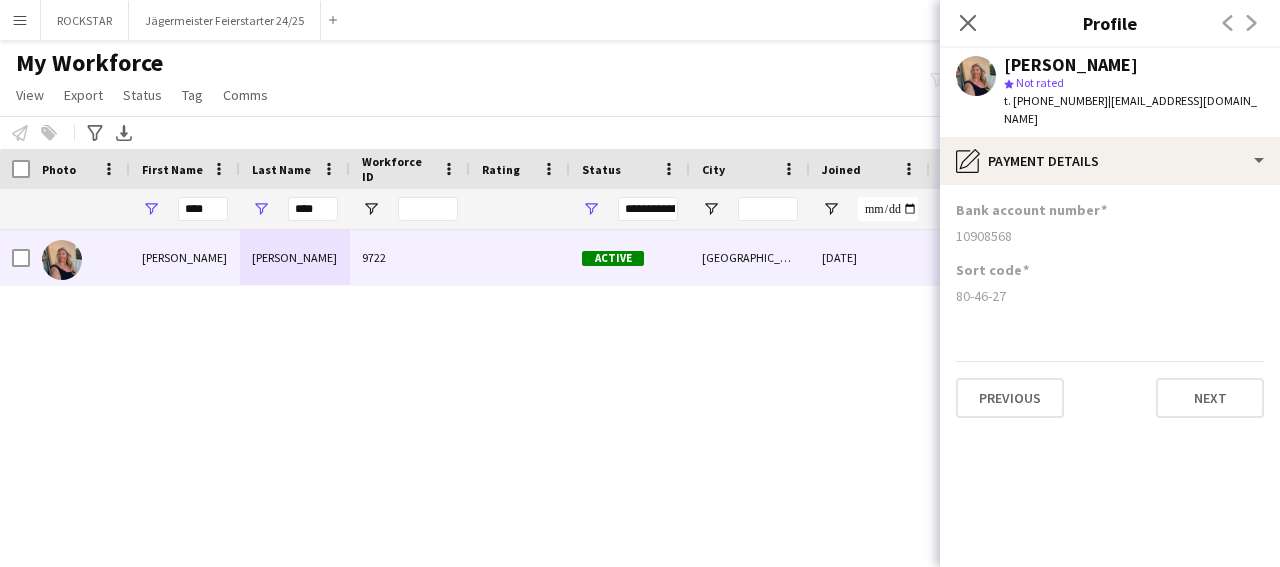 scroll, scrollTop: 0, scrollLeft: 0, axis: both 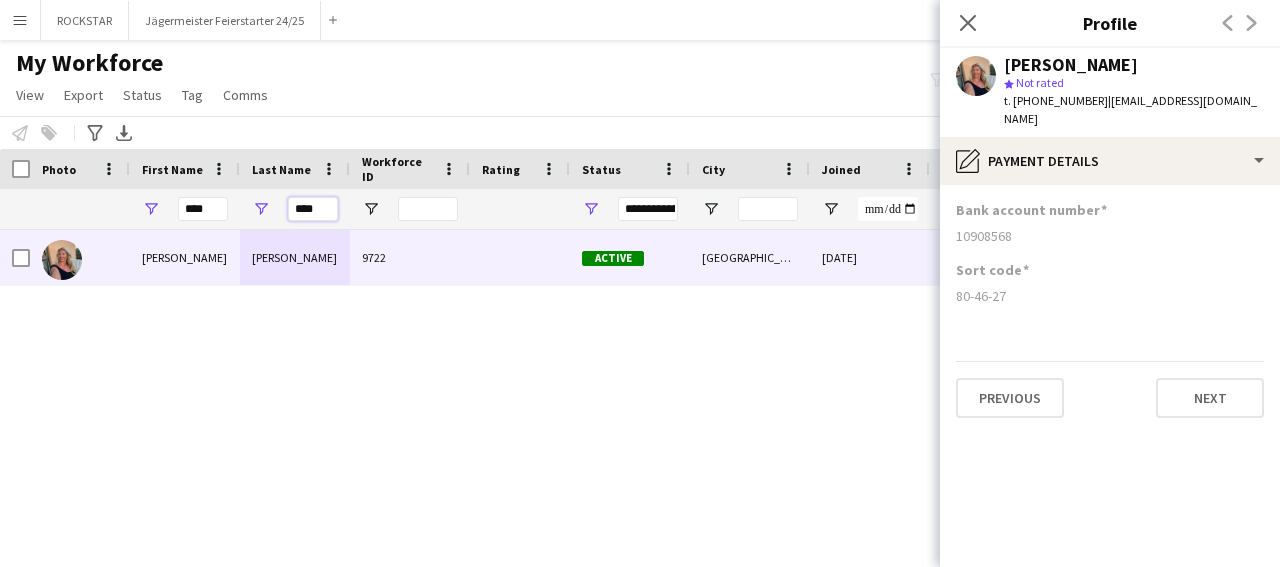 drag, startPoint x: 331, startPoint y: 201, endPoint x: 239, endPoint y: 205, distance: 92.086914 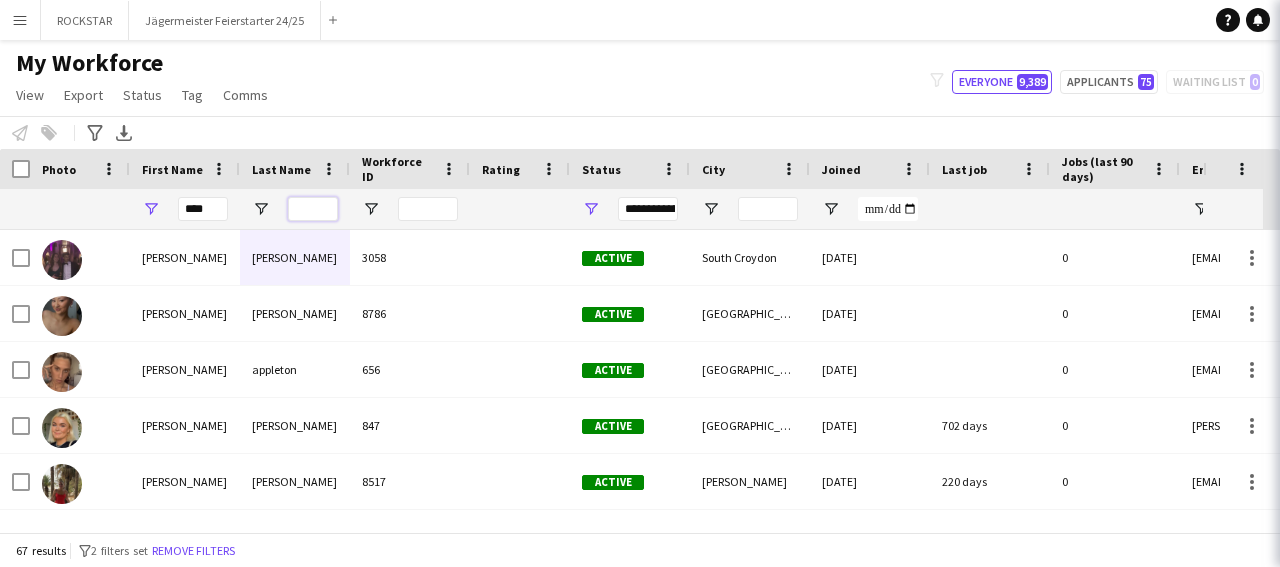 type 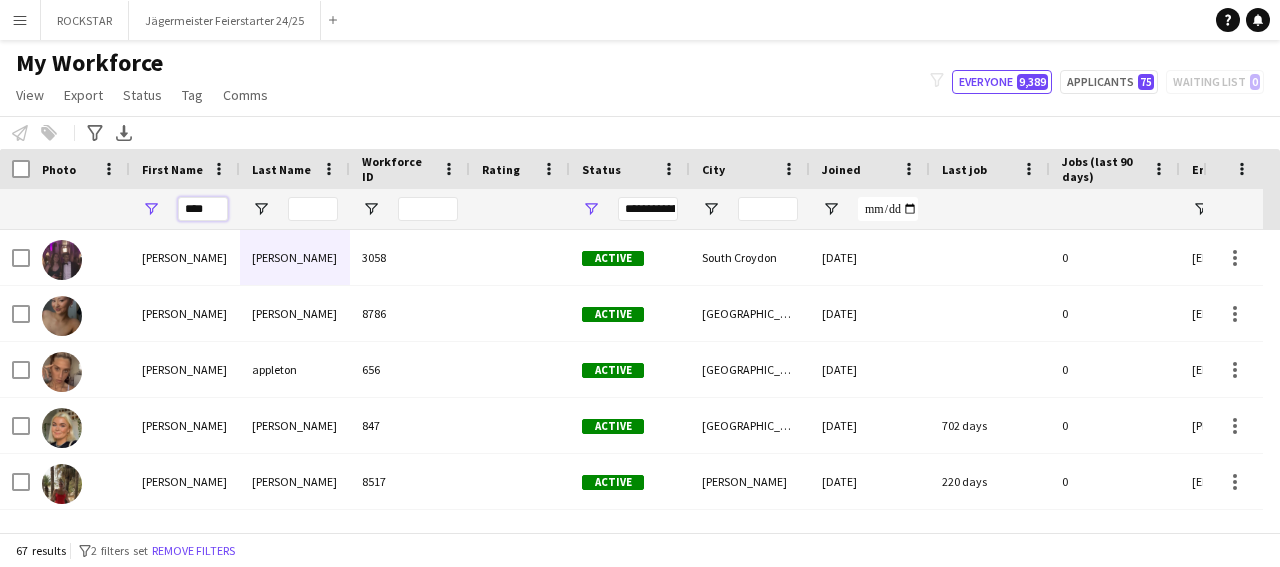 drag, startPoint x: 202, startPoint y: 211, endPoint x: 169, endPoint y: 220, distance: 34.20526 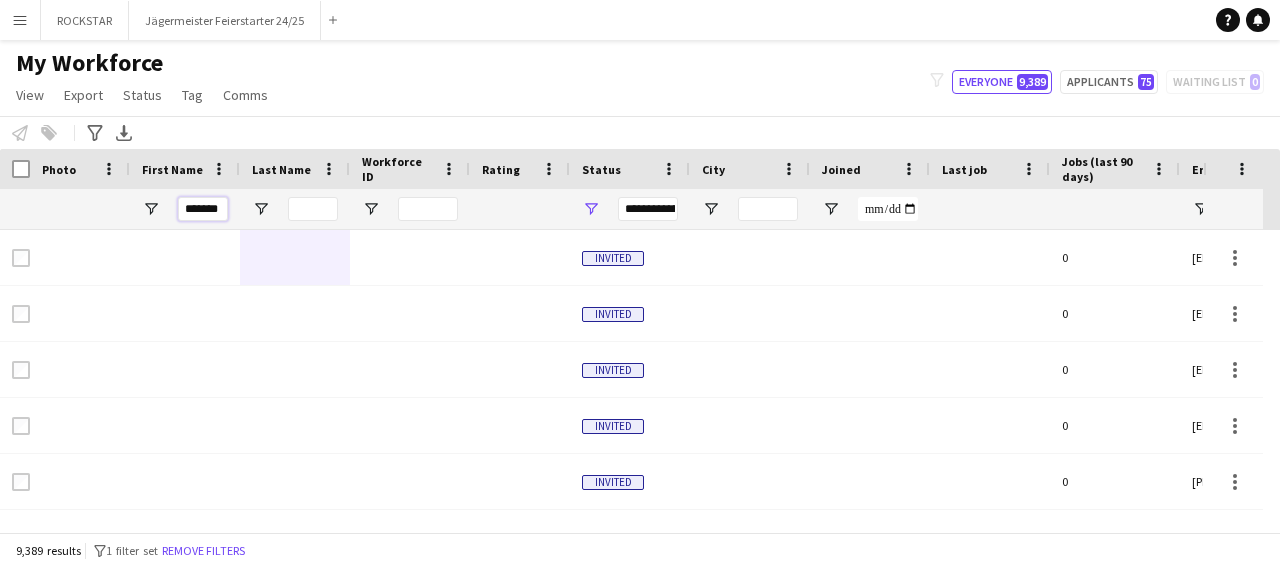 scroll, scrollTop: 0, scrollLeft: 3, axis: horizontal 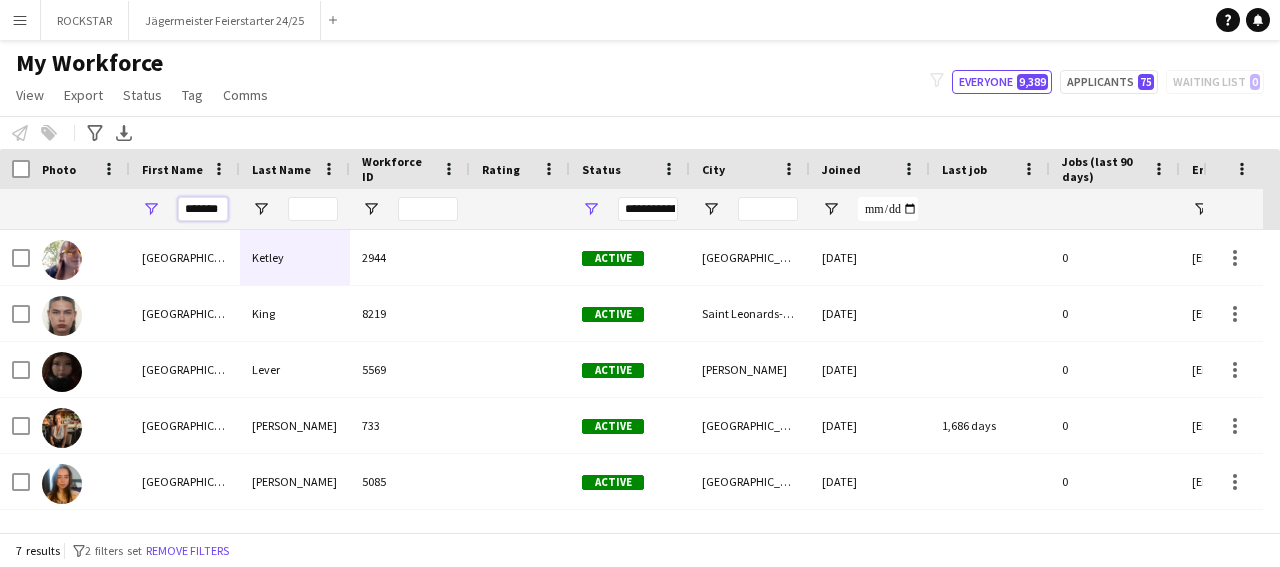 type on "*******" 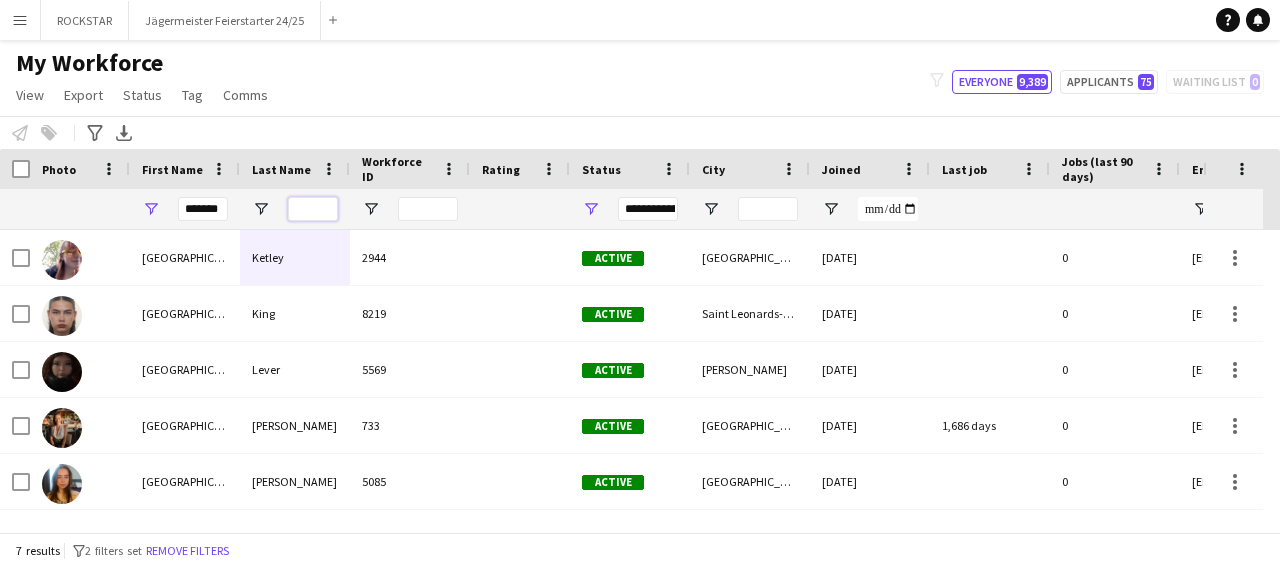 click at bounding box center (313, 209) 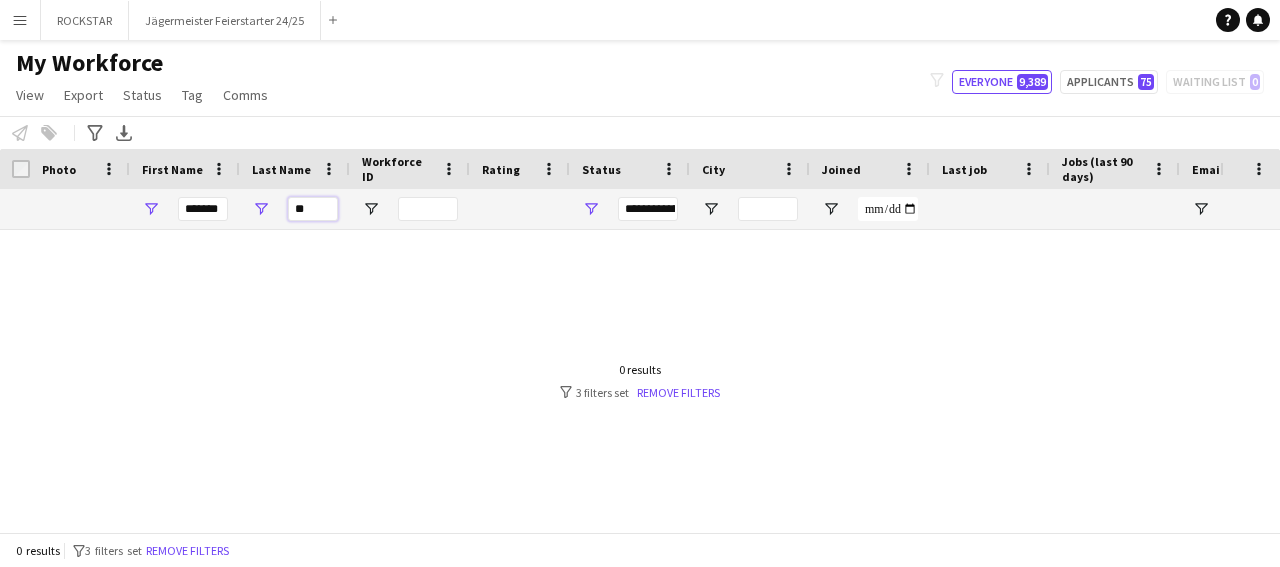 type on "*" 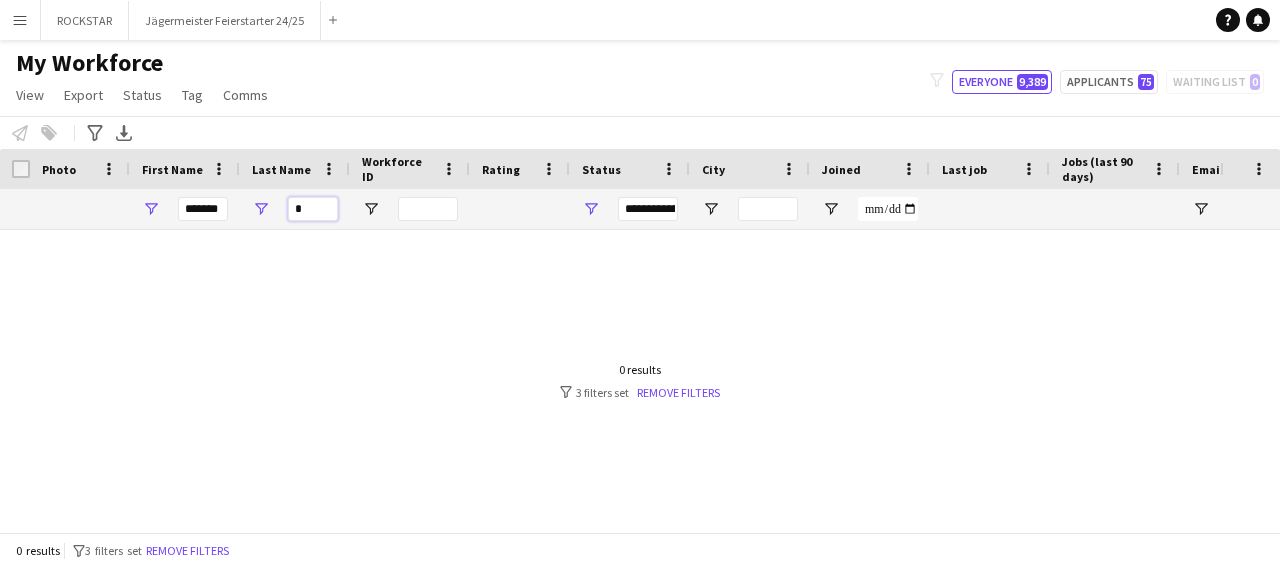 type 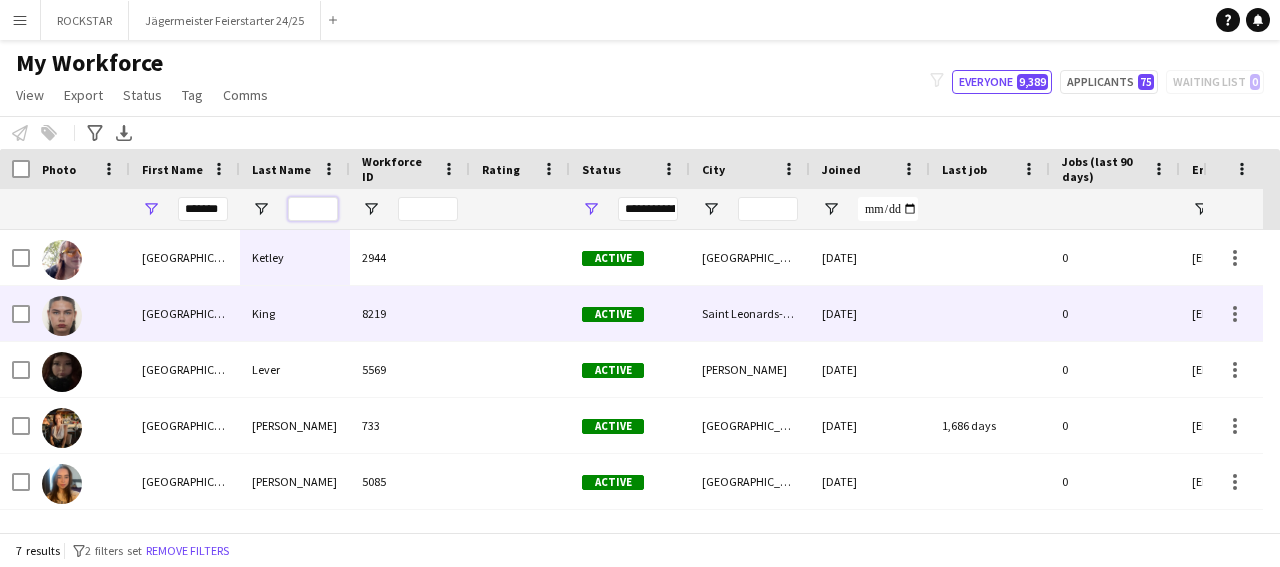 scroll, scrollTop: 75, scrollLeft: 0, axis: vertical 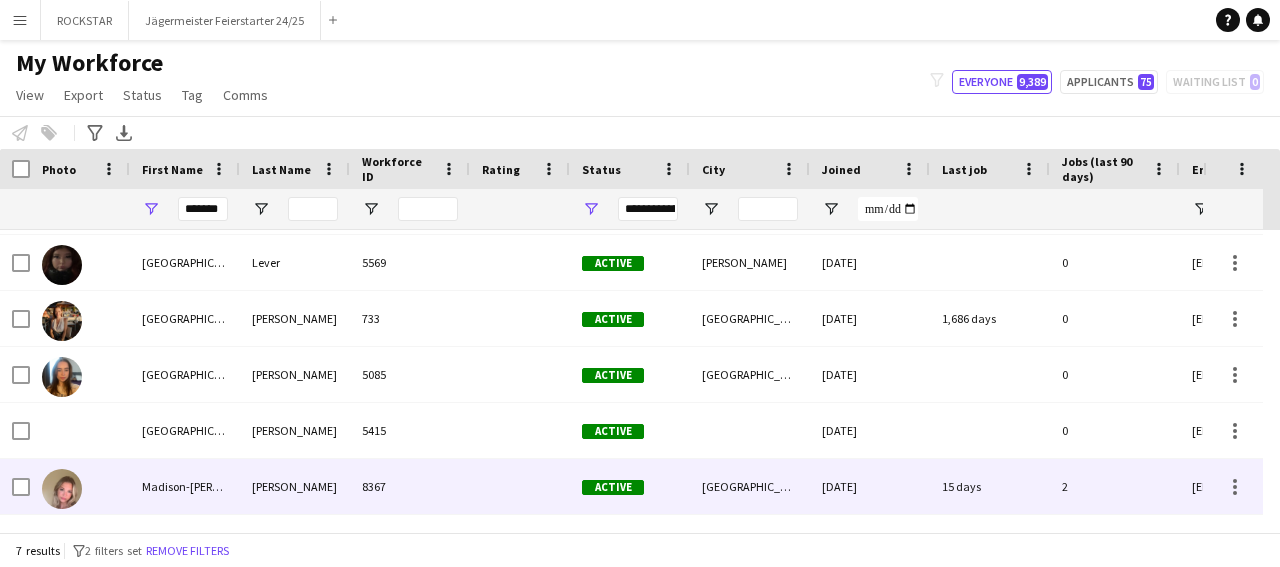 click on "[PERSON_NAME]" at bounding box center [295, 486] 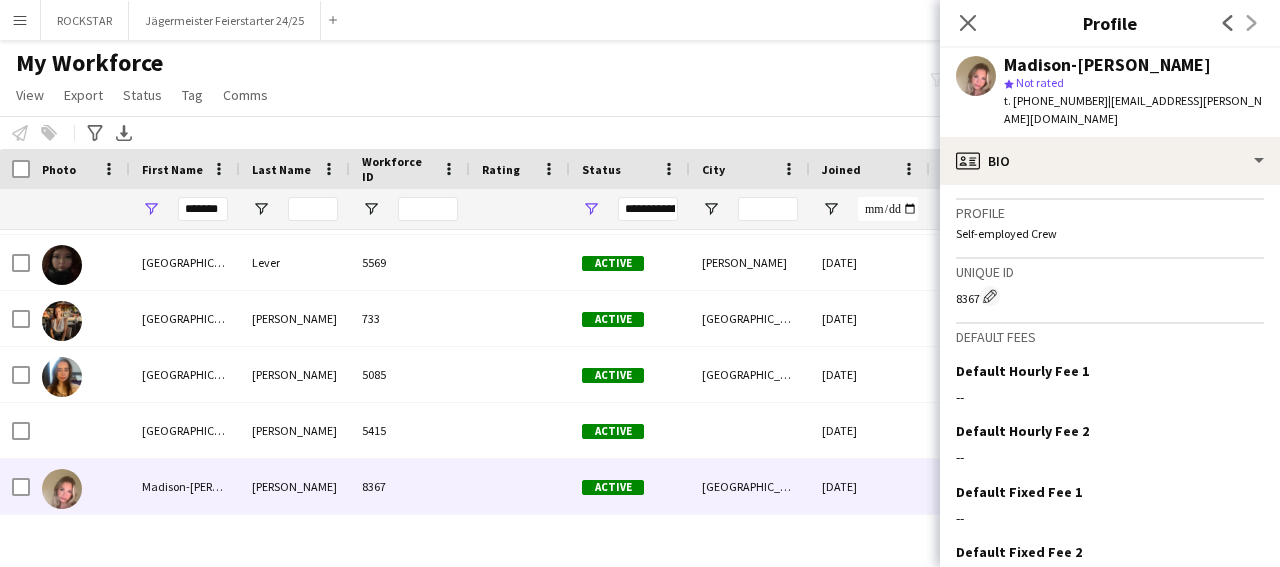 scroll, scrollTop: 811, scrollLeft: 0, axis: vertical 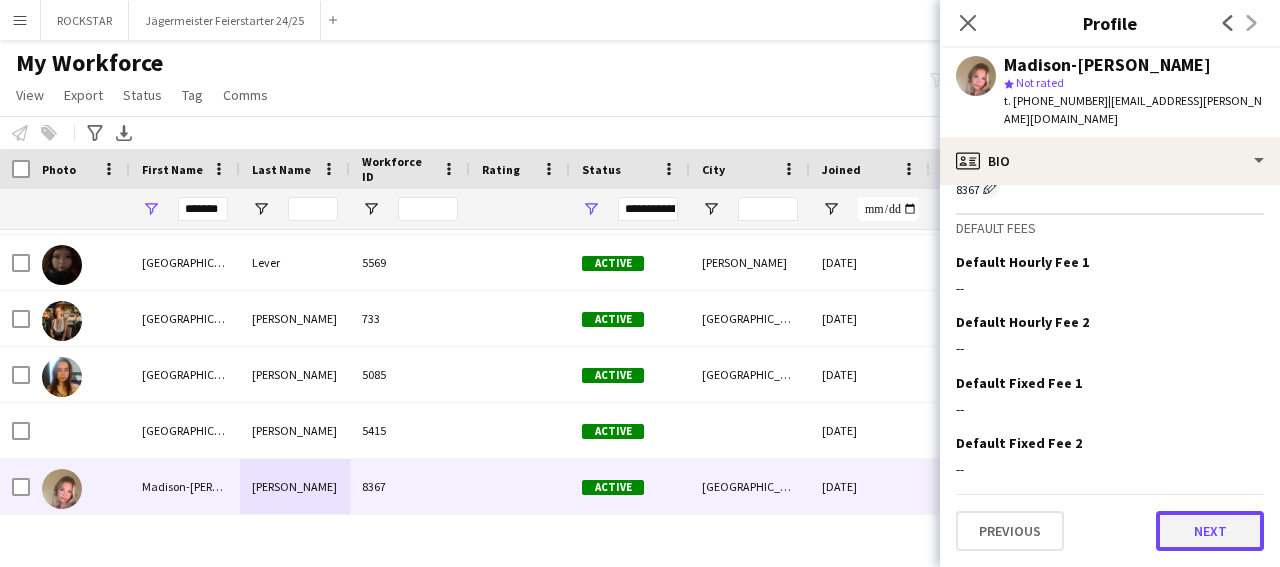 click on "Next" 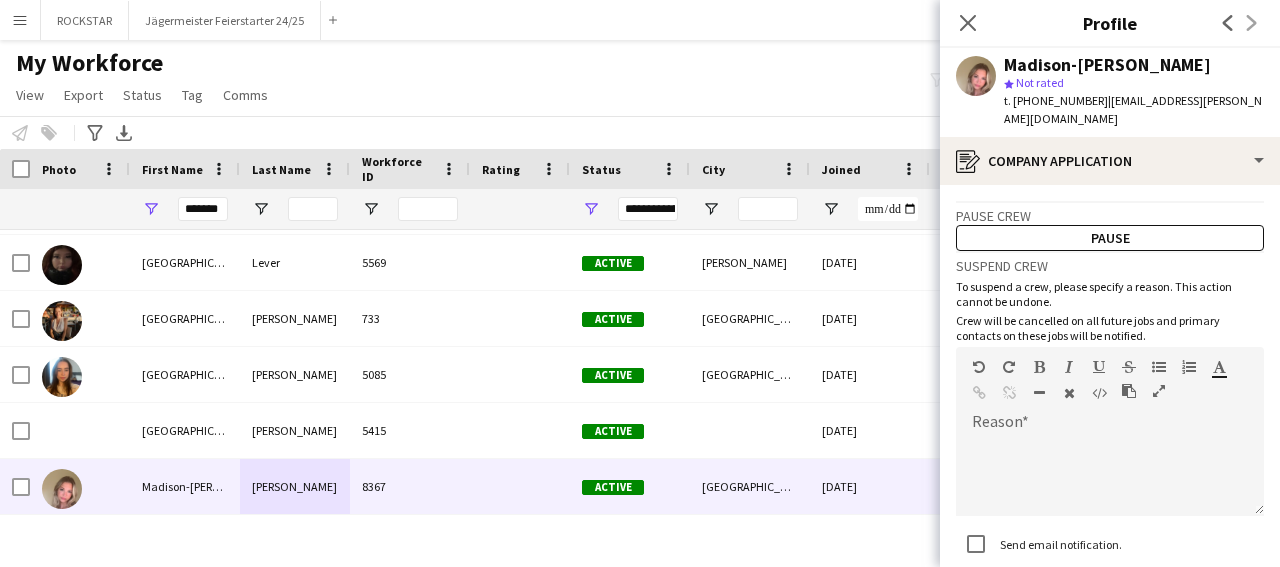 scroll, scrollTop: 126, scrollLeft: 0, axis: vertical 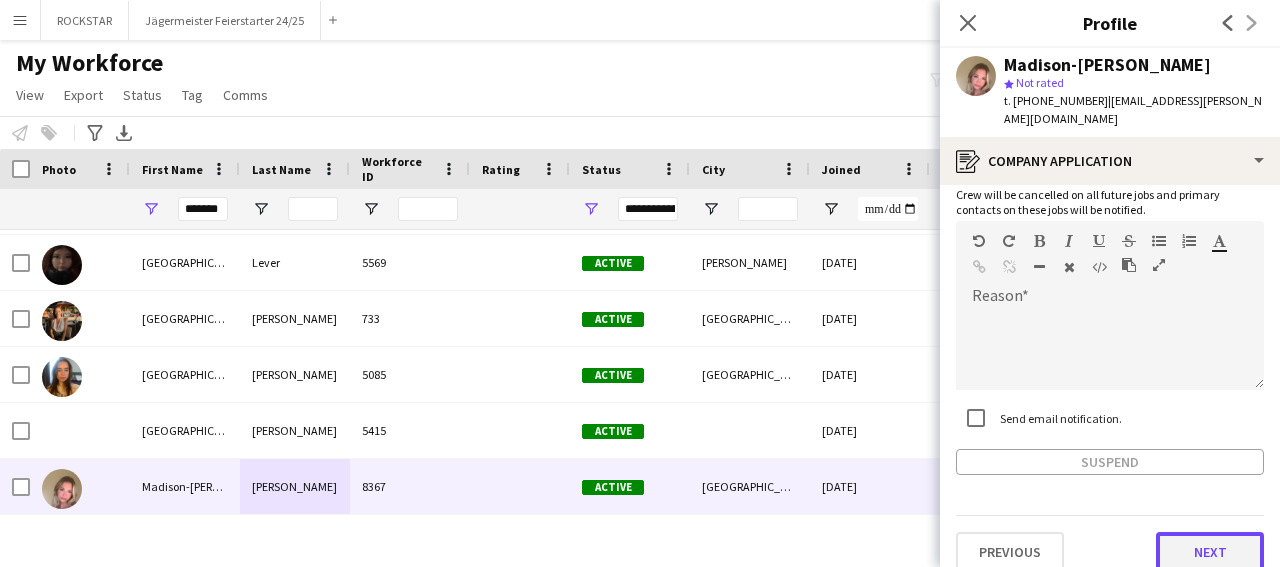 click on "Next" 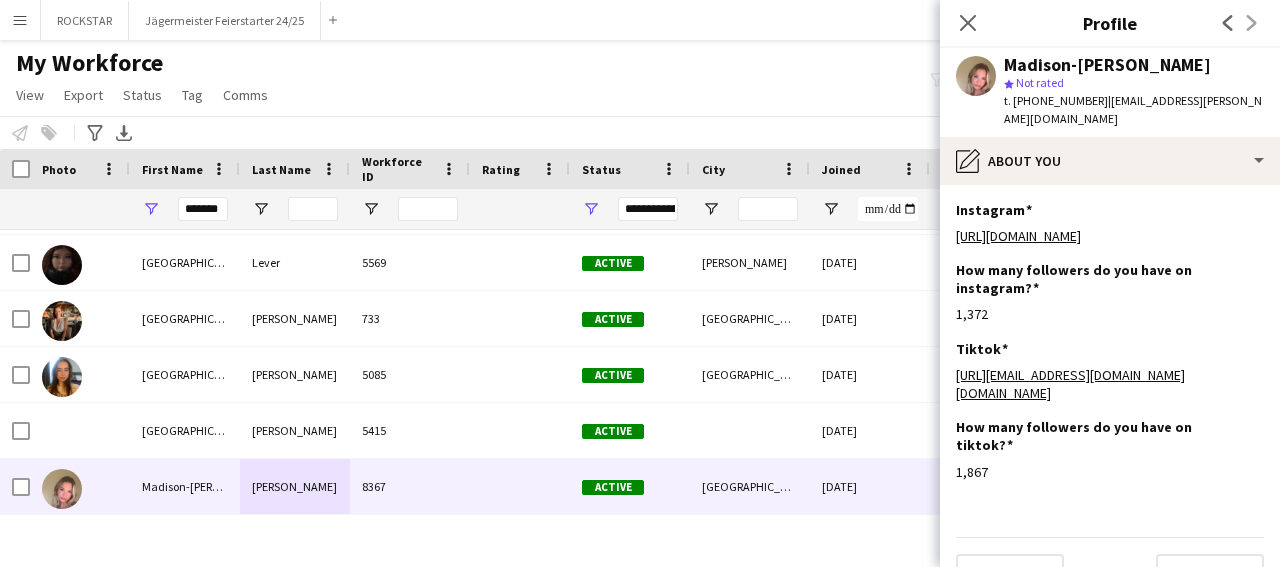 scroll, scrollTop: 24, scrollLeft: 0, axis: vertical 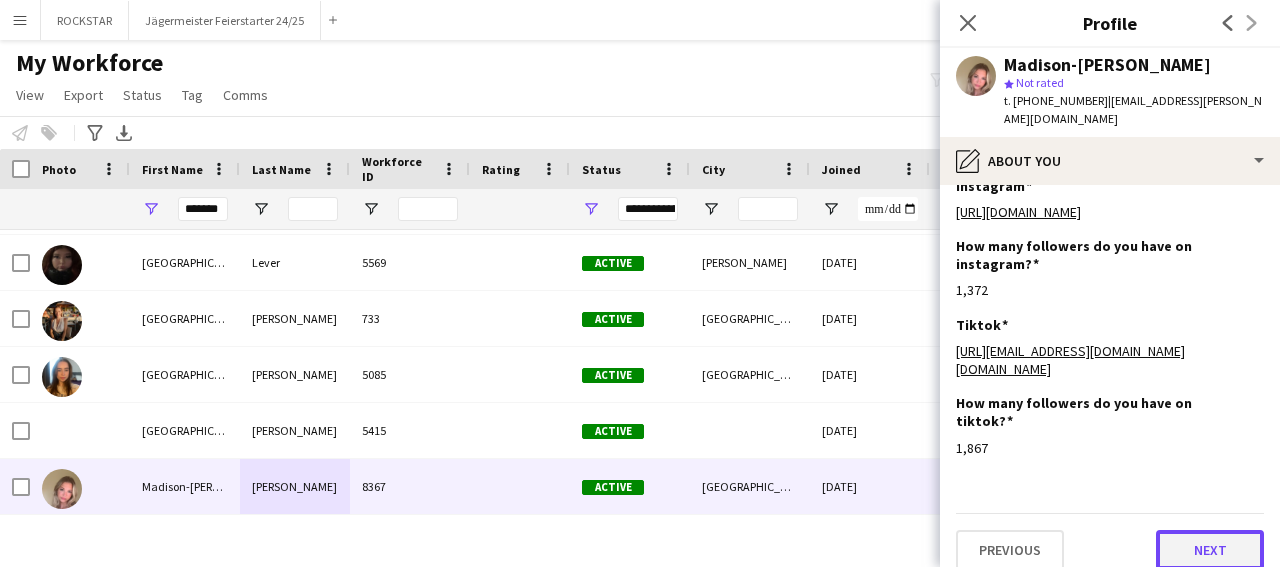 click on "Next" 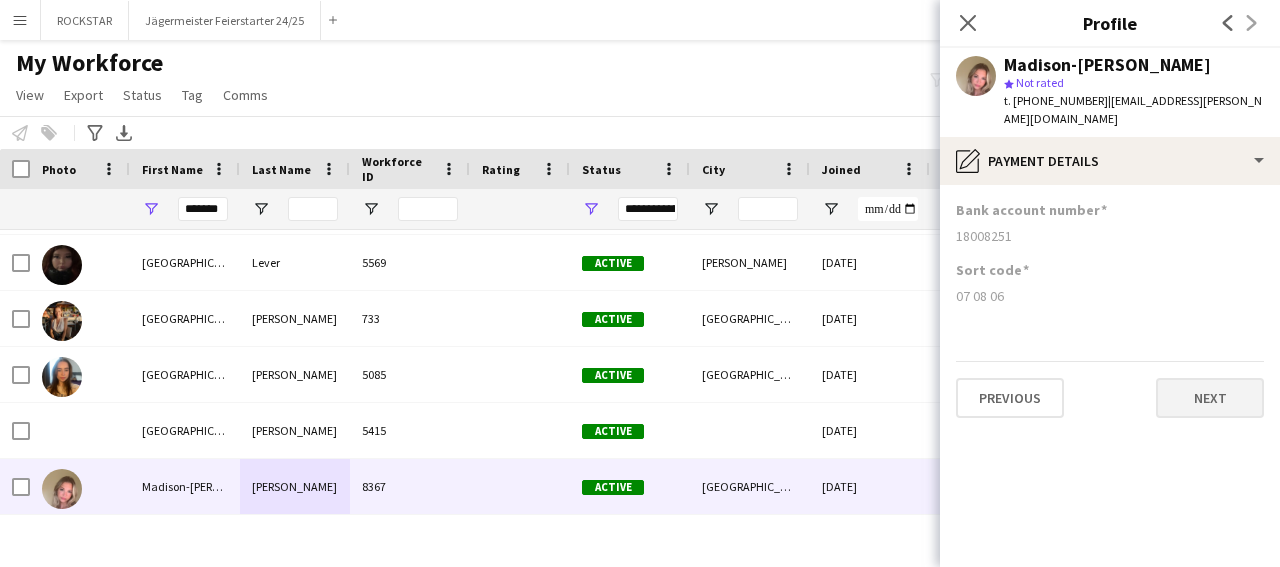 scroll, scrollTop: 0, scrollLeft: 0, axis: both 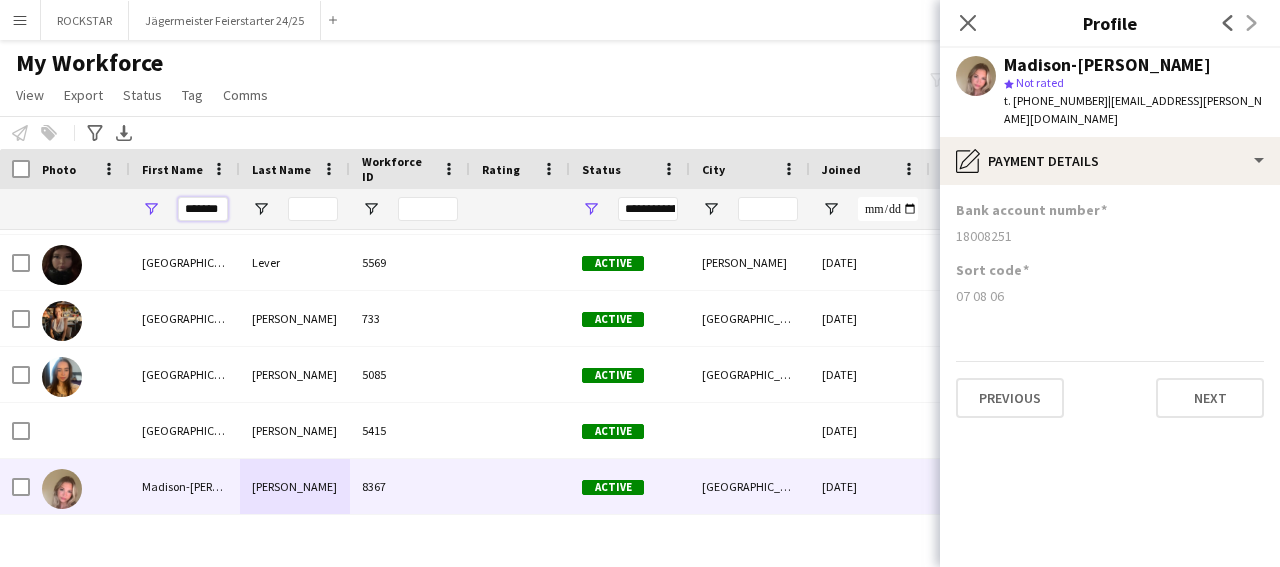 drag, startPoint x: 225, startPoint y: 209, endPoint x: 502, endPoint y: 213, distance: 277.02887 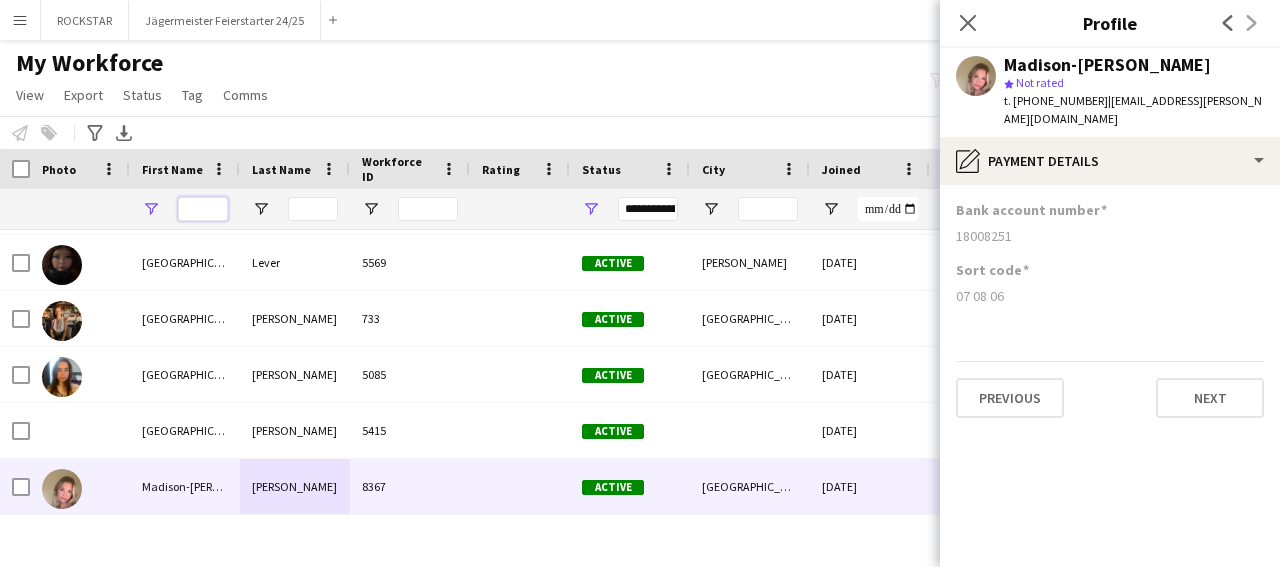 scroll, scrollTop: 0, scrollLeft: 0, axis: both 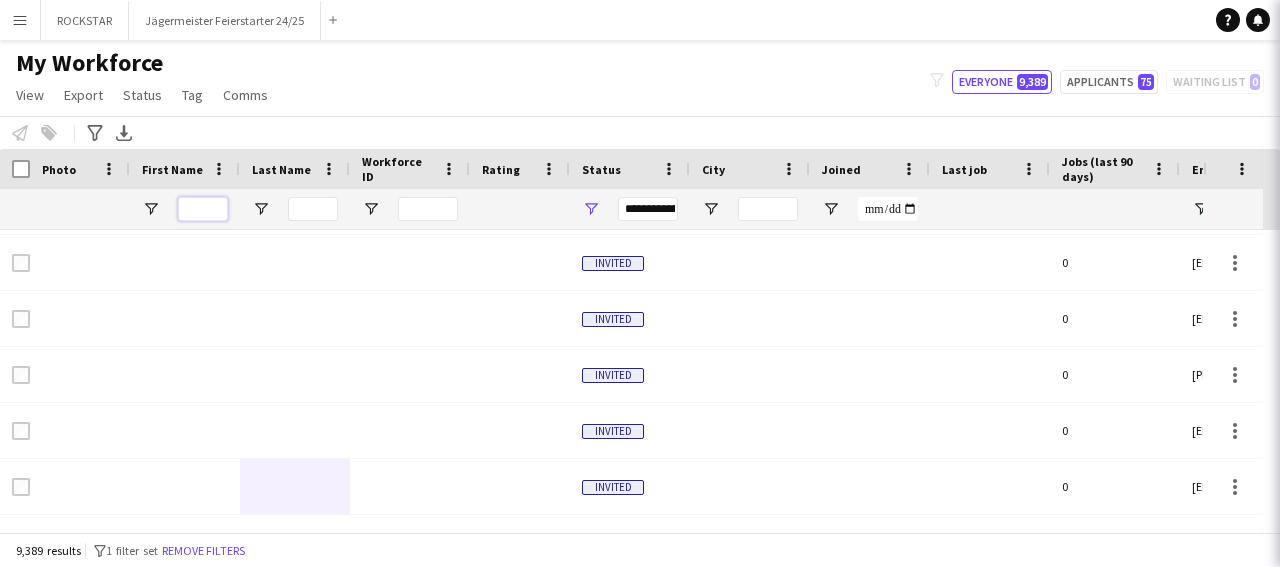 type 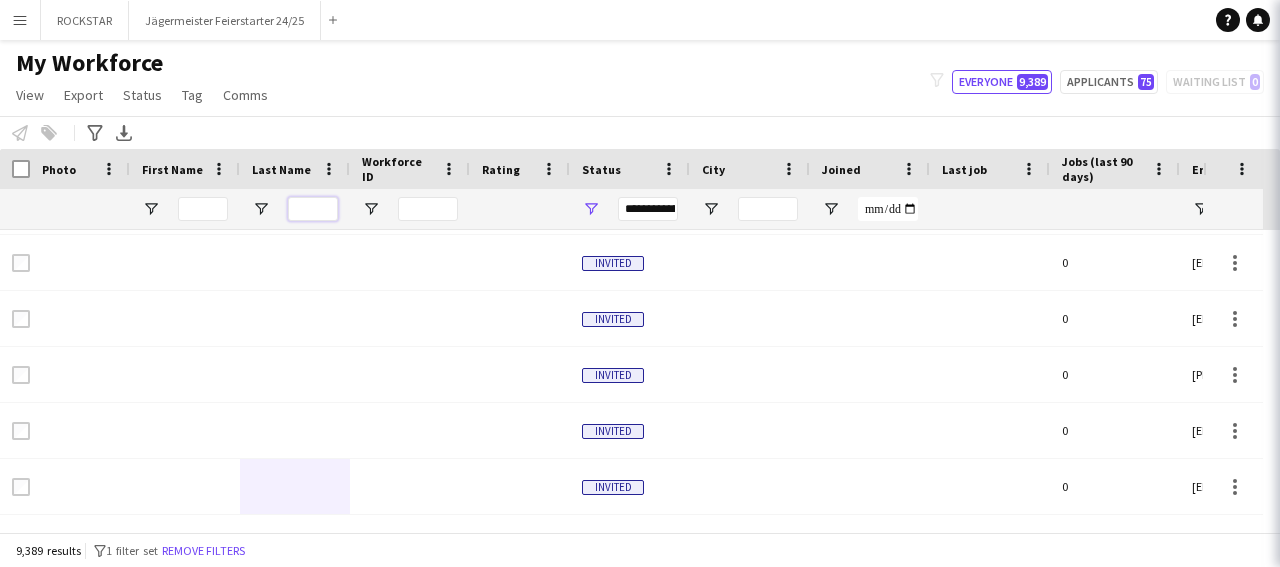 click at bounding box center (313, 209) 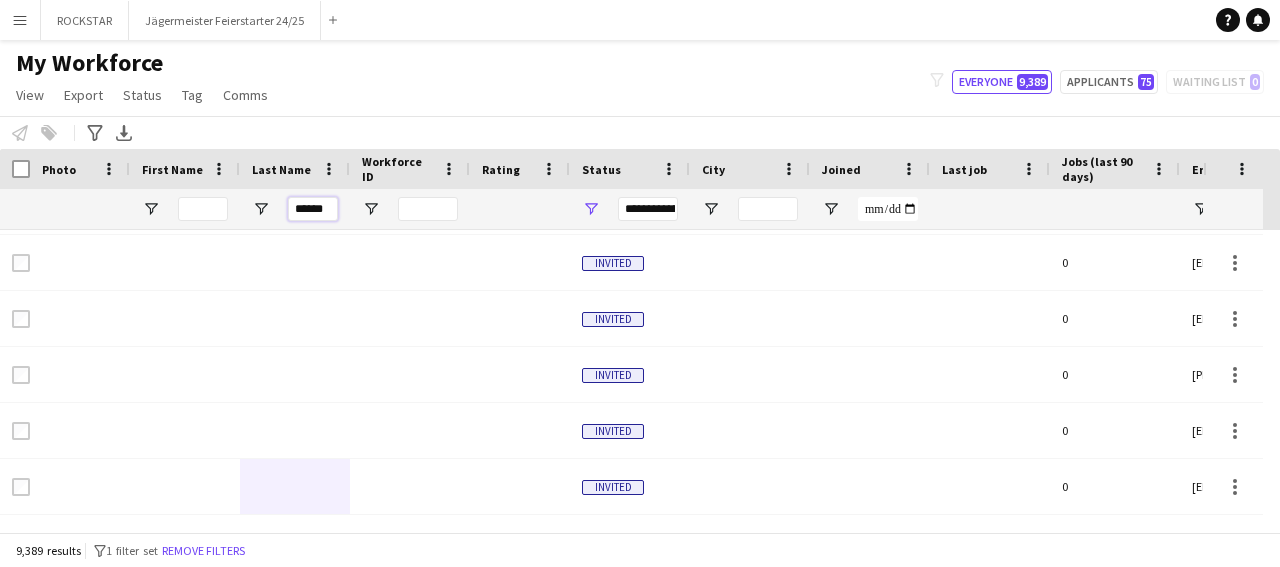scroll, scrollTop: 0, scrollLeft: 0, axis: both 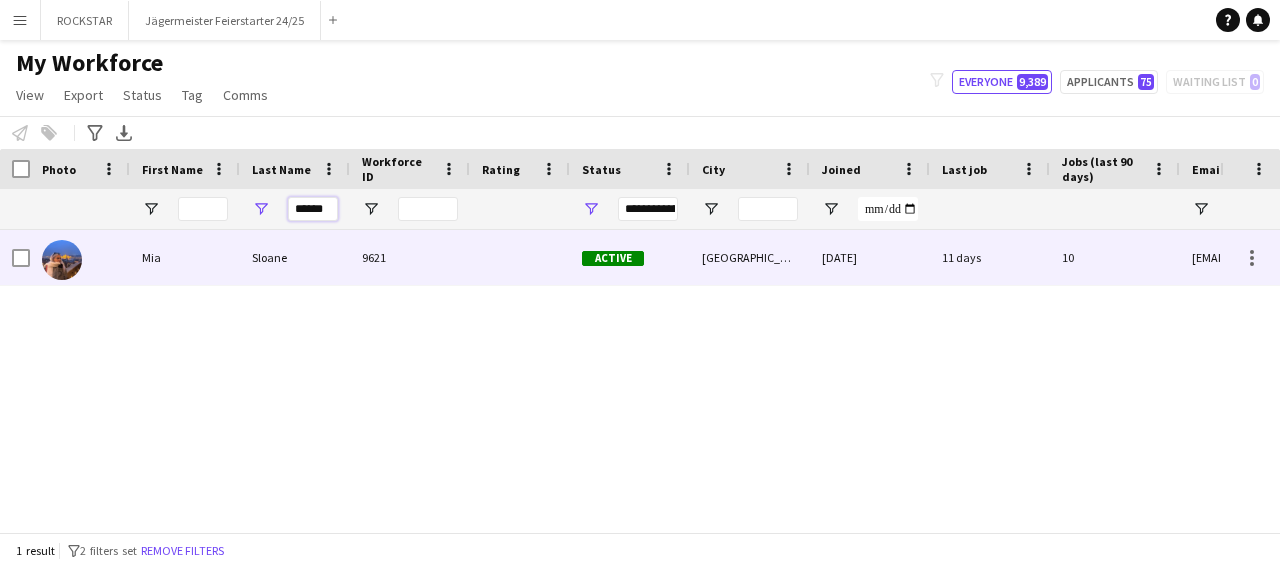 type on "******" 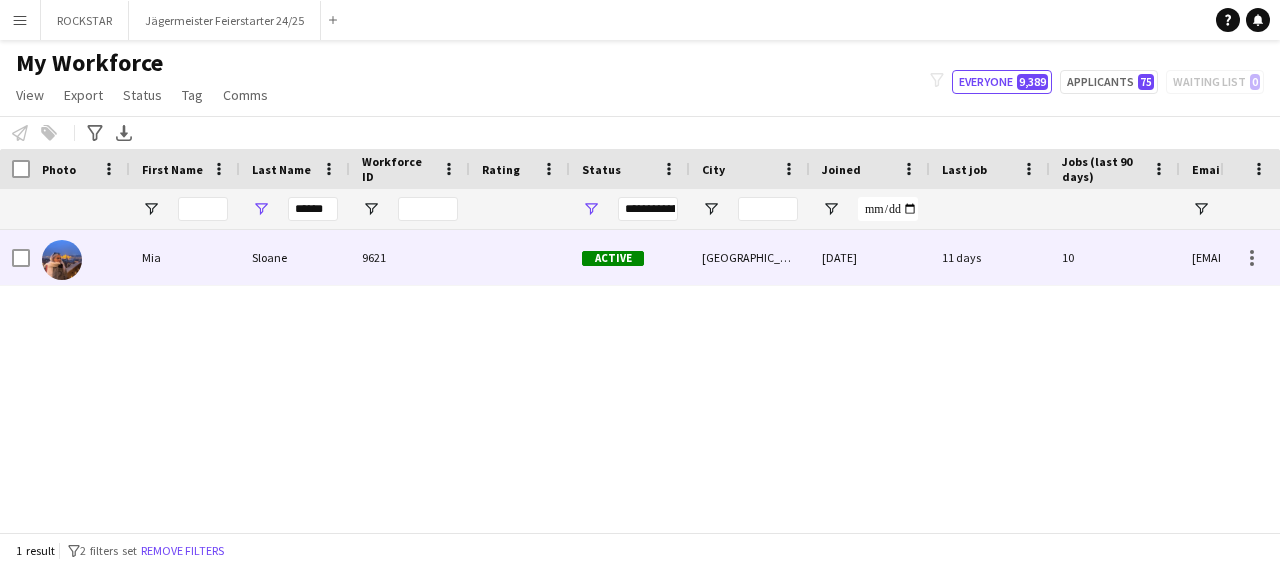 click on "Sloane" at bounding box center [295, 257] 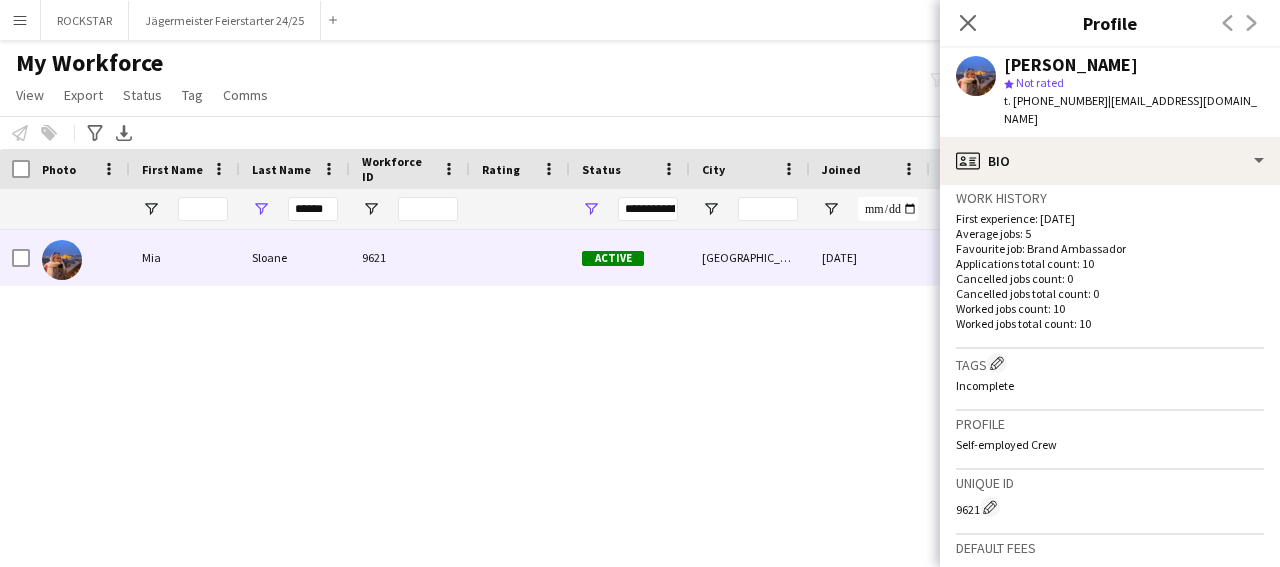 scroll, scrollTop: 793, scrollLeft: 0, axis: vertical 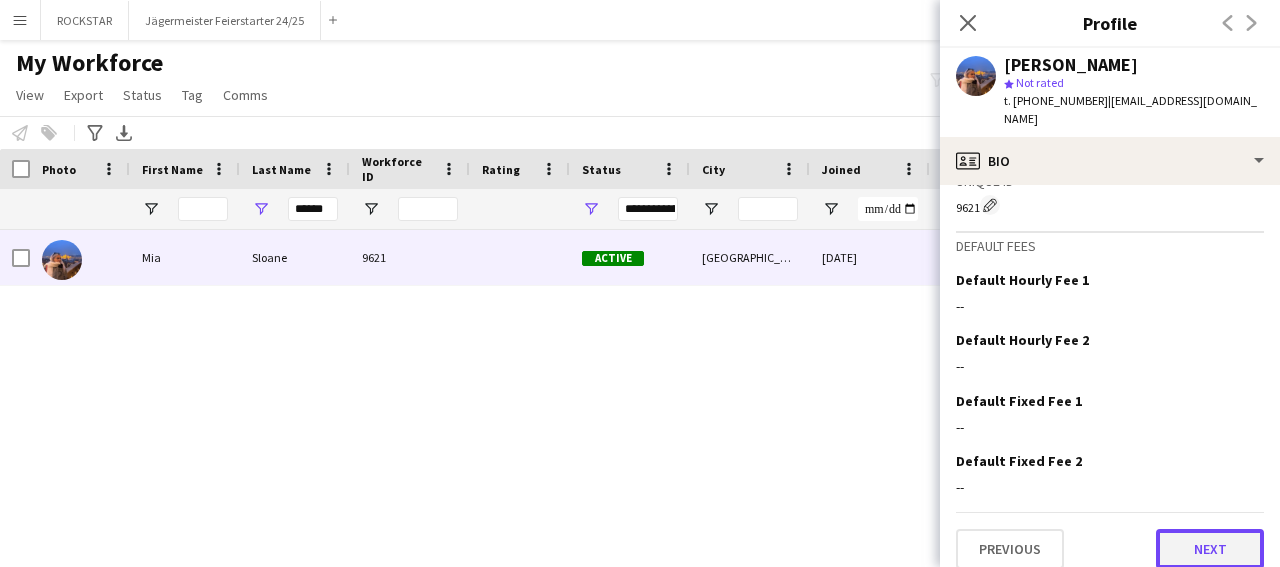 click on "Next" 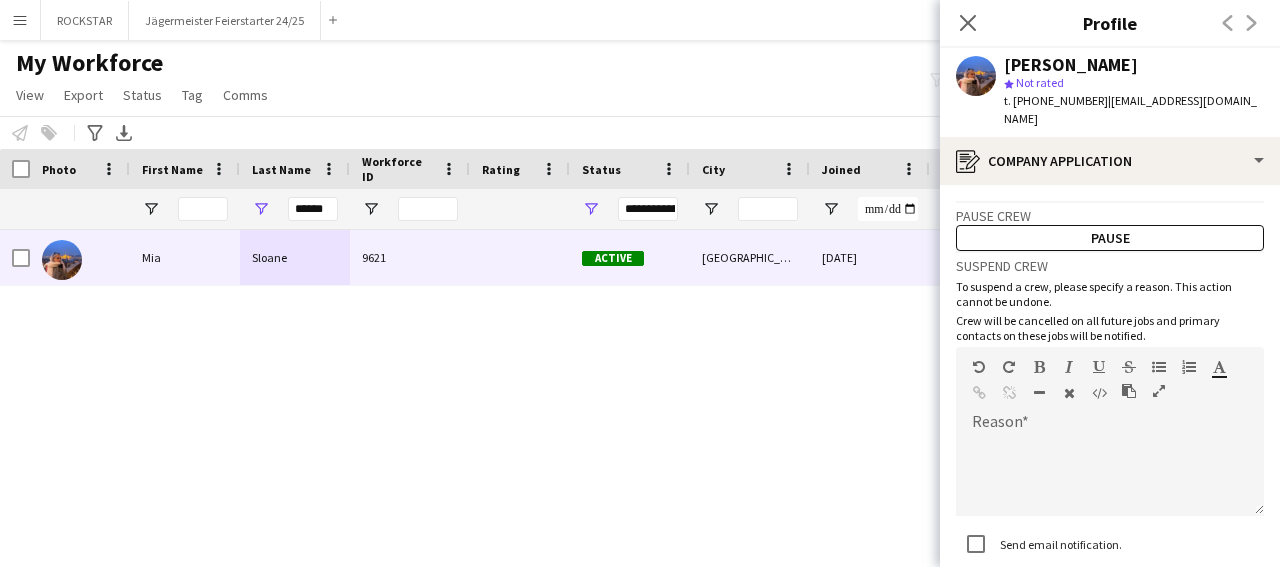 scroll, scrollTop: 126, scrollLeft: 0, axis: vertical 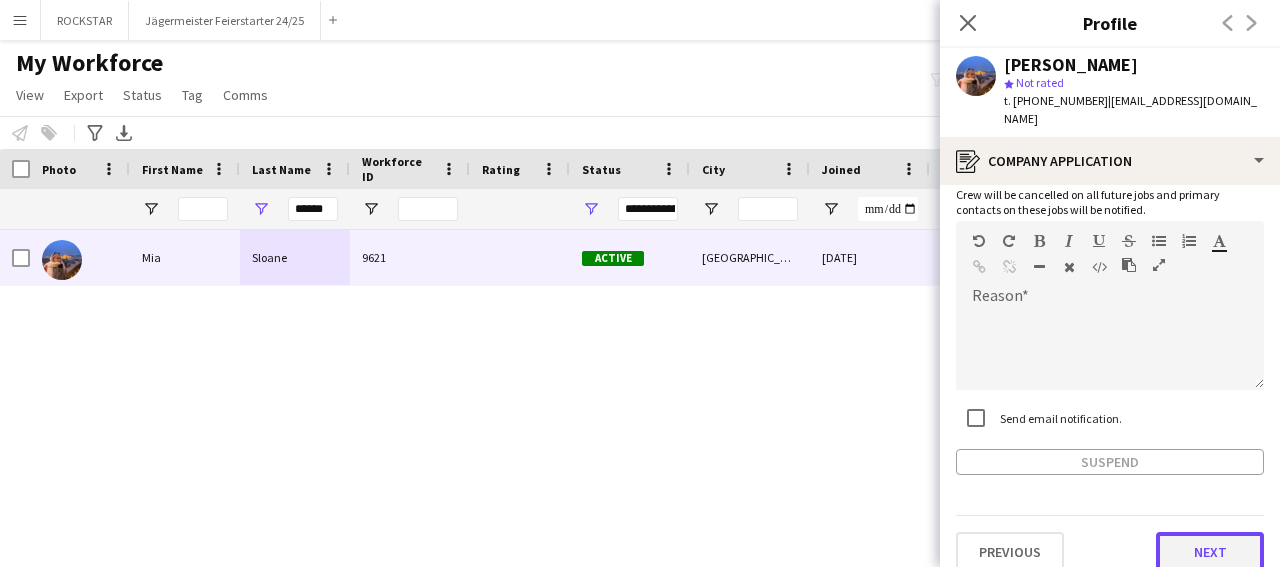 click on "Next" 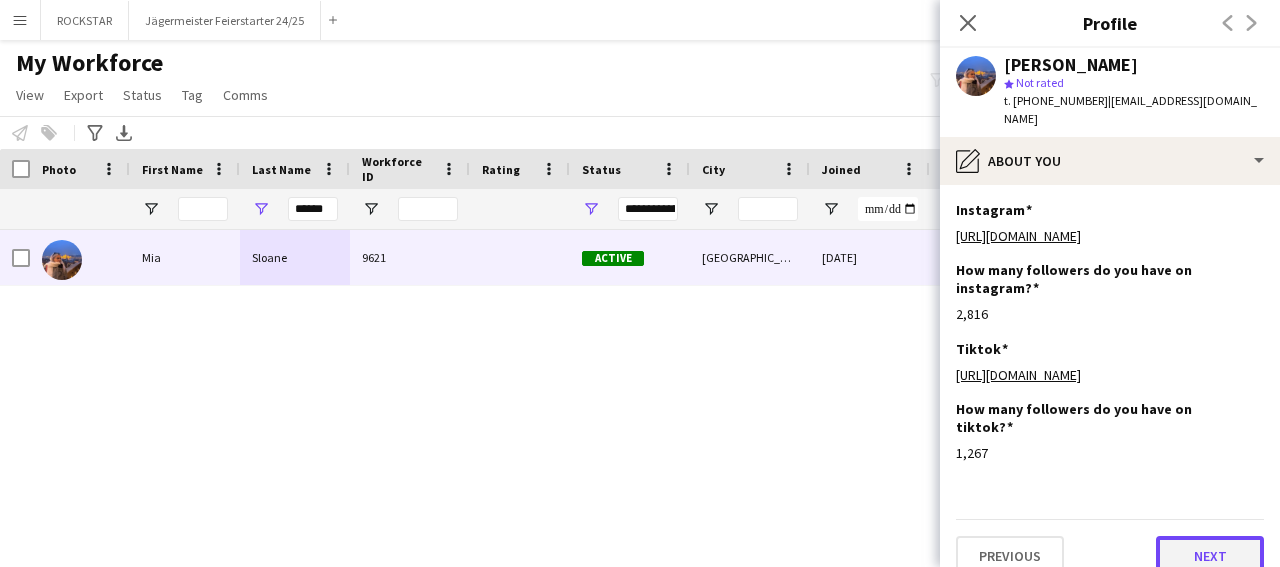 click on "Next" 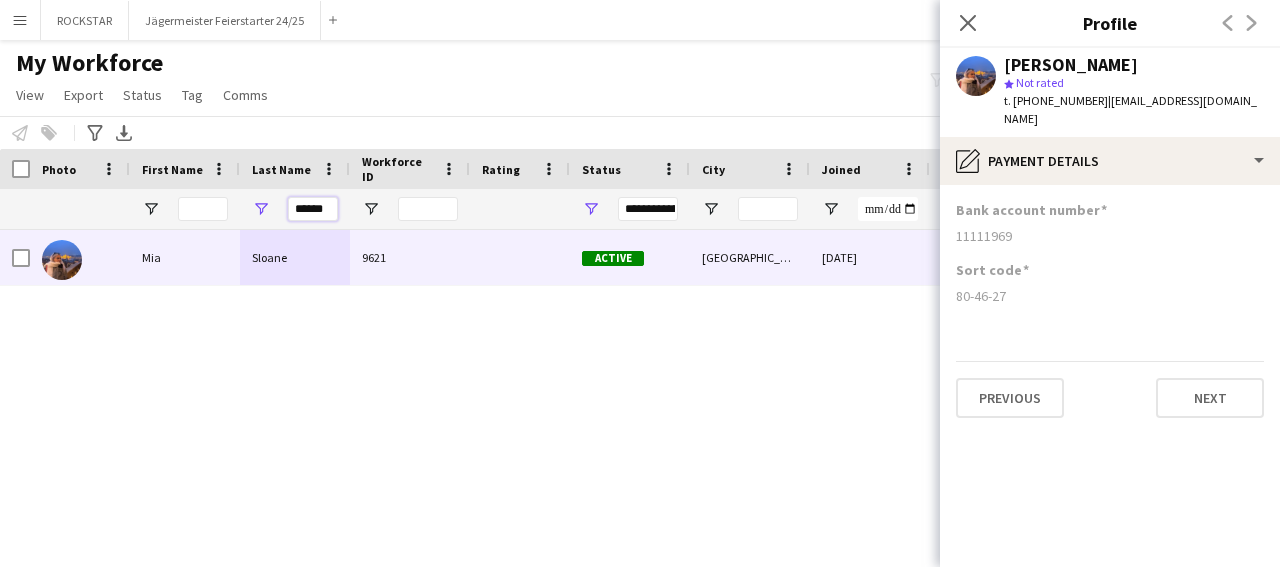 drag, startPoint x: 331, startPoint y: 210, endPoint x: 297, endPoint y: 211, distance: 34.0147 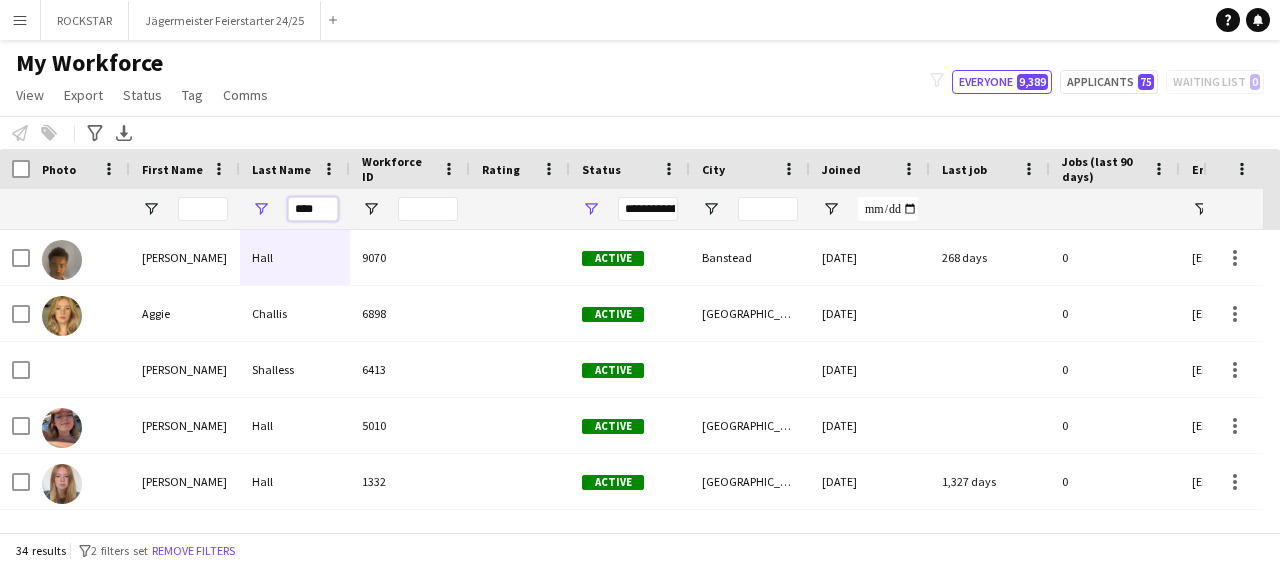 type on "****" 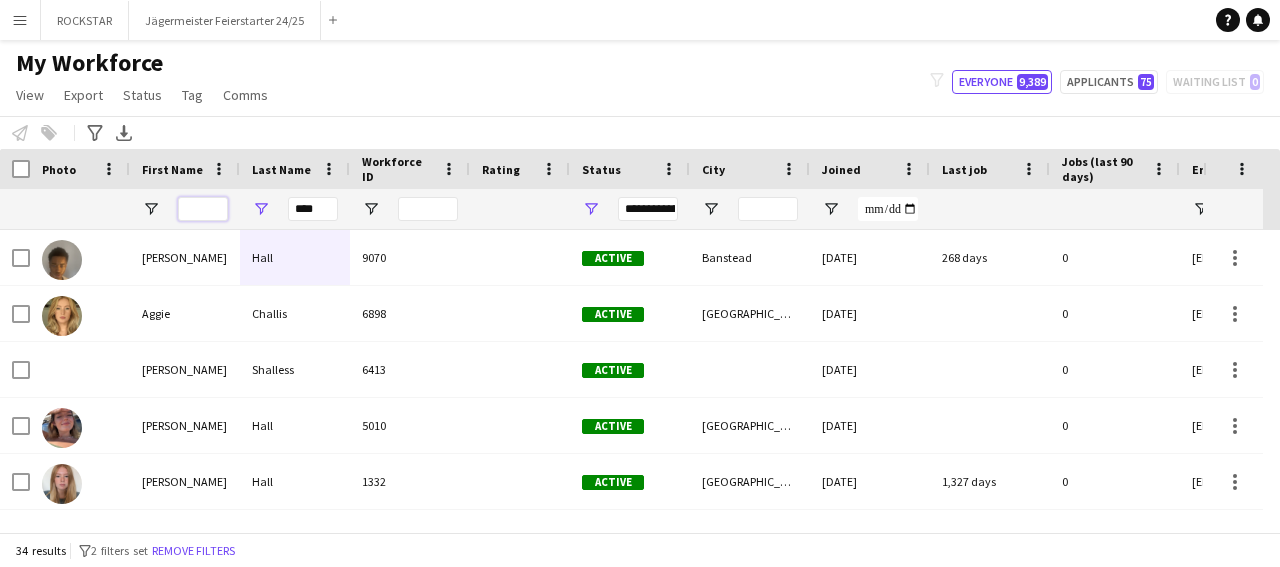 click at bounding box center [203, 209] 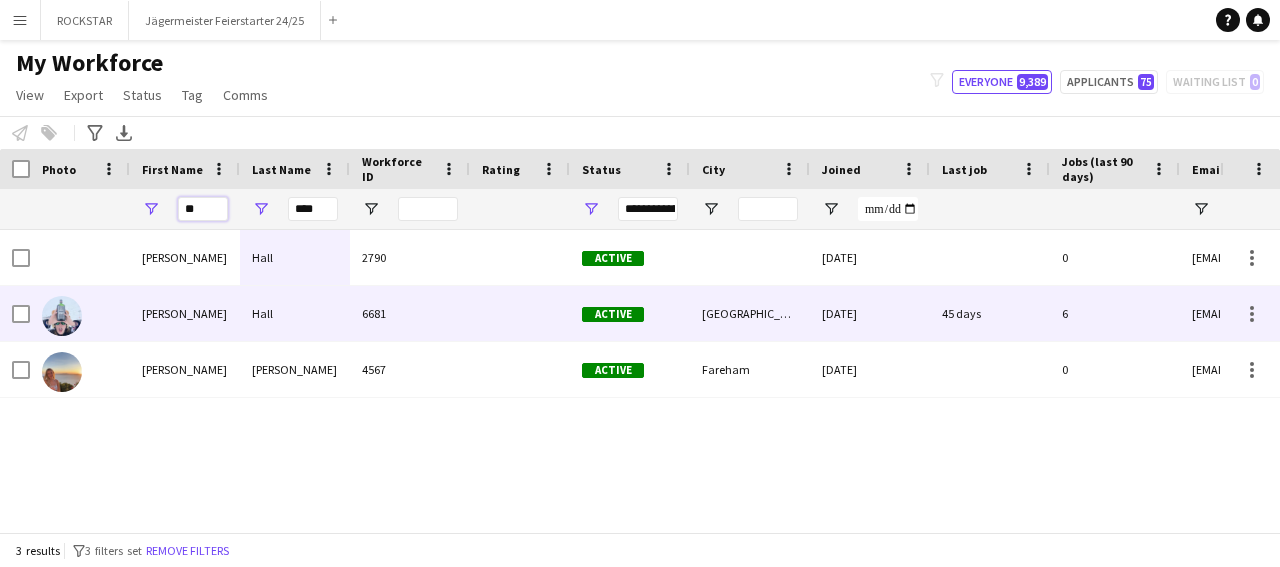 type on "**" 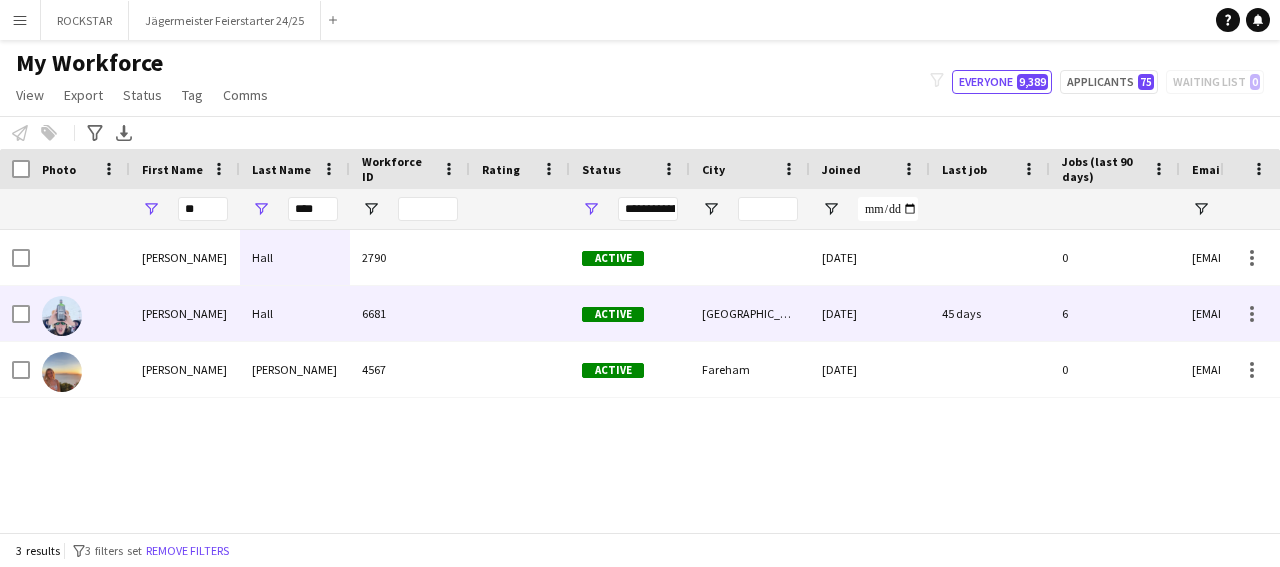 click on "Hall" at bounding box center [295, 313] 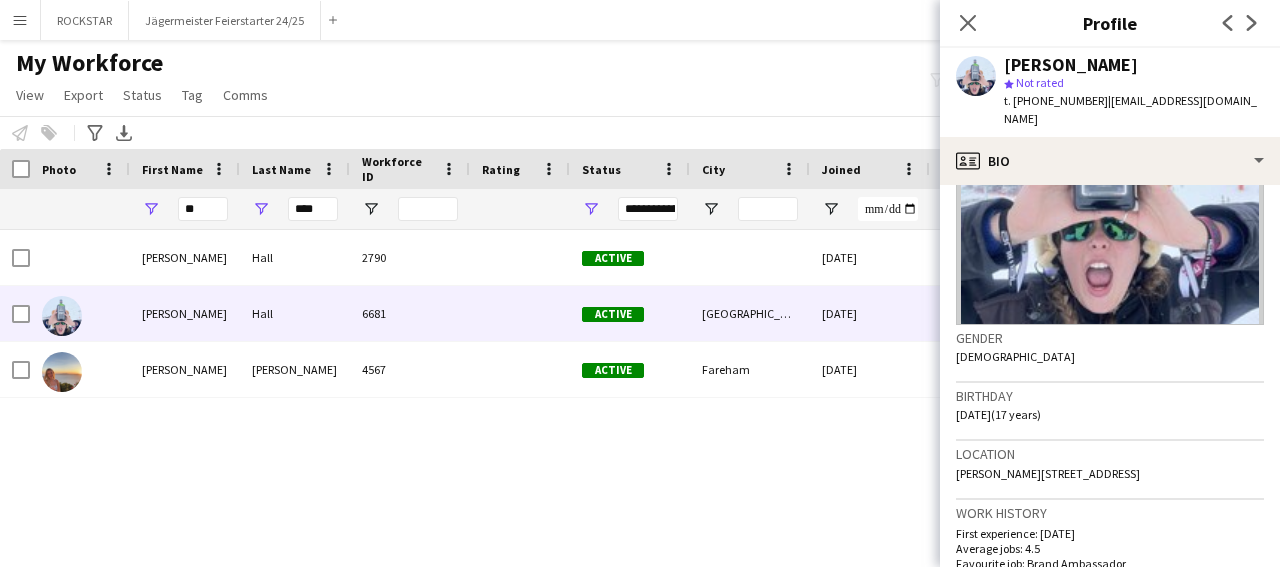 scroll, scrollTop: 806, scrollLeft: 0, axis: vertical 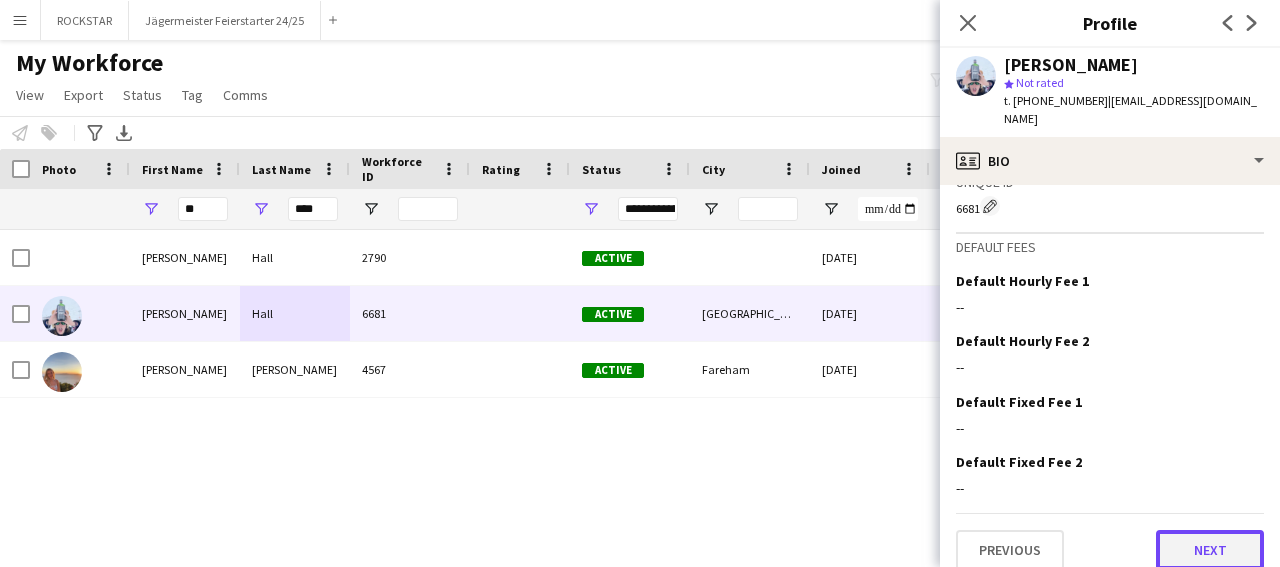 click on "Next" 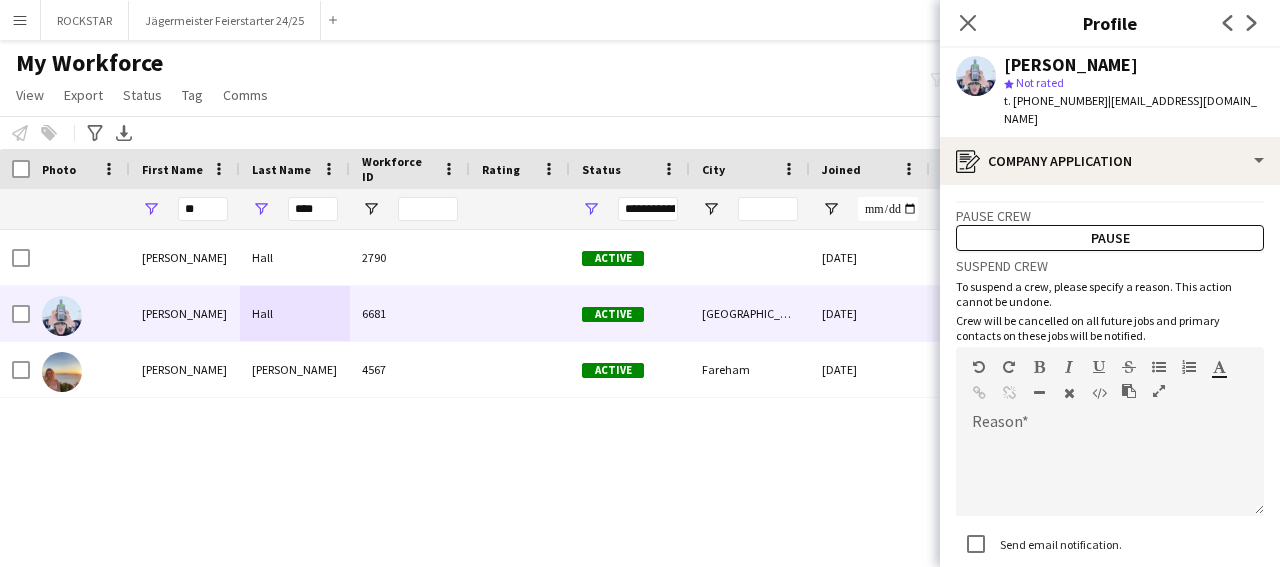 scroll, scrollTop: 126, scrollLeft: 0, axis: vertical 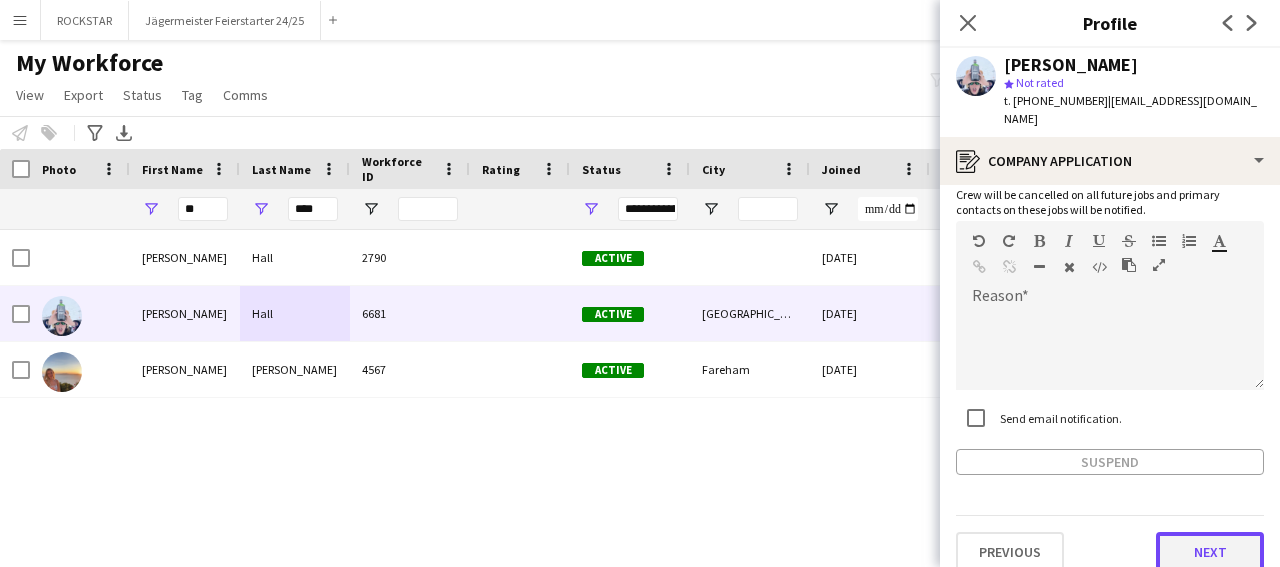 click on "Next" 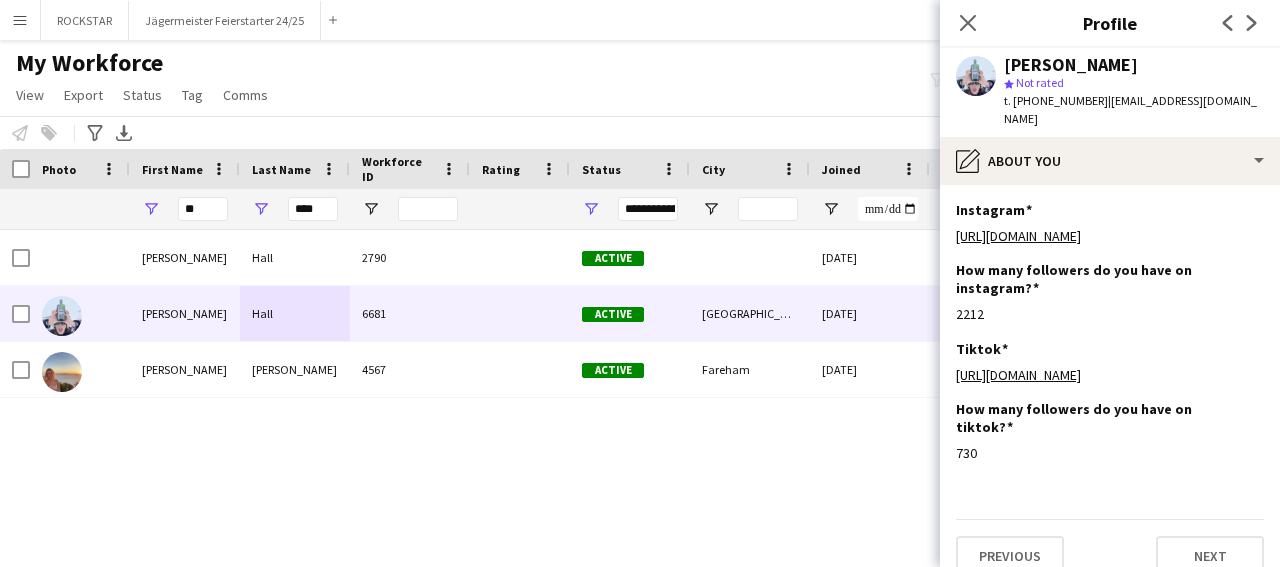 scroll, scrollTop: 42, scrollLeft: 0, axis: vertical 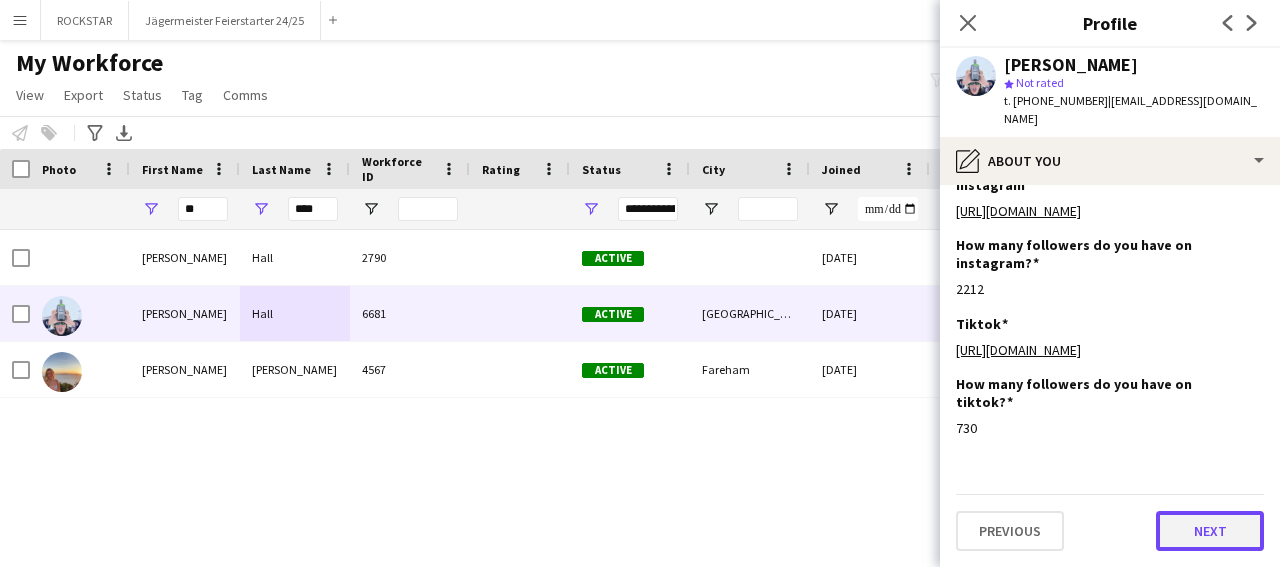 click on "Next" 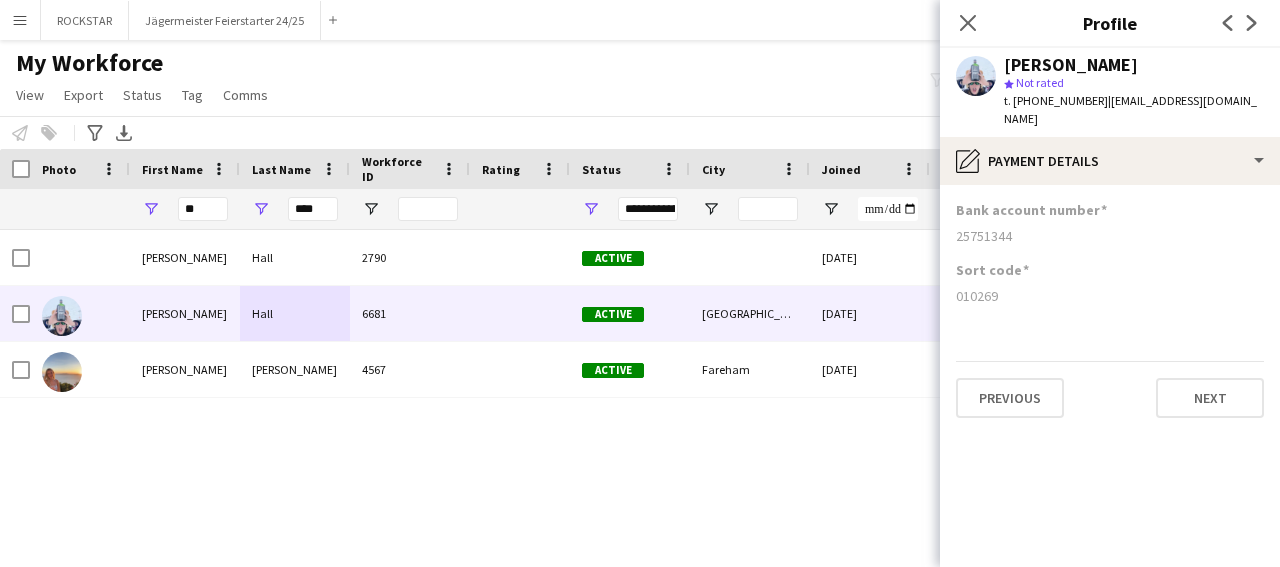 scroll, scrollTop: 0, scrollLeft: 0, axis: both 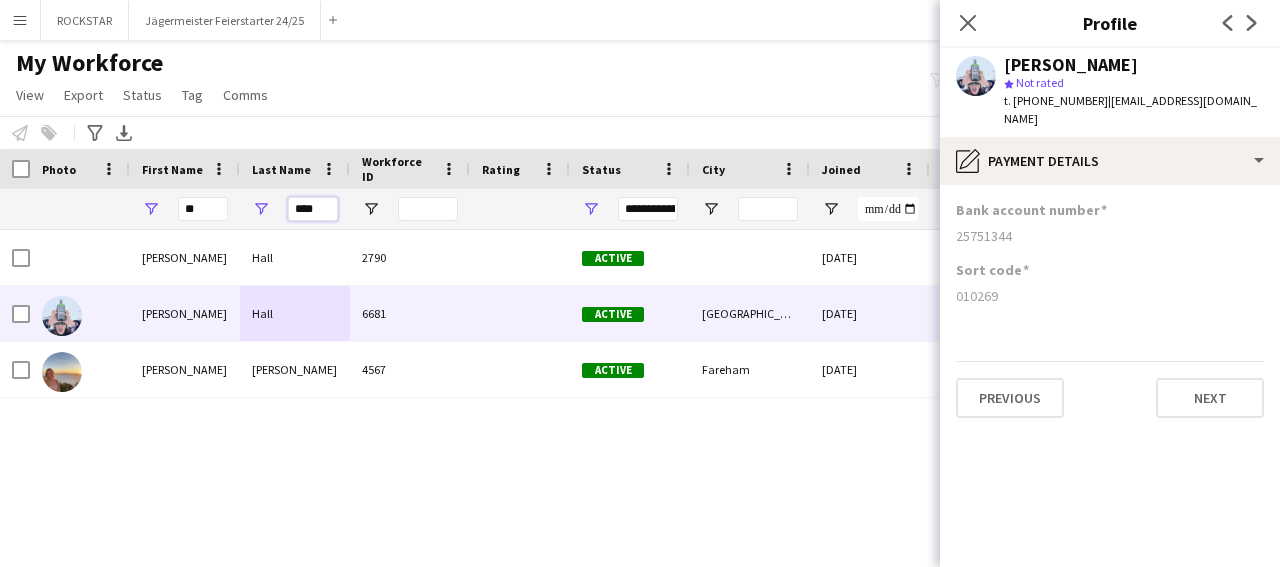 drag, startPoint x: 319, startPoint y: 206, endPoint x: 203, endPoint y: 193, distance: 116.72617 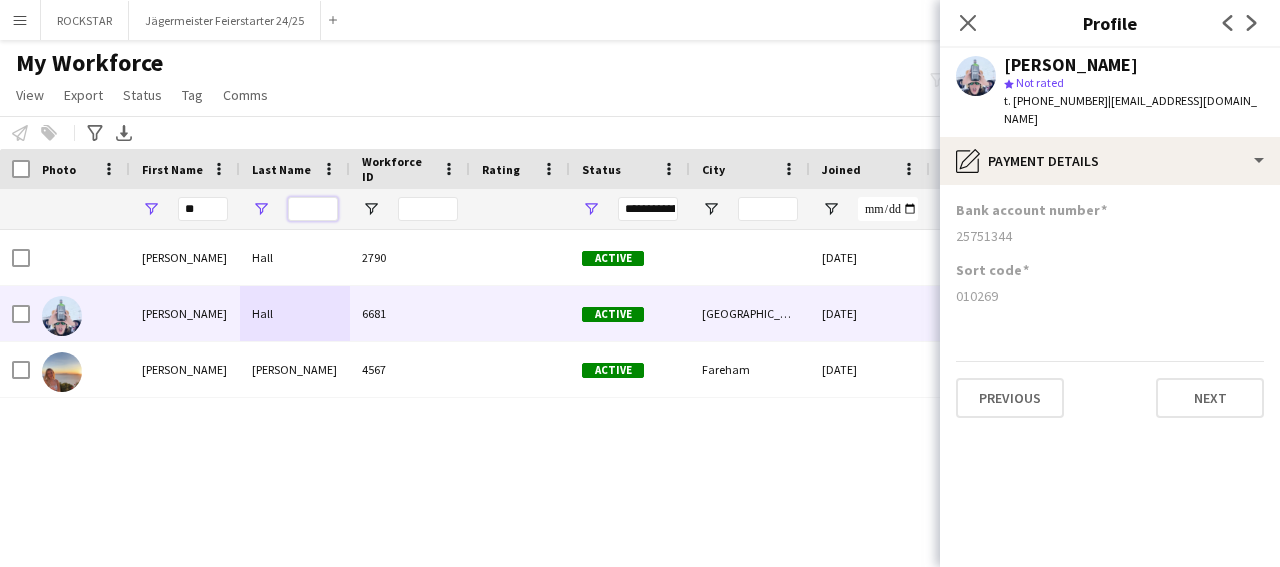 type 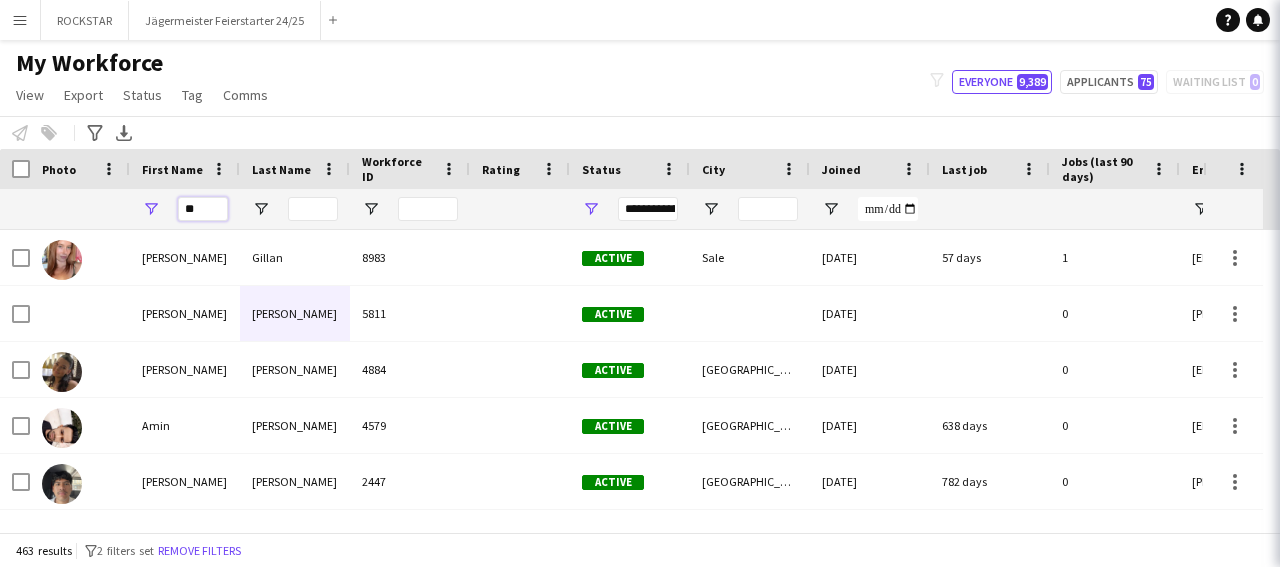 click on "**" at bounding box center [203, 209] 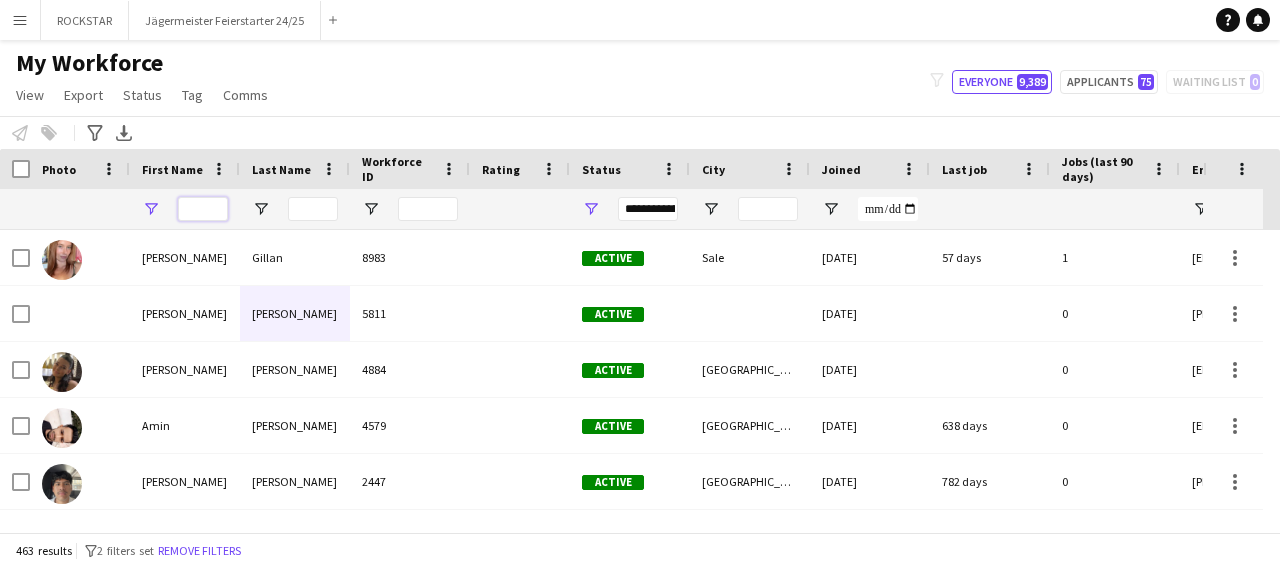 type 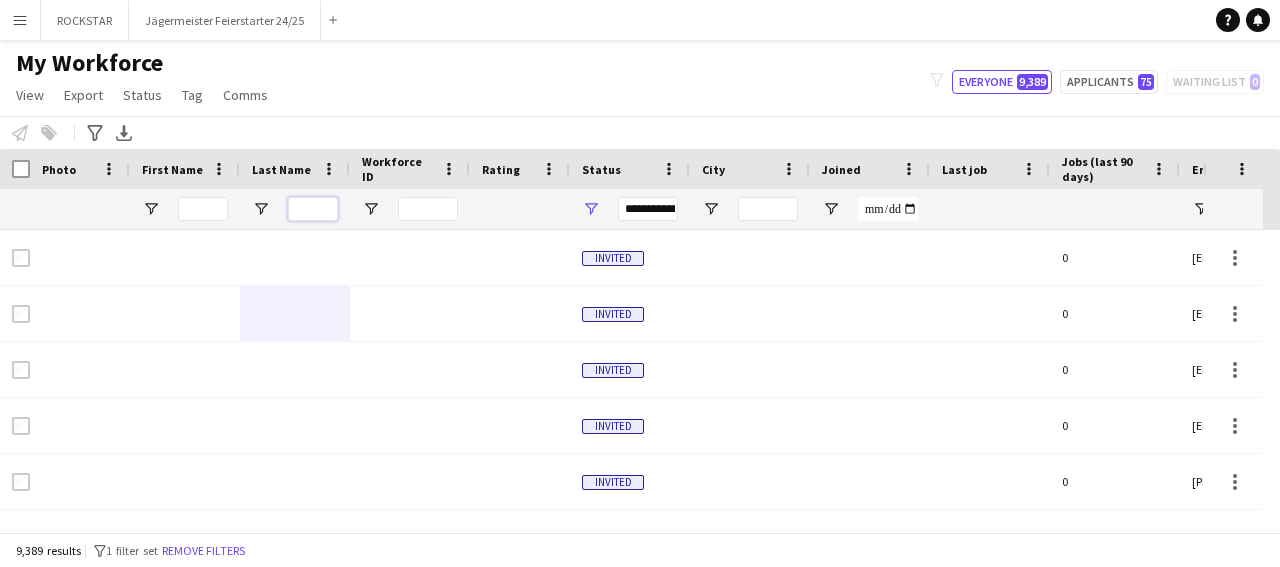 click at bounding box center [313, 209] 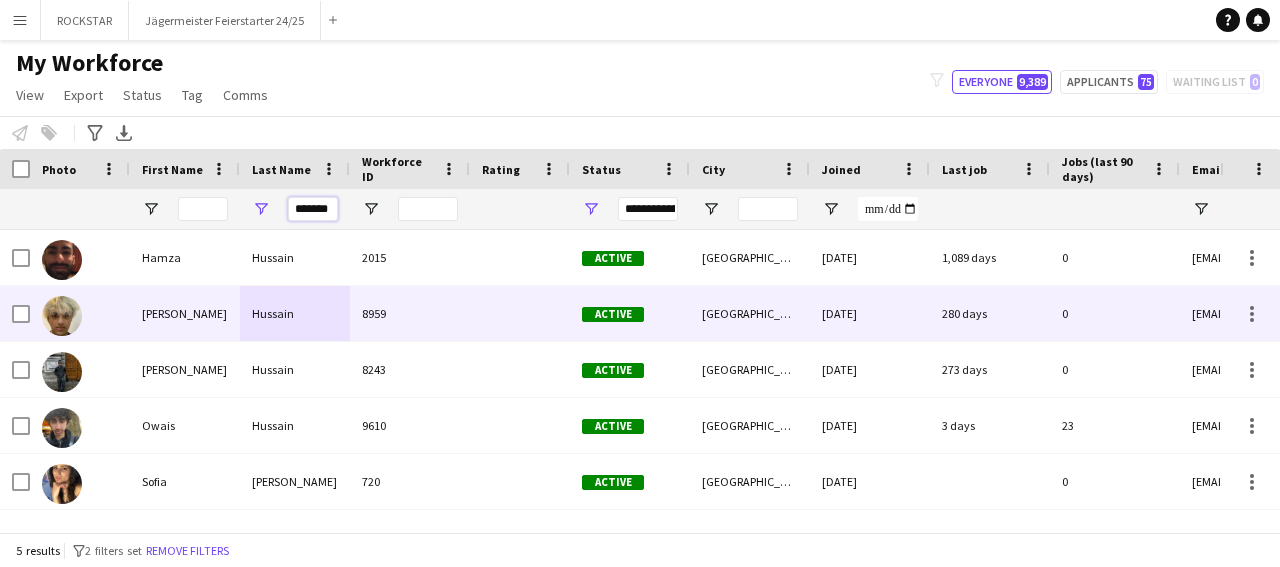 type on "*******" 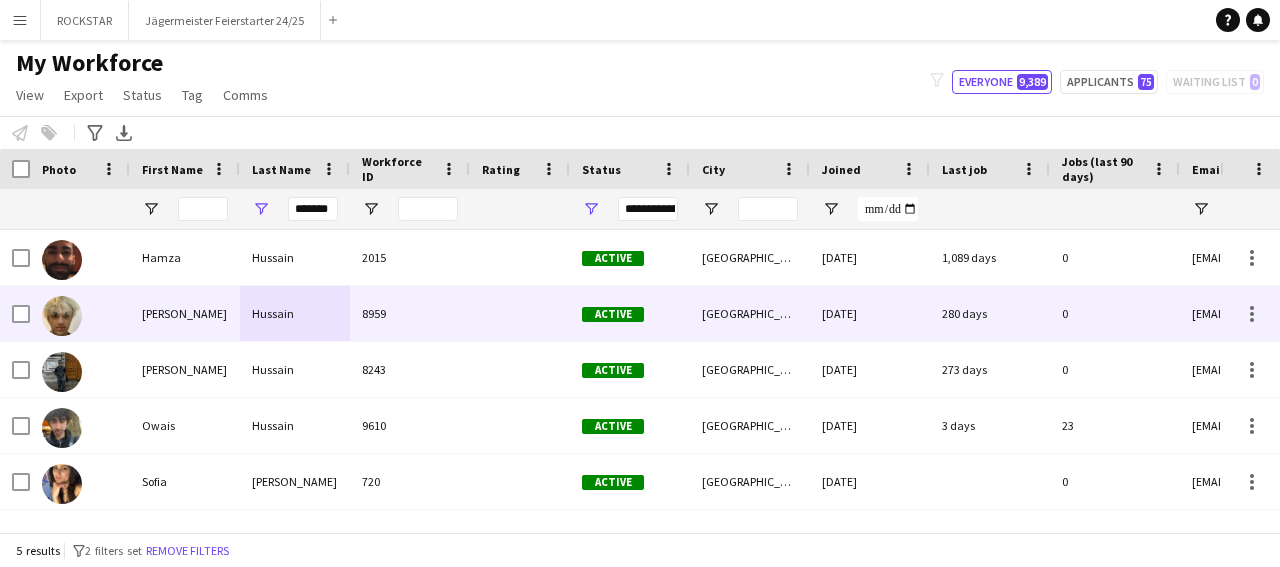 click on "Hussain" at bounding box center (295, 313) 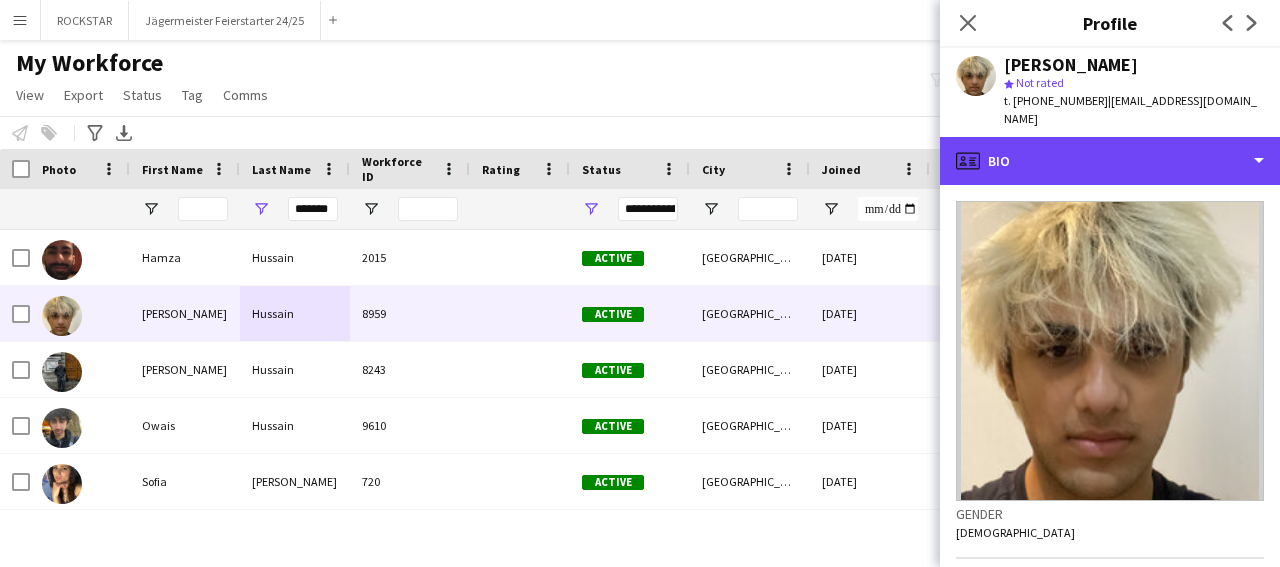 drag, startPoint x: 1279, startPoint y: 151, endPoint x: 1279, endPoint y: 251, distance: 100 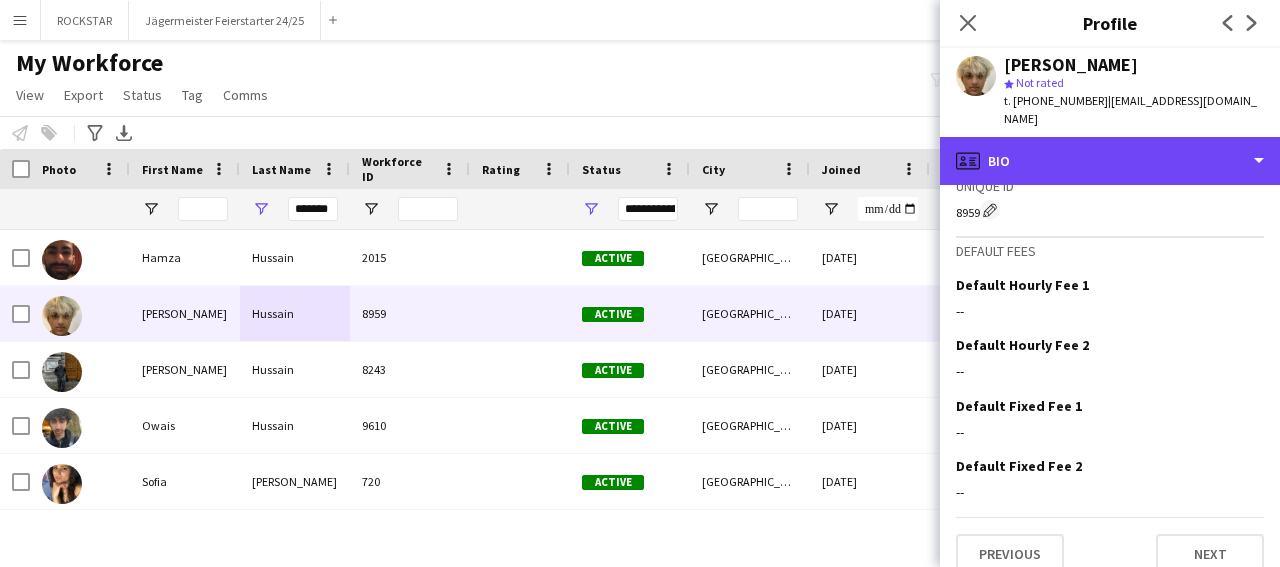 scroll, scrollTop: 777, scrollLeft: 0, axis: vertical 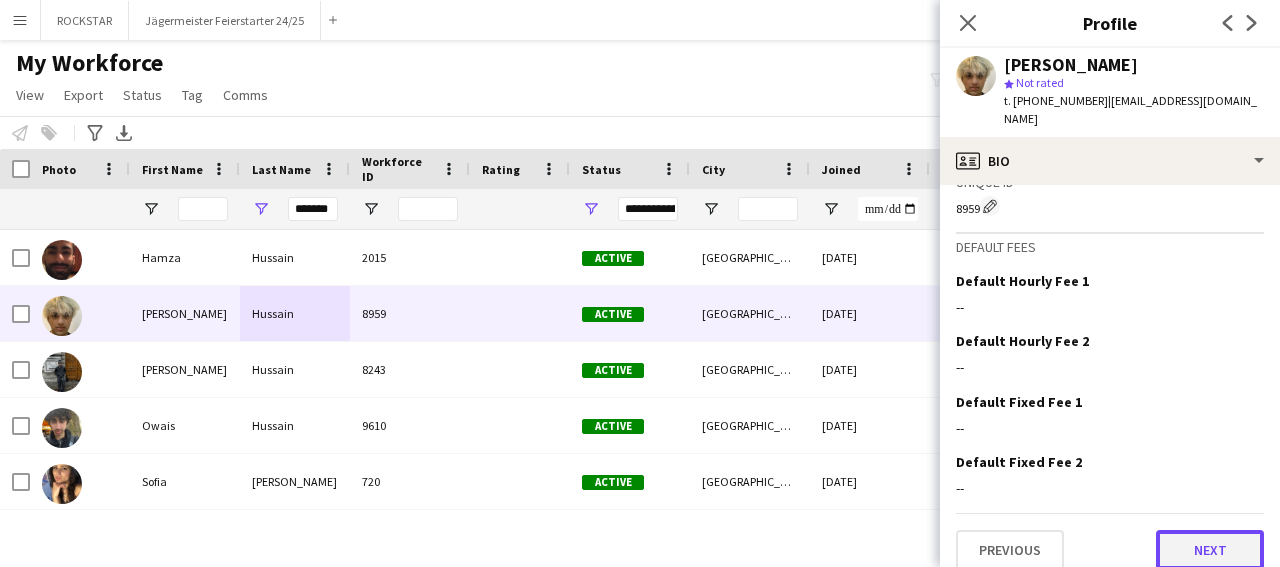 click on "Next" 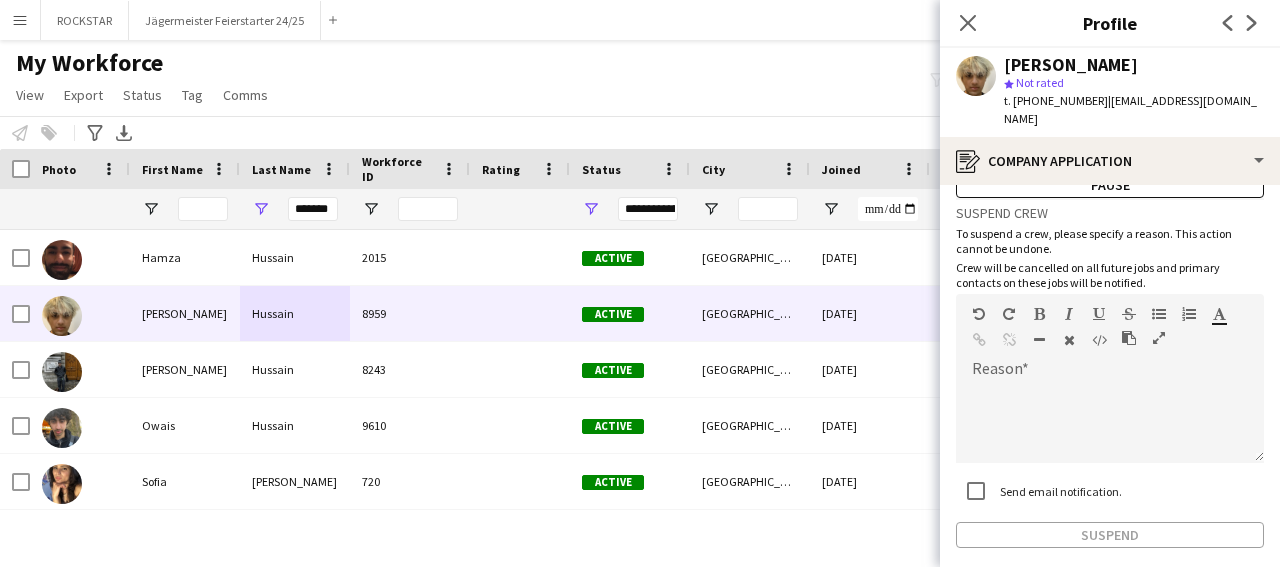 scroll, scrollTop: 126, scrollLeft: 0, axis: vertical 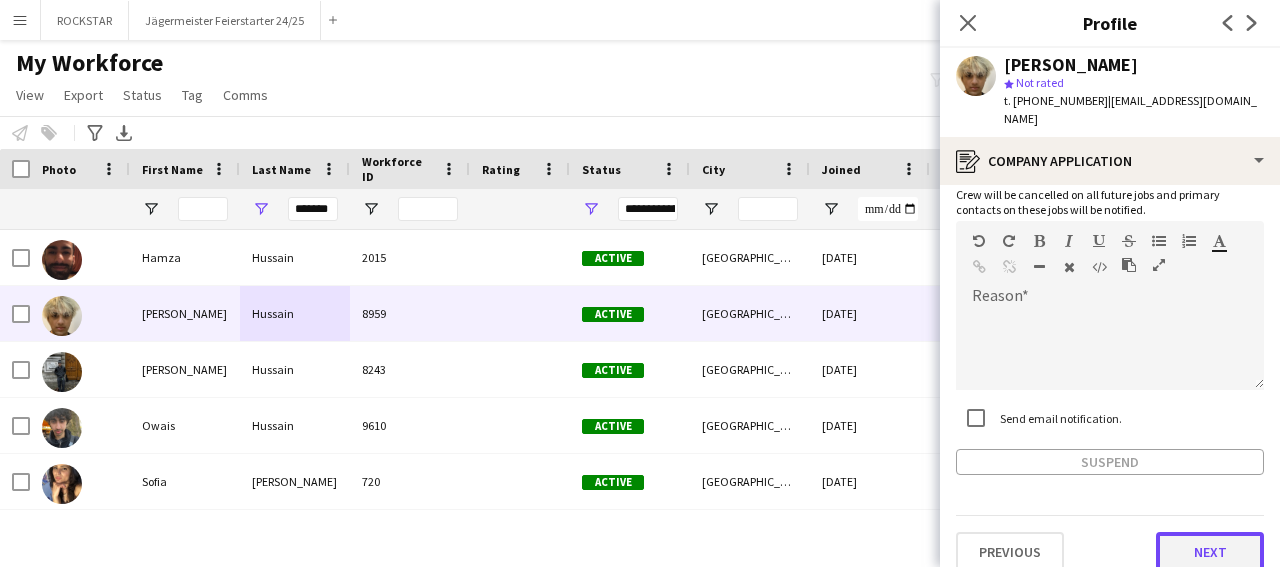 click on "Next" 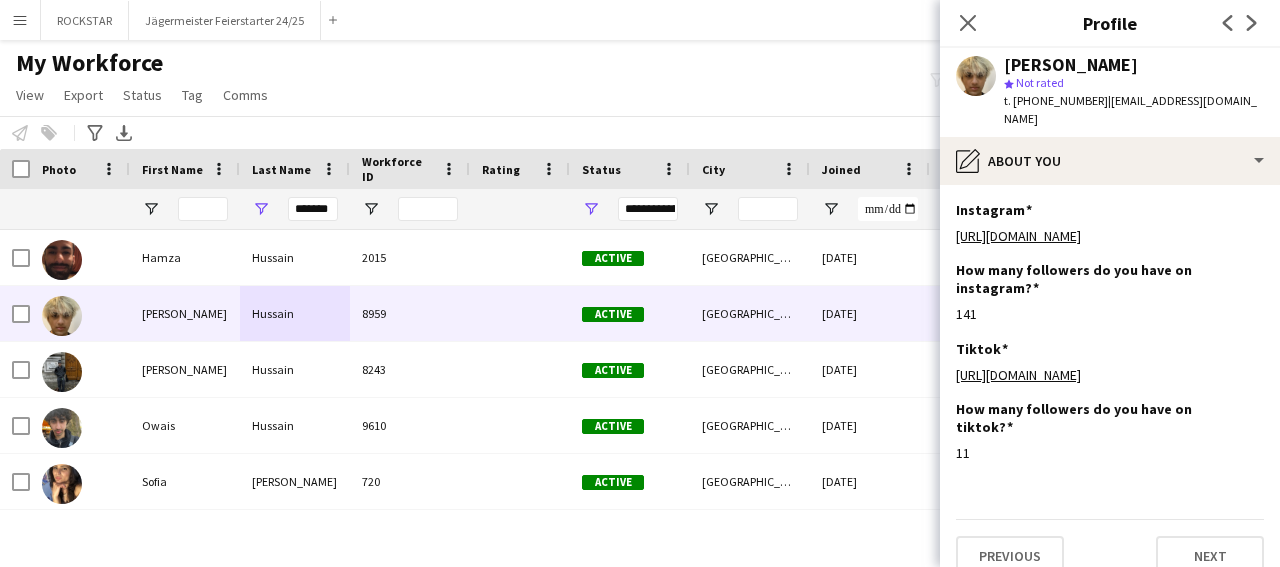 scroll, scrollTop: 24, scrollLeft: 0, axis: vertical 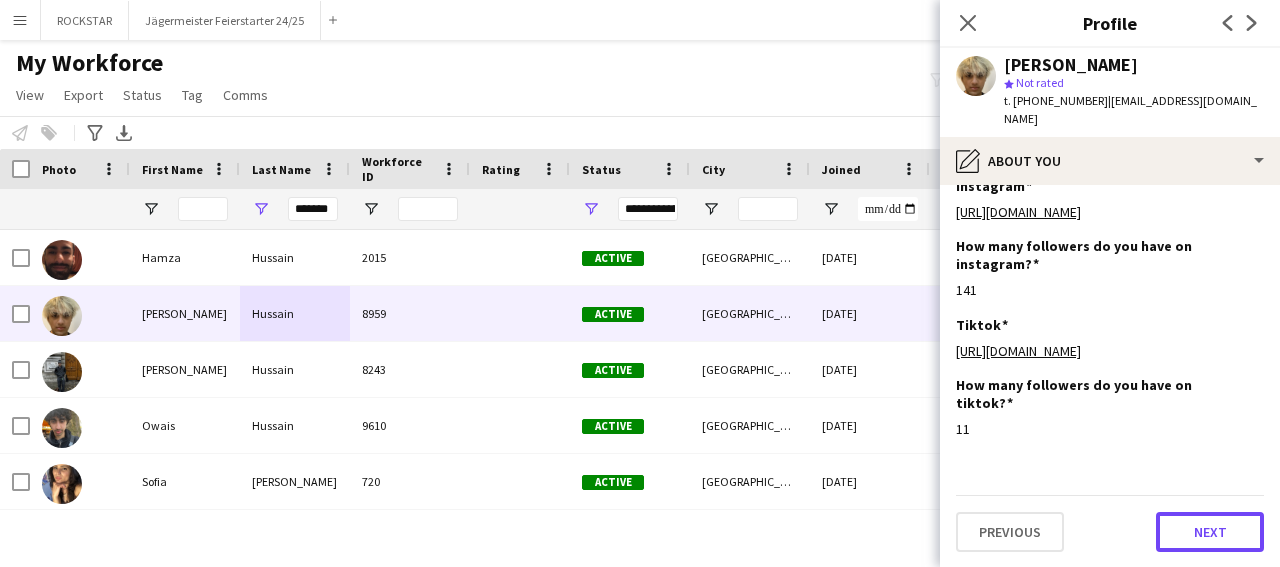 click on "Next" 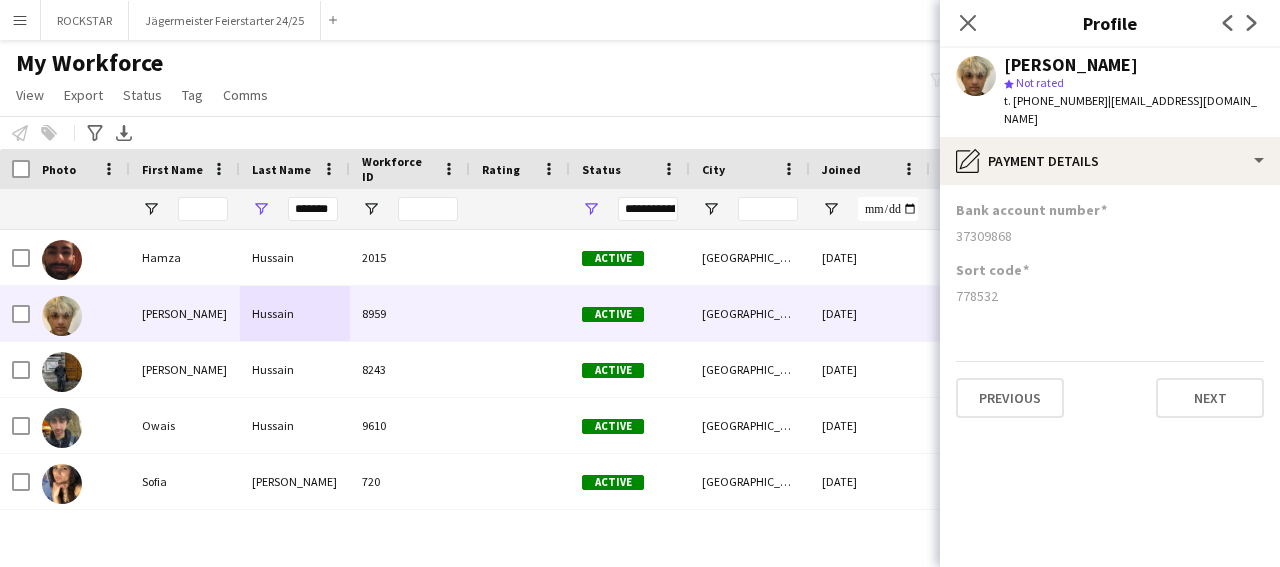 scroll, scrollTop: 0, scrollLeft: 0, axis: both 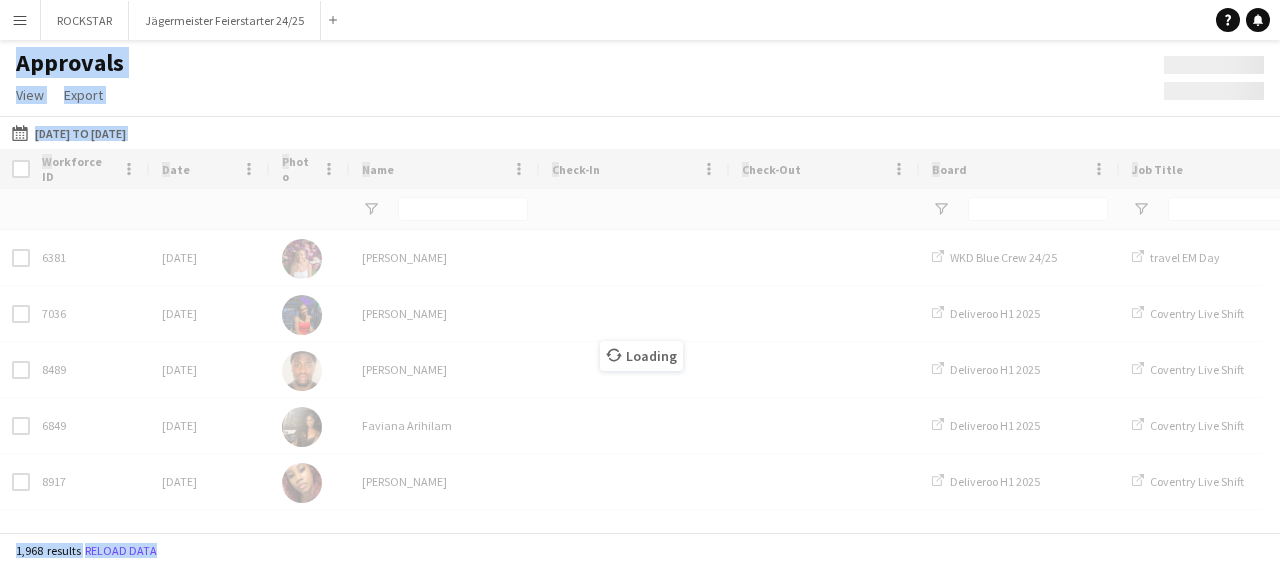 click at bounding box center [463, 209] 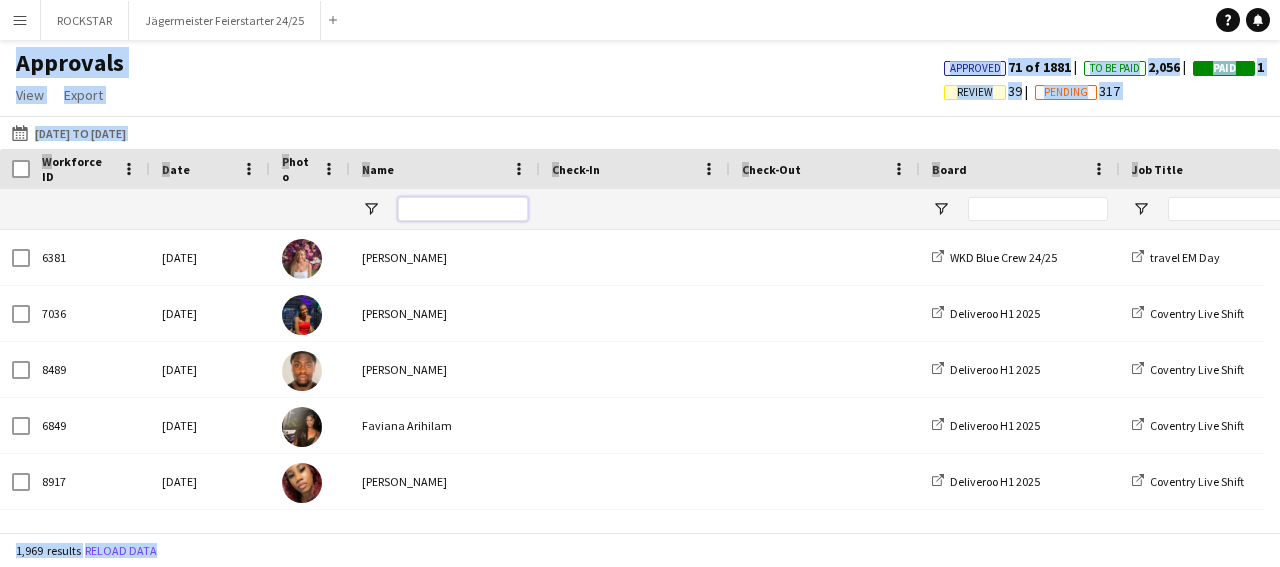 click at bounding box center [463, 209] 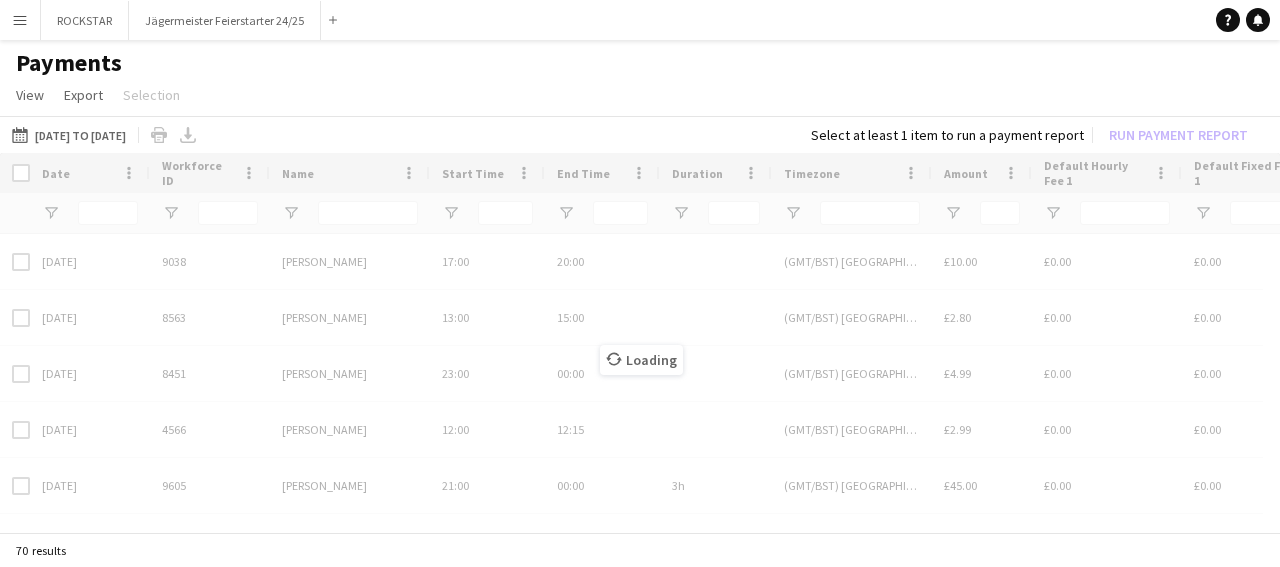 click on "Loading" at bounding box center (640, 344) 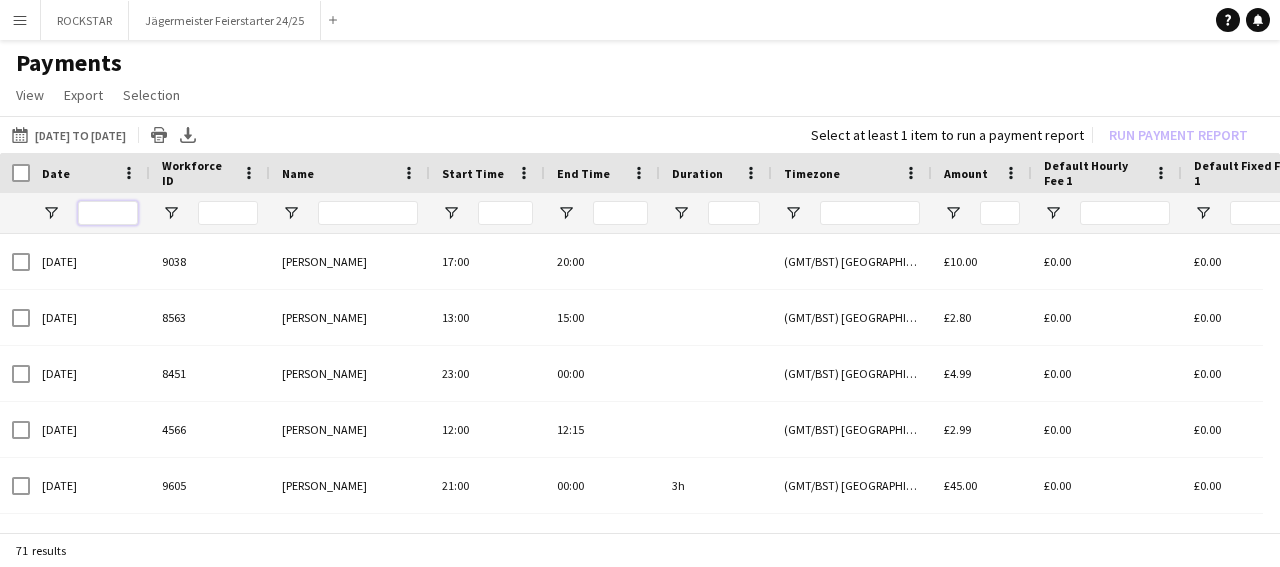 click at bounding box center (108, 213) 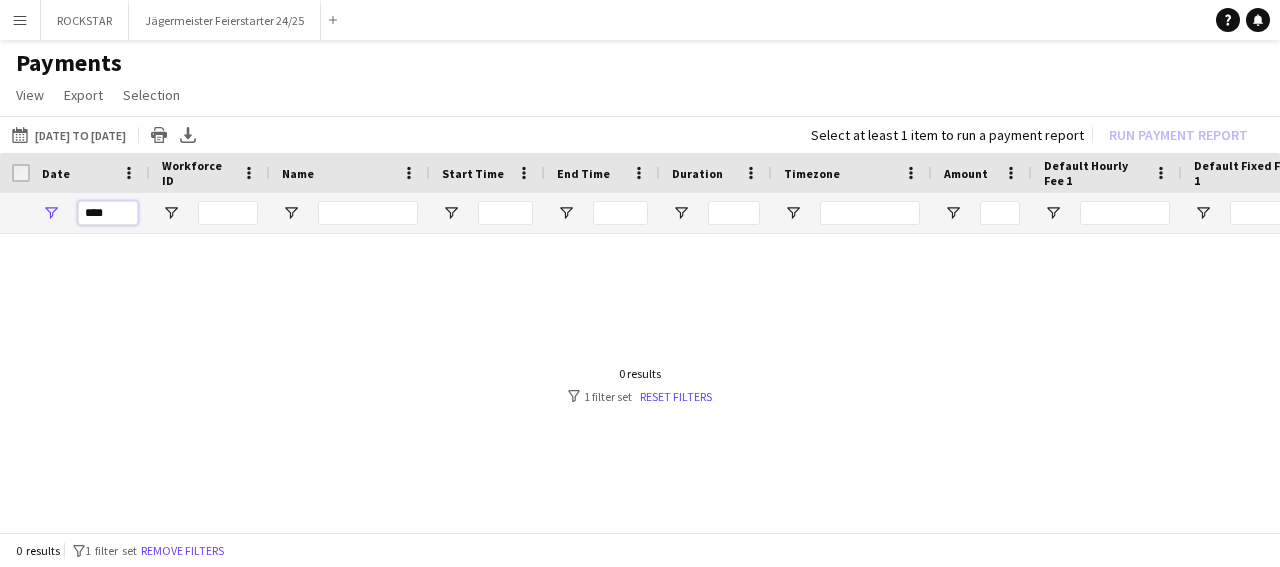 type on "****" 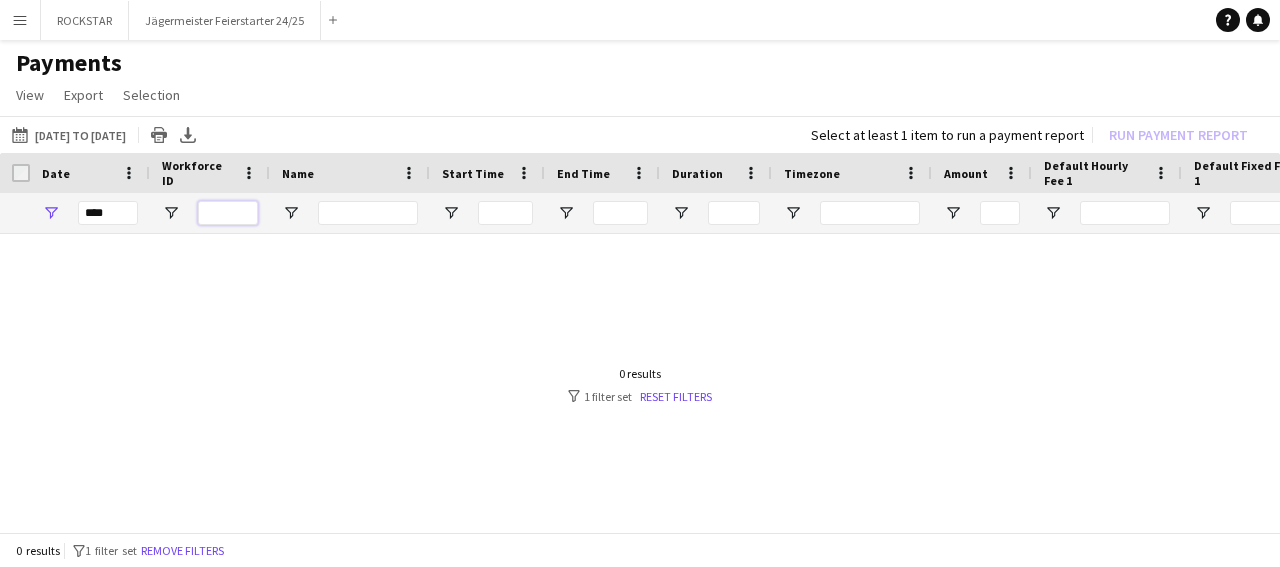 click at bounding box center [228, 213] 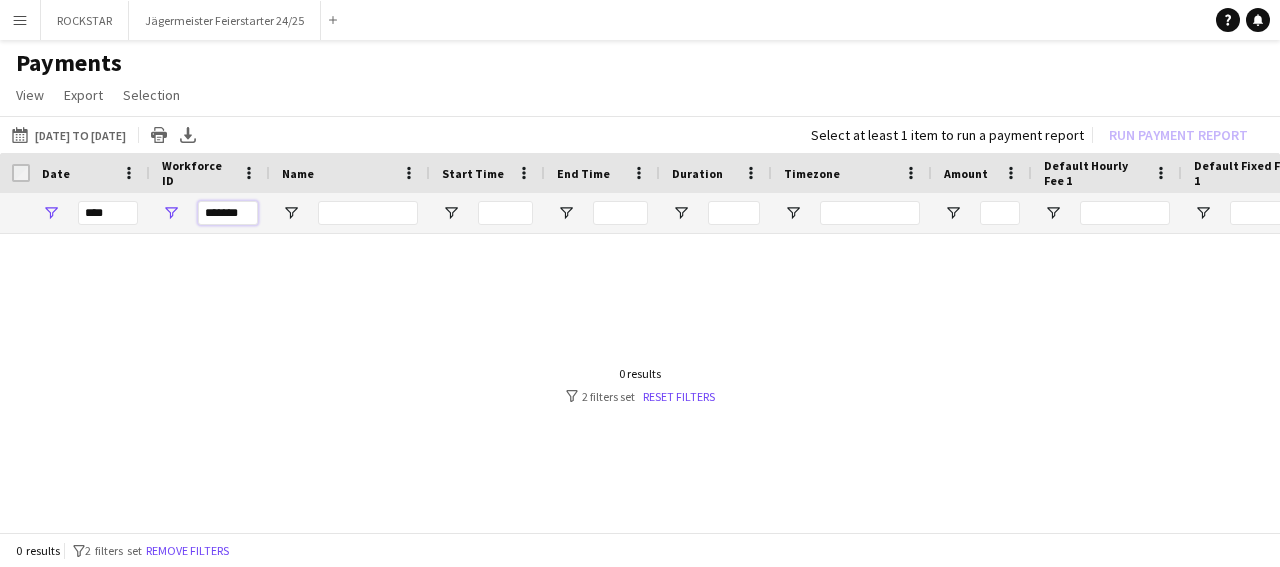 type on "*******" 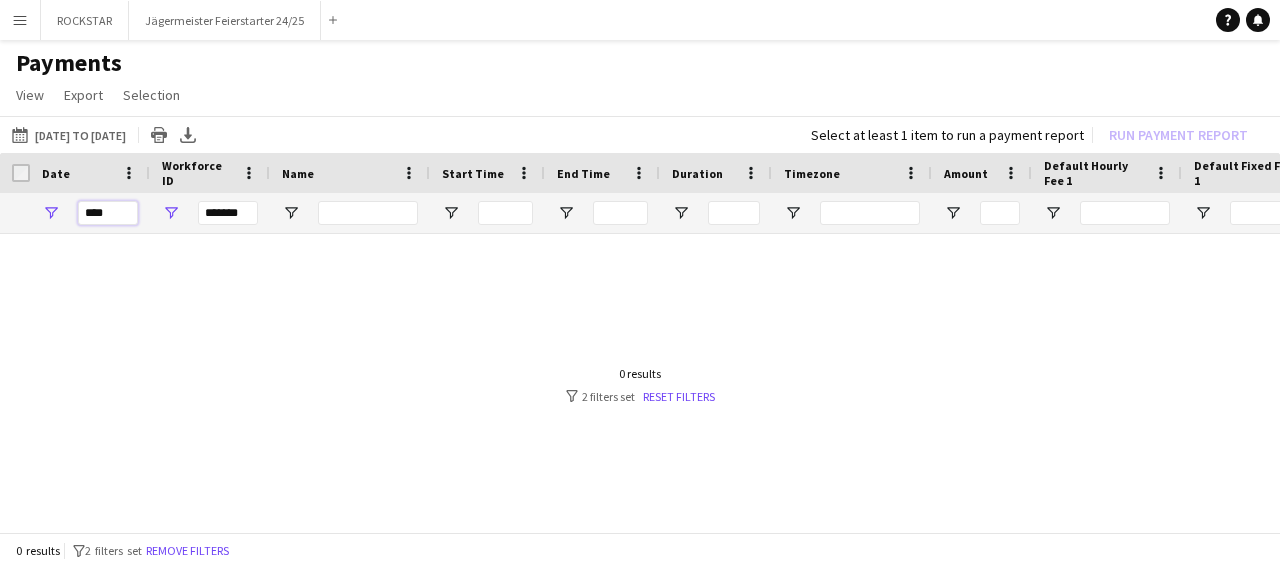 click on "****" at bounding box center [108, 213] 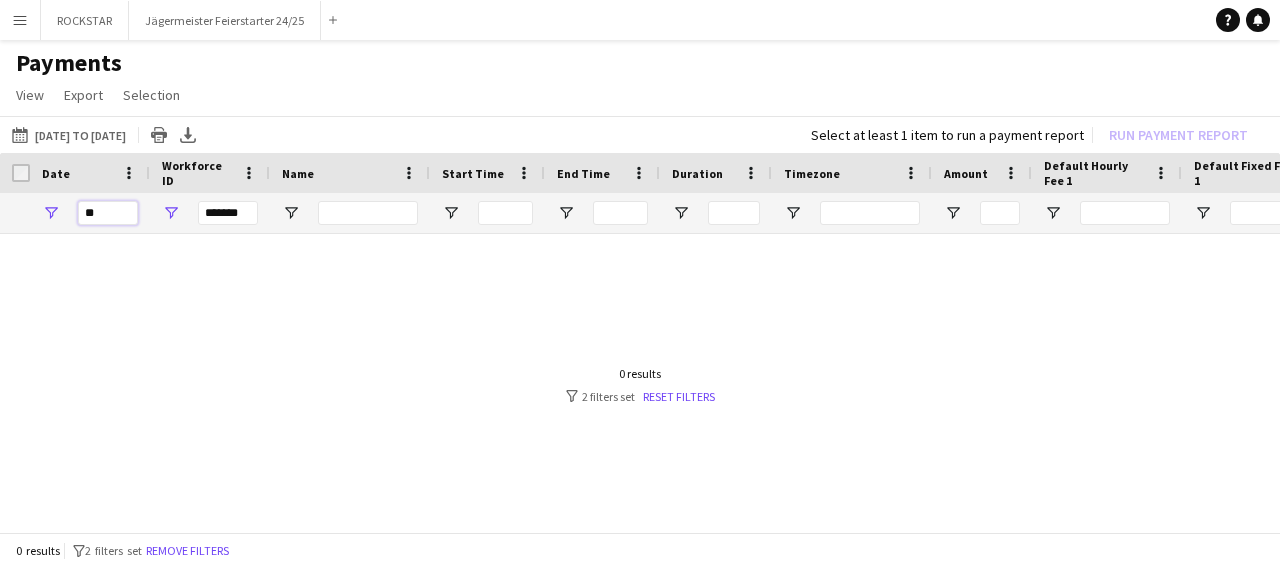 type on "*" 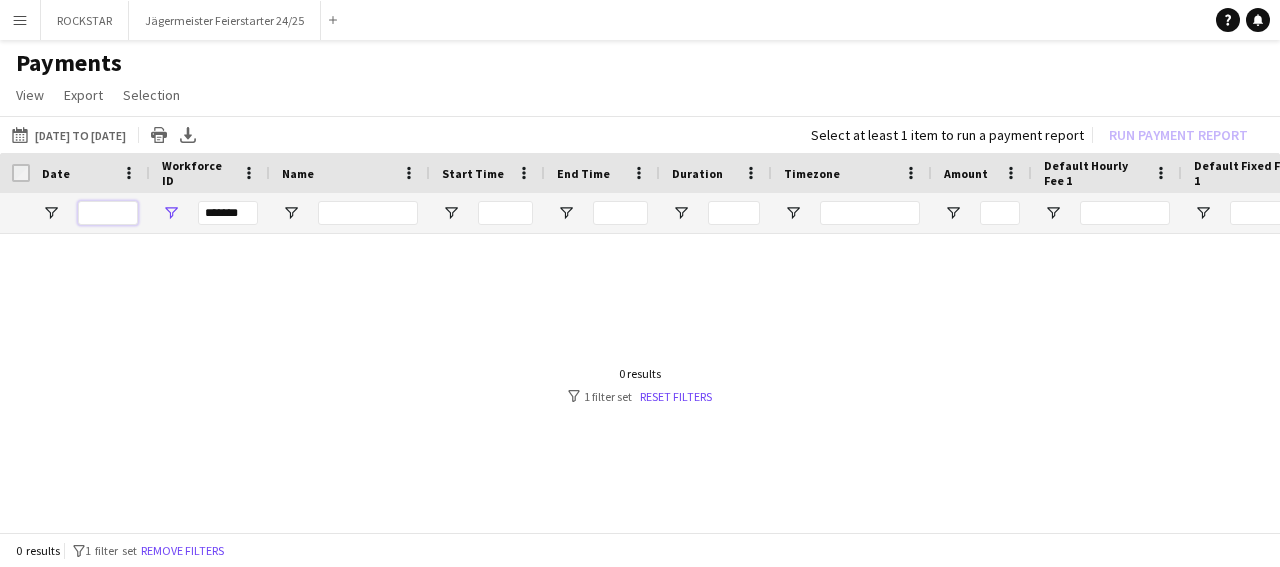type 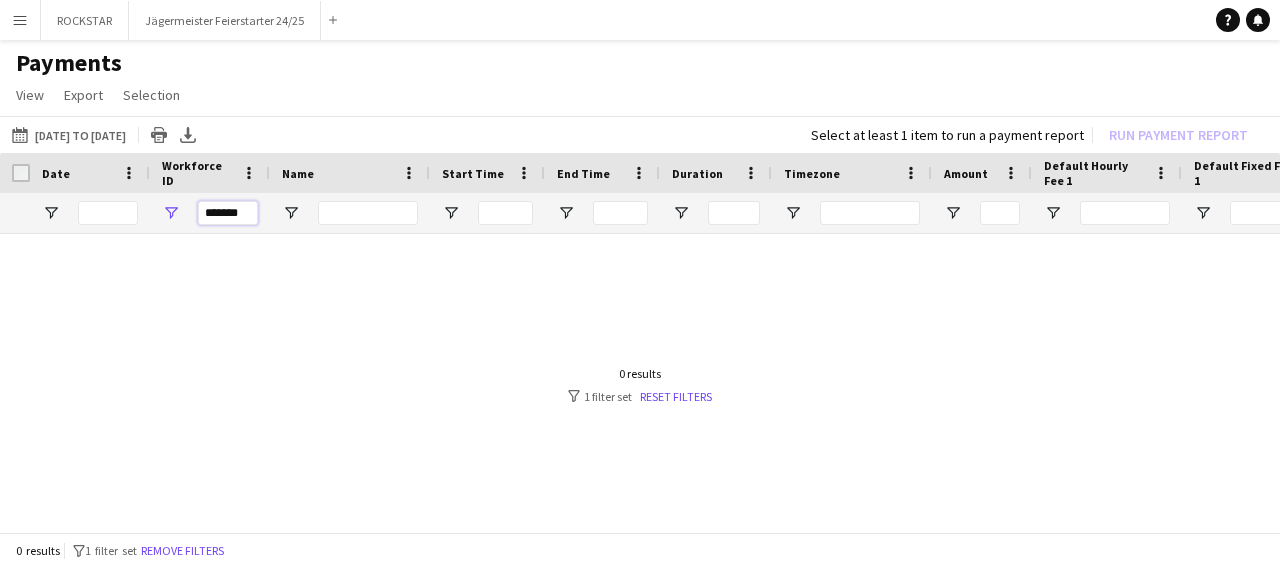 drag, startPoint x: 257, startPoint y: 215, endPoint x: 183, endPoint y: 217, distance: 74.02702 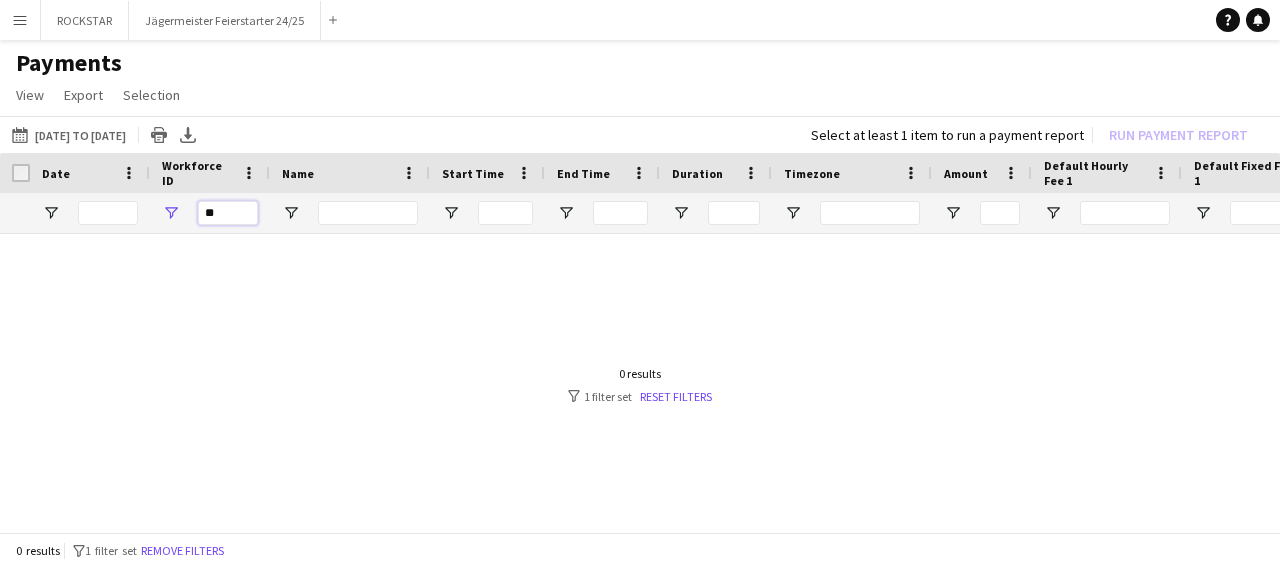 type on "*" 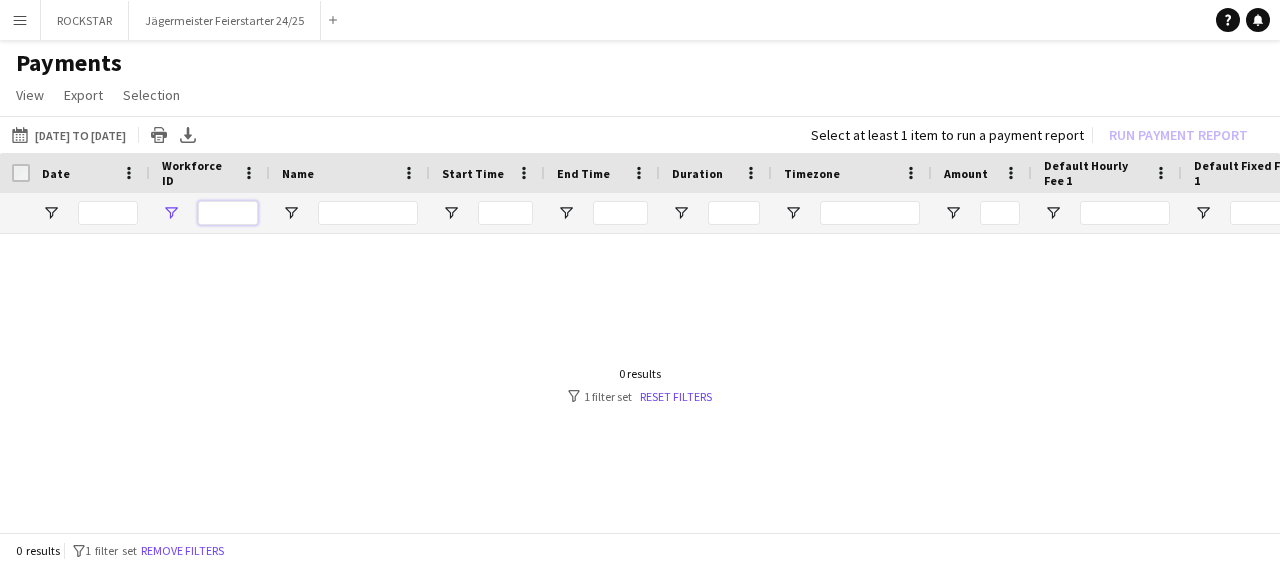 type 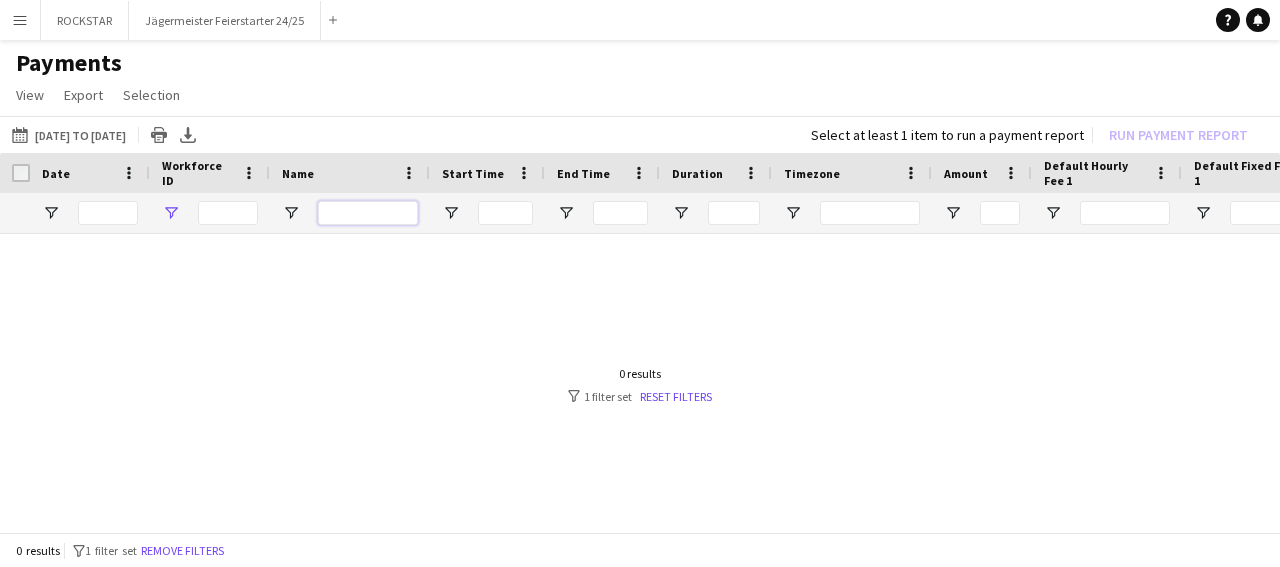 click at bounding box center [368, 213] 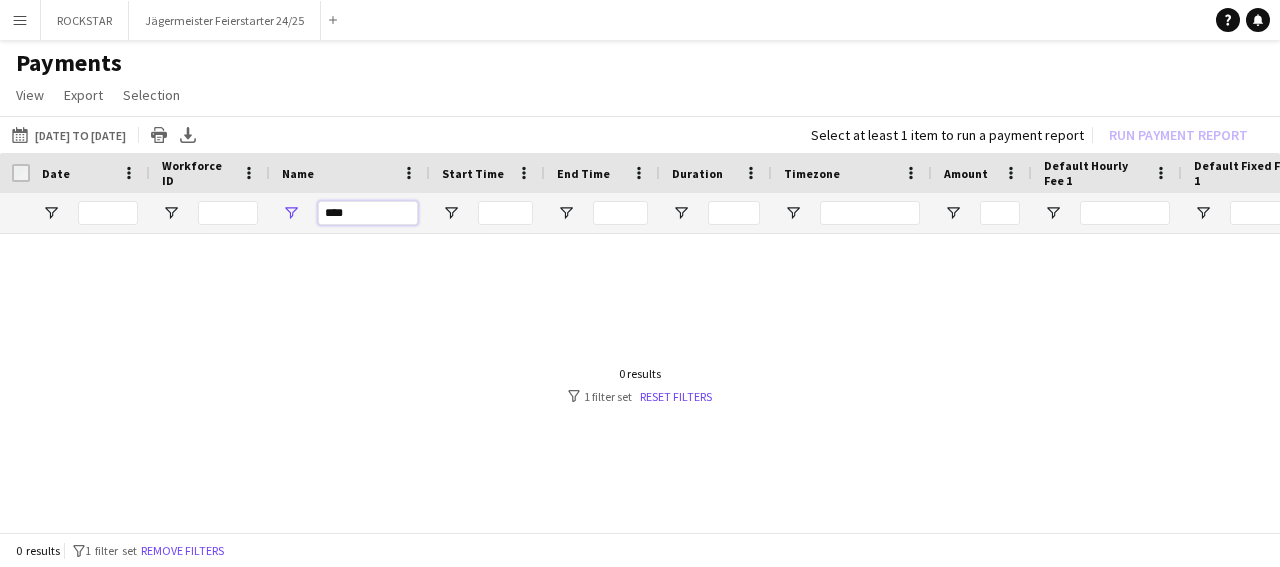 type on "****" 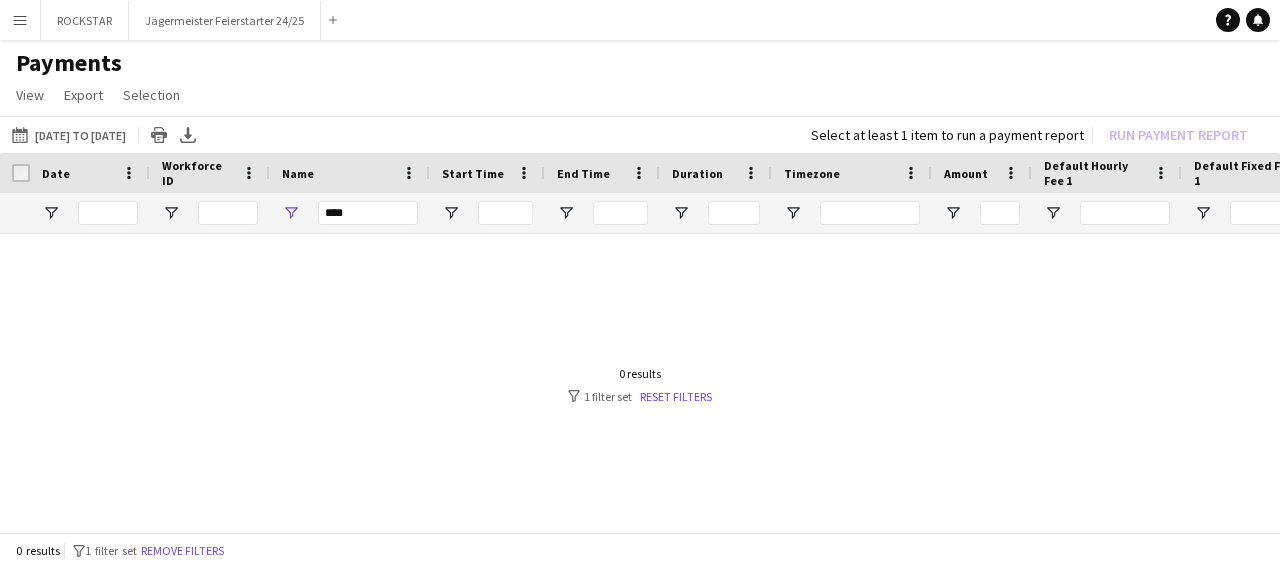 click on "Menu" at bounding box center (20, 20) 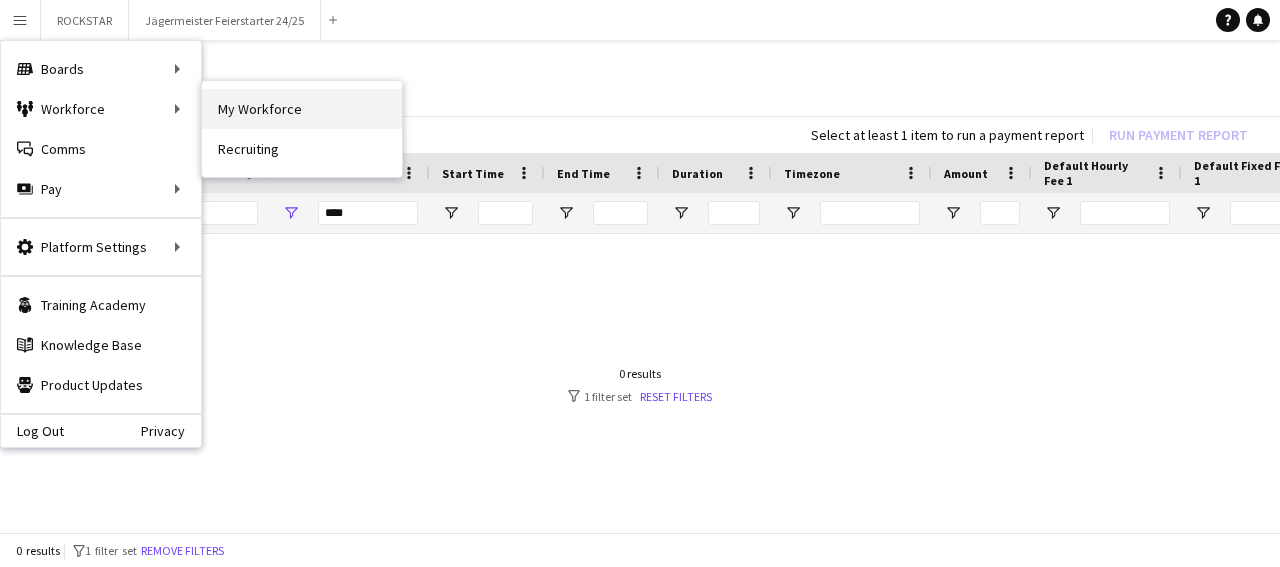 click on "My Workforce" at bounding box center [302, 109] 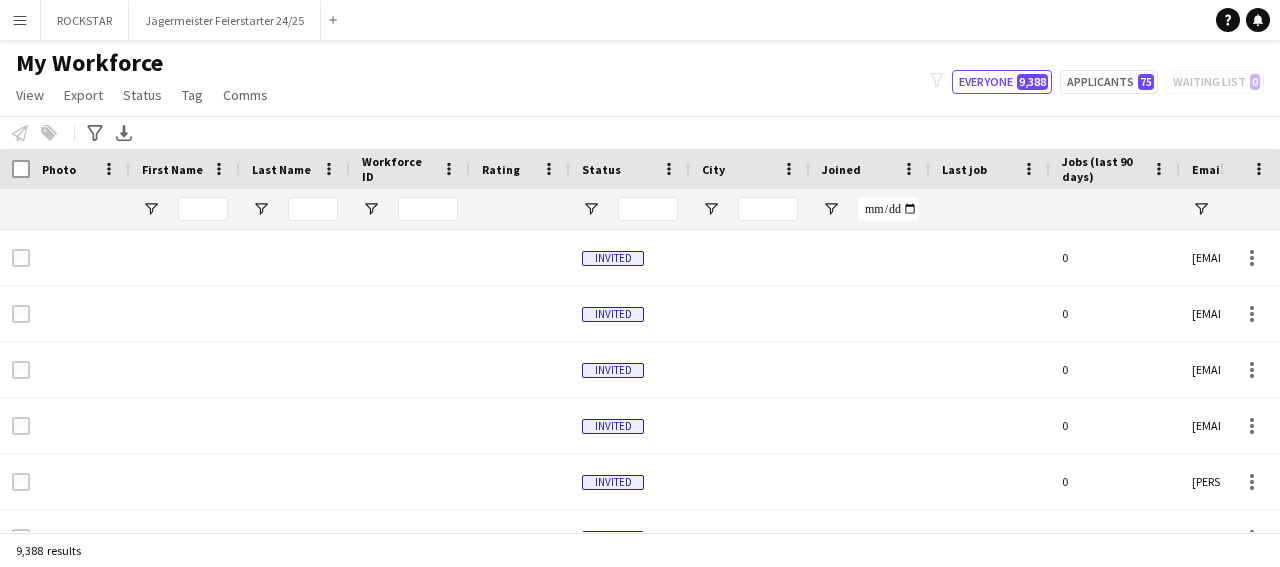 type on "*******" 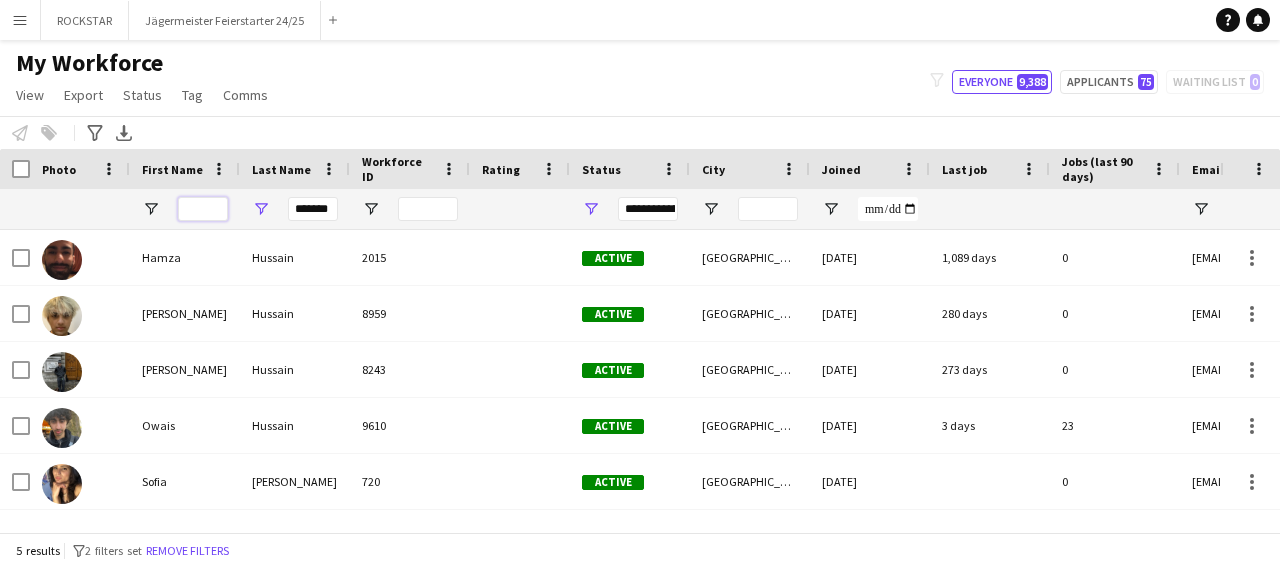 click at bounding box center (203, 209) 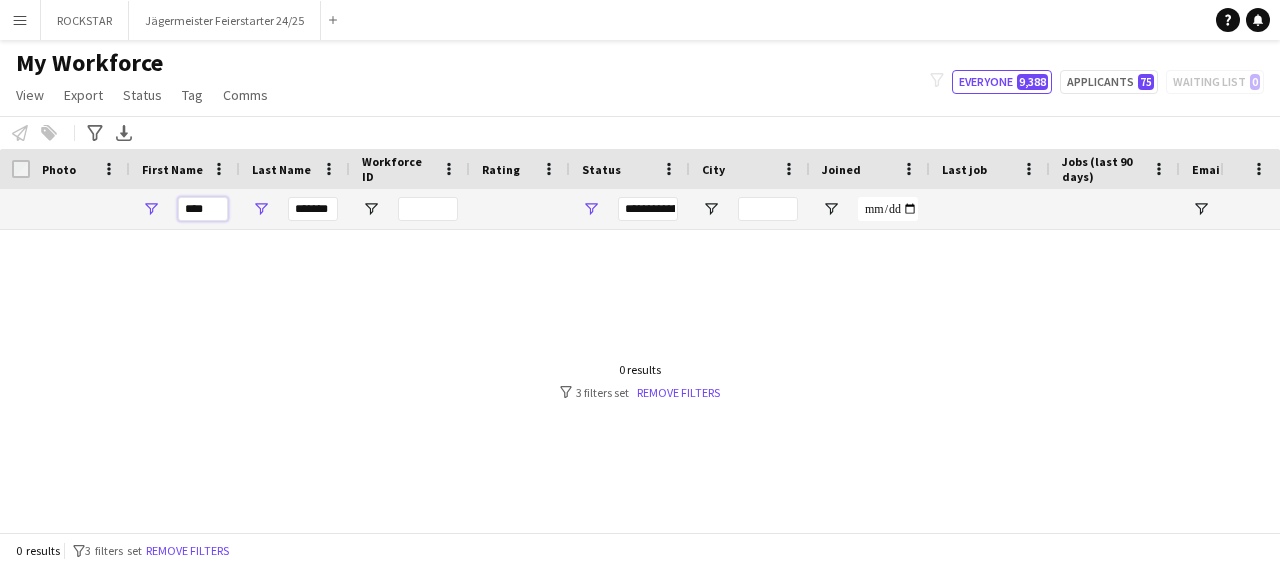 click on "****" at bounding box center (203, 209) 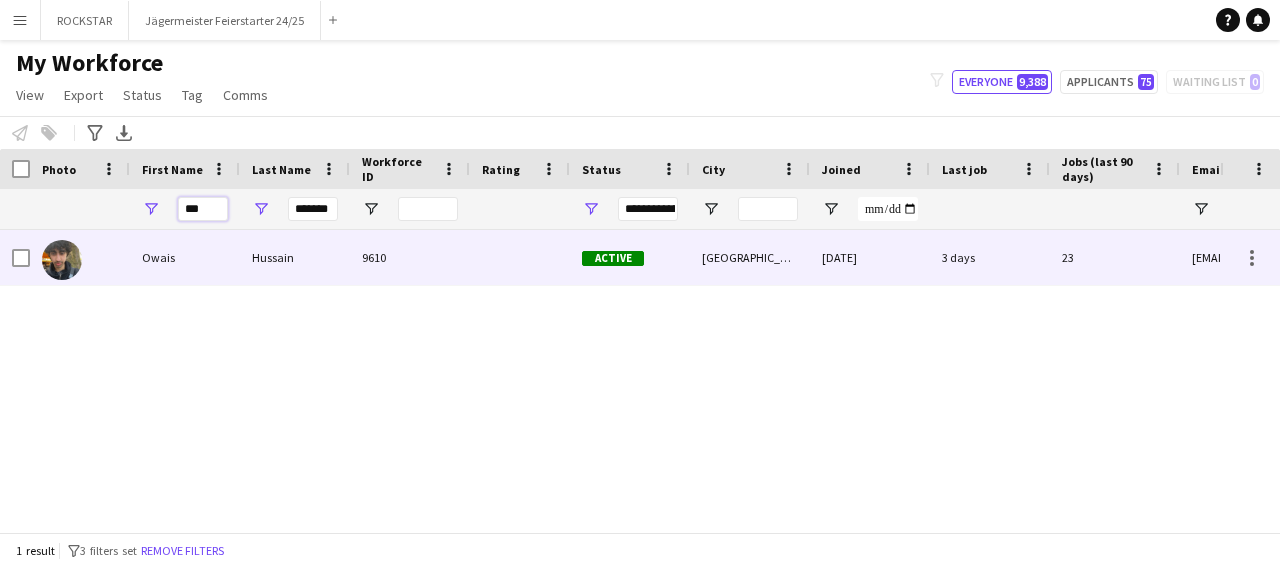 type on "***" 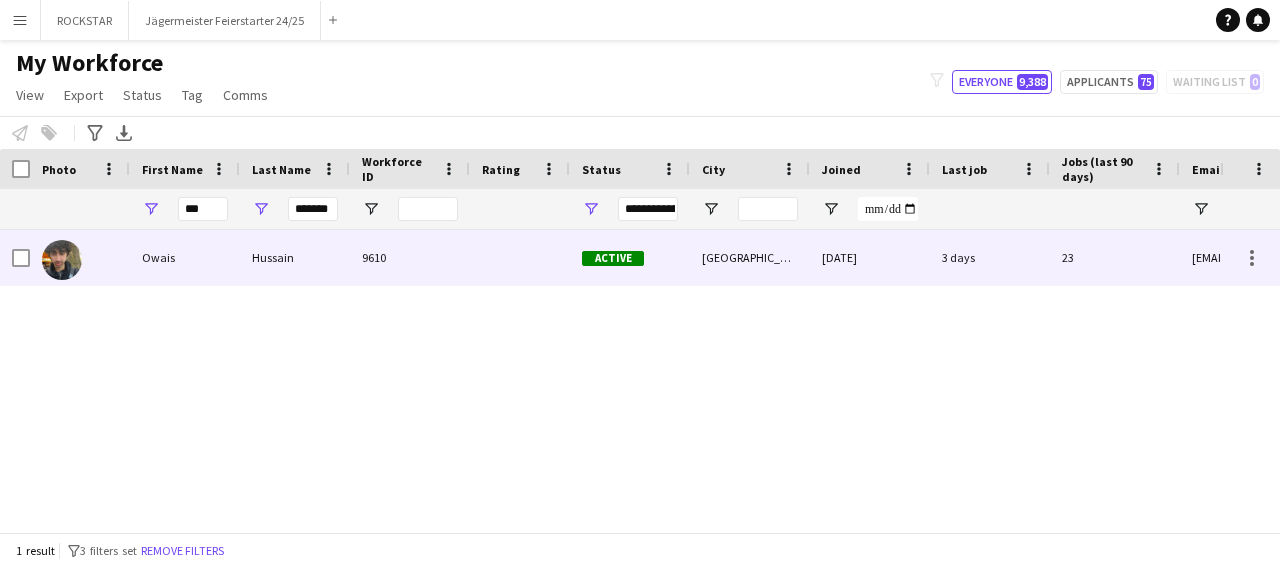 click on "Hussain" at bounding box center (295, 257) 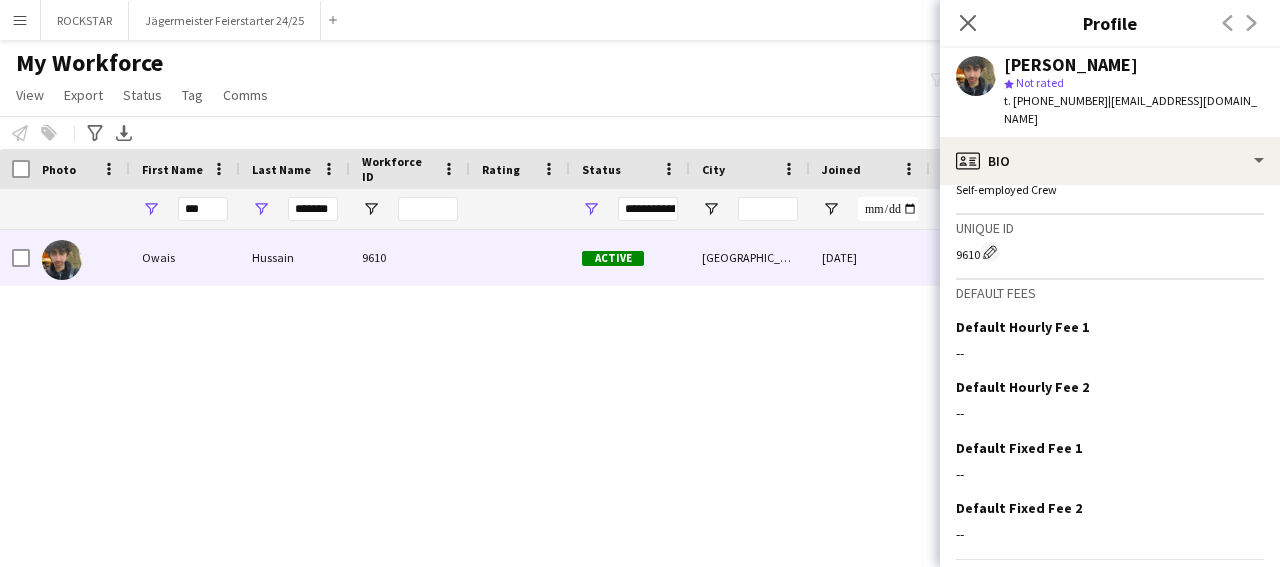 scroll, scrollTop: 793, scrollLeft: 0, axis: vertical 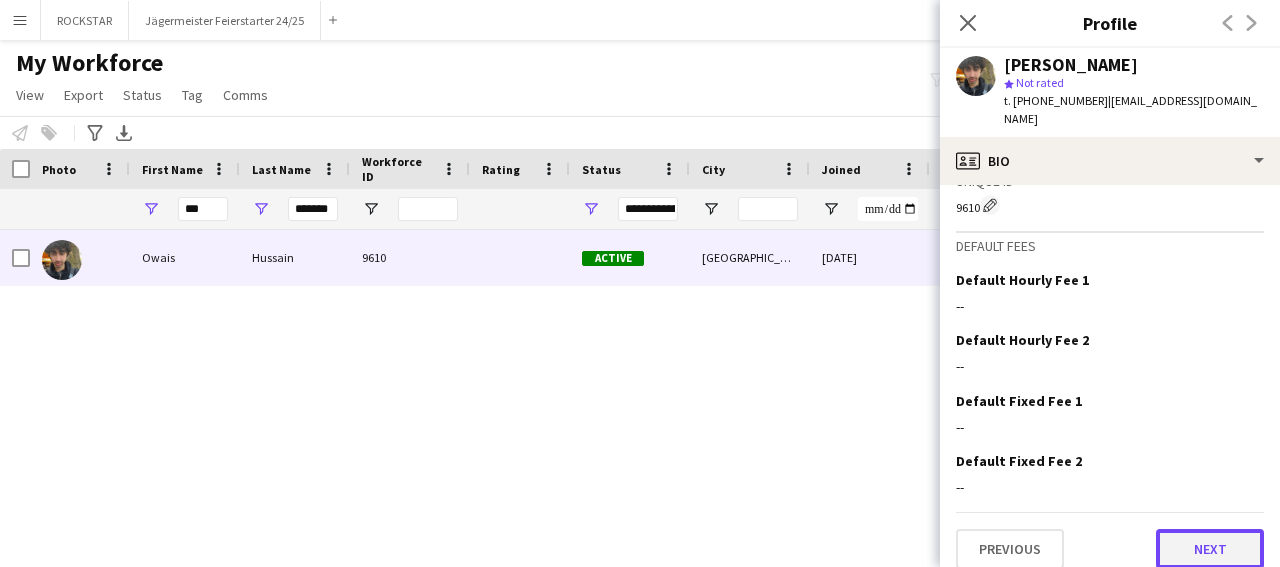 click on "Next" 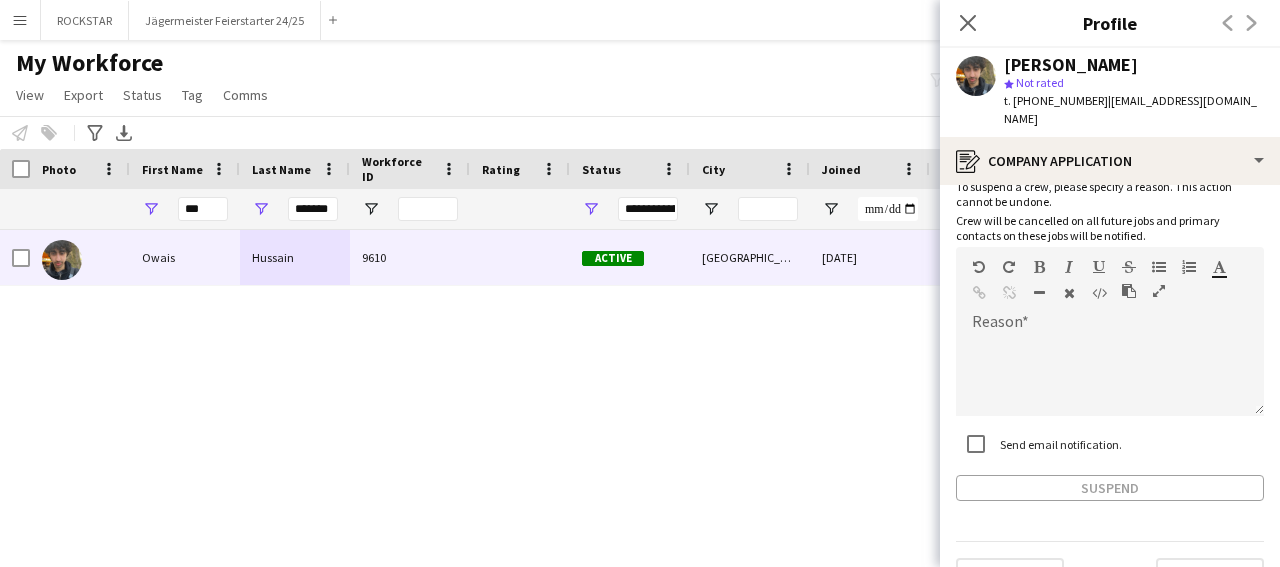 scroll, scrollTop: 126, scrollLeft: 0, axis: vertical 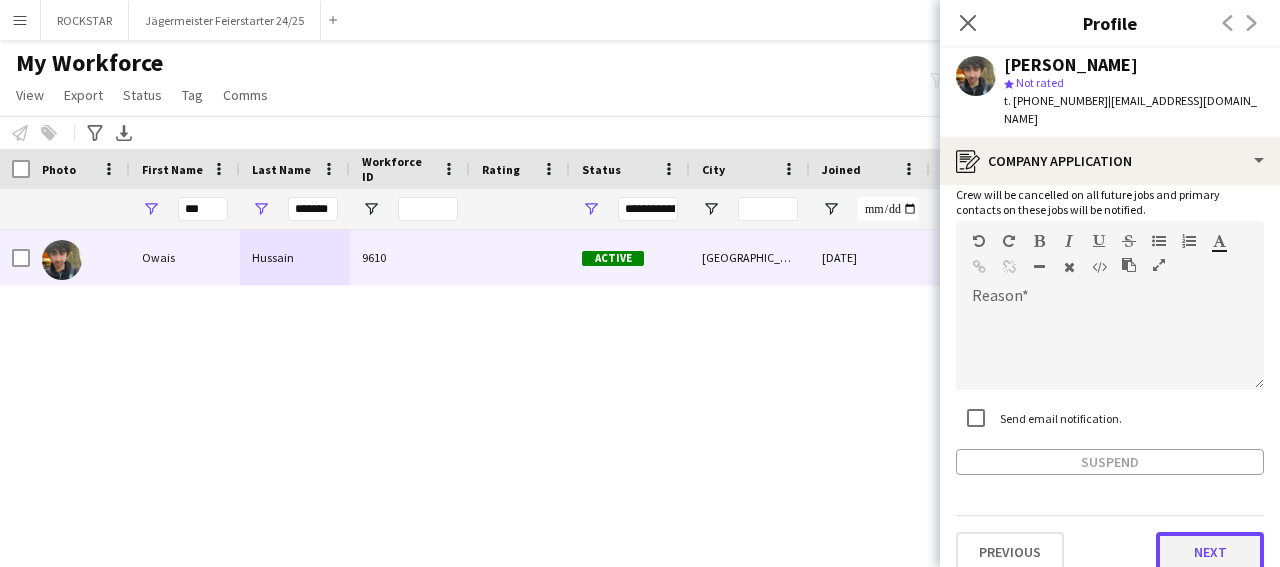 click on "Next" 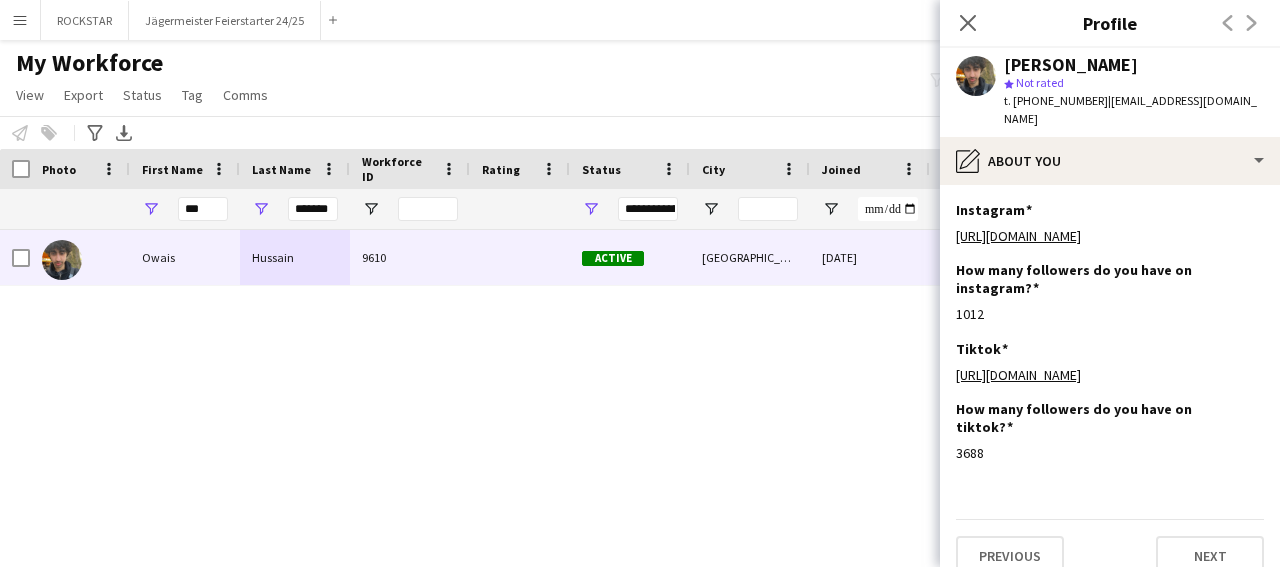 scroll, scrollTop: 24, scrollLeft: 0, axis: vertical 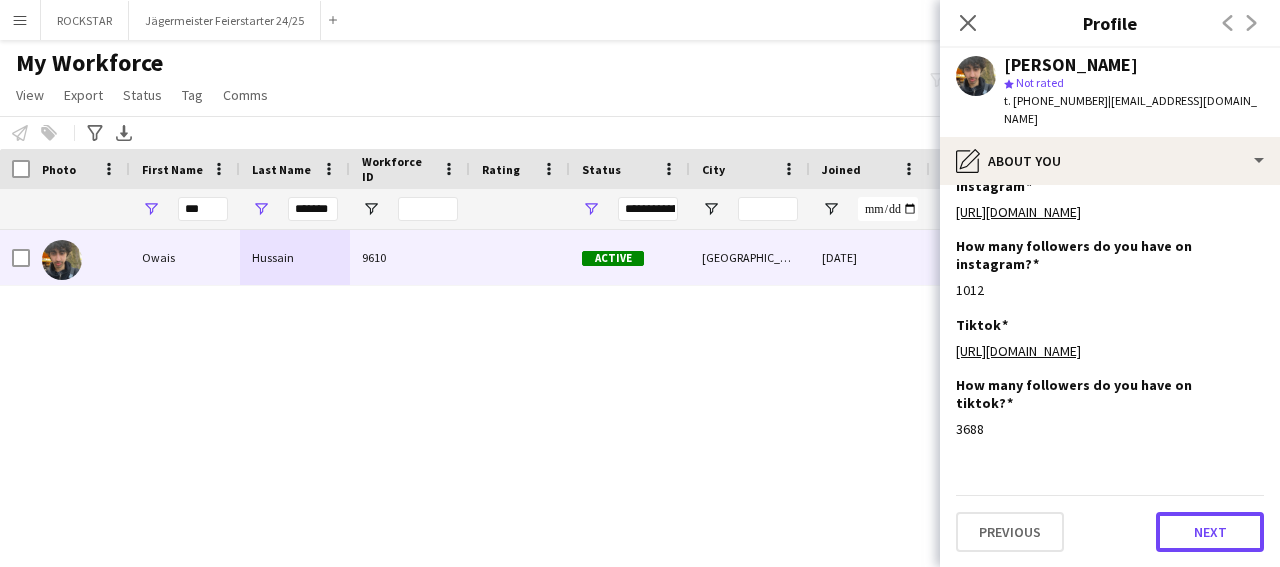 click on "Next" 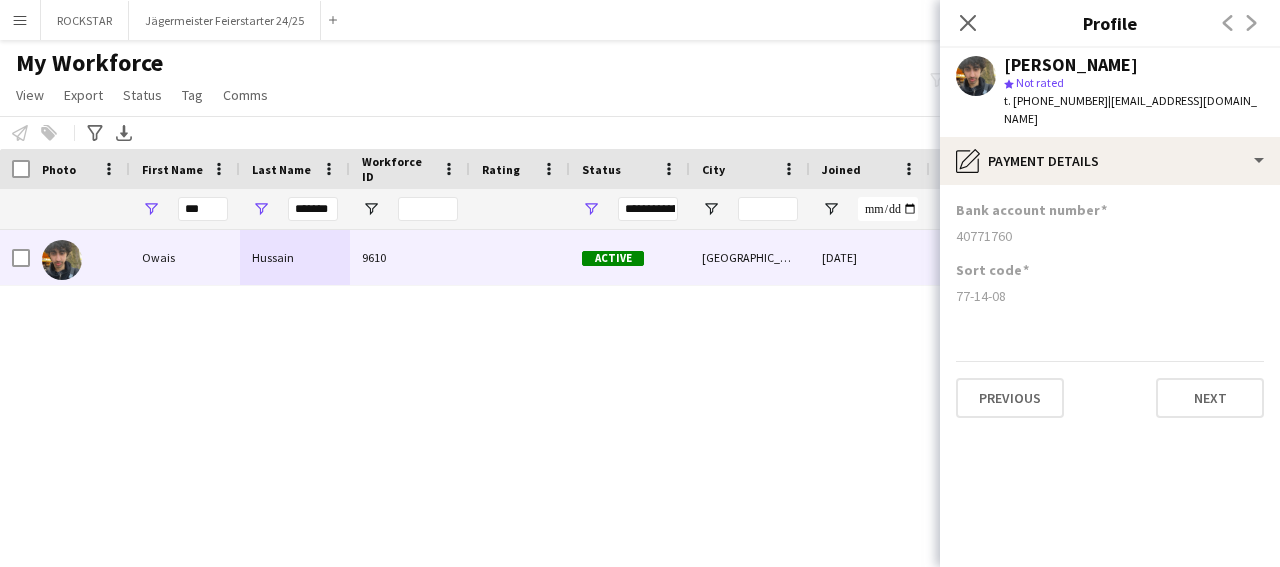 scroll, scrollTop: 0, scrollLeft: 0, axis: both 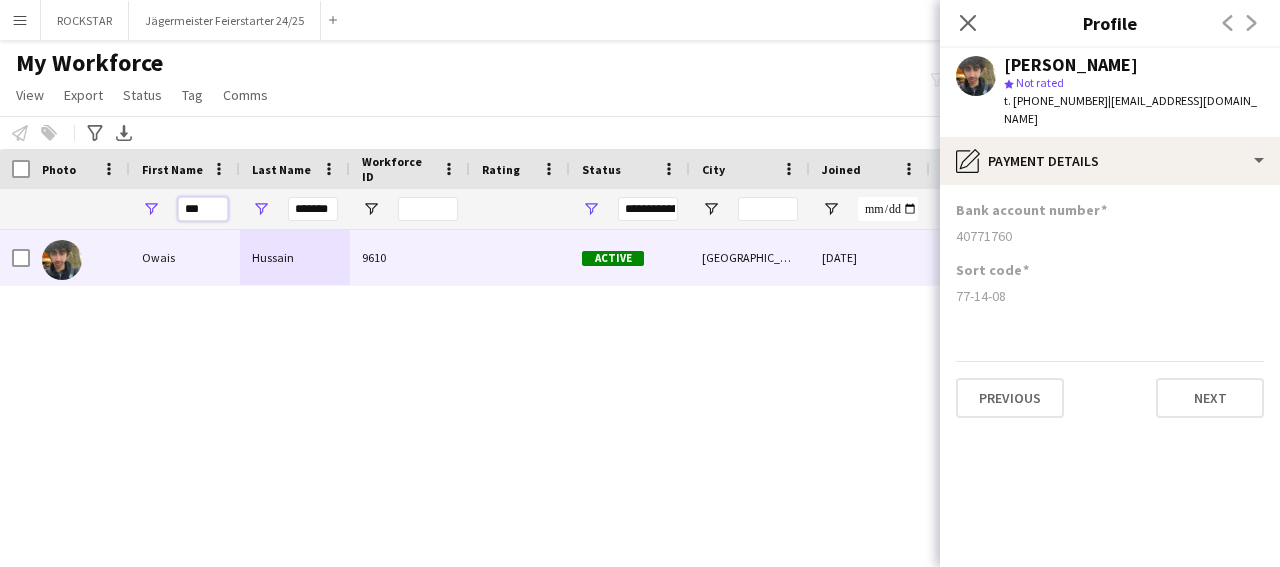 drag, startPoint x: 179, startPoint y: 211, endPoint x: 103, endPoint y: 207, distance: 76.105194 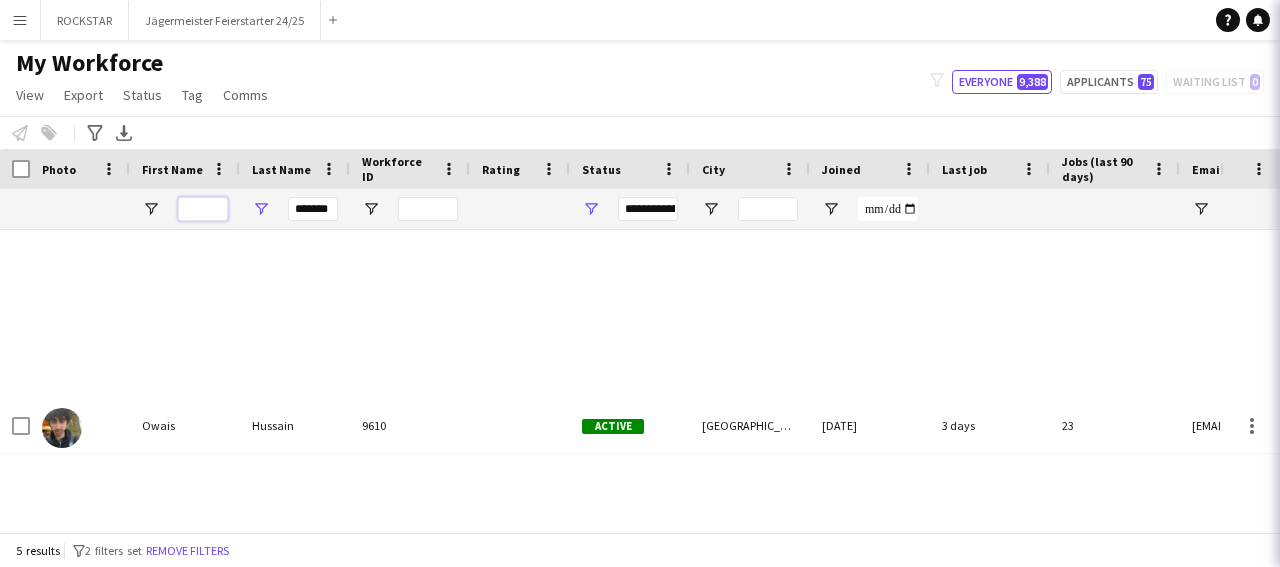 type 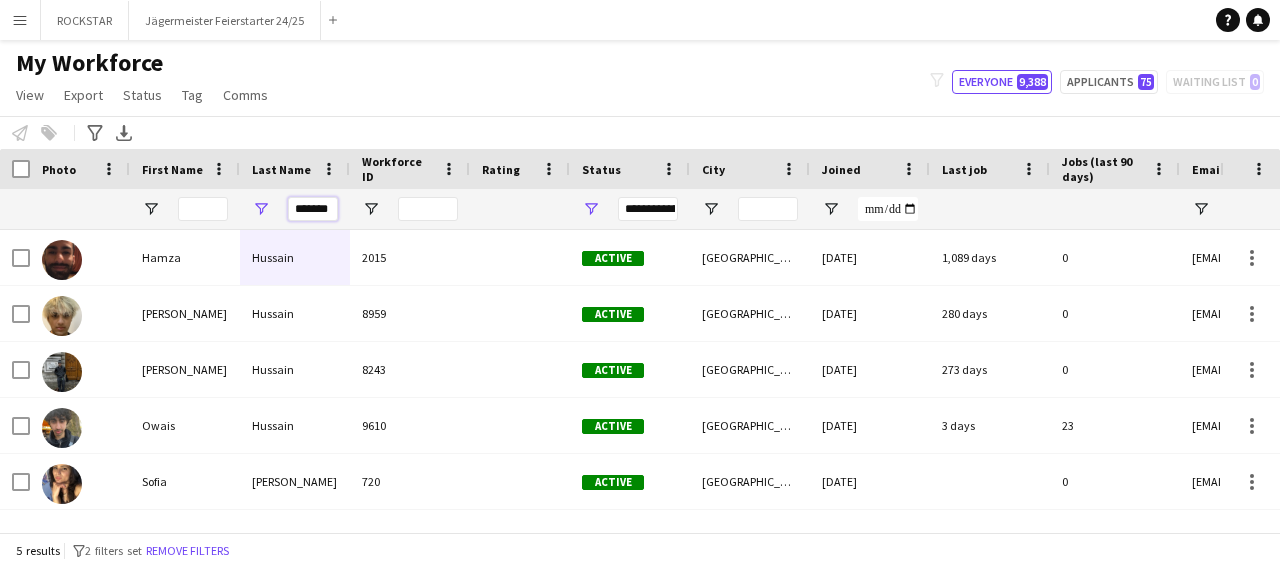 drag, startPoint x: 295, startPoint y: 209, endPoint x: 371, endPoint y: 209, distance: 76 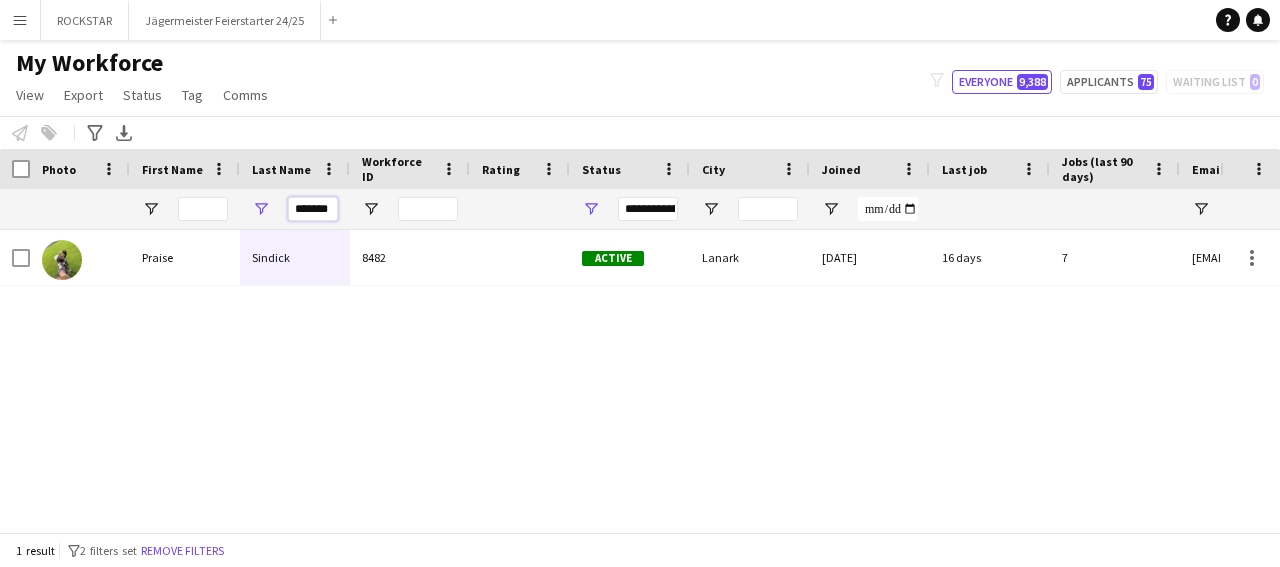 type on "*******" 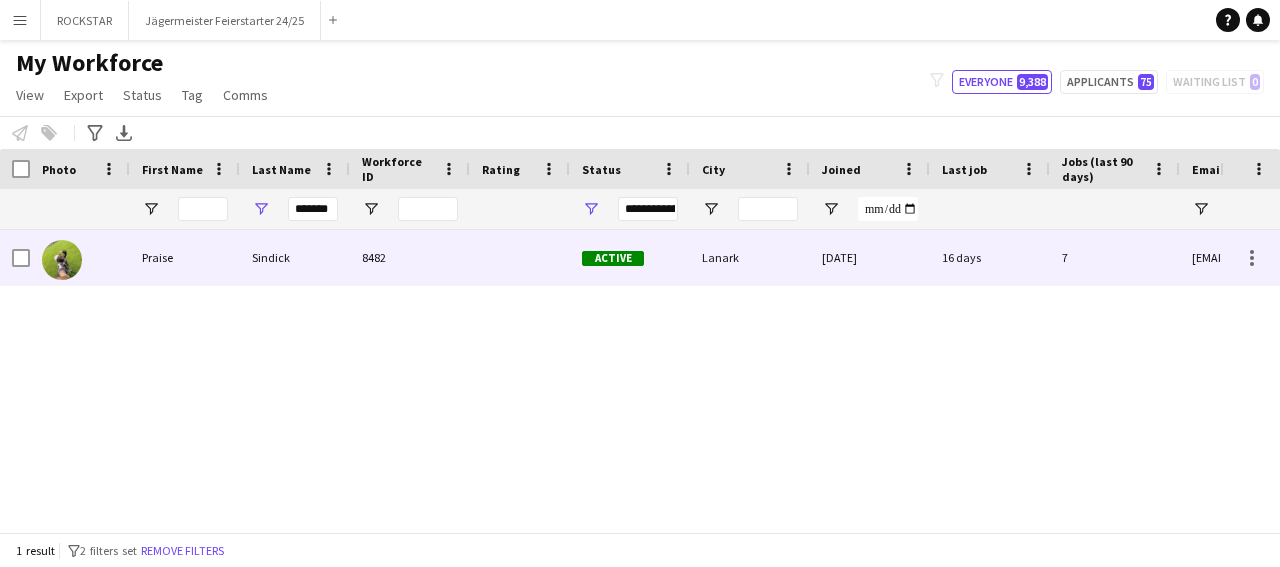 click at bounding box center (520, 257) 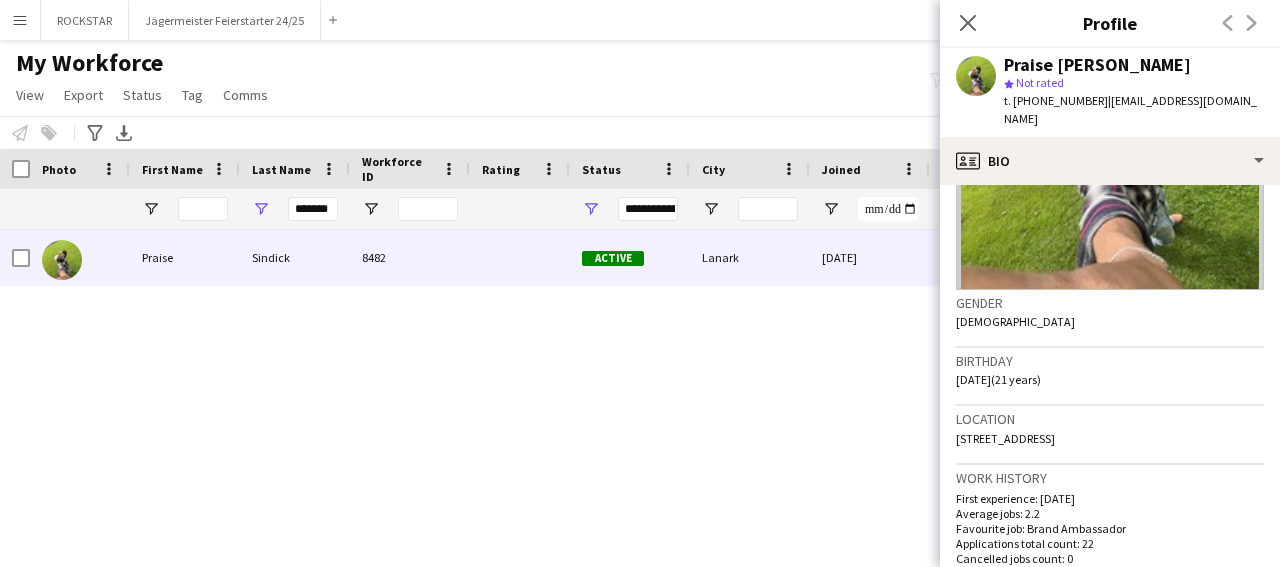 scroll, scrollTop: 811, scrollLeft: 0, axis: vertical 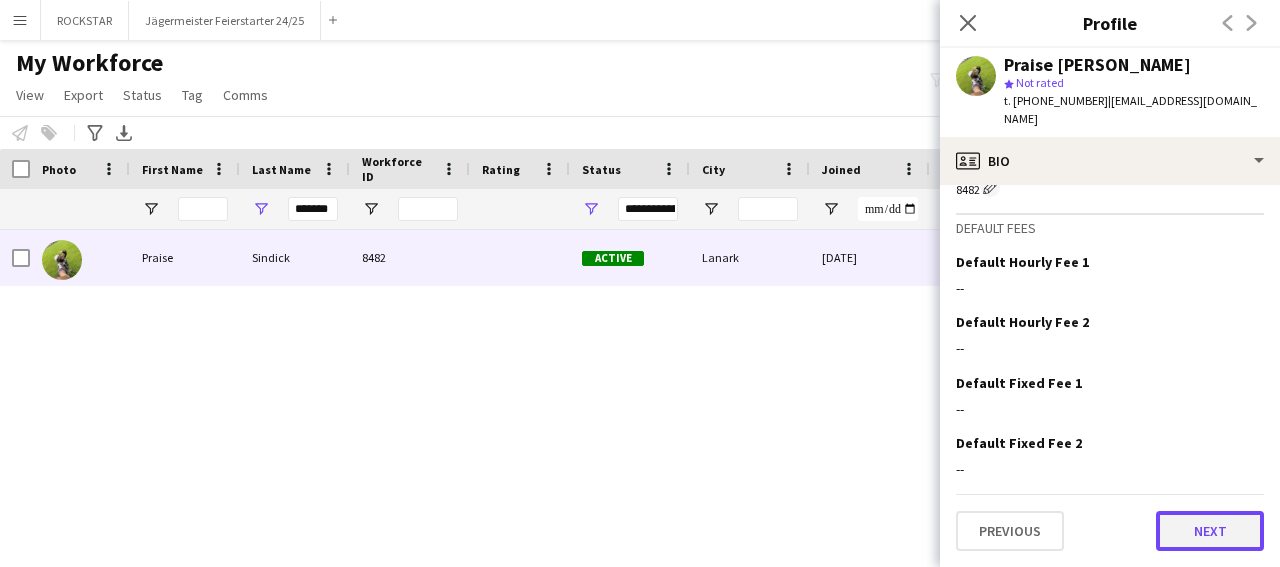 click on "Next" 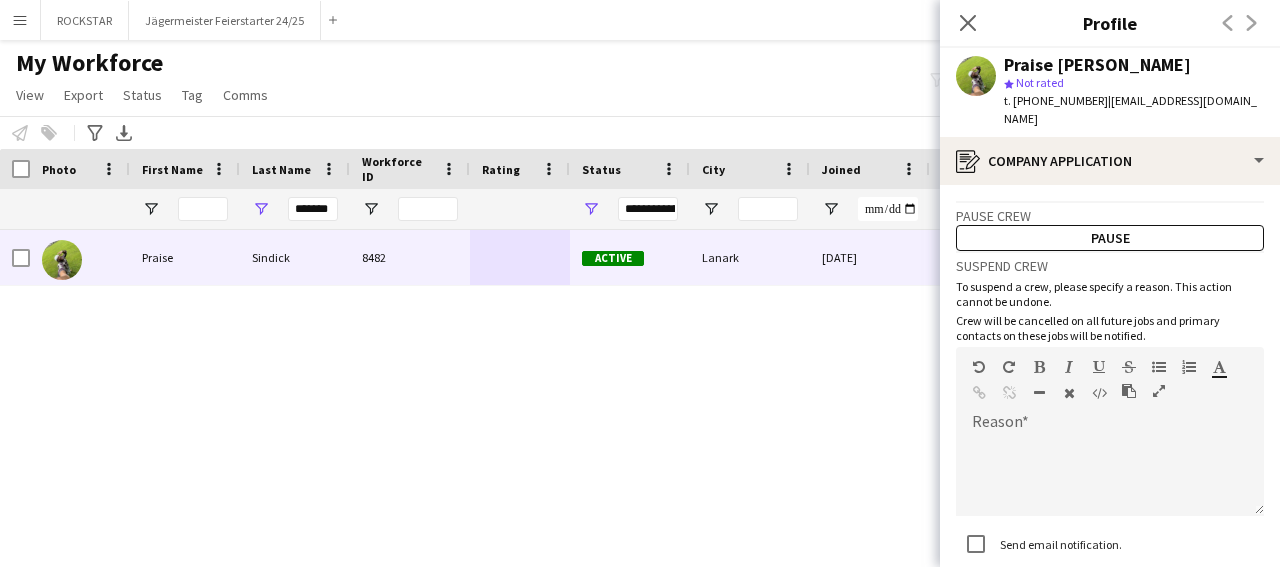 scroll, scrollTop: 126, scrollLeft: 0, axis: vertical 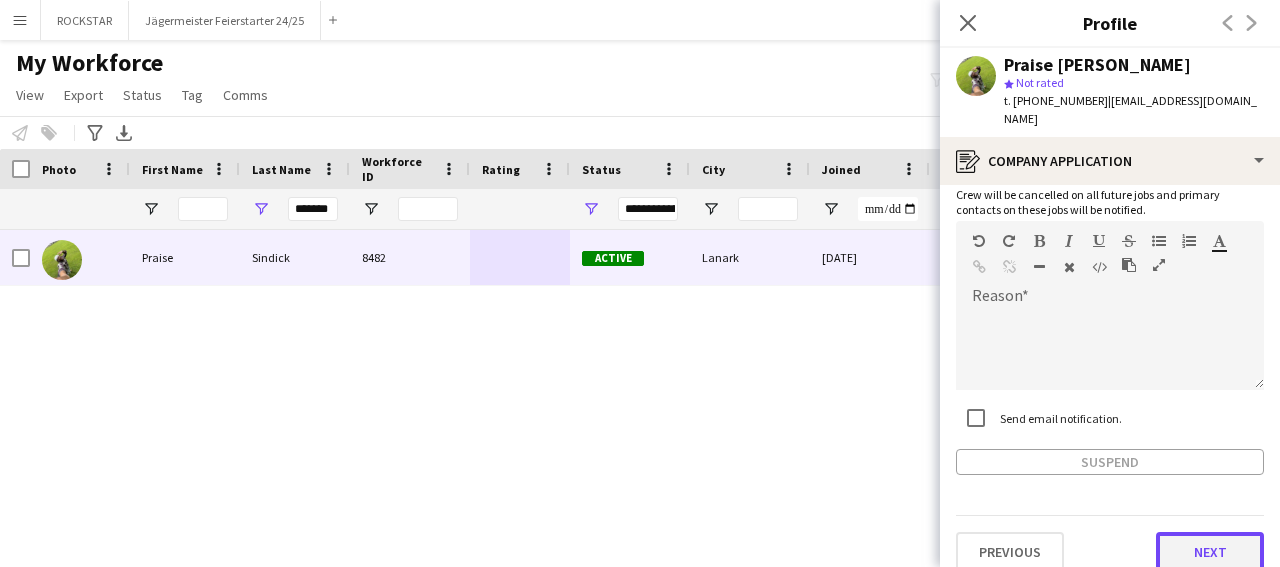 click on "Next" 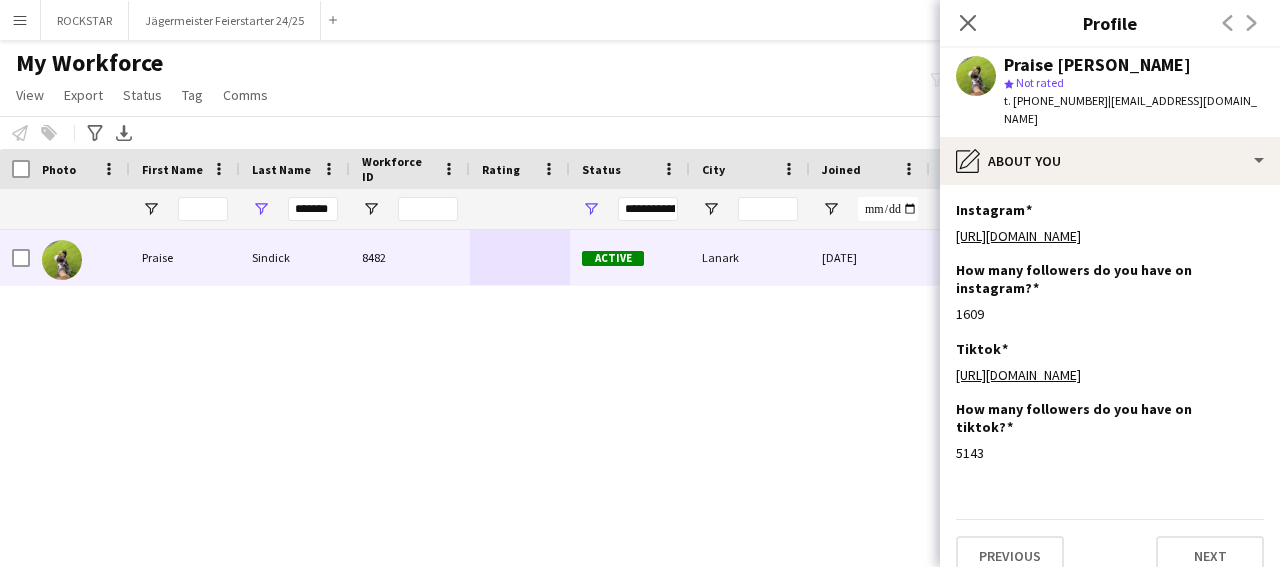 scroll, scrollTop: 42, scrollLeft: 0, axis: vertical 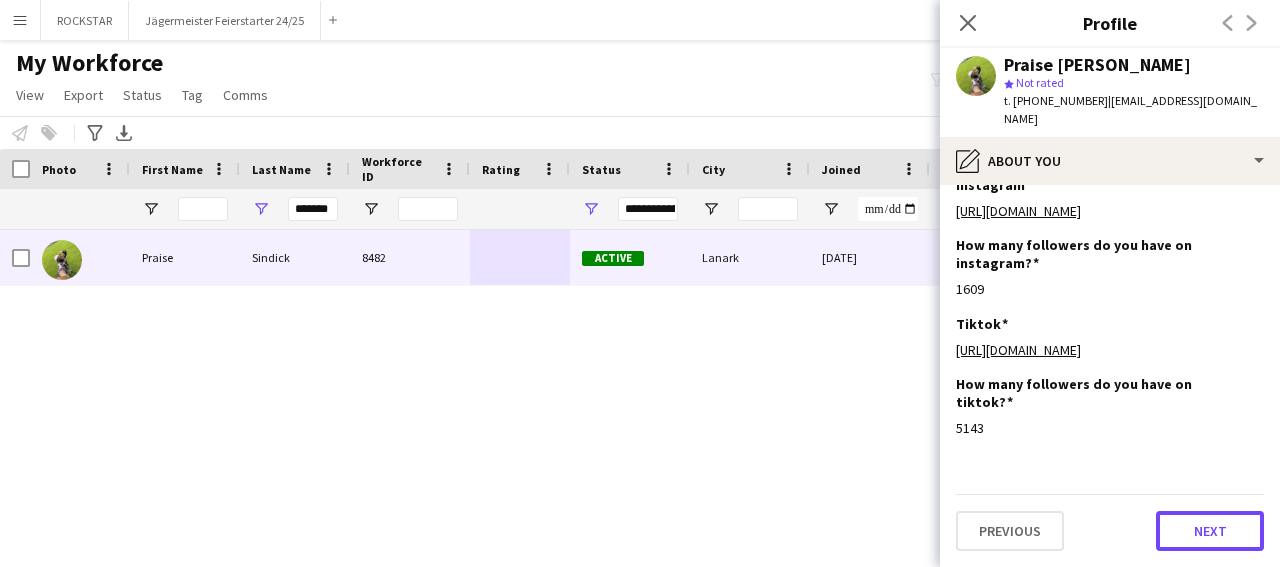 click on "Next" 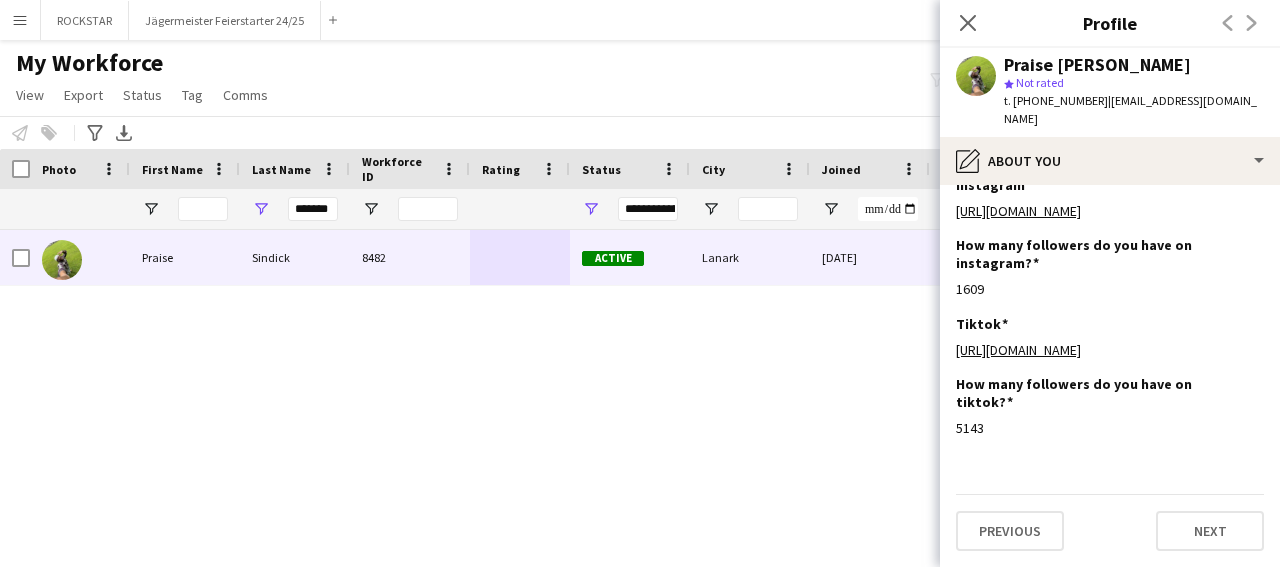 scroll, scrollTop: 0, scrollLeft: 0, axis: both 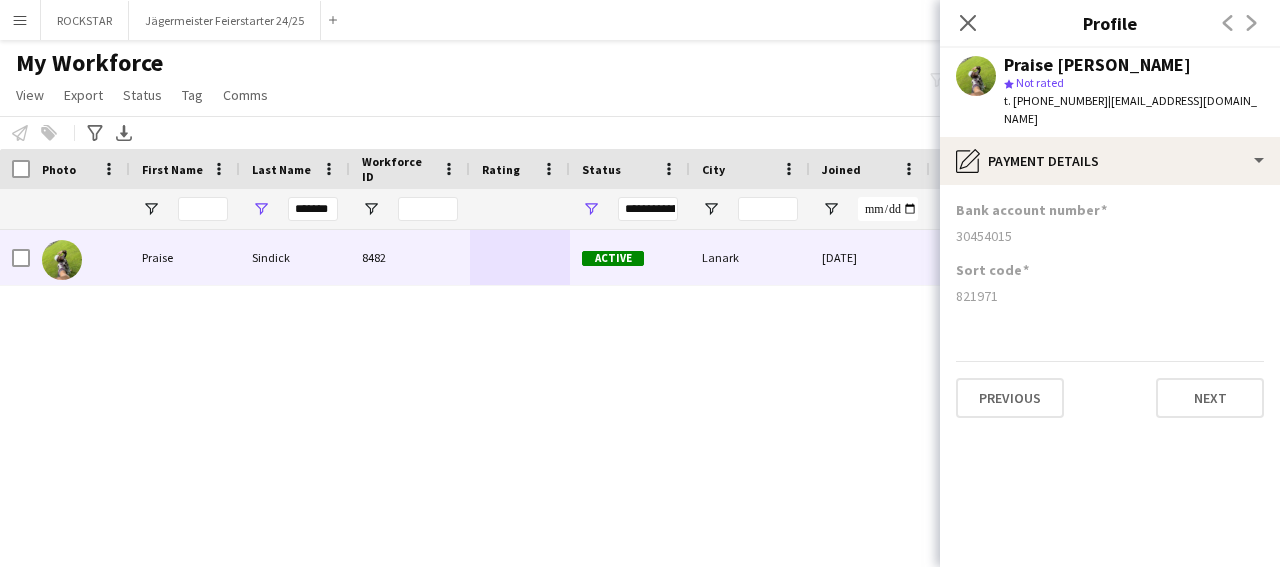 click on "Bank account number  [FINANCIAL_ID]  Sort code  821971   Previous   Next" 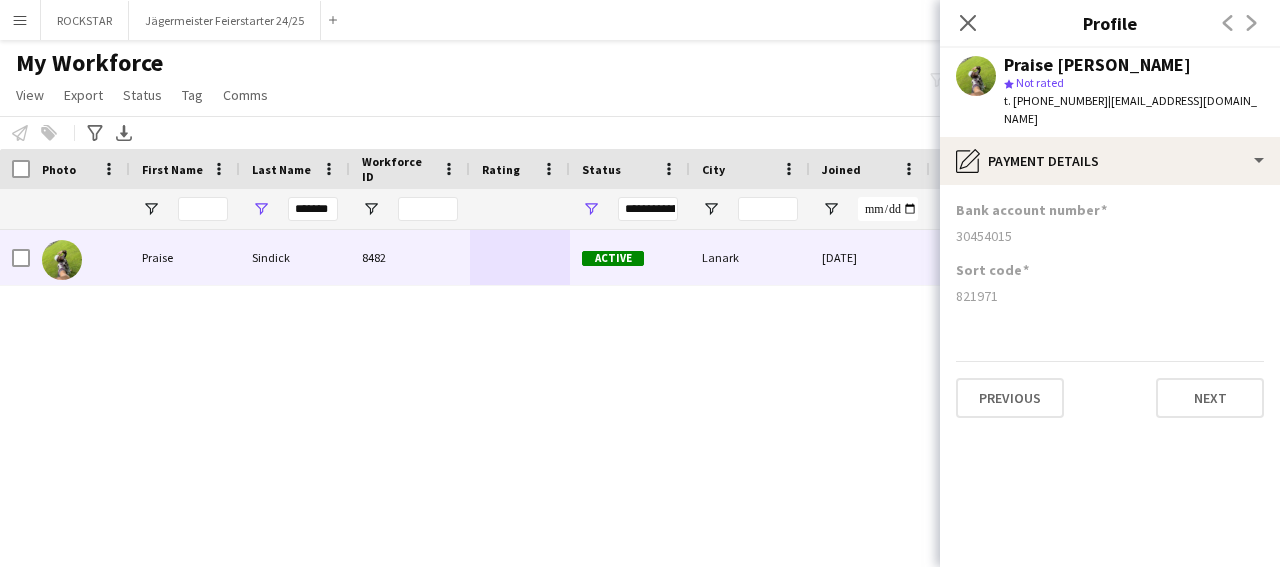 click on "*******" at bounding box center [295, 209] 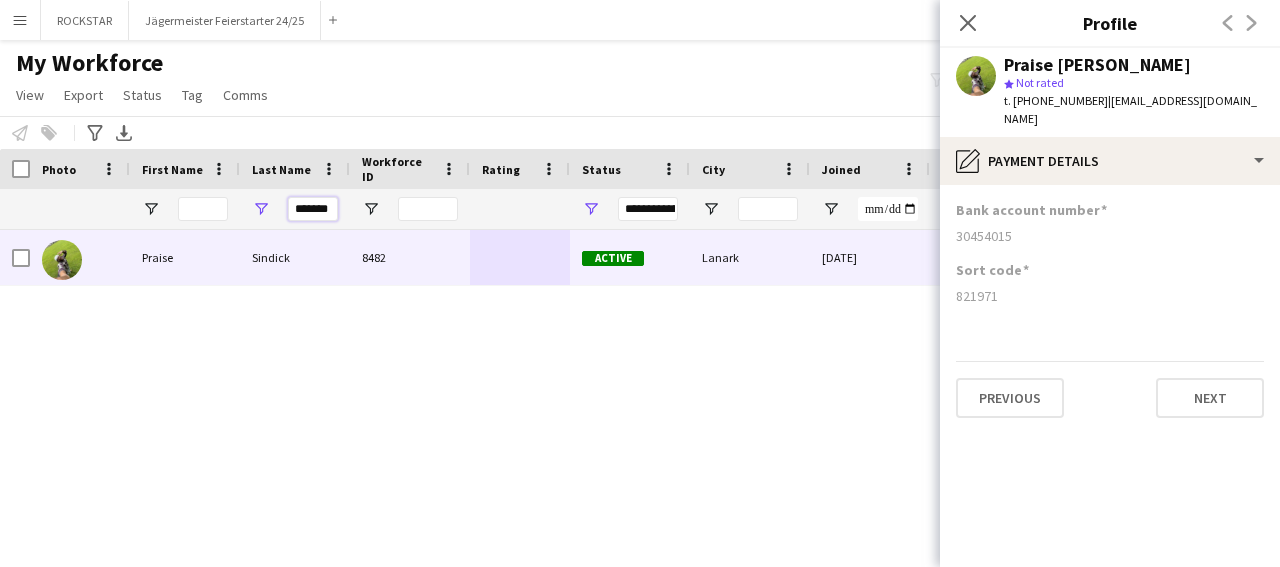drag, startPoint x: 334, startPoint y: 209, endPoint x: 267, endPoint y: 218, distance: 67.601776 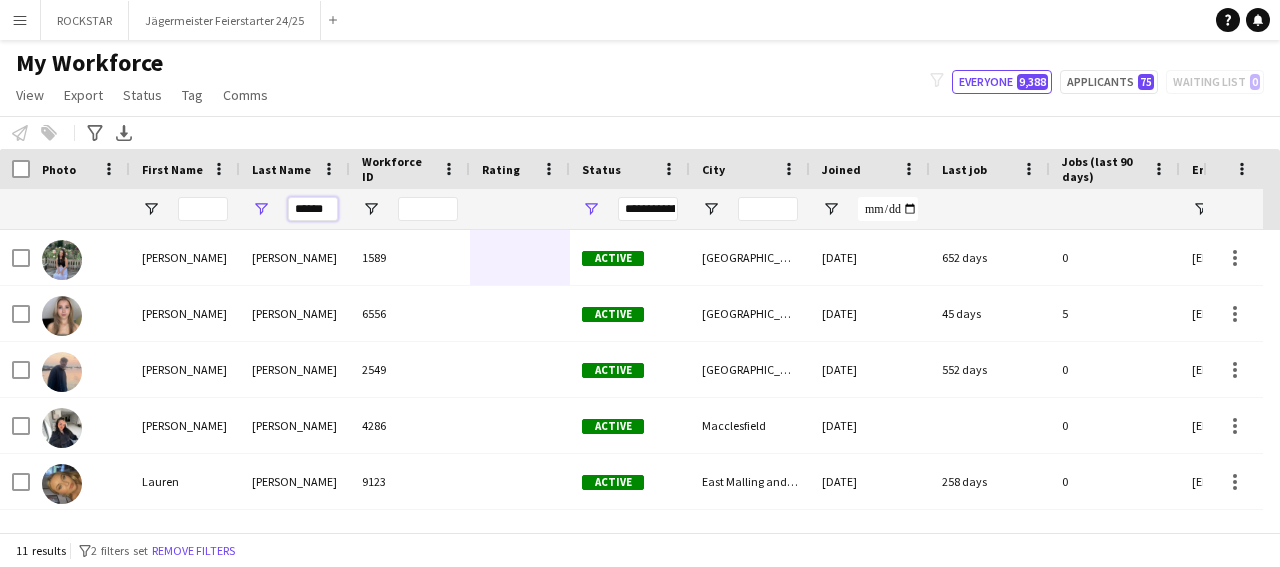 type on "******" 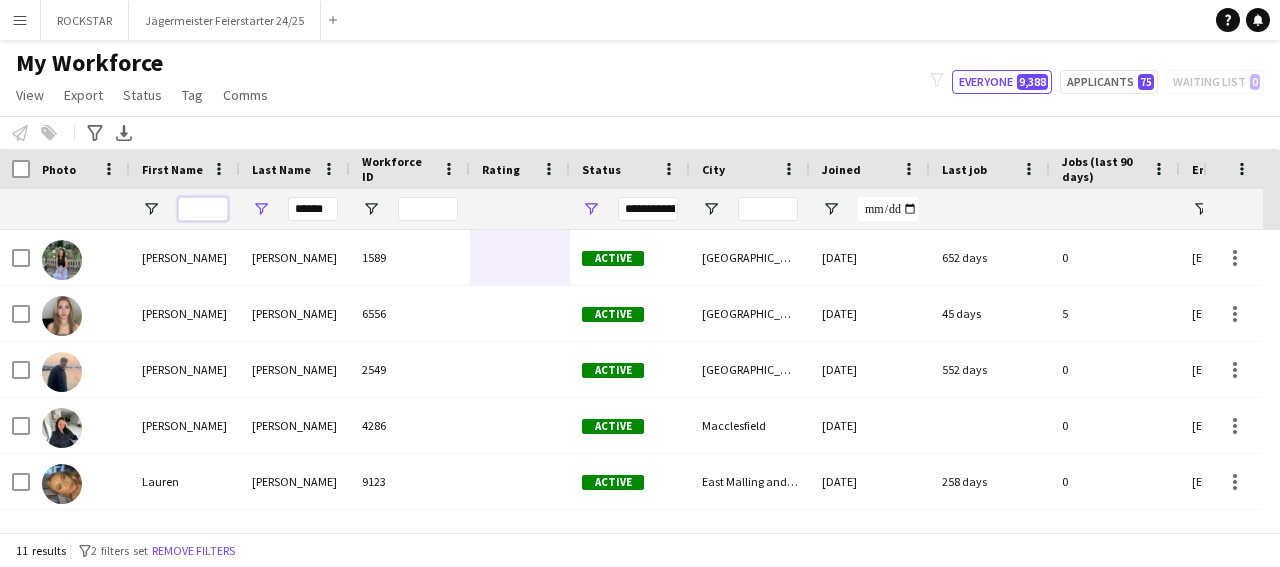 click at bounding box center (203, 209) 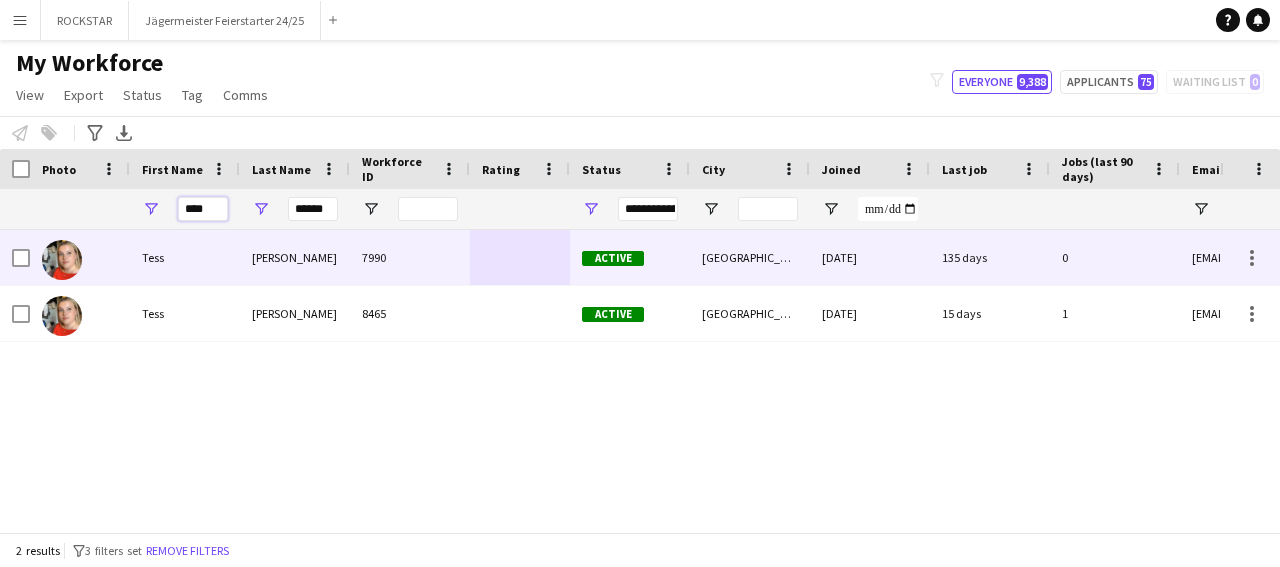 type on "****" 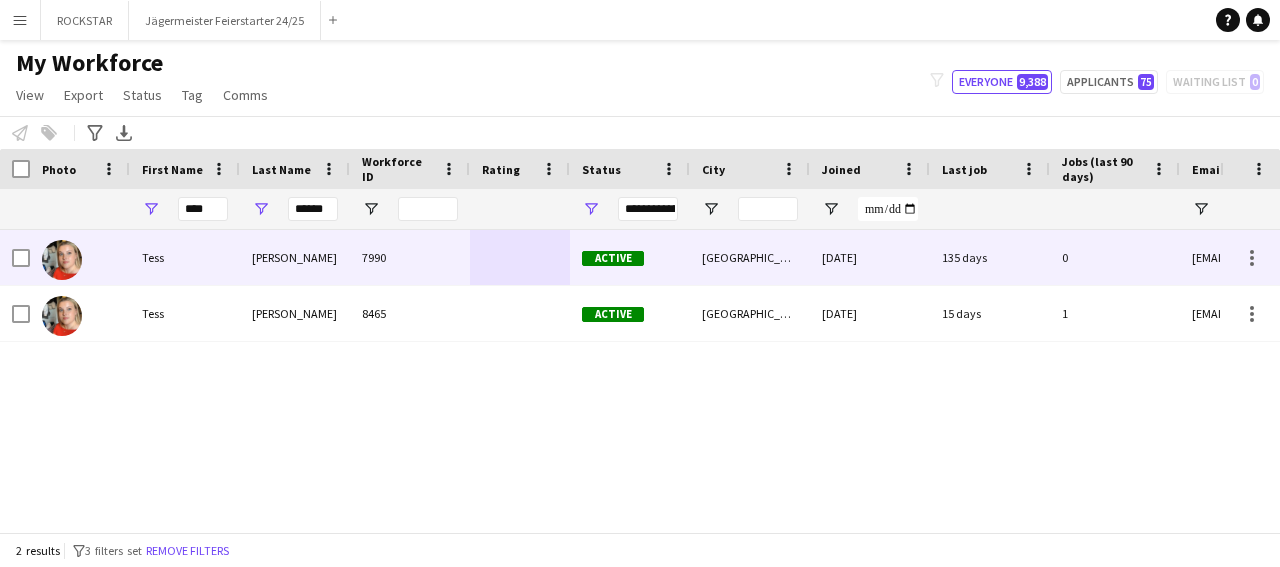 click at bounding box center [520, 257] 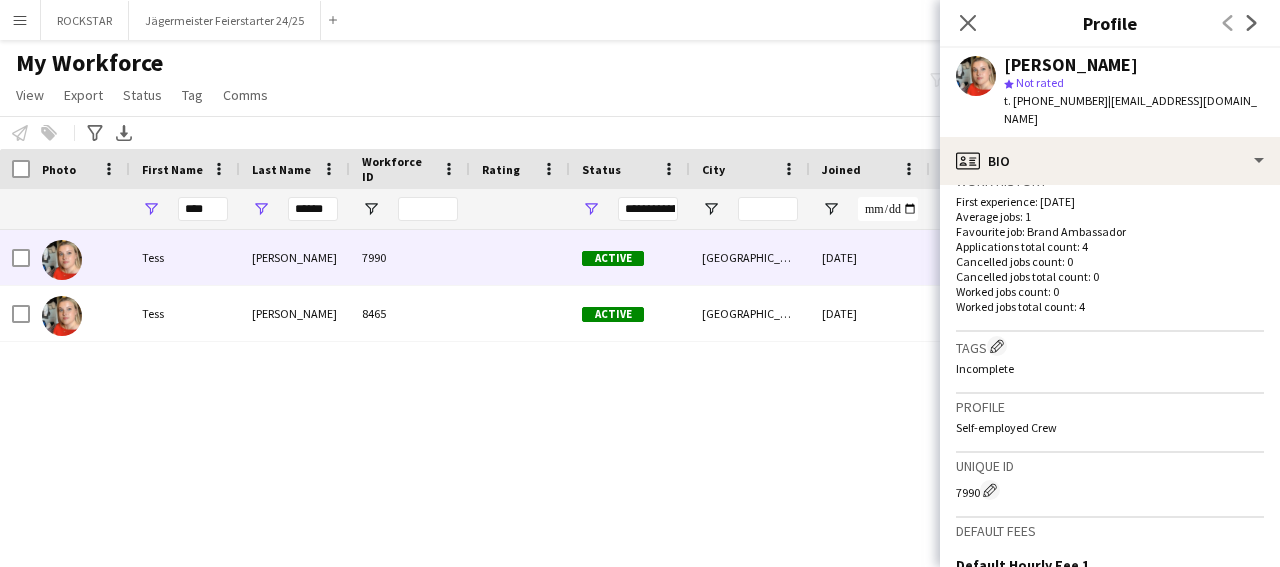 scroll, scrollTop: 793, scrollLeft: 0, axis: vertical 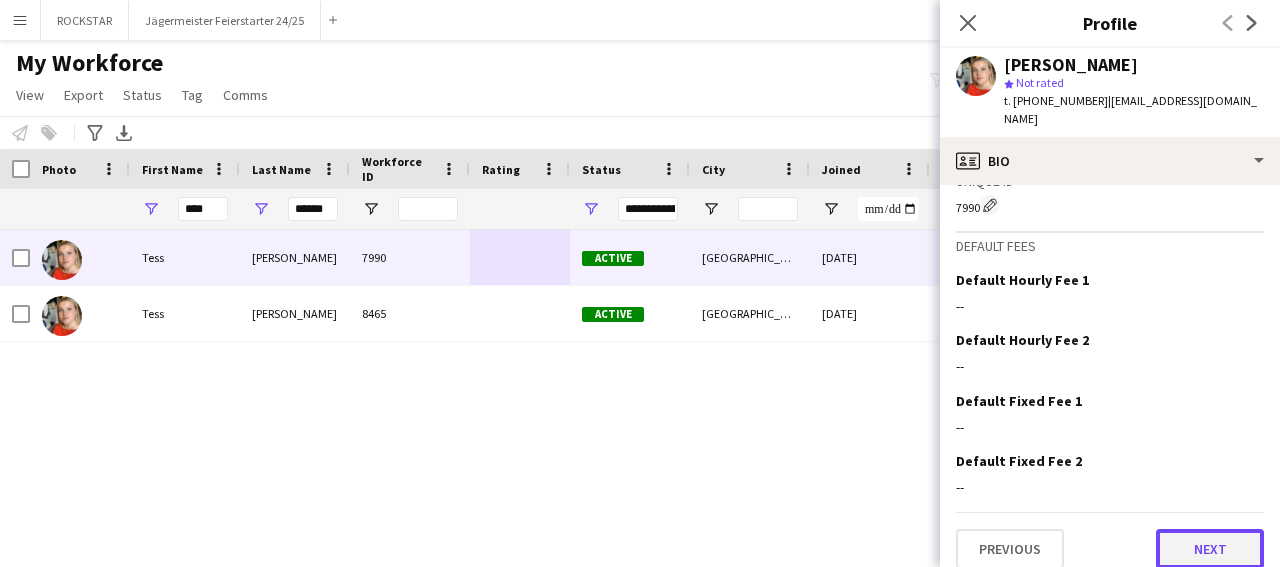 click on "Next" 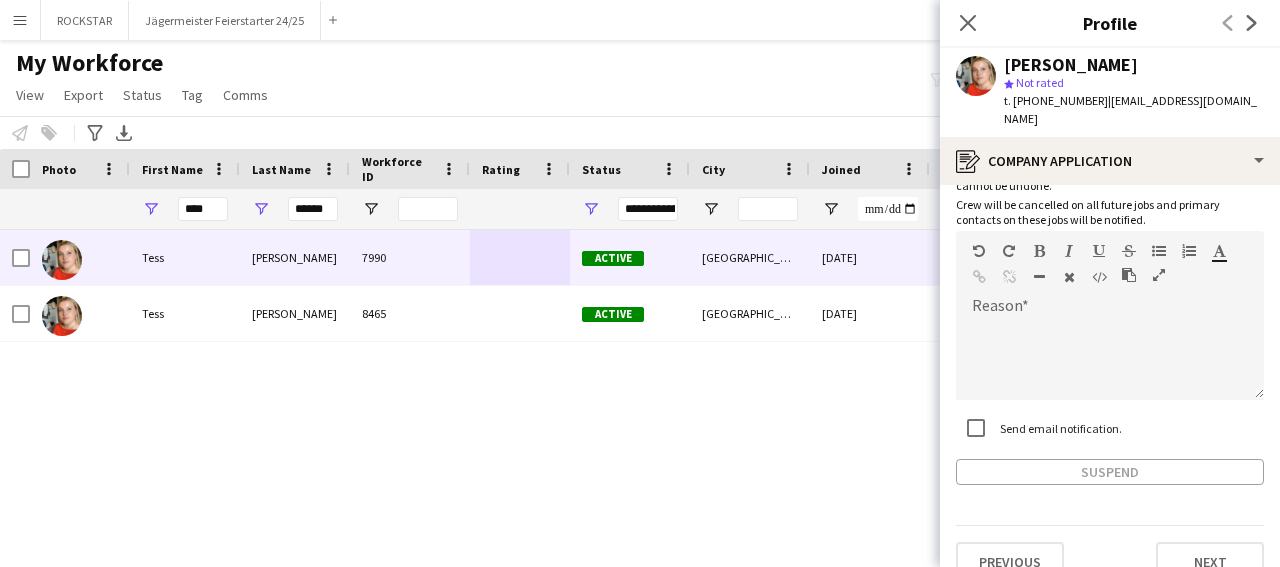 scroll, scrollTop: 126, scrollLeft: 0, axis: vertical 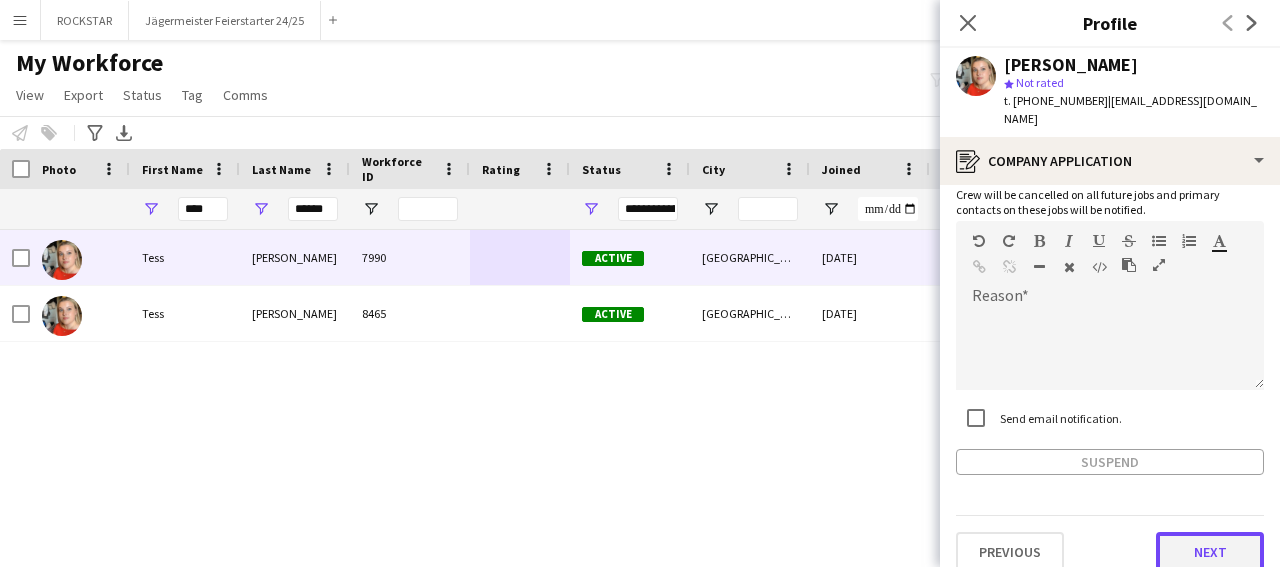 click on "Next" 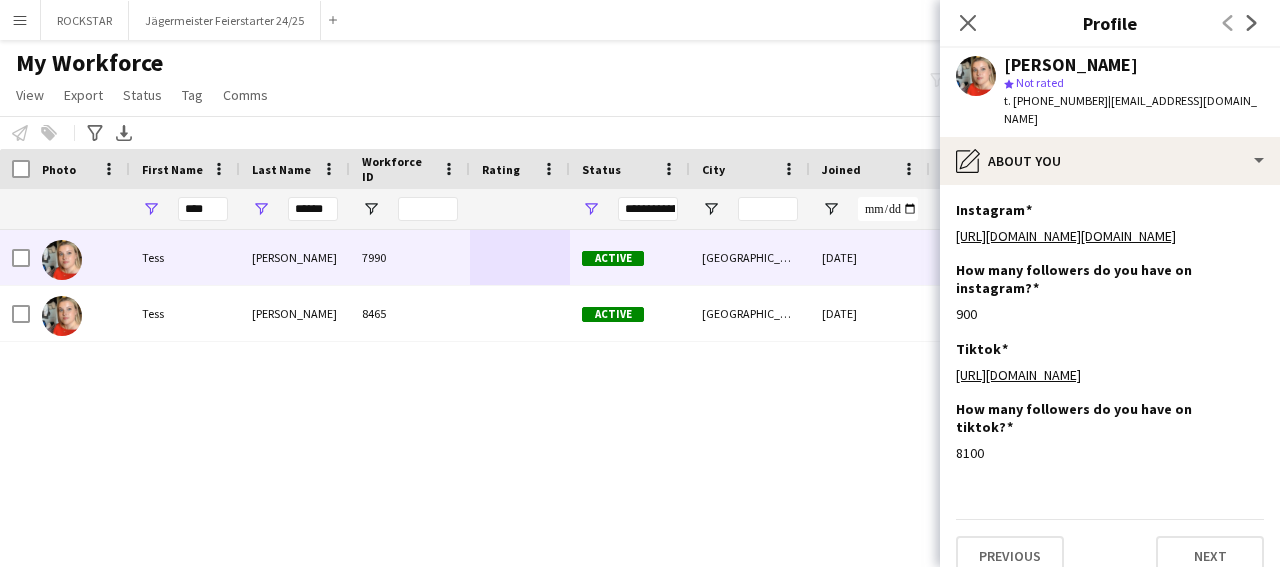 scroll, scrollTop: 24, scrollLeft: 0, axis: vertical 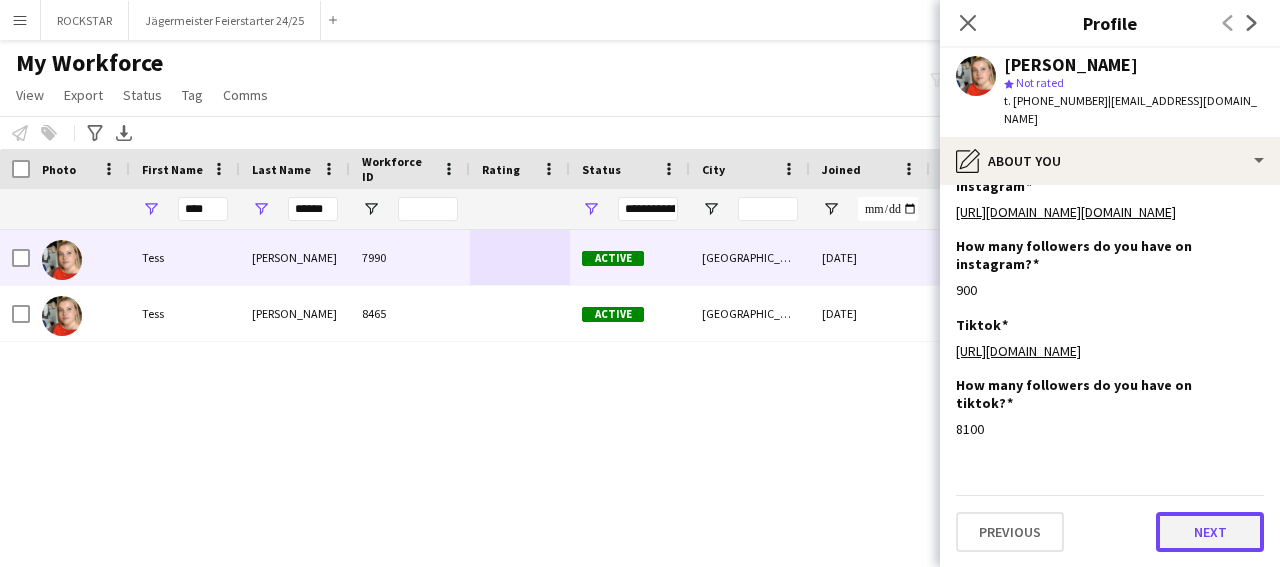 click on "Next" 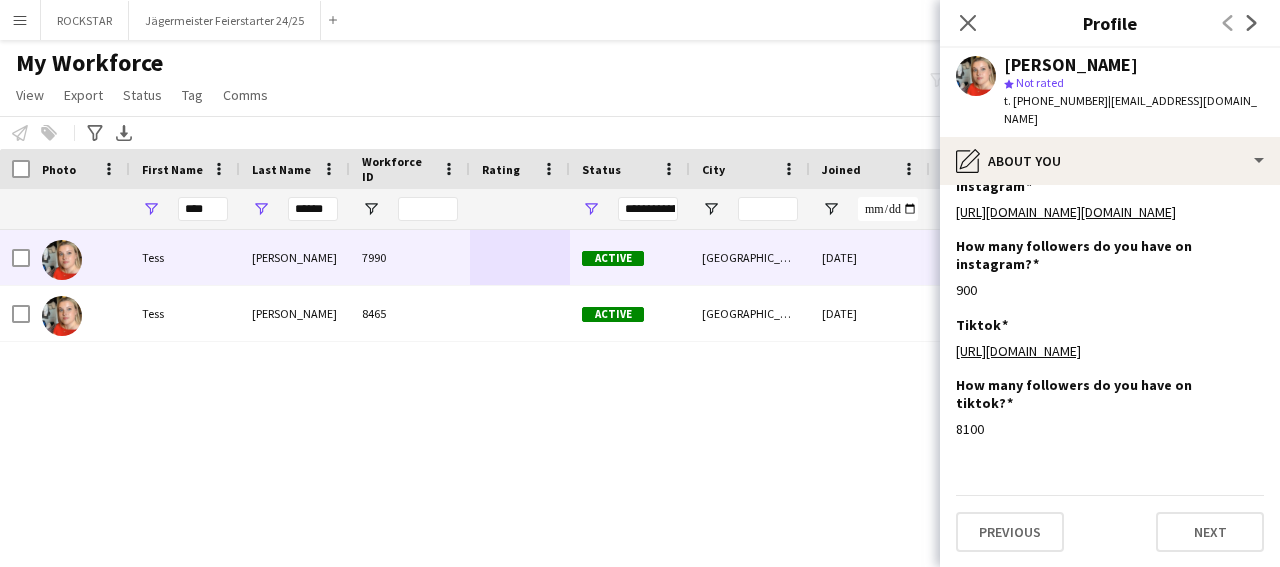 scroll, scrollTop: 0, scrollLeft: 0, axis: both 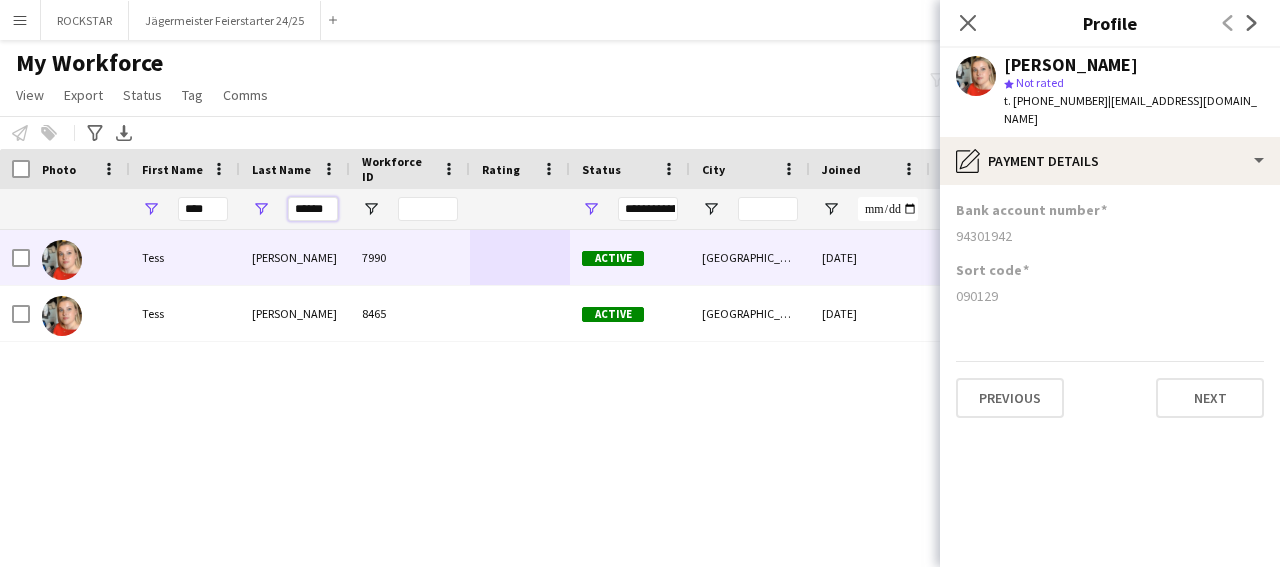 drag, startPoint x: 337, startPoint y: 215, endPoint x: 250, endPoint y: 219, distance: 87.0919 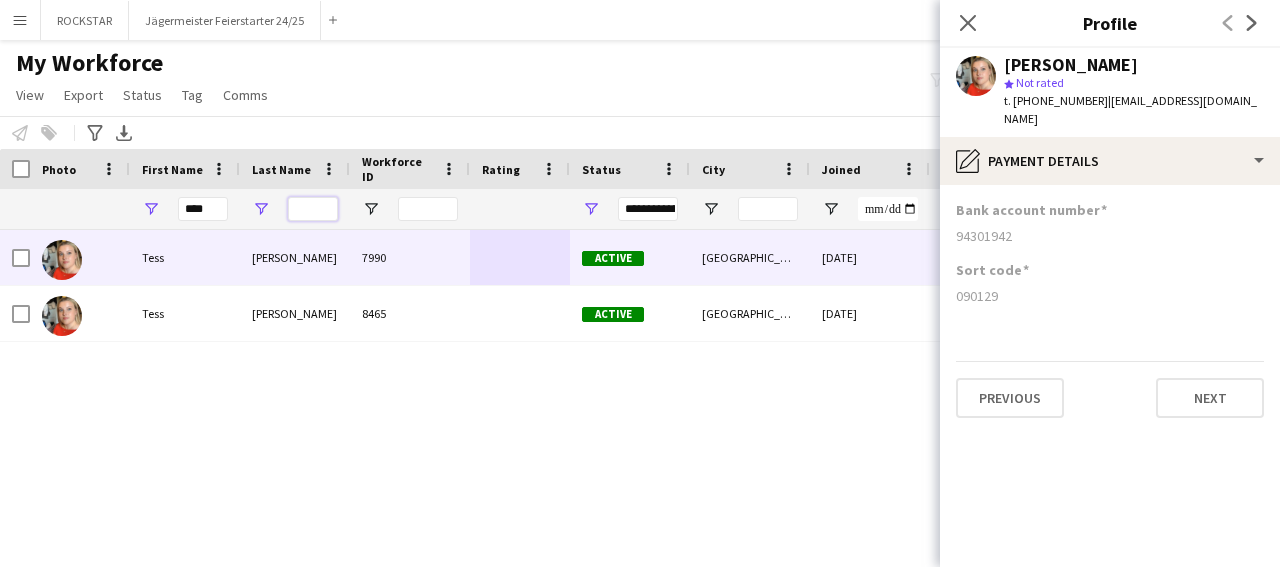 type 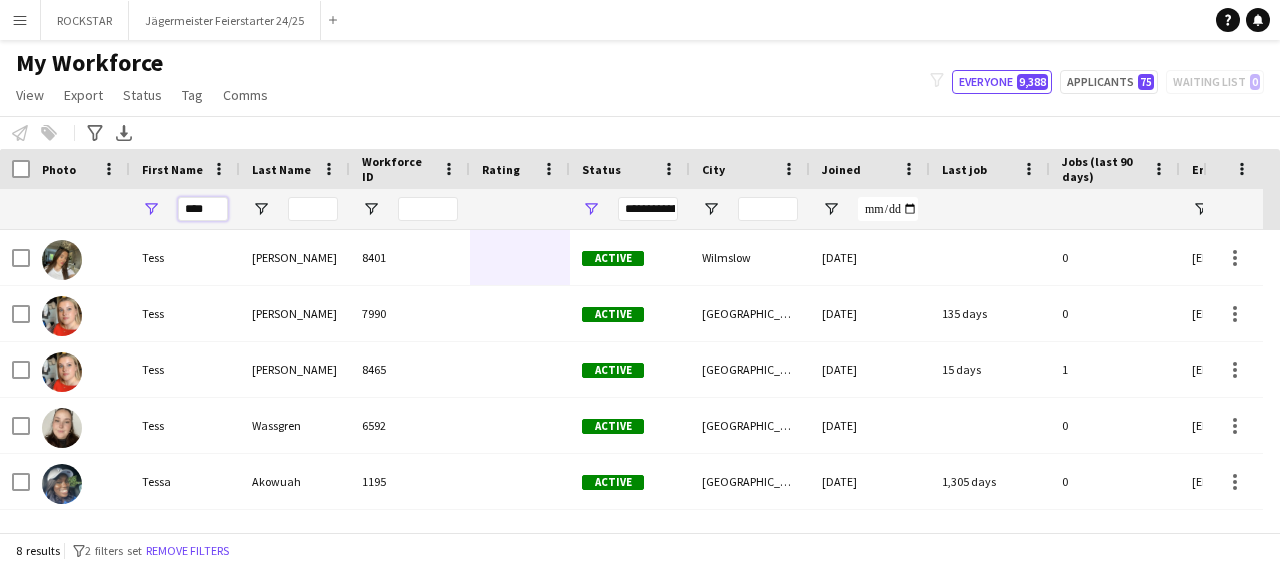 drag, startPoint x: 211, startPoint y: 209, endPoint x: 165, endPoint y: 212, distance: 46.09772 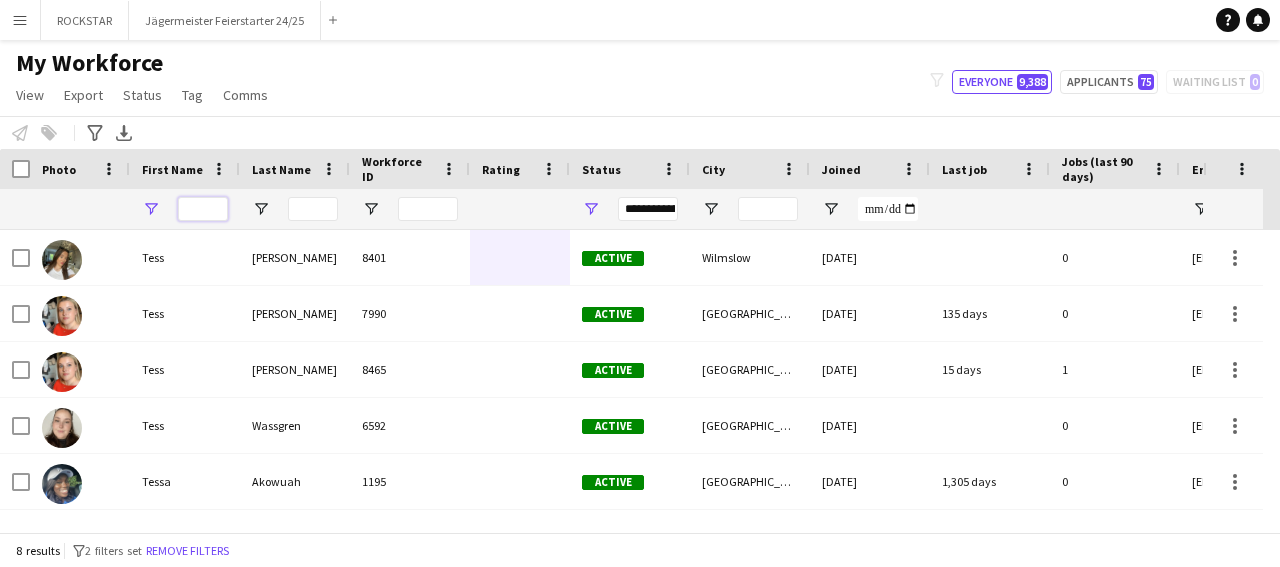 type 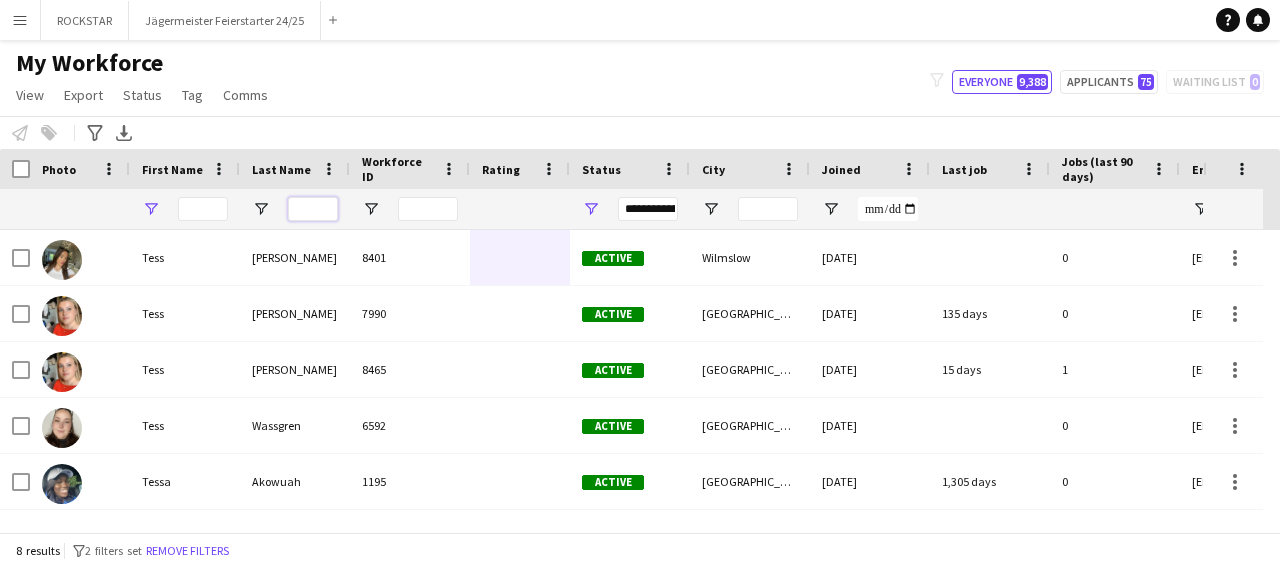 click at bounding box center [313, 209] 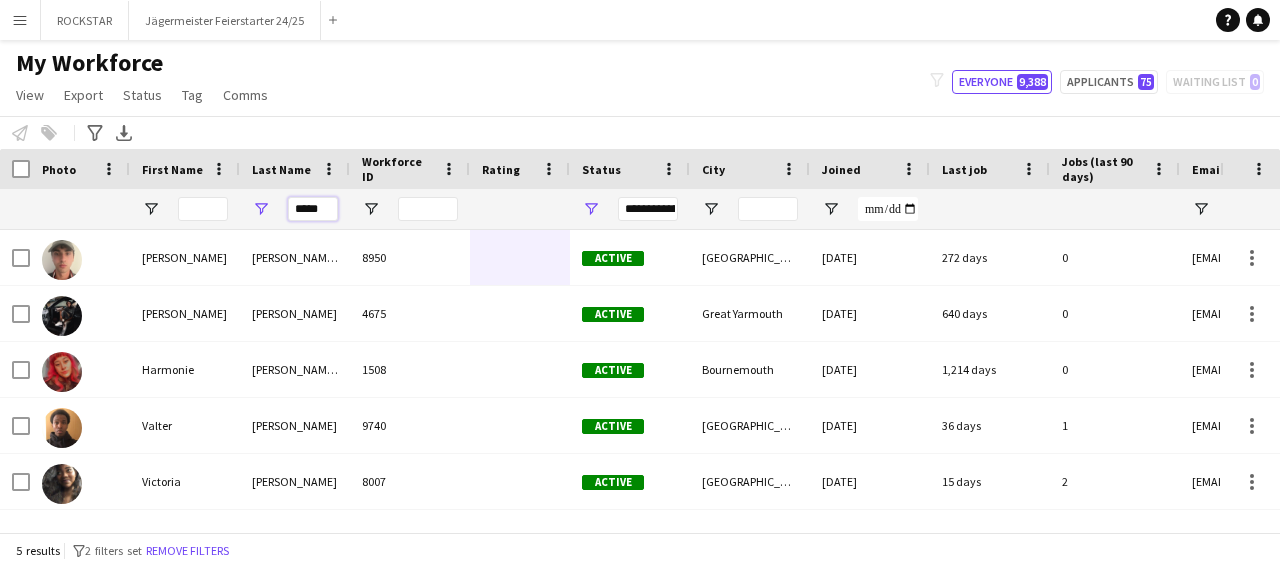 type on "*****" 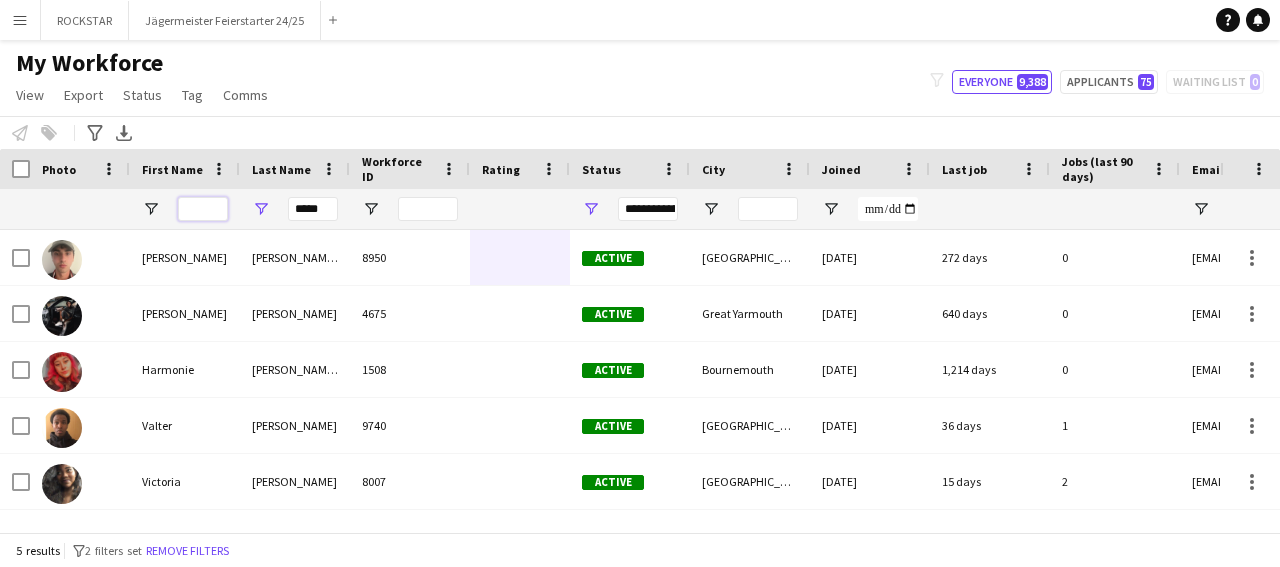 click at bounding box center (203, 209) 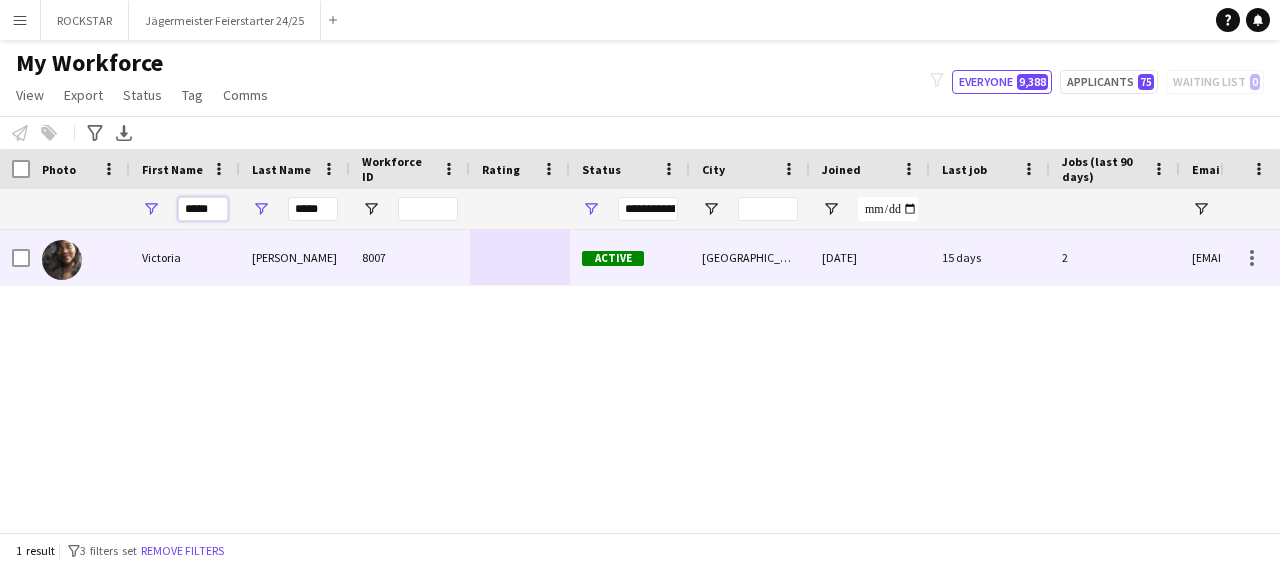 type on "*****" 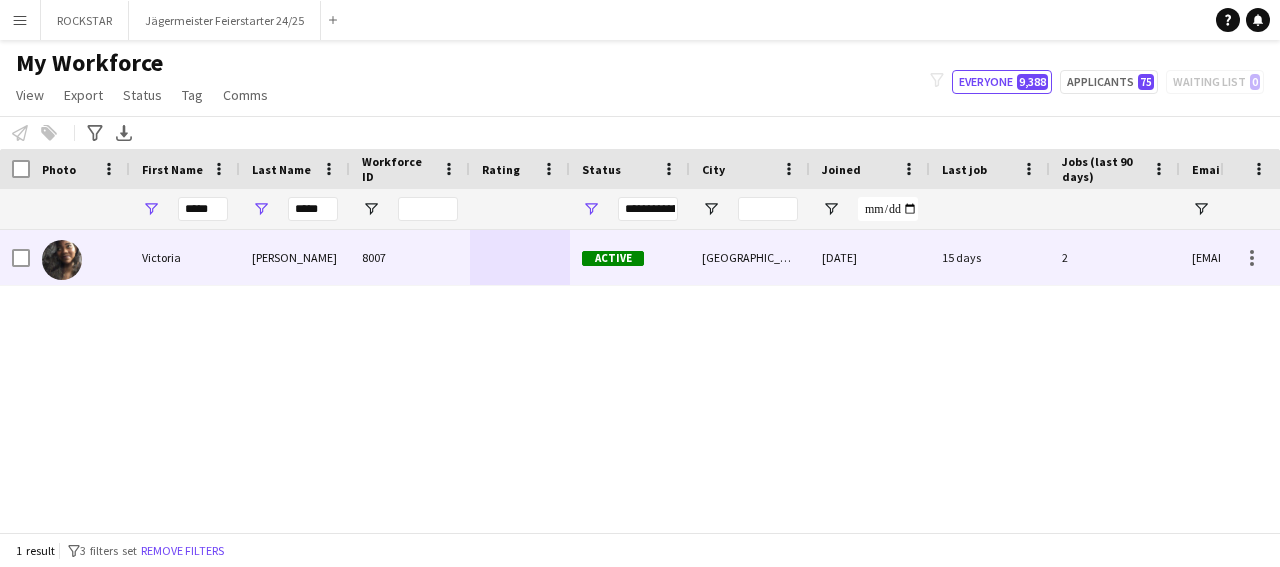 click on "Victoria" at bounding box center [185, 257] 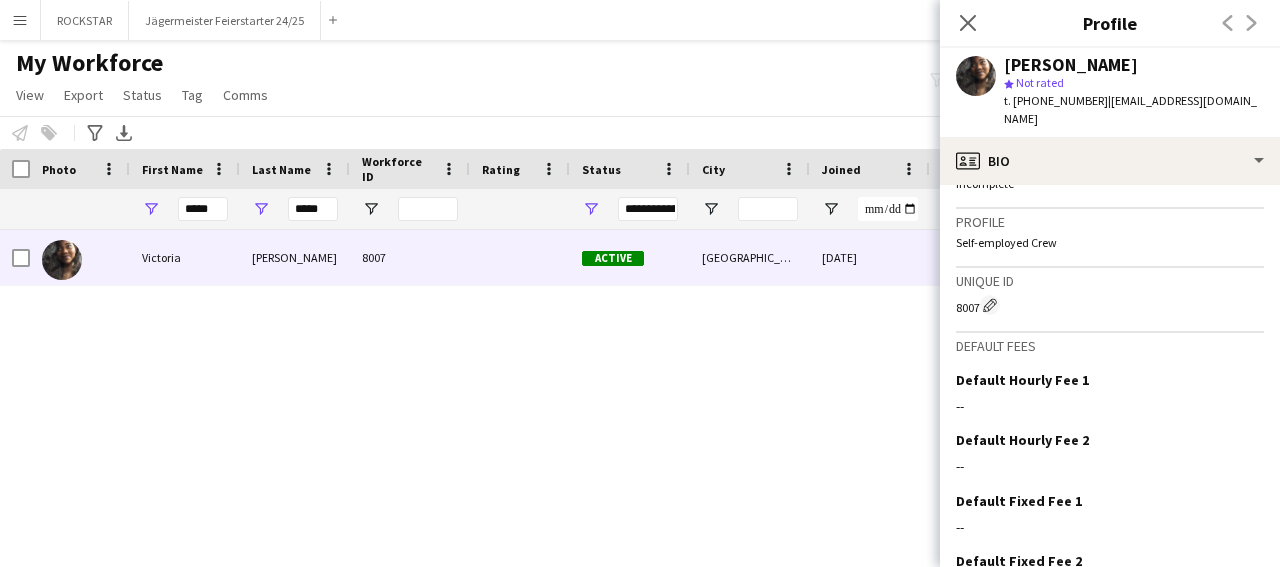 scroll, scrollTop: 793, scrollLeft: 0, axis: vertical 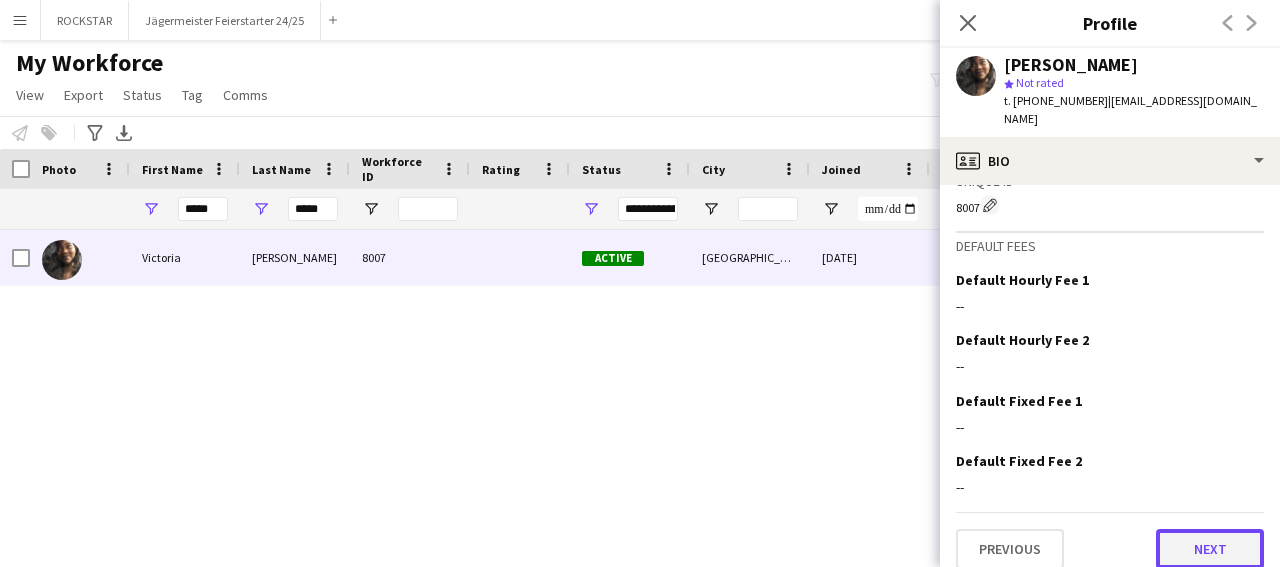 click on "Next" 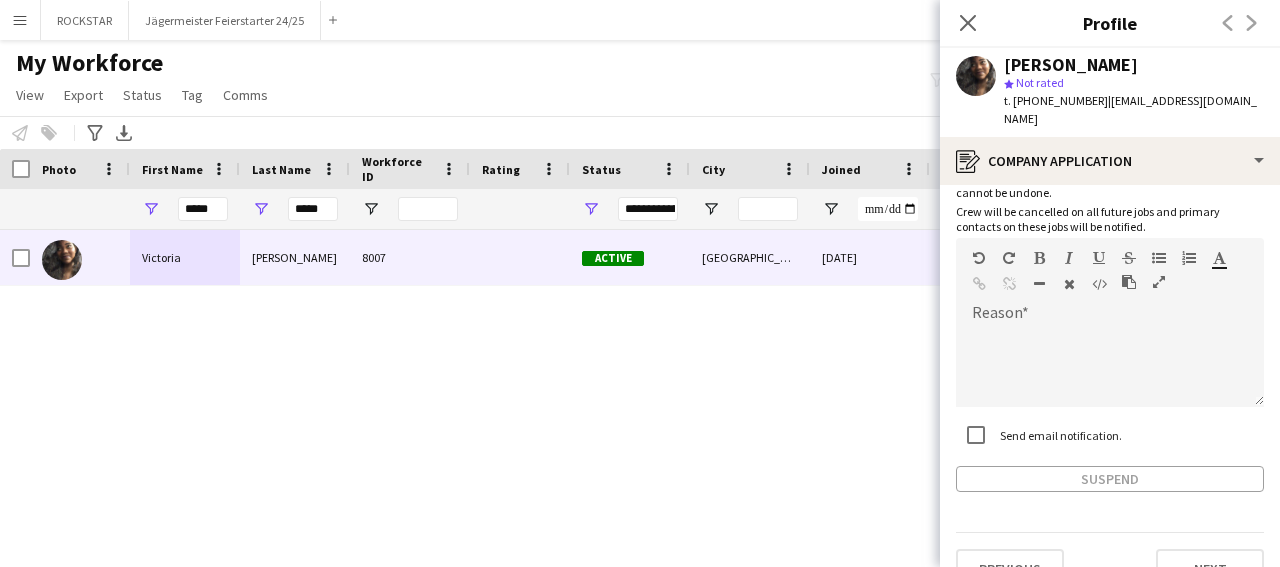 scroll, scrollTop: 126, scrollLeft: 0, axis: vertical 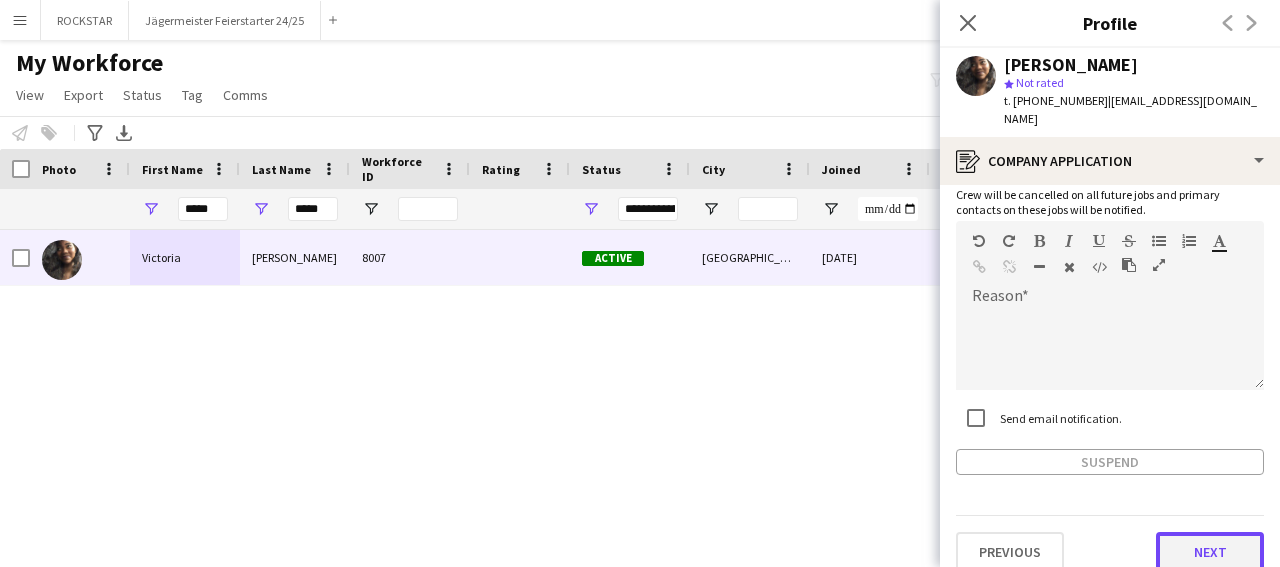 click on "Next" 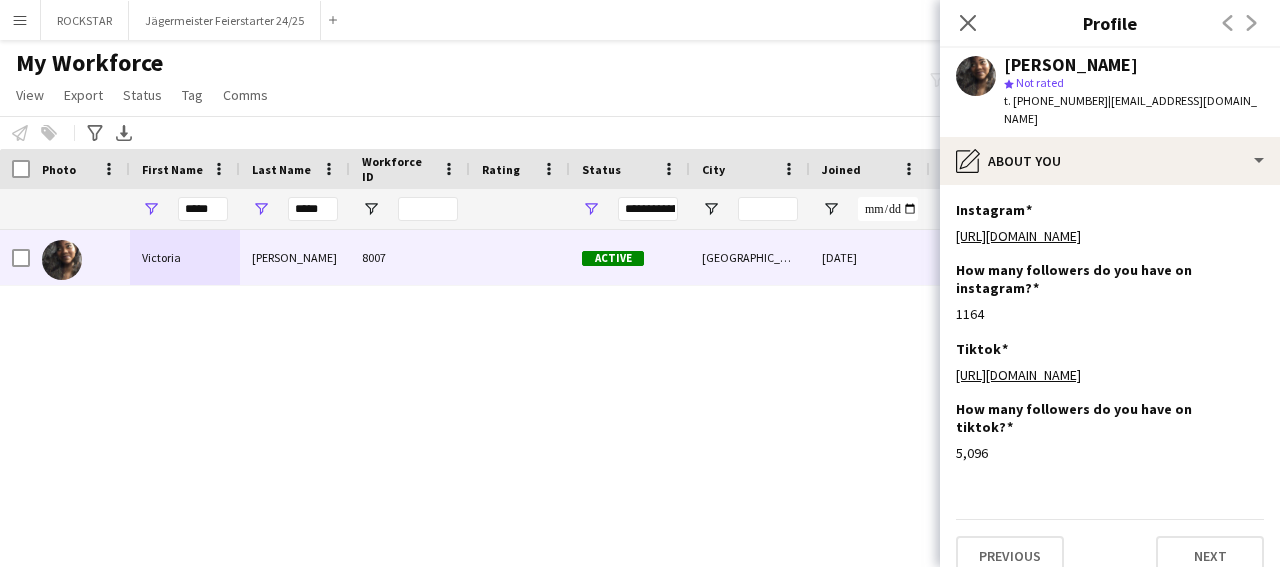 scroll, scrollTop: 24, scrollLeft: 0, axis: vertical 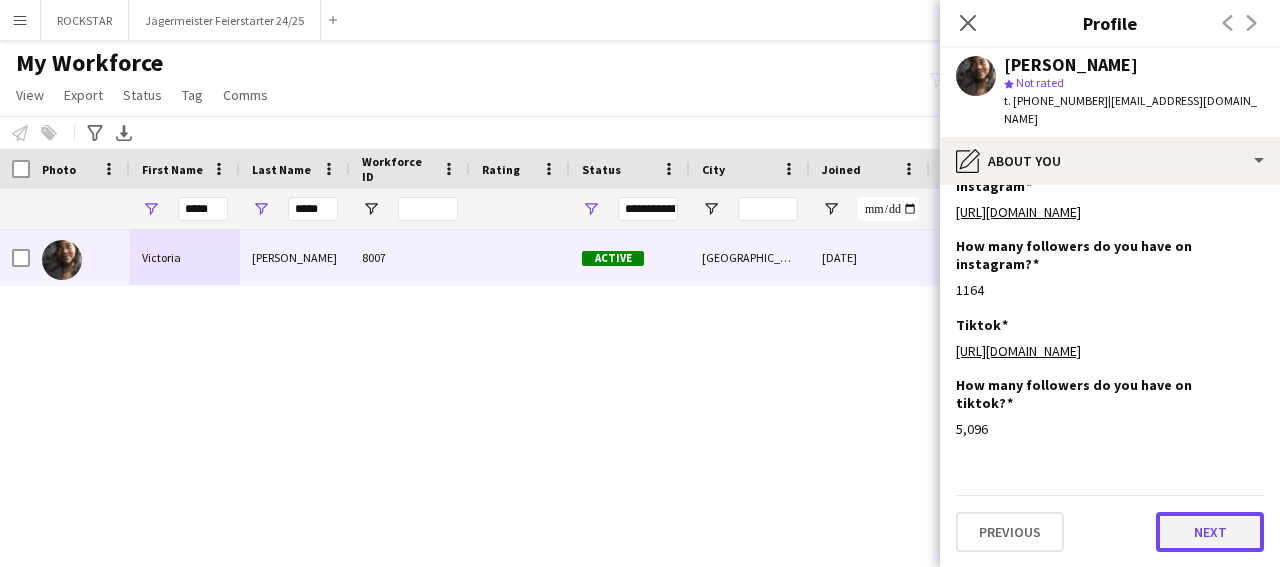 click on "Next" 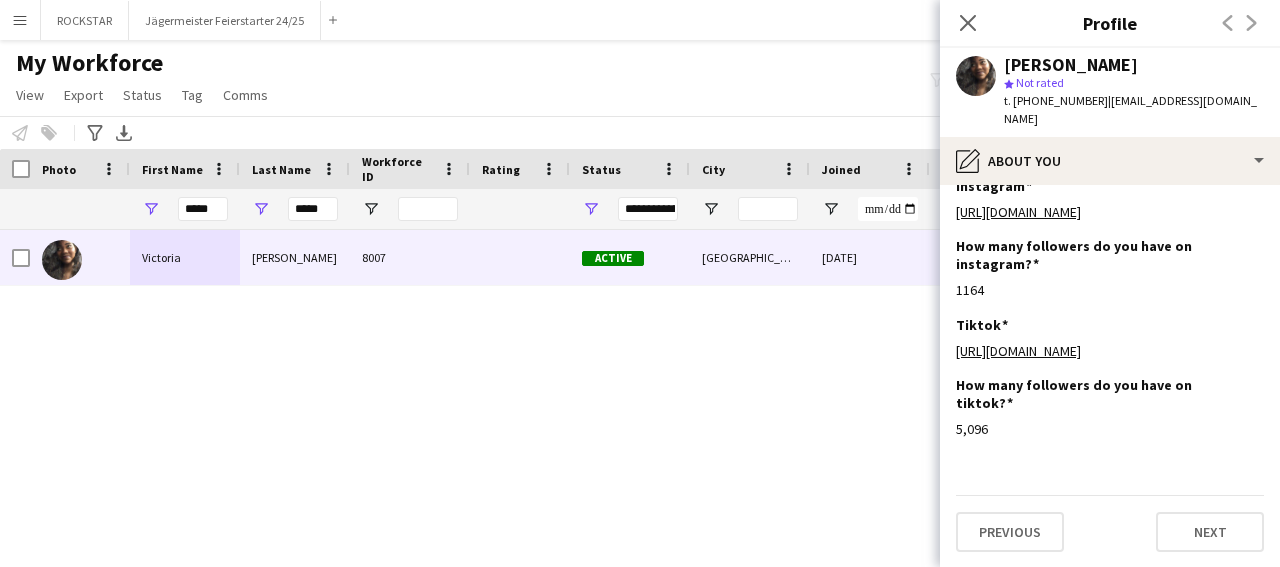 scroll, scrollTop: 0, scrollLeft: 0, axis: both 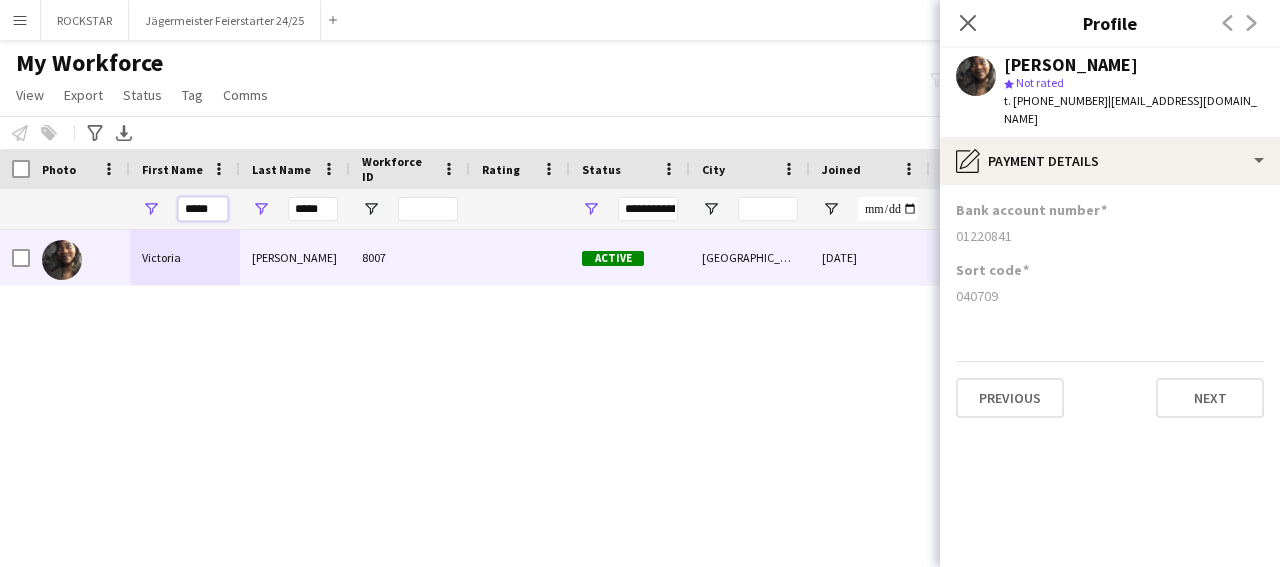drag, startPoint x: 213, startPoint y: 218, endPoint x: 129, endPoint y: 219, distance: 84.00595 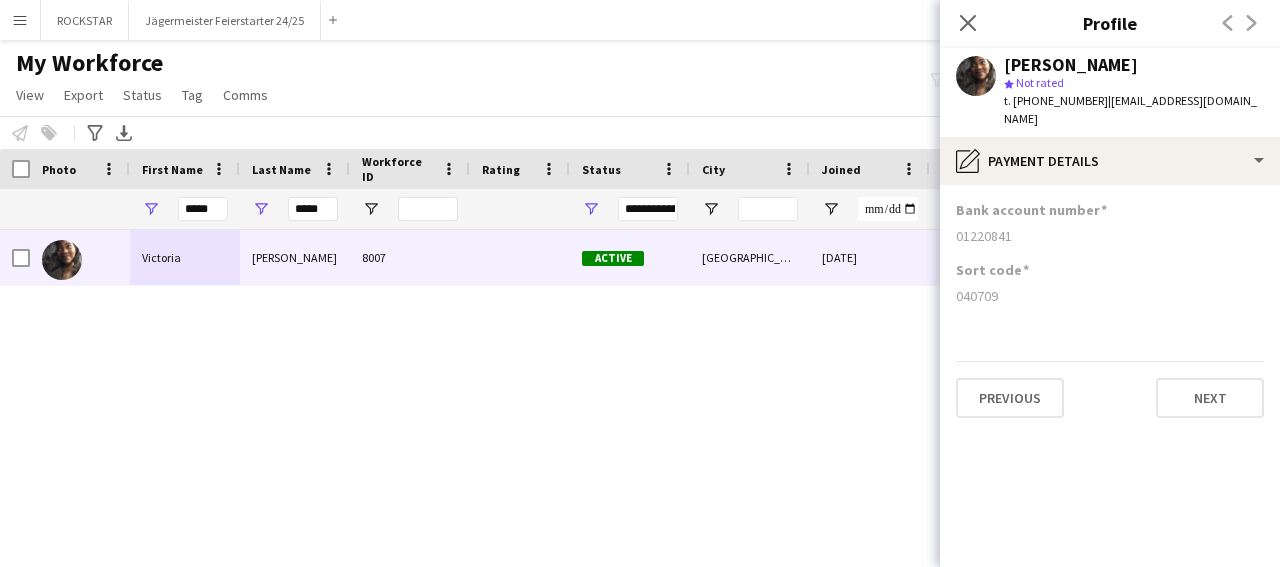 click on "*****" at bounding box center (185, 209) 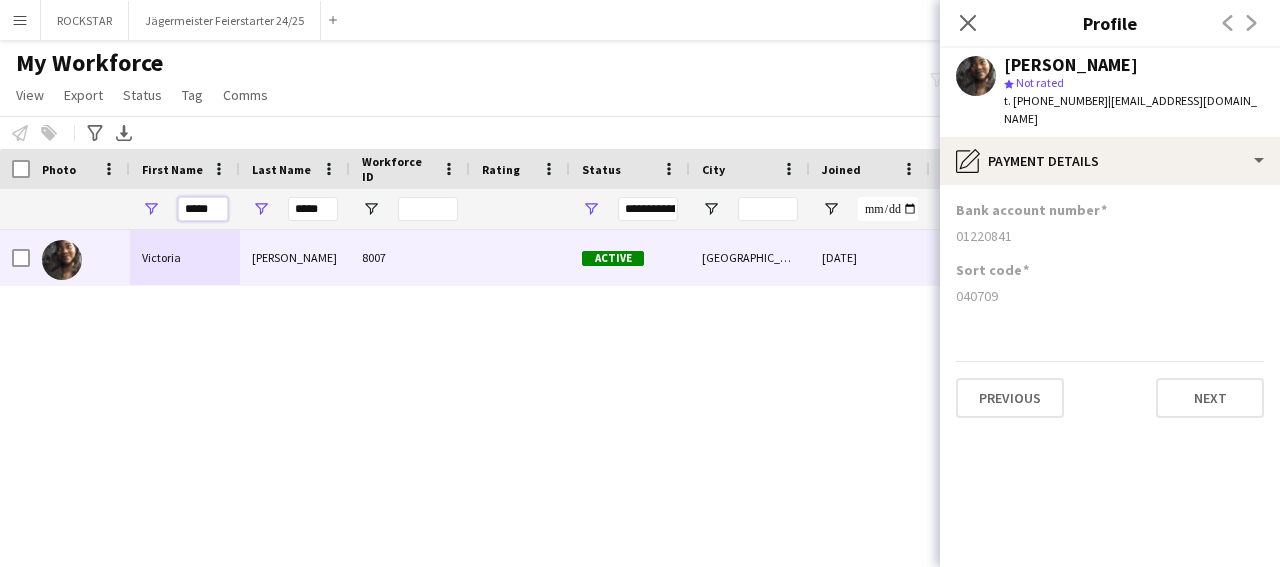drag, startPoint x: 173, startPoint y: 217, endPoint x: 224, endPoint y: 221, distance: 51.156624 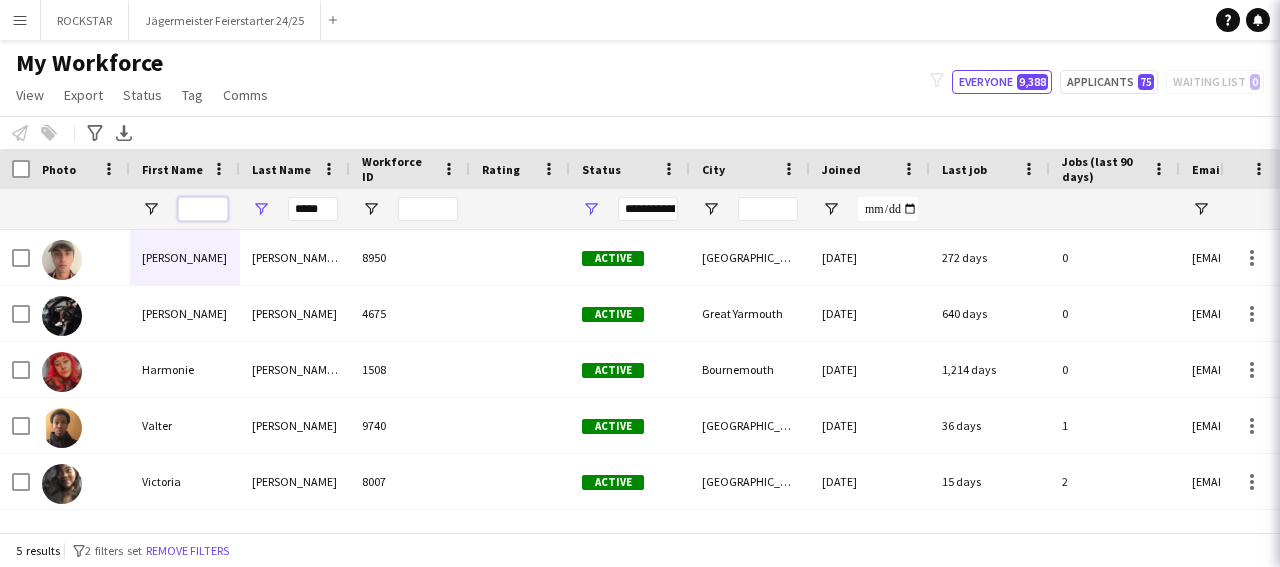 drag, startPoint x: 224, startPoint y: 221, endPoint x: 328, endPoint y: 207, distance: 104.93808 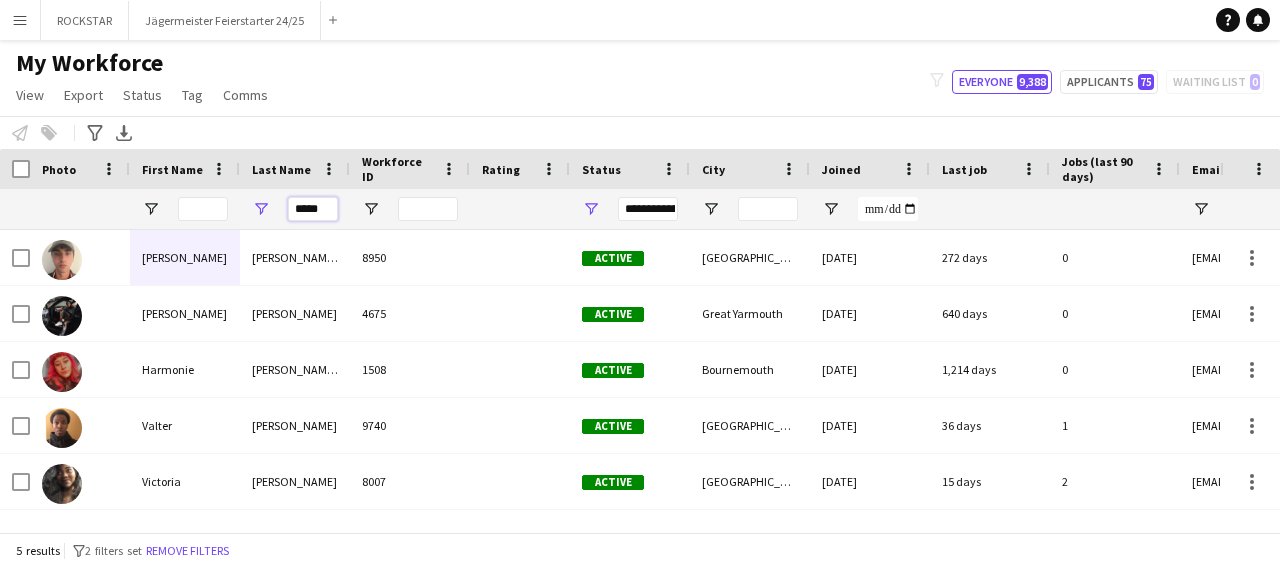 drag, startPoint x: 328, startPoint y: 207, endPoint x: 253, endPoint y: 218, distance: 75.802376 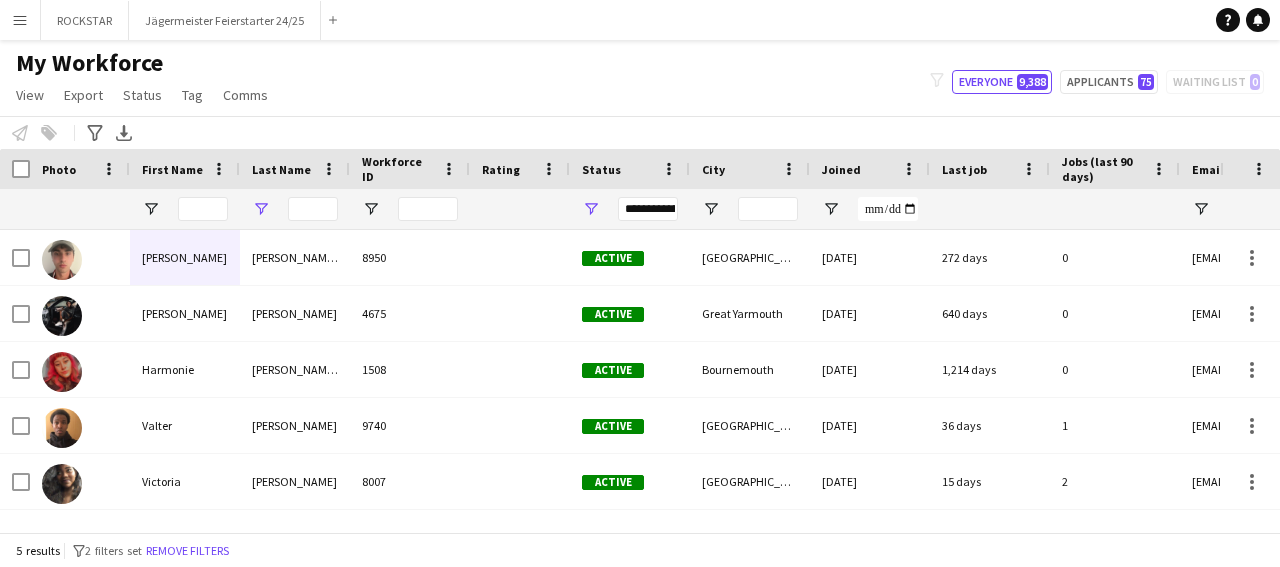 drag, startPoint x: 253, startPoint y: 218, endPoint x: 280, endPoint y: 212, distance: 27.658634 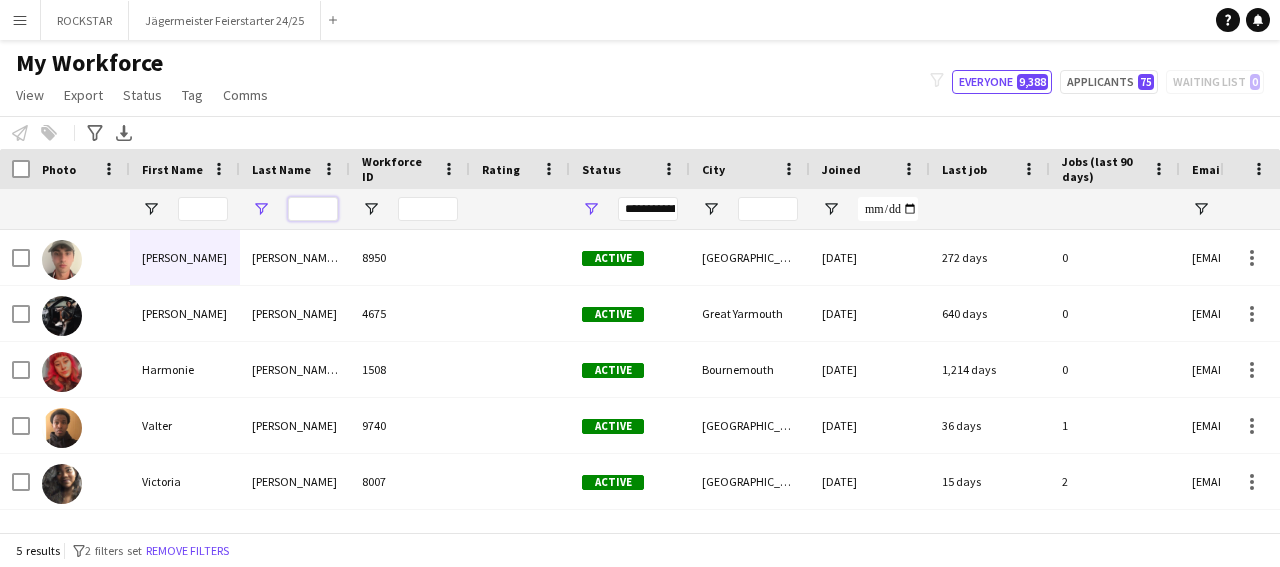 click at bounding box center [313, 209] 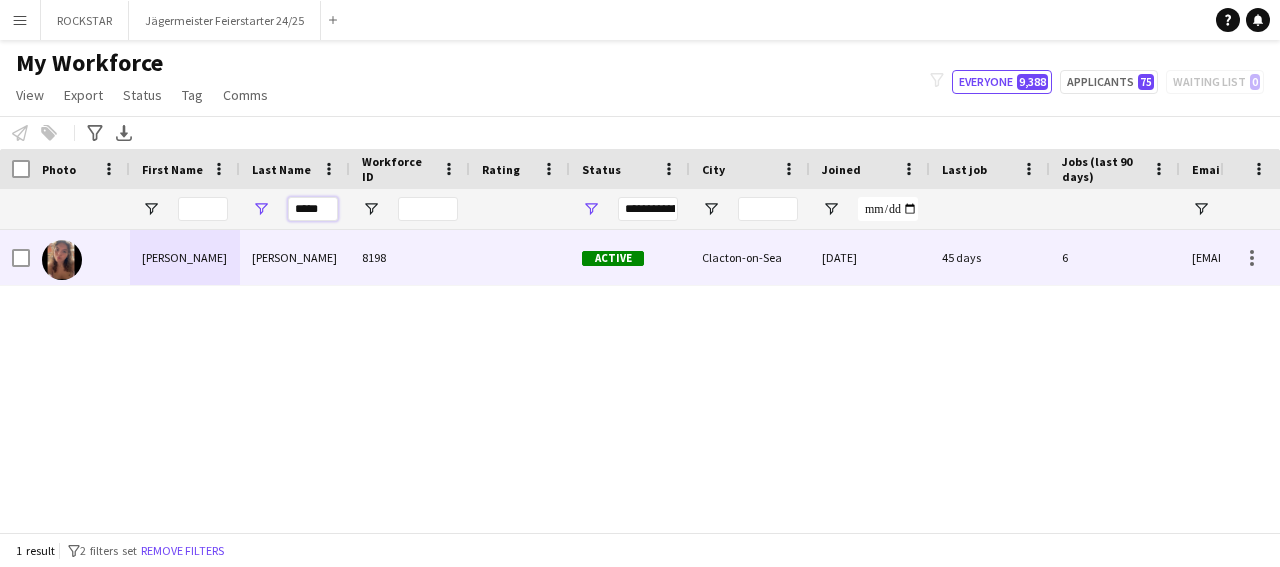type on "*****" 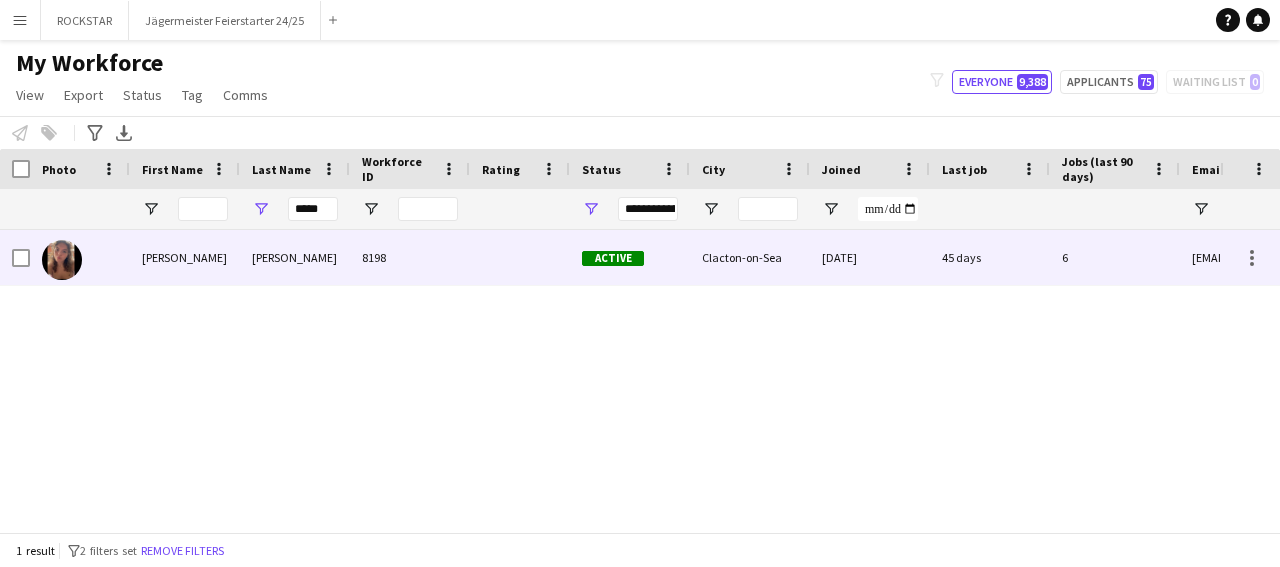 click on "[PERSON_NAME]" at bounding box center [295, 257] 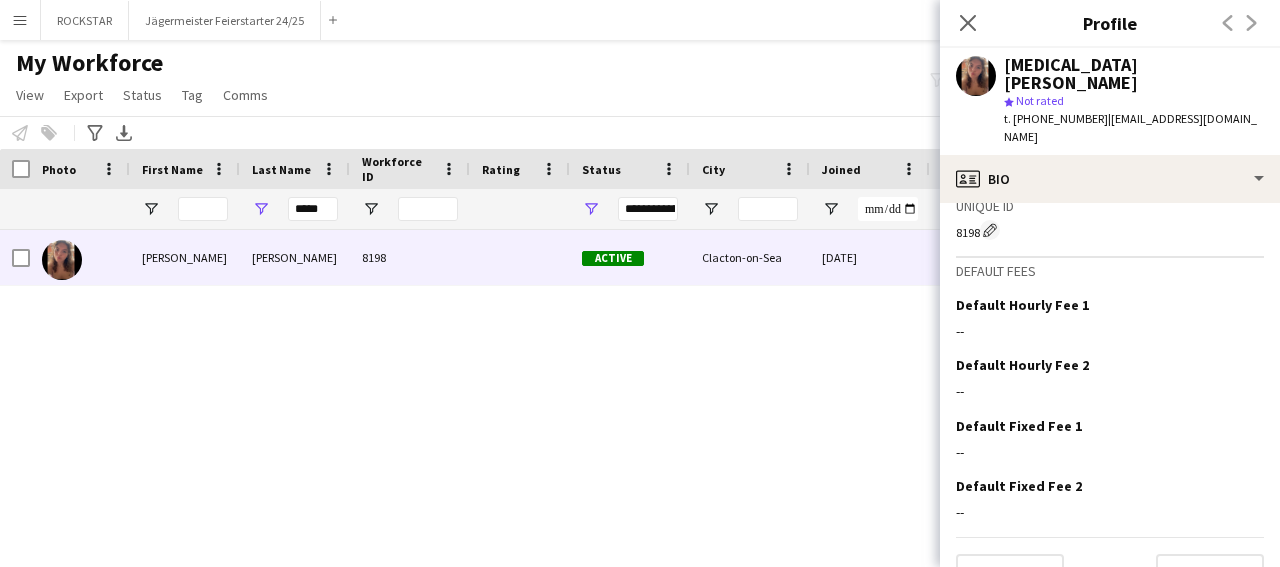 scroll, scrollTop: 806, scrollLeft: 0, axis: vertical 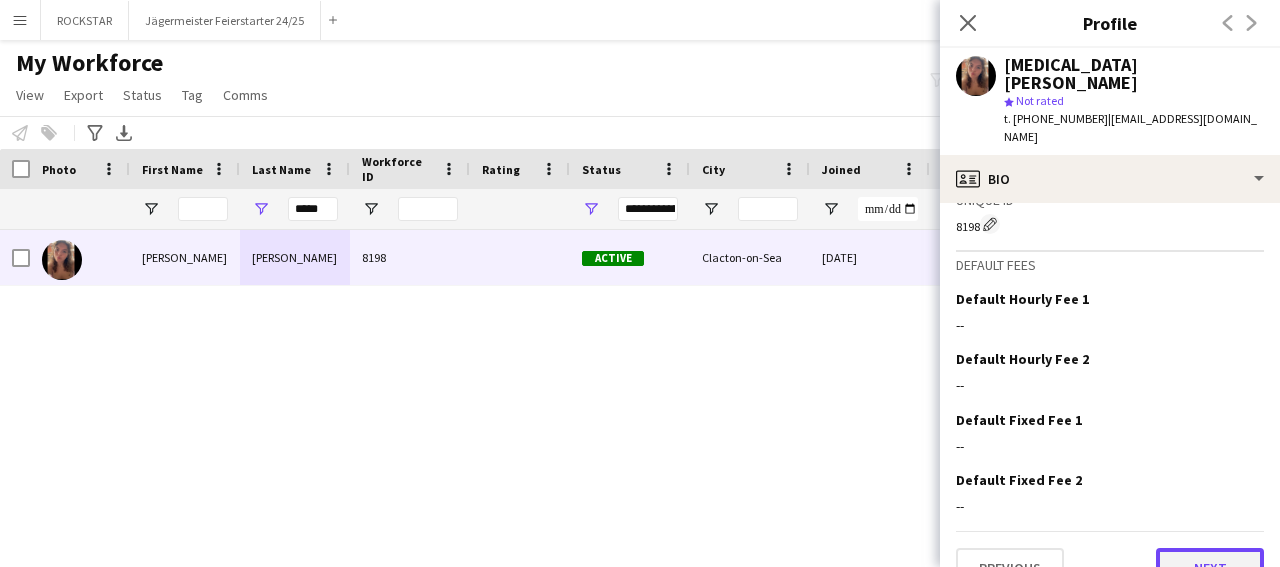 click on "Next" 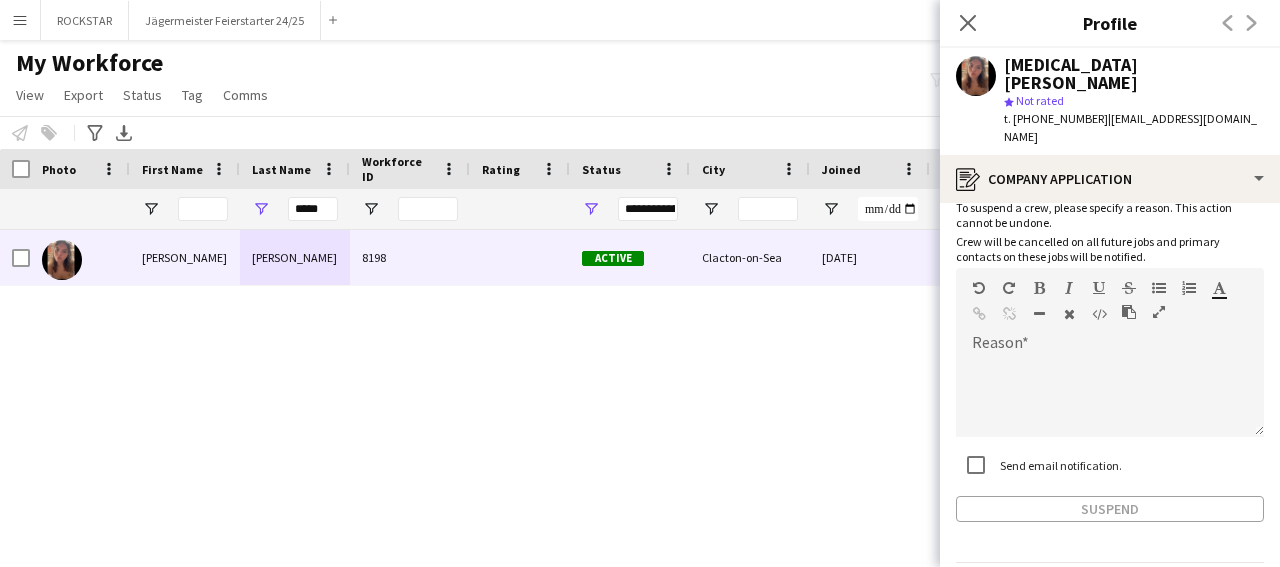 scroll, scrollTop: 126, scrollLeft: 0, axis: vertical 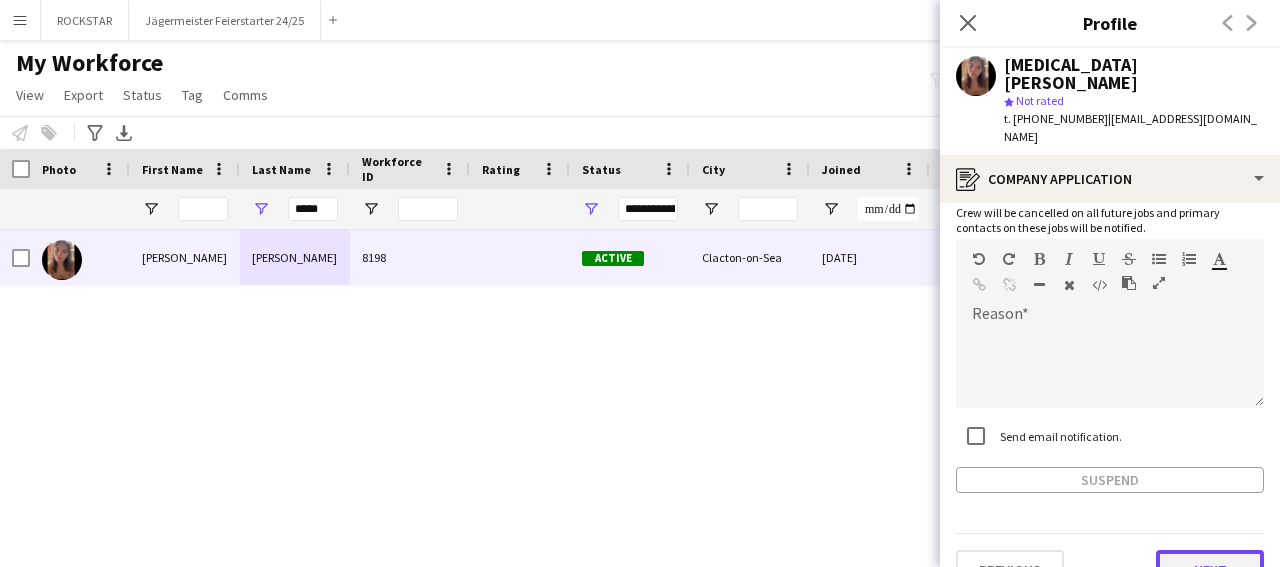 click on "Next" 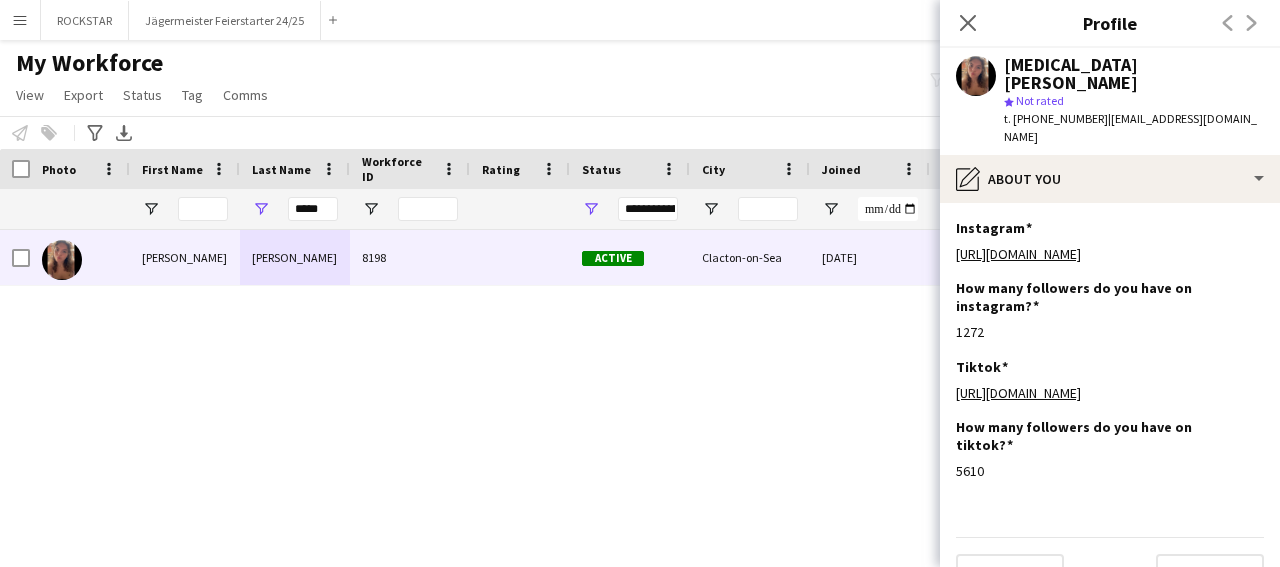 scroll, scrollTop: 24, scrollLeft: 0, axis: vertical 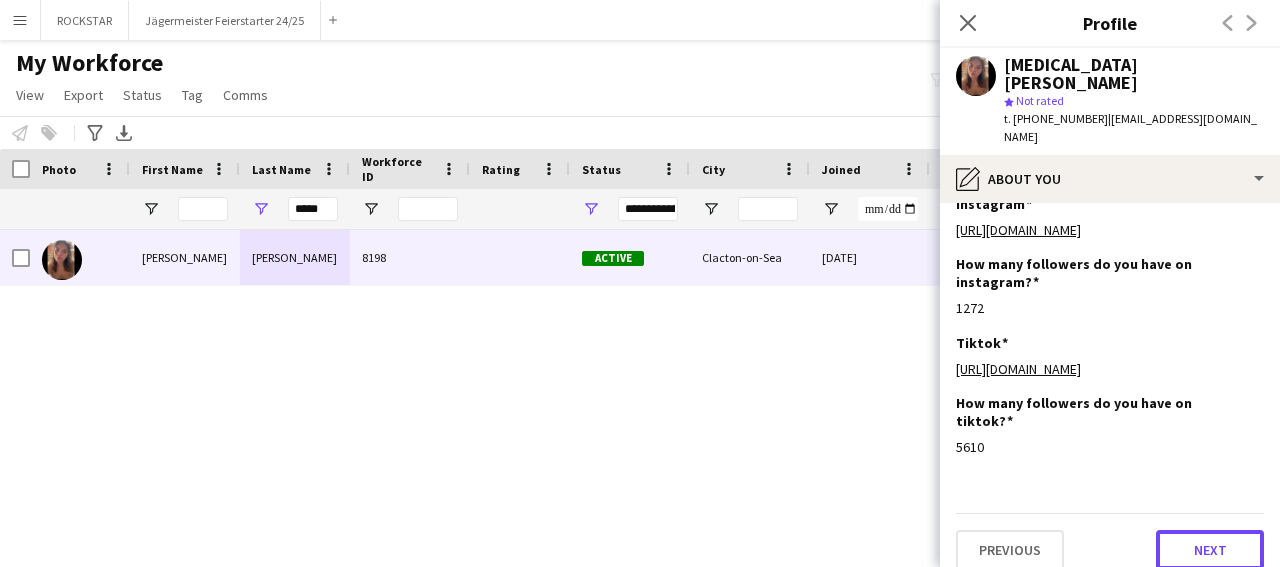click on "Next" 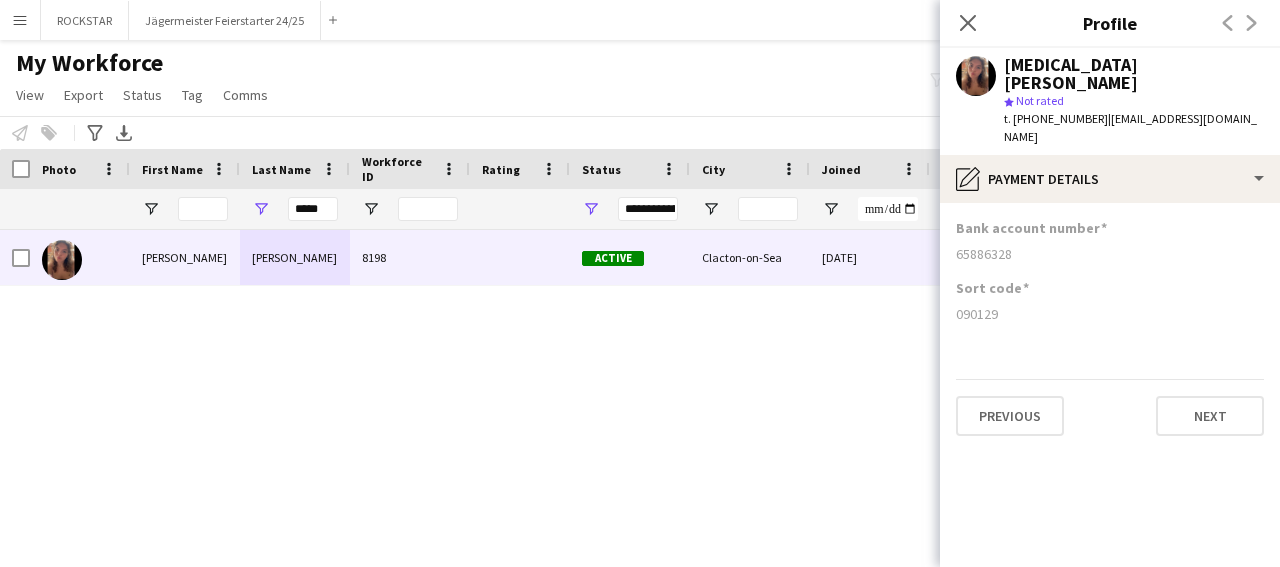 scroll, scrollTop: 0, scrollLeft: 0, axis: both 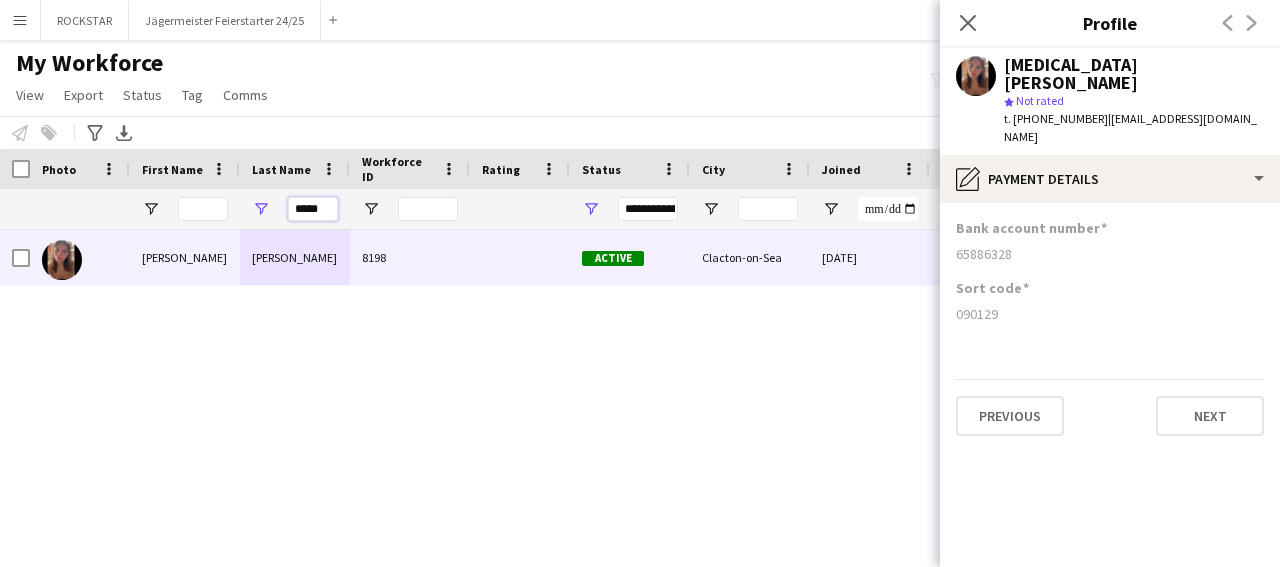 drag, startPoint x: 331, startPoint y: 207, endPoint x: 227, endPoint y: 209, distance: 104.019226 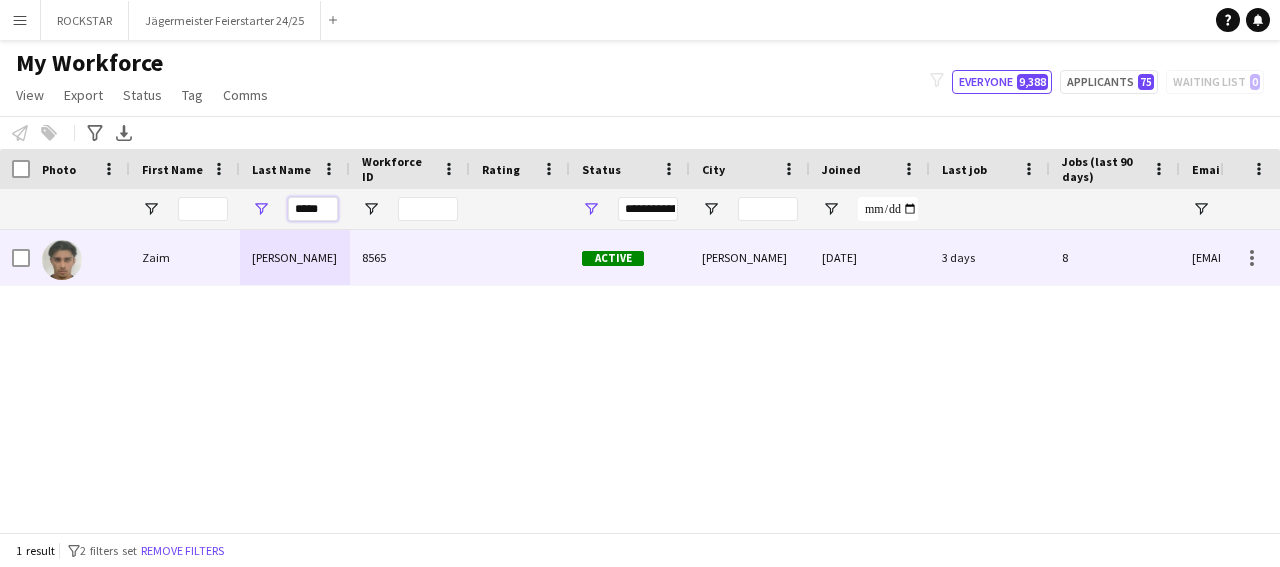 type on "*****" 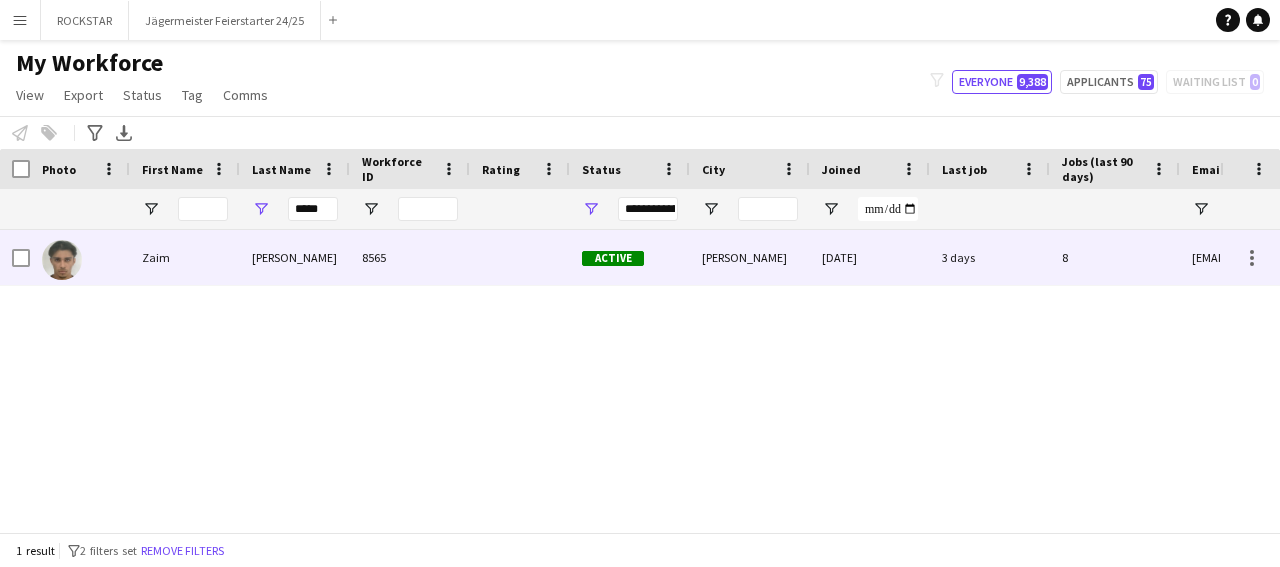 click on "[PERSON_NAME]" at bounding box center [295, 257] 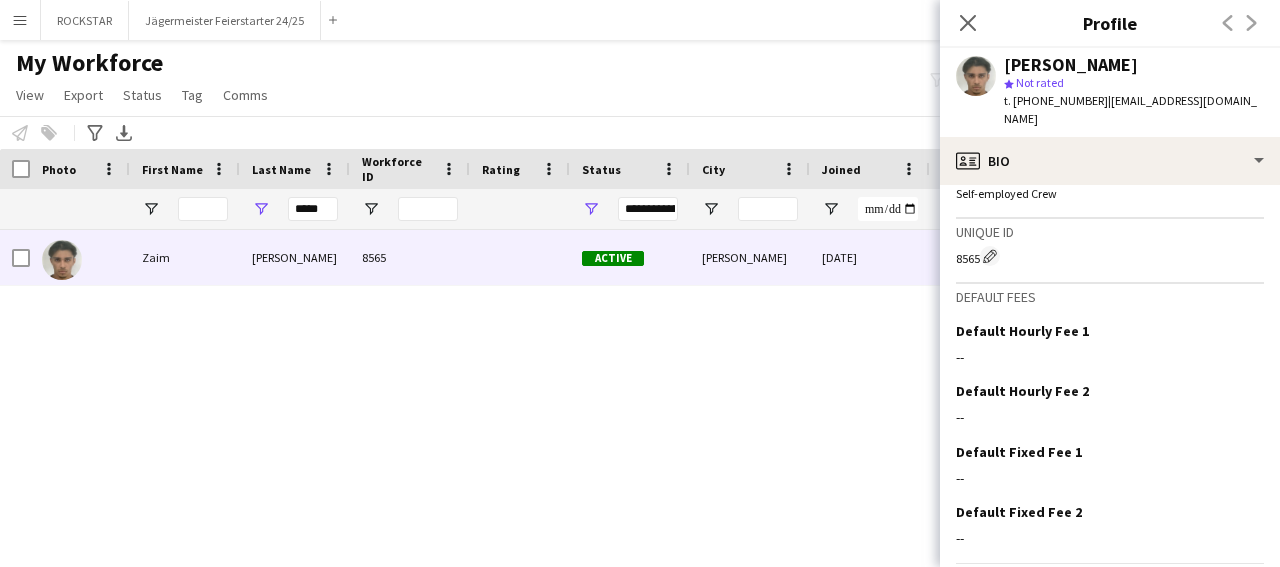 scroll, scrollTop: 793, scrollLeft: 0, axis: vertical 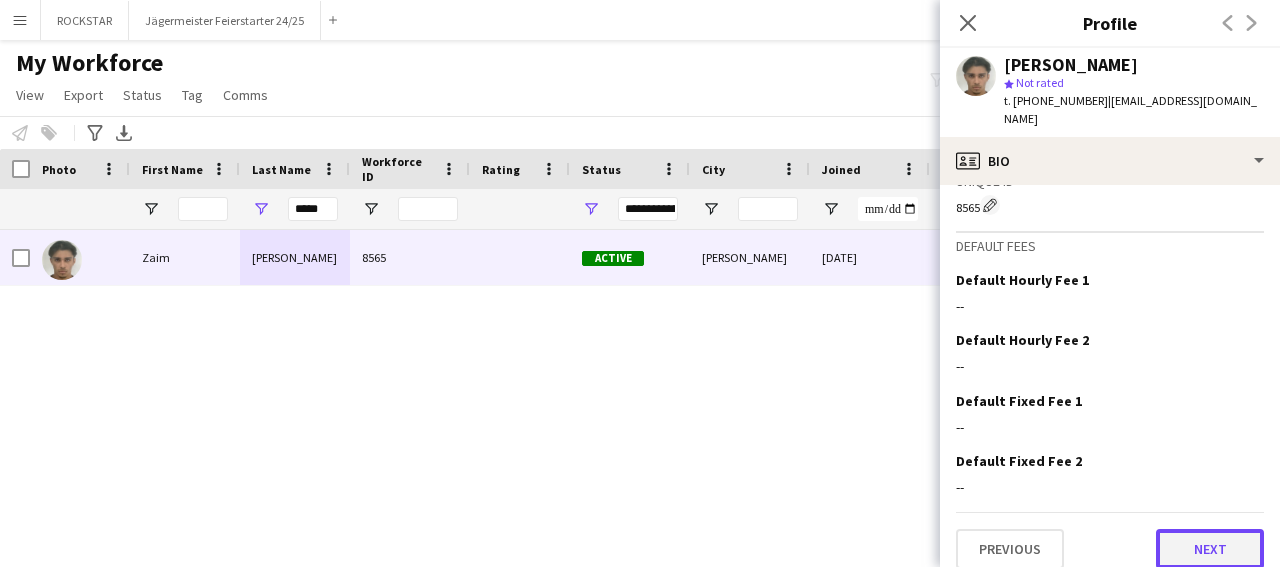click on "Next" 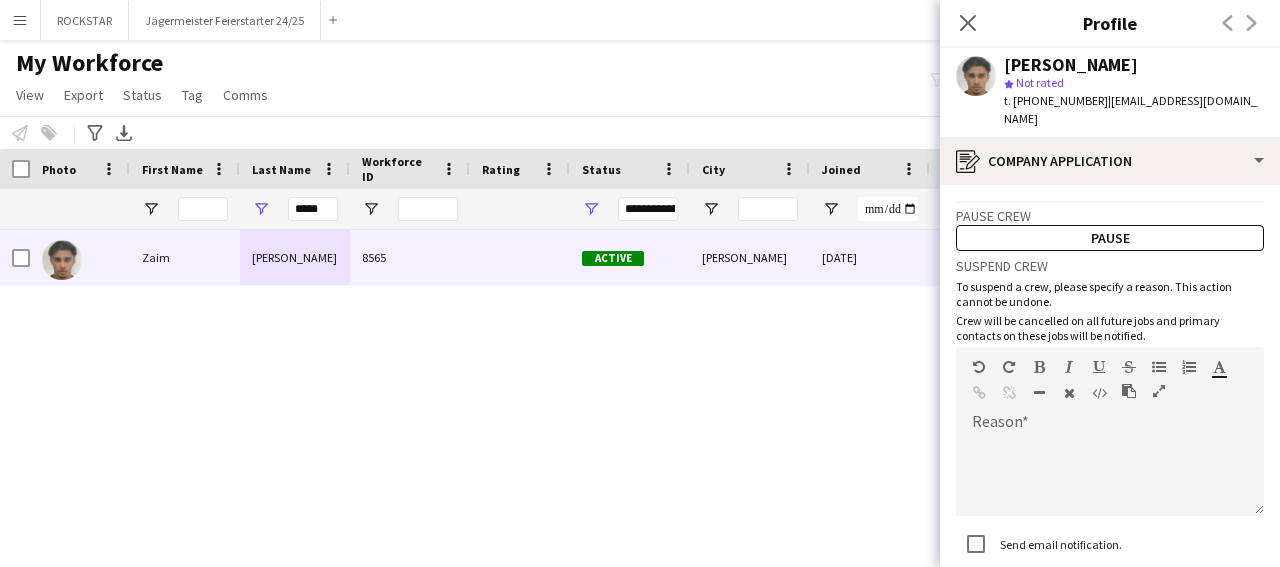 scroll, scrollTop: 126, scrollLeft: 0, axis: vertical 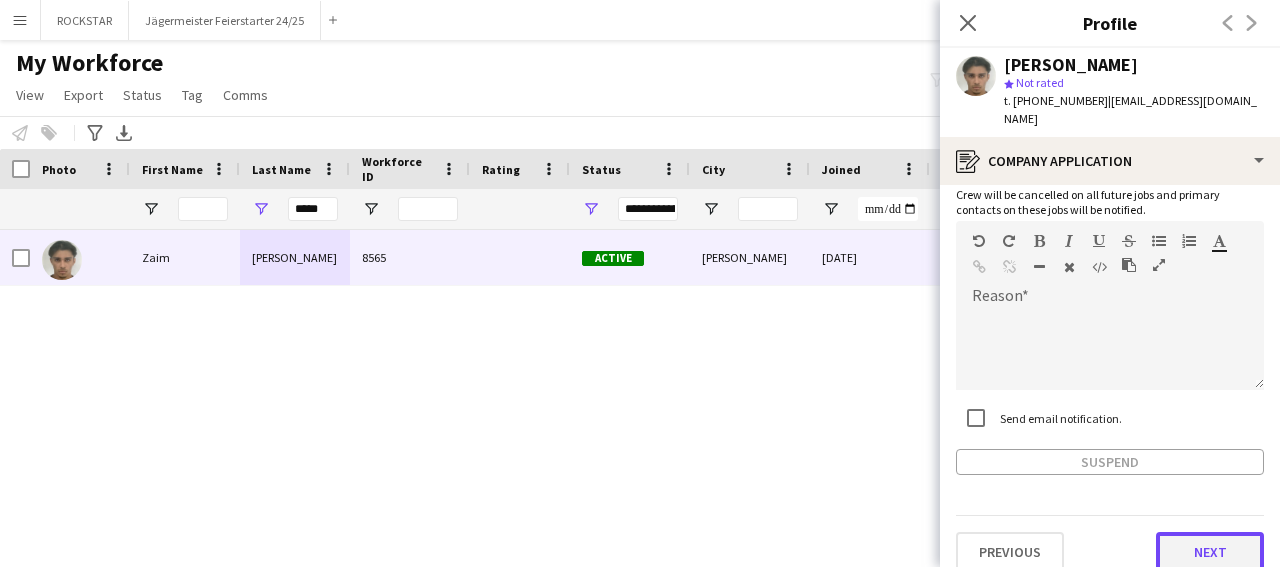 click on "Next" 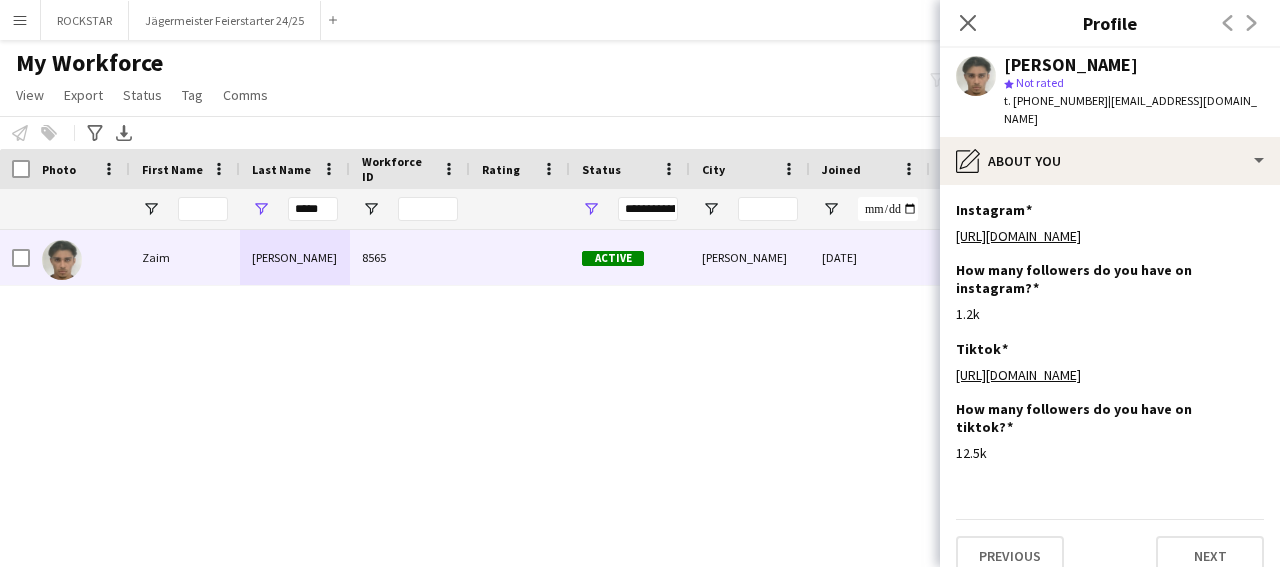 drag, startPoint x: 1279, startPoint y: 439, endPoint x: 1265, endPoint y: 453, distance: 19.79899 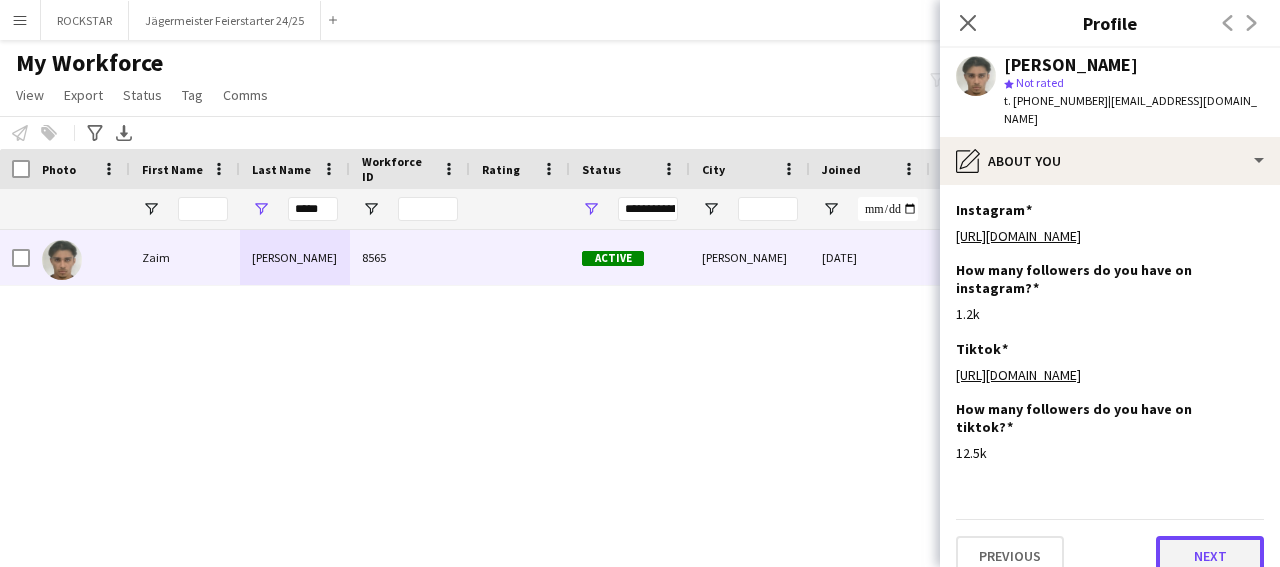 click on "Next" 